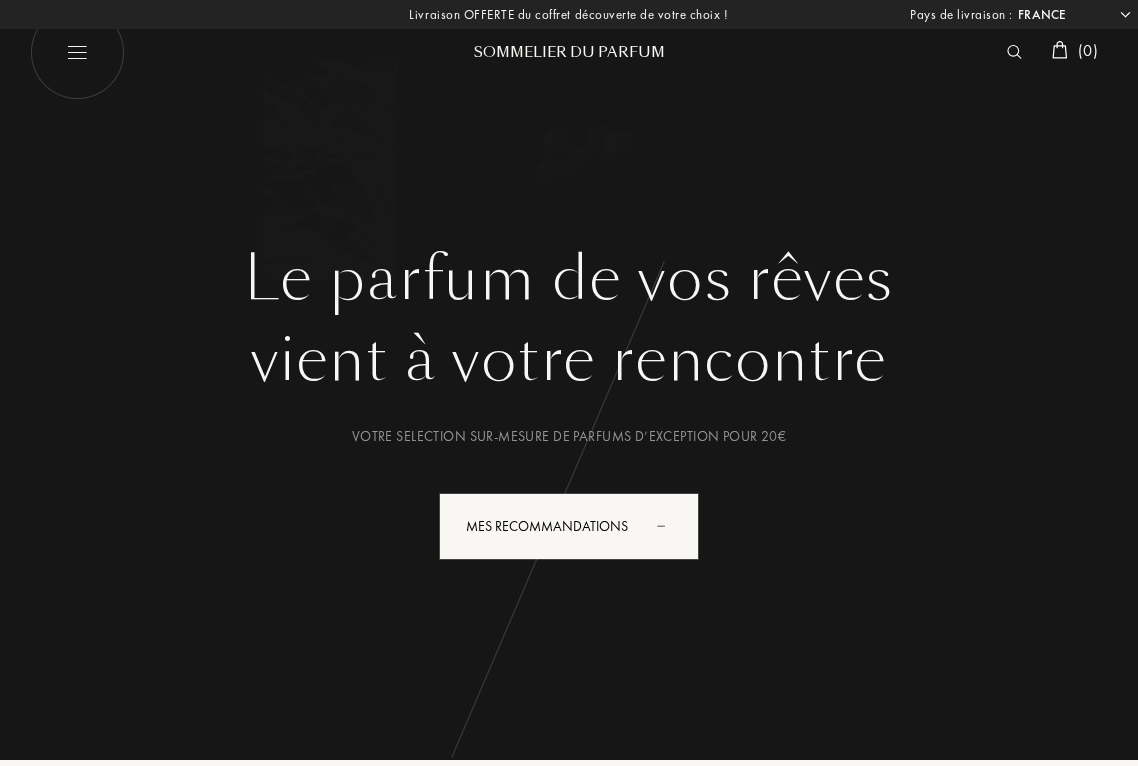 select on "FR" 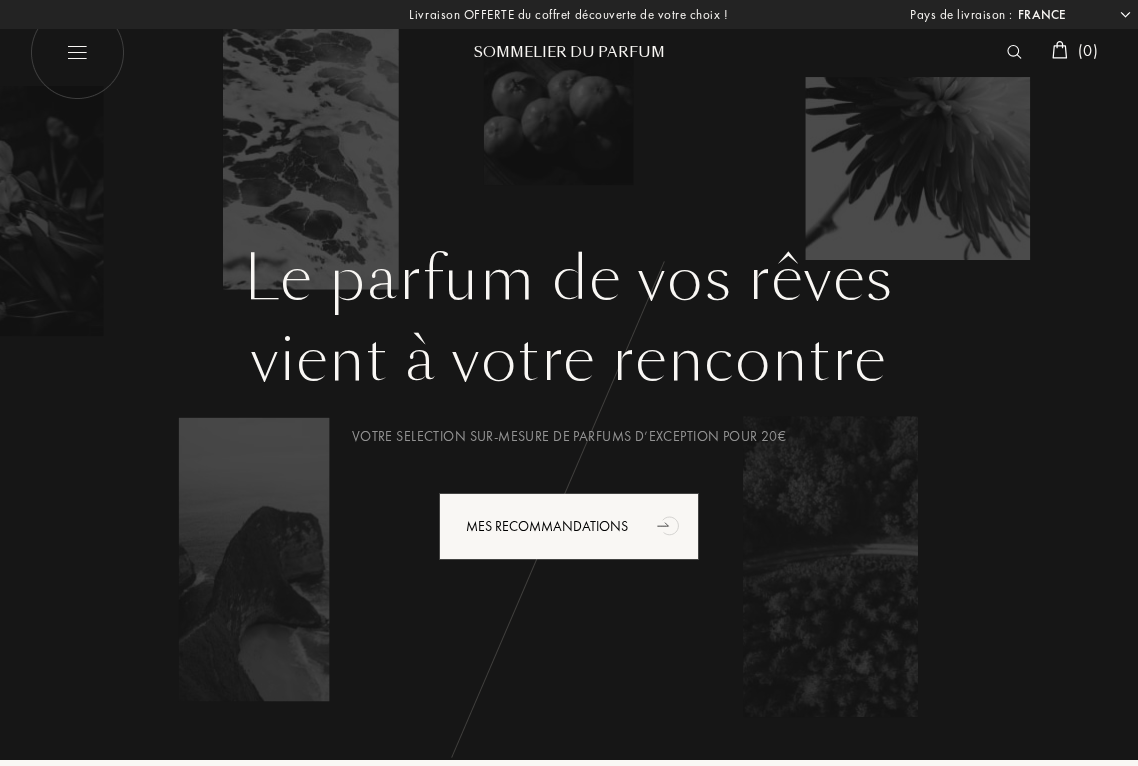 click at bounding box center [77, 52] 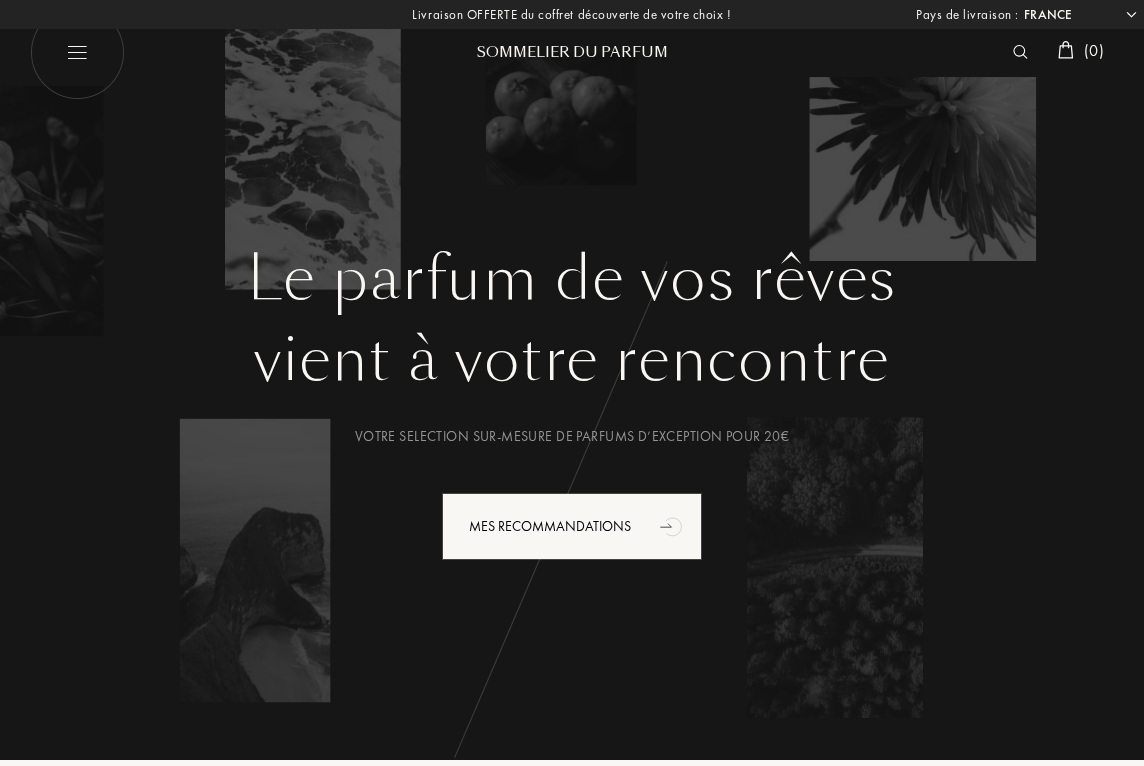 select on "FR" 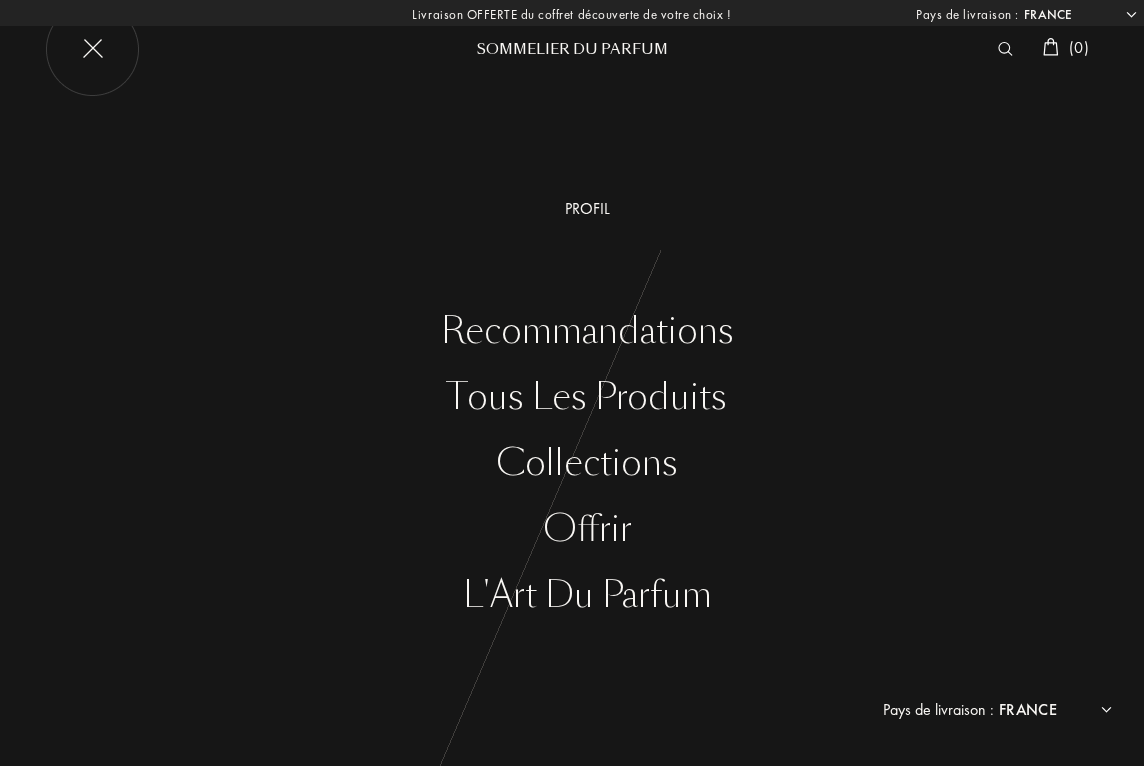 click at bounding box center (1005, 49) 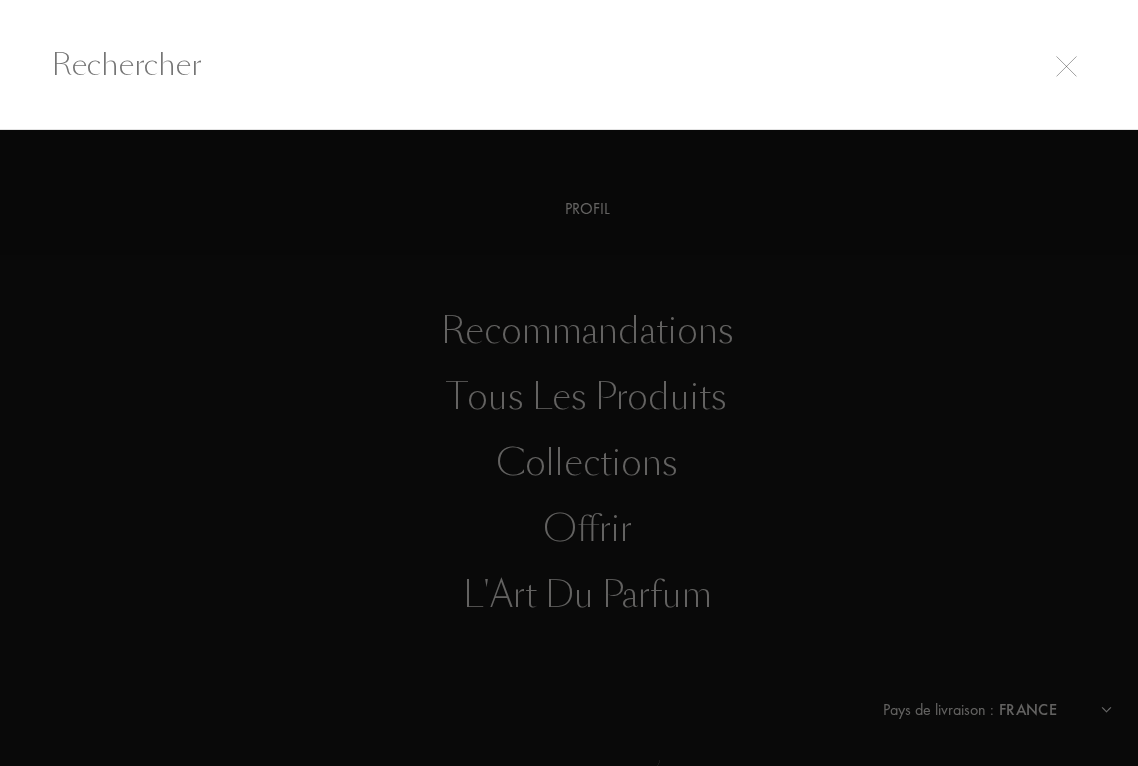 type on "e" 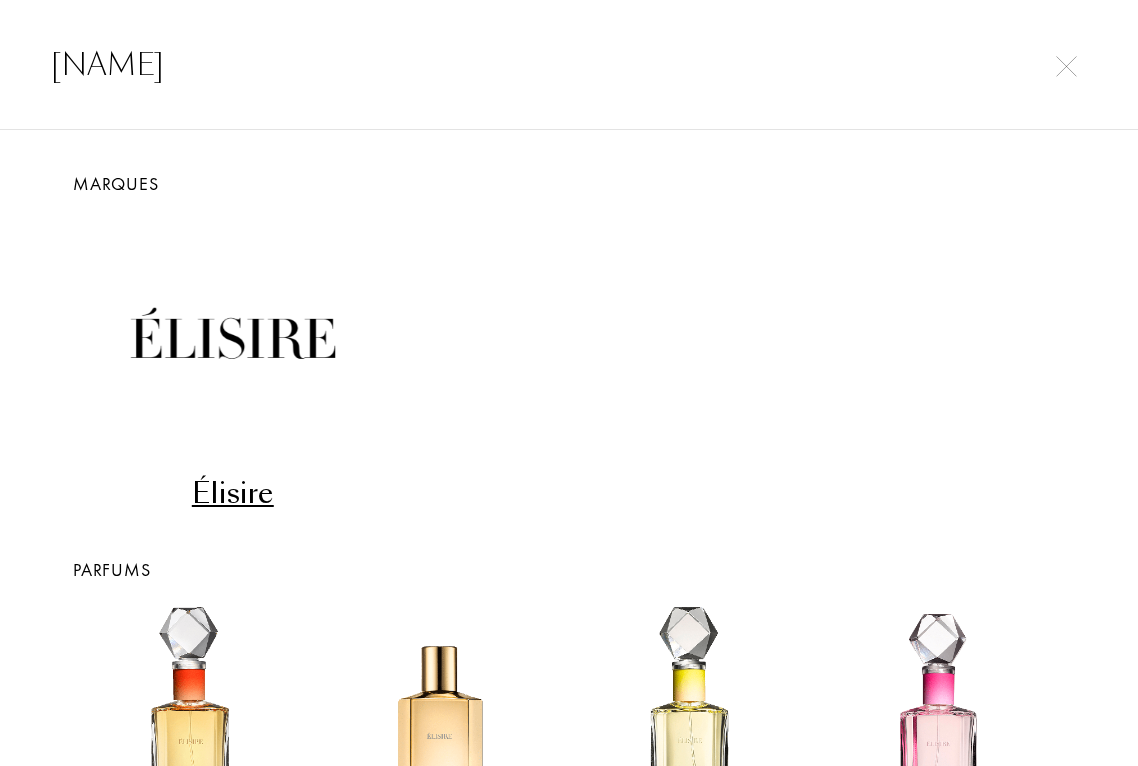 scroll, scrollTop: 0, scrollLeft: 0, axis: both 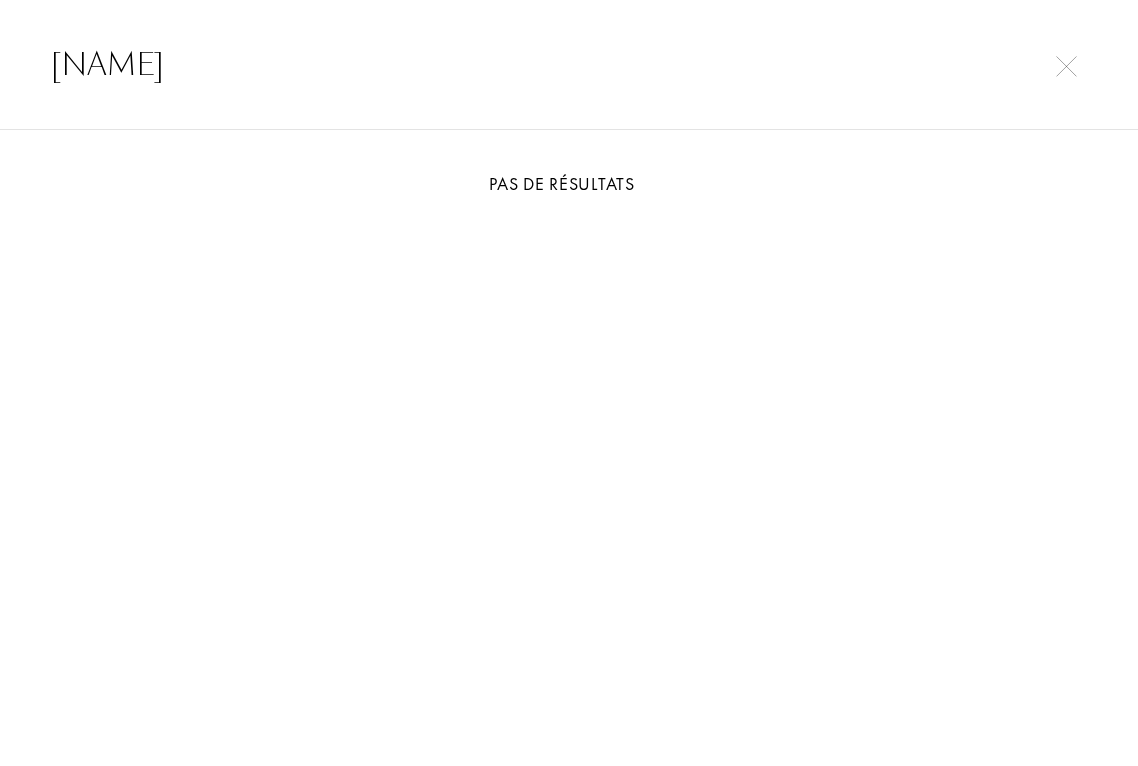 type on "lisier" 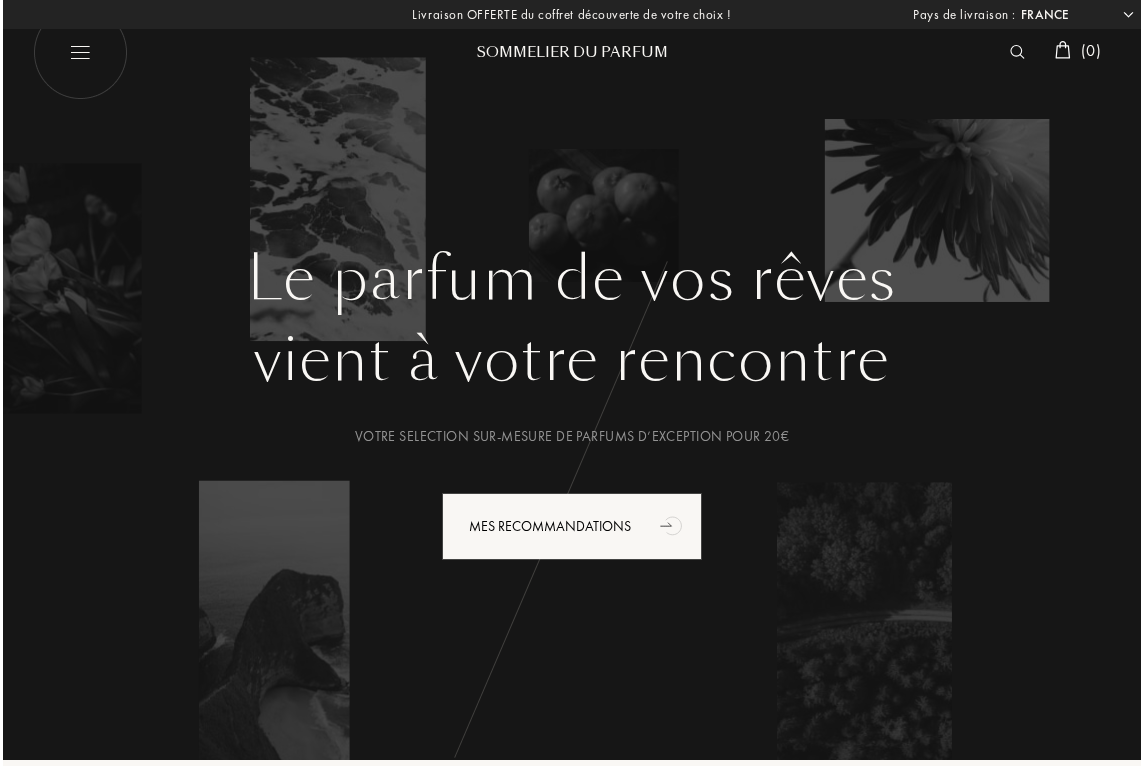 scroll, scrollTop: 0, scrollLeft: 0, axis: both 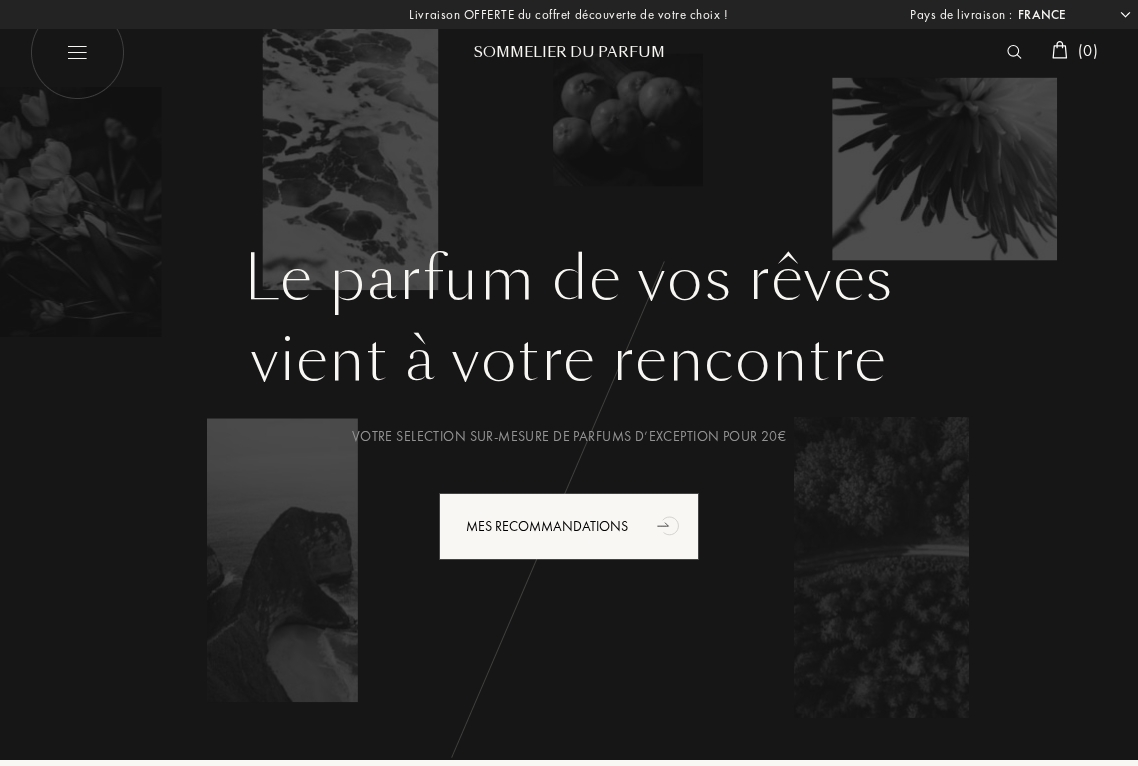 click at bounding box center [1014, 52] 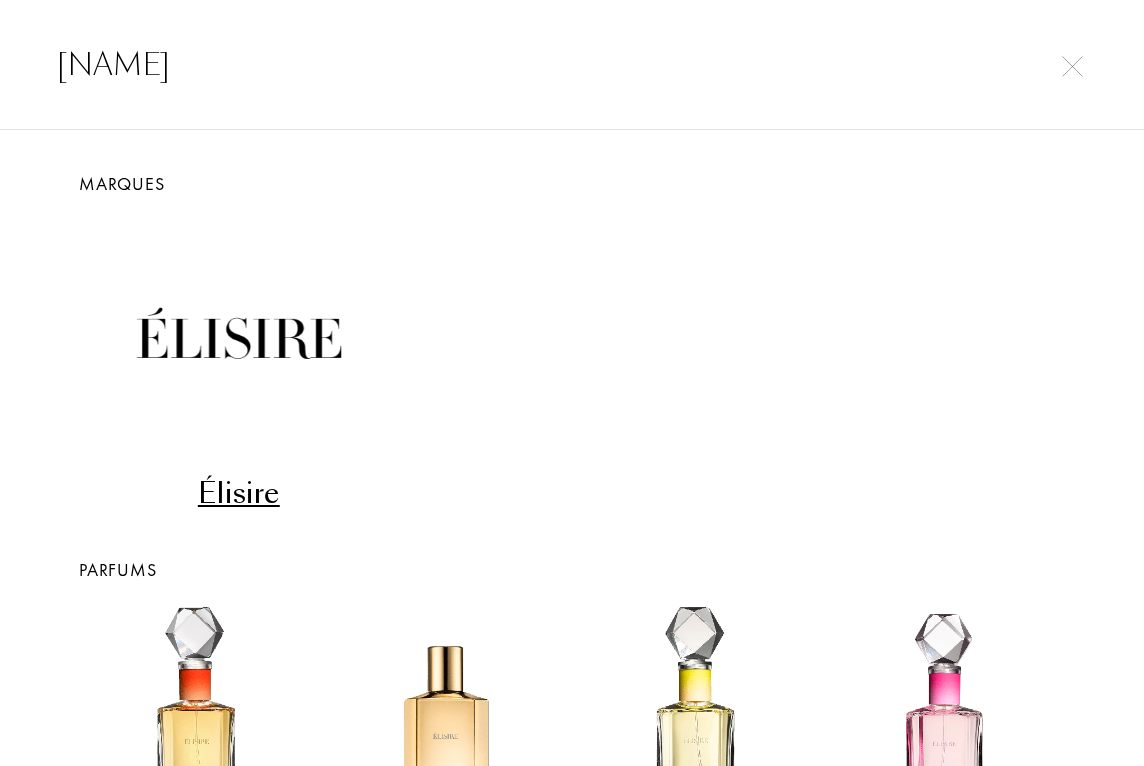 type on "elisire" 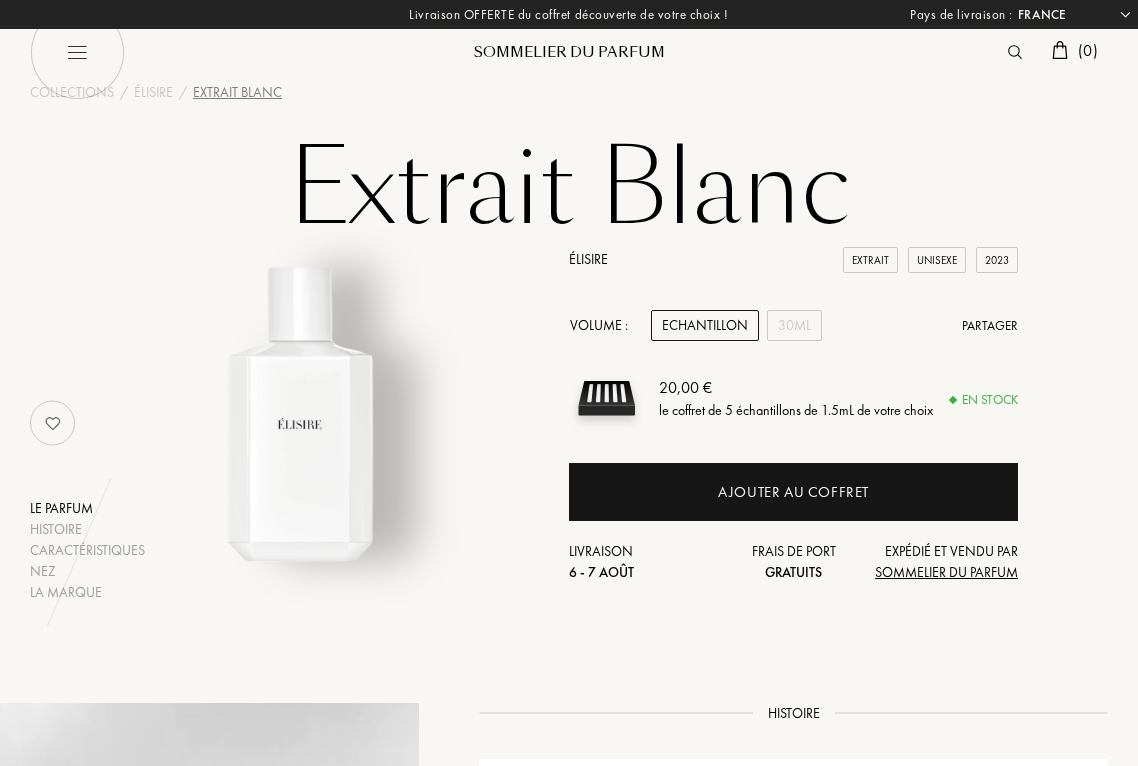 select on "FR" 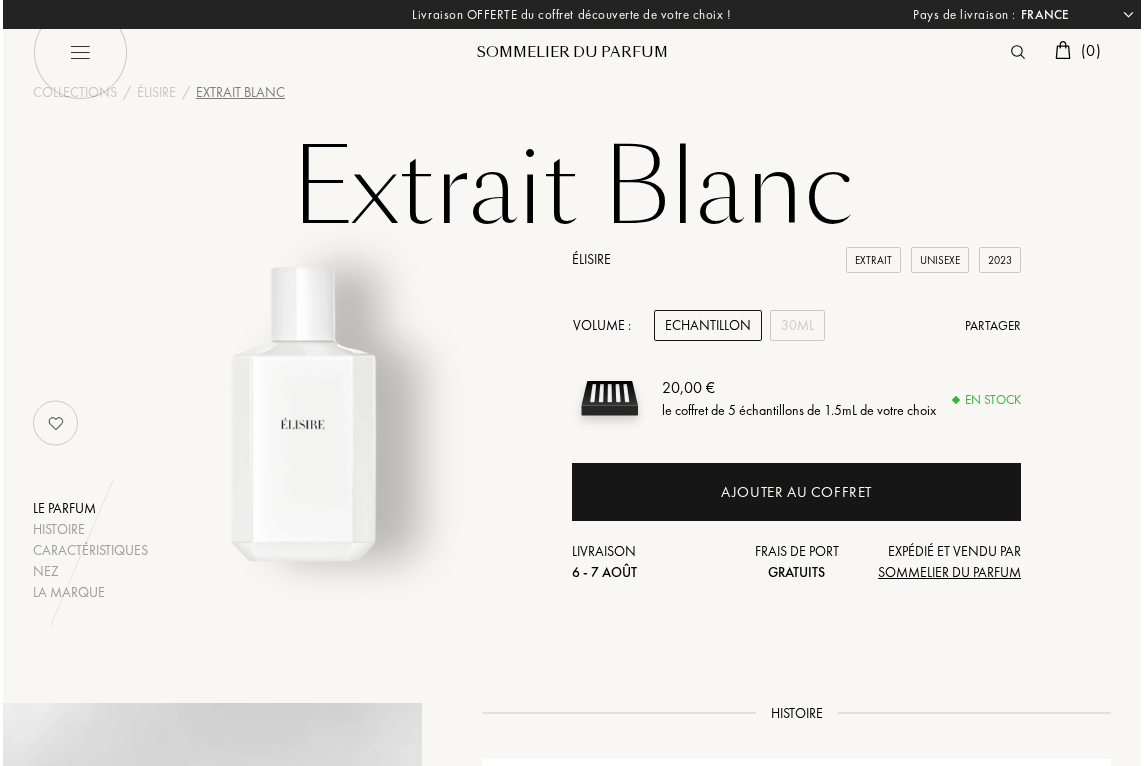 scroll, scrollTop: 0, scrollLeft: 0, axis: both 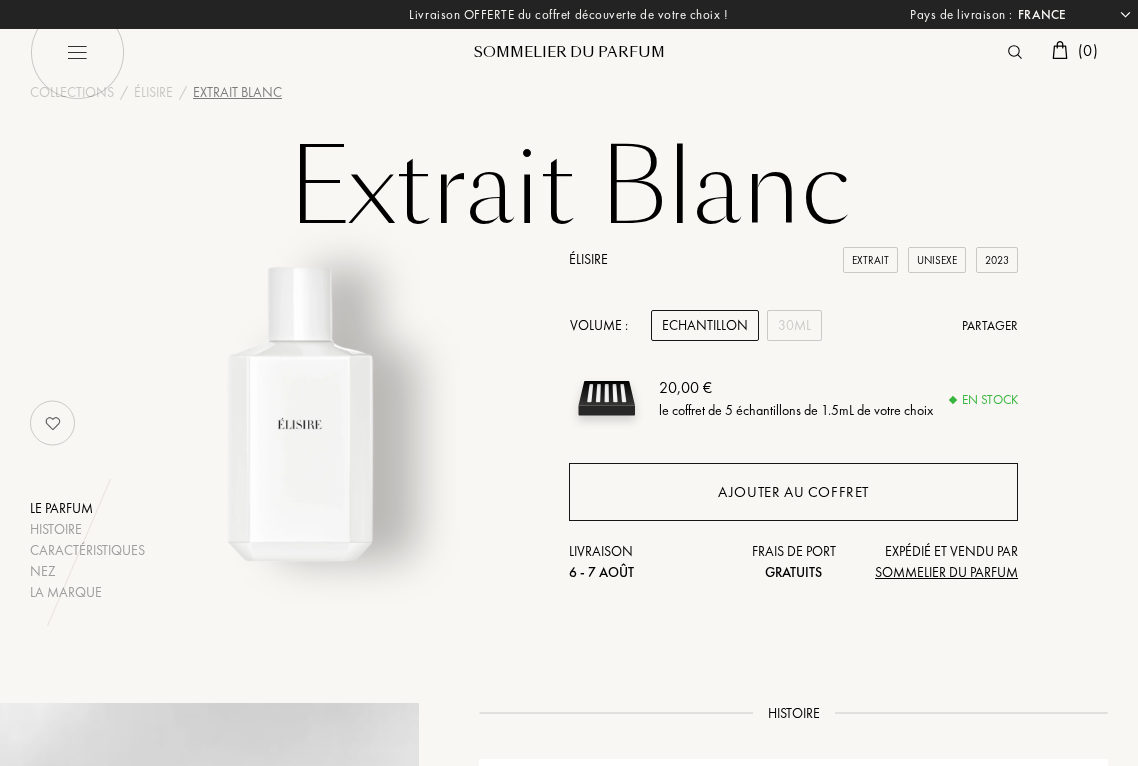 click on "Ajouter au coffret" at bounding box center (793, 492) 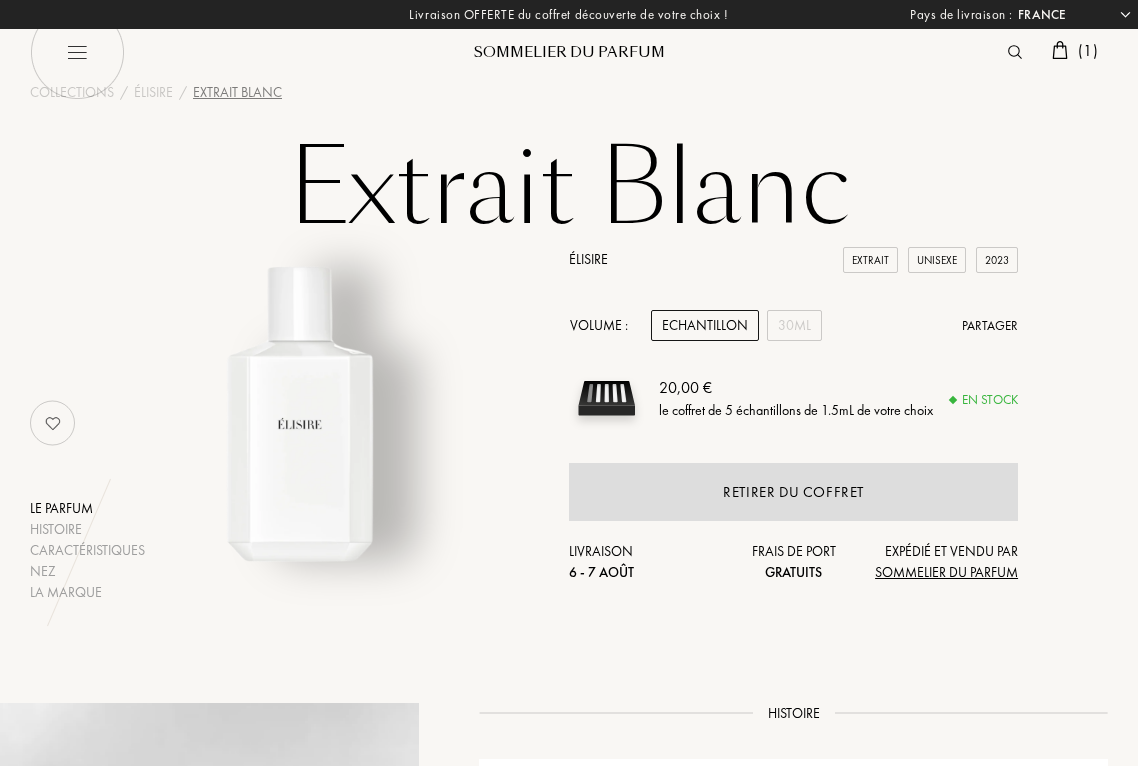 click at bounding box center (77, 52) 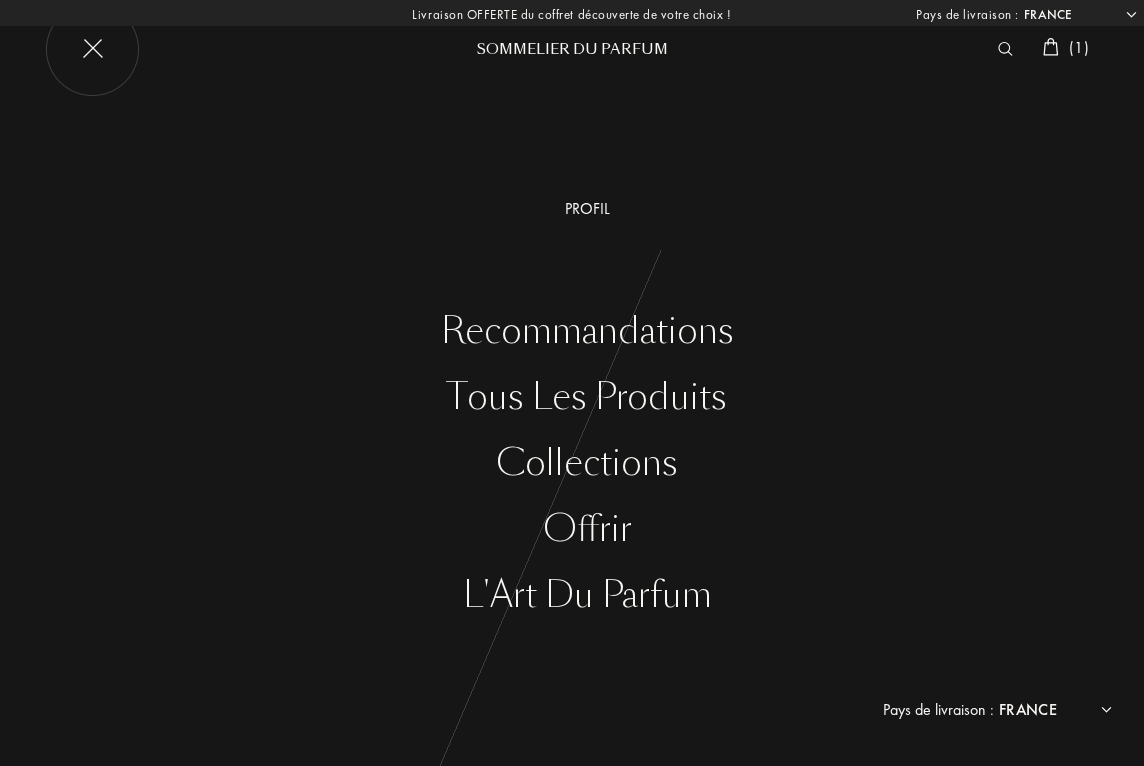 click on "Tous les produits" at bounding box center [587, 397] 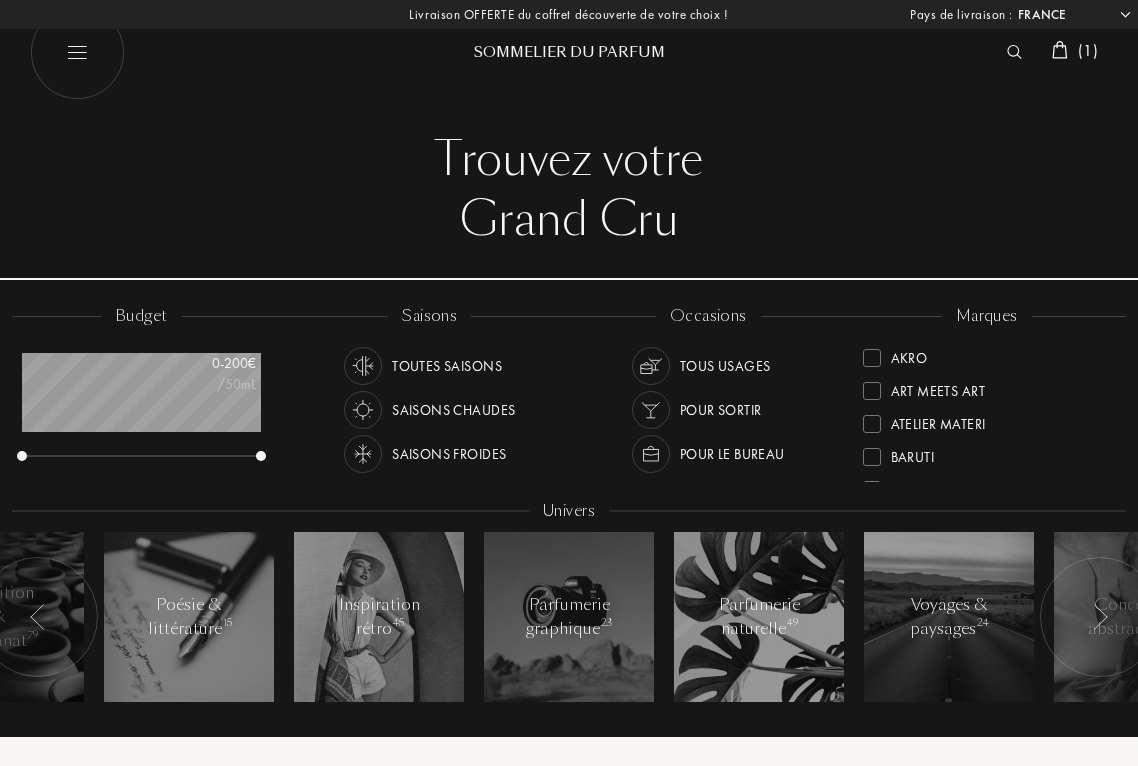 select on "FR" 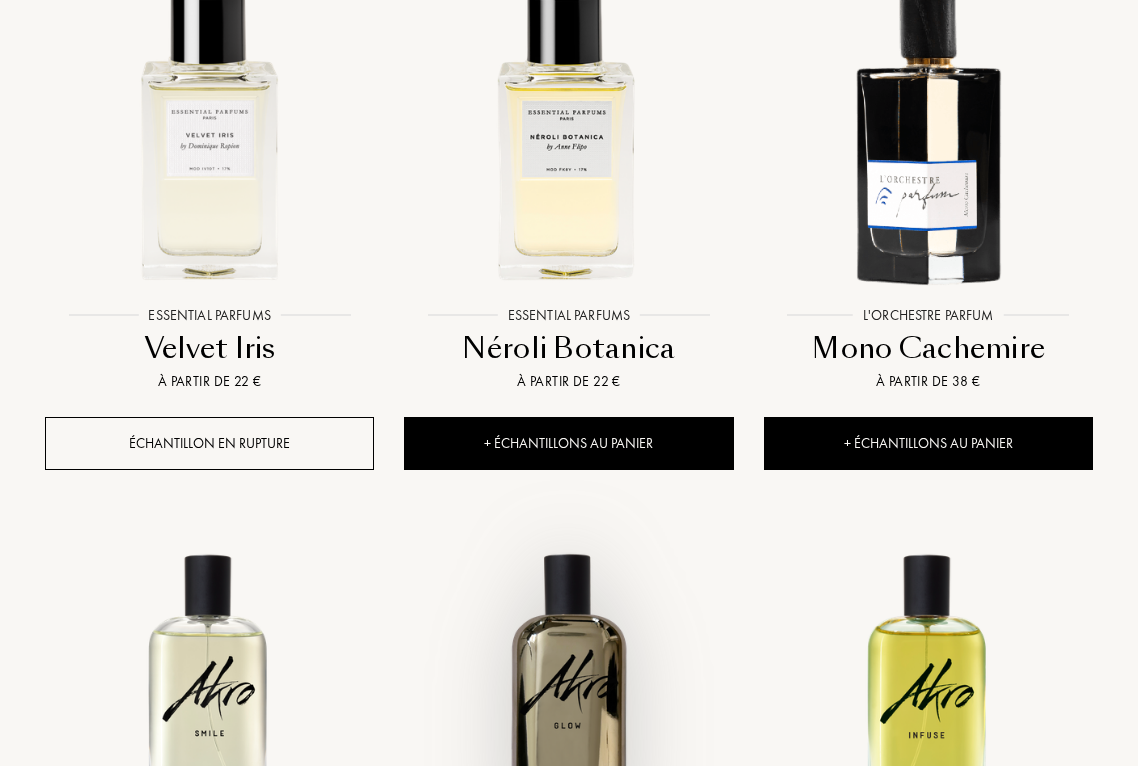 scroll, scrollTop: 1437, scrollLeft: 0, axis: vertical 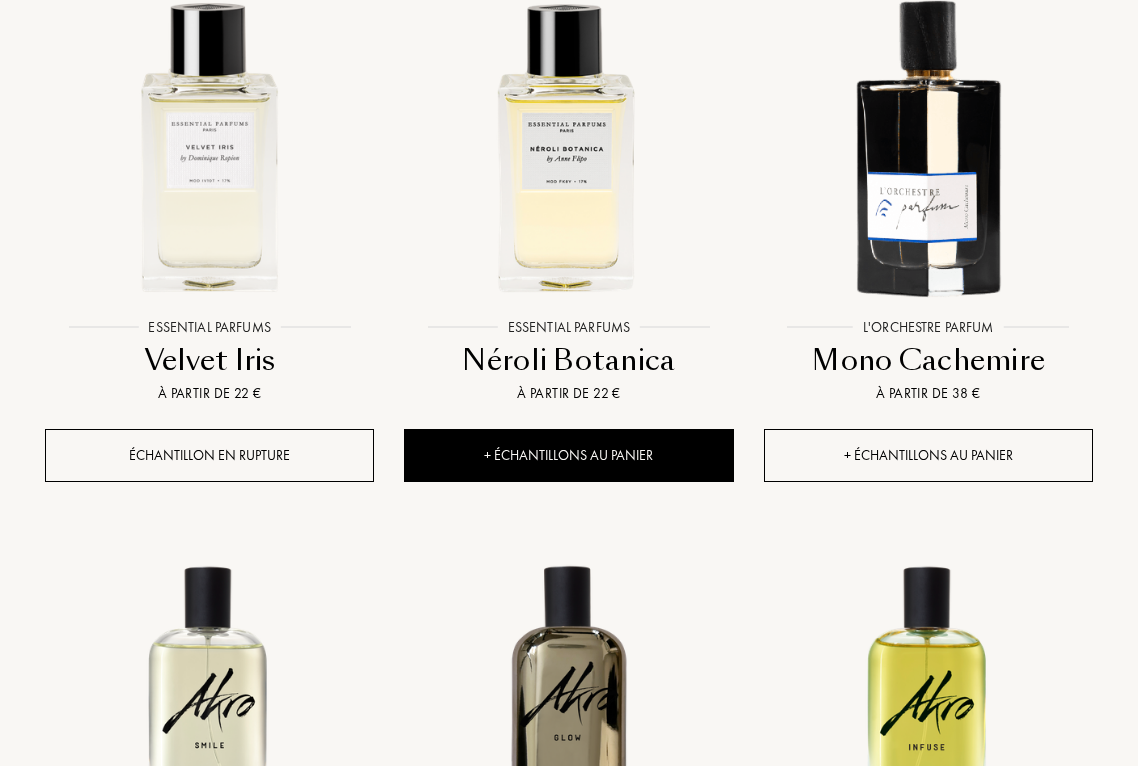 click on "+ Échantillons au panier" at bounding box center [928, 455] 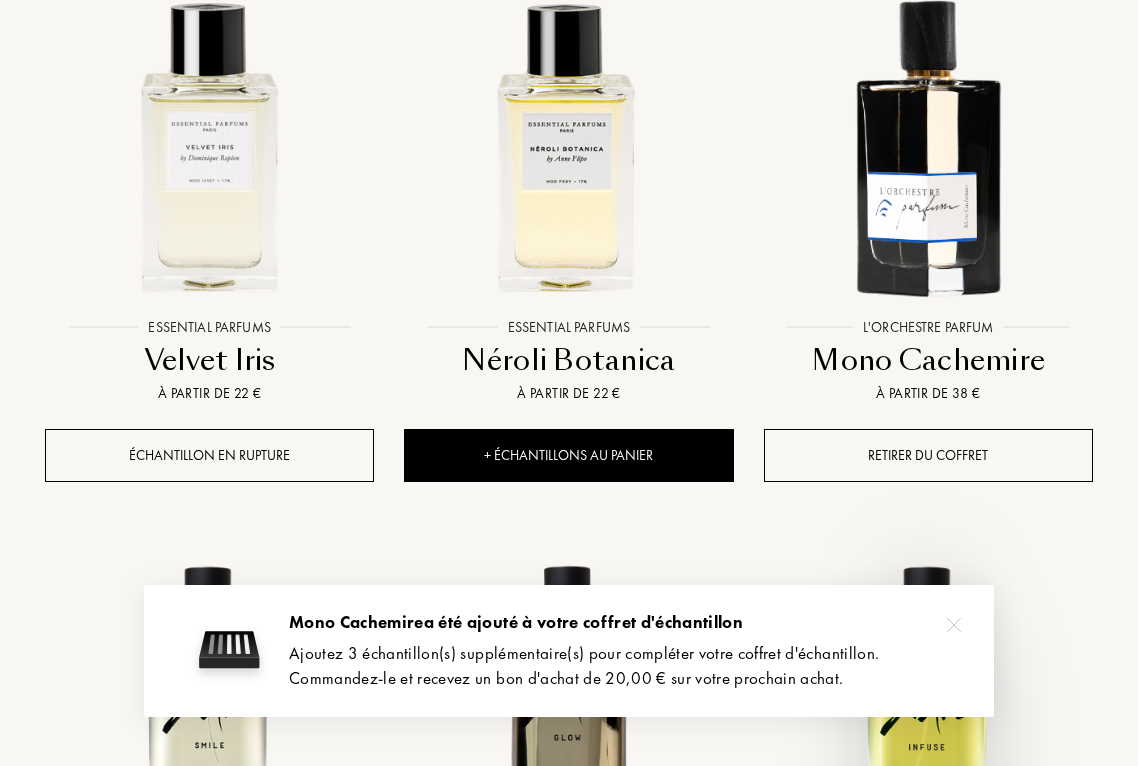 click at bounding box center (928, 700) 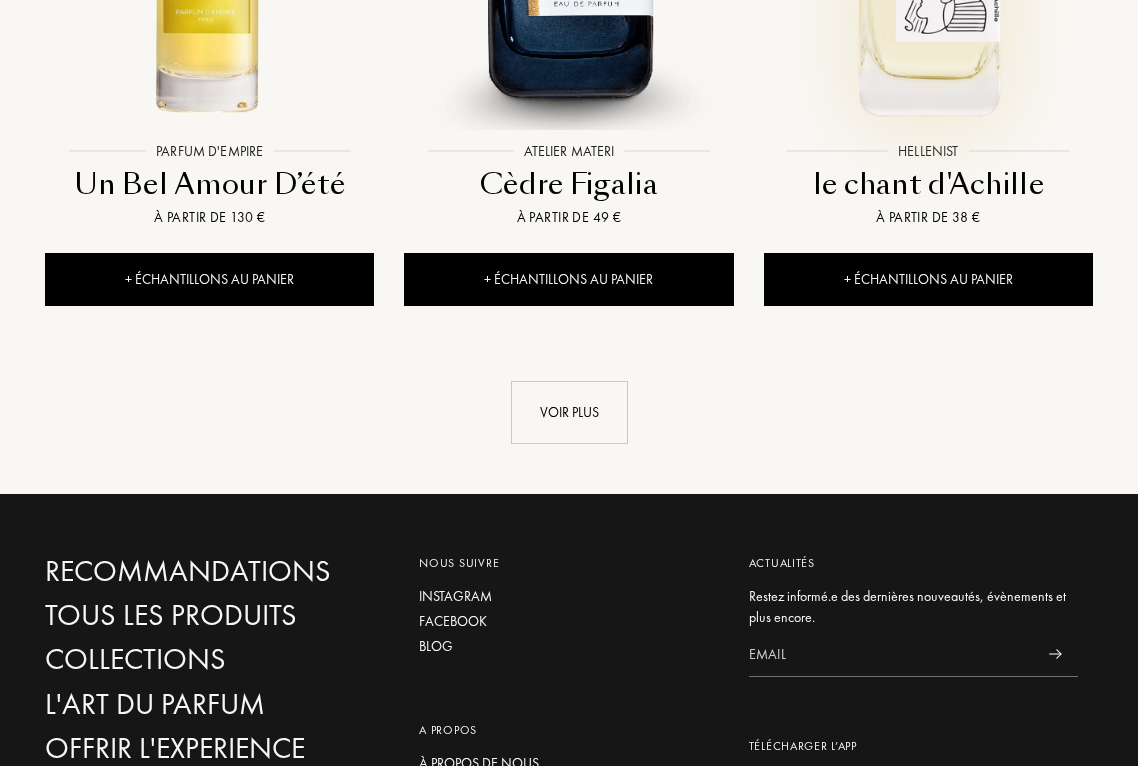 scroll, scrollTop: 2727, scrollLeft: 0, axis: vertical 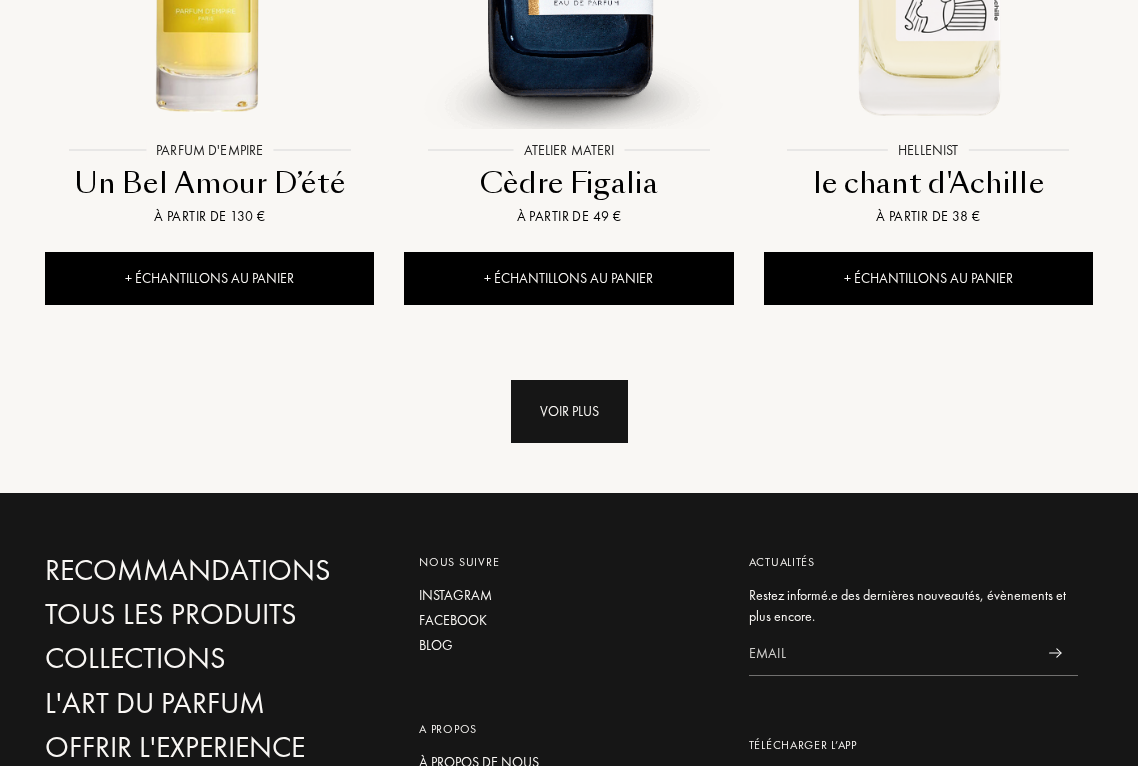 click on "Voir plus" at bounding box center (569, 411) 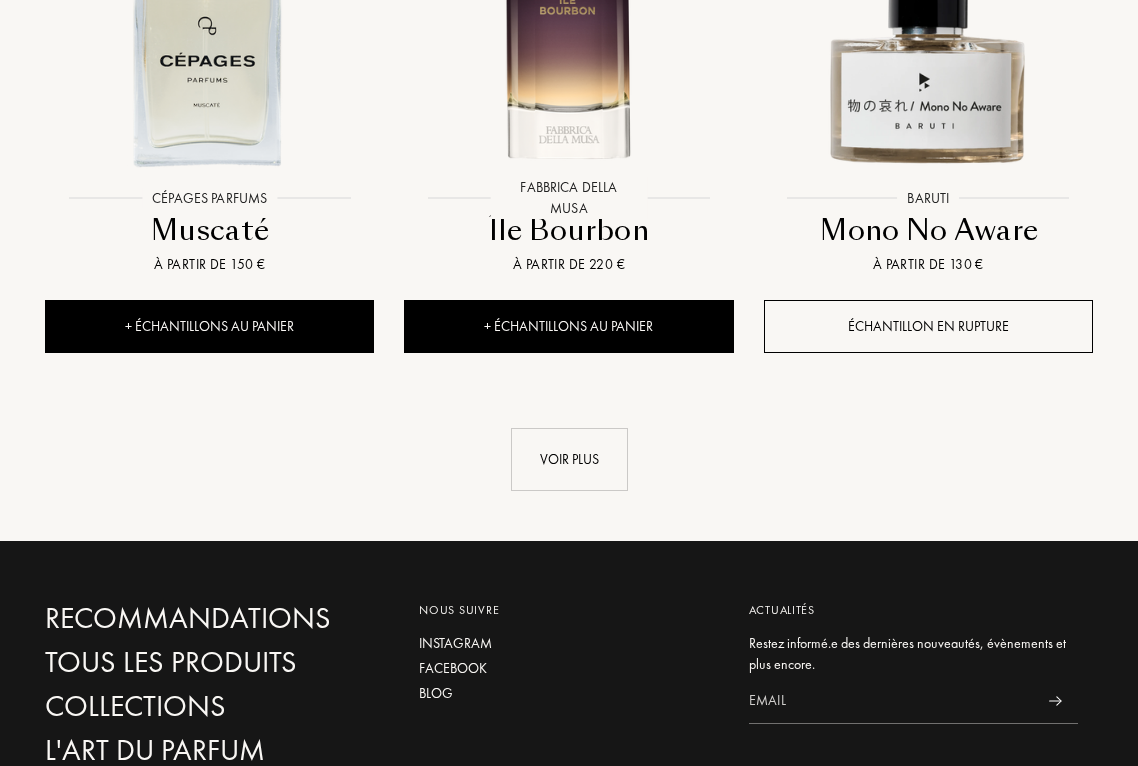 scroll, scrollTop: 4972, scrollLeft: 0, axis: vertical 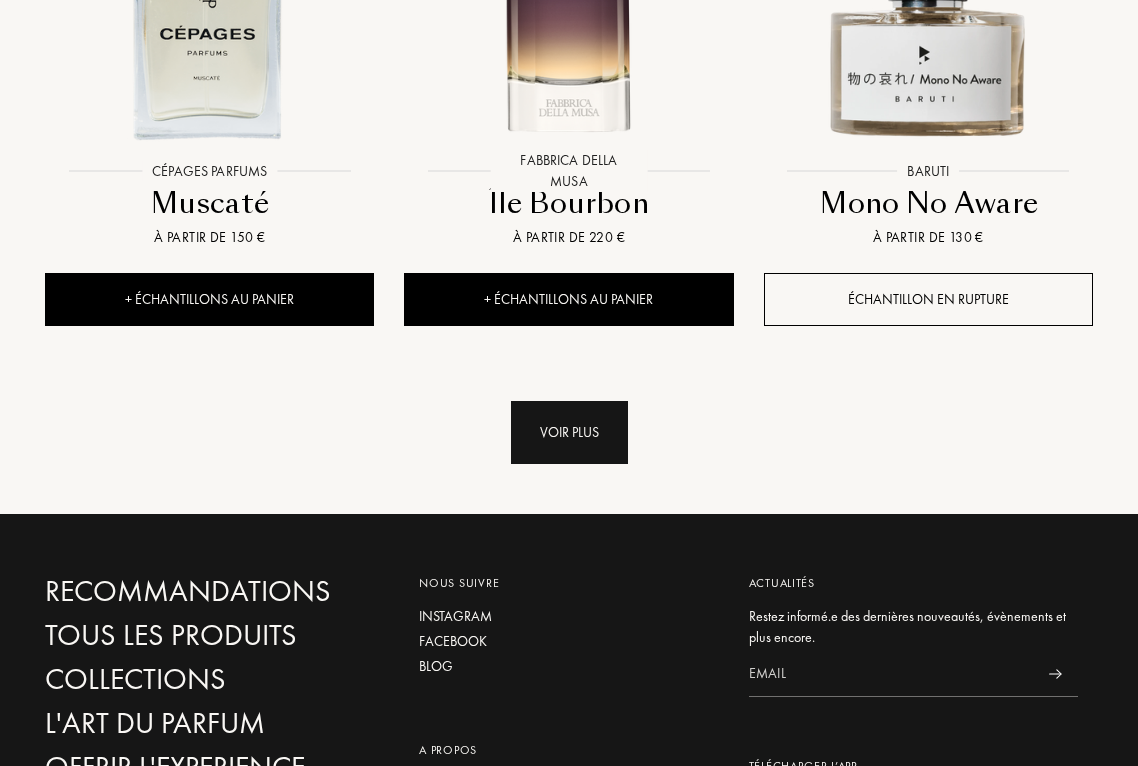 click on "Voir plus" at bounding box center (569, 432) 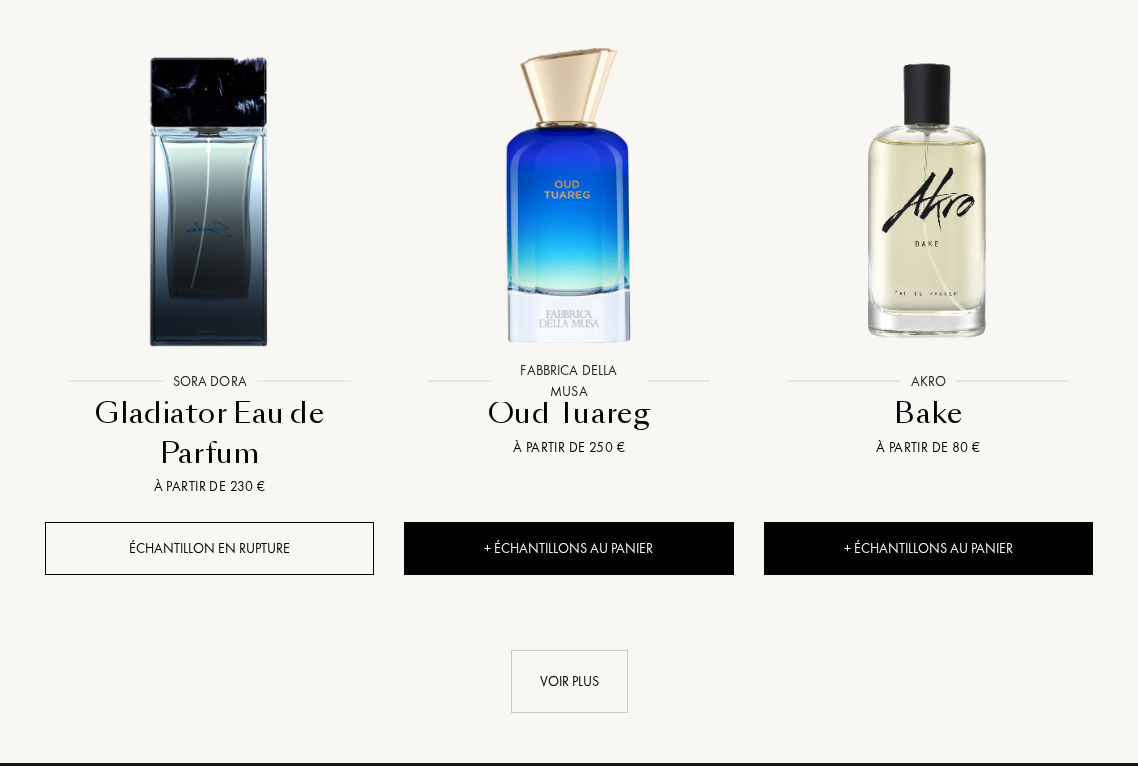 scroll, scrollTop: 7114, scrollLeft: 0, axis: vertical 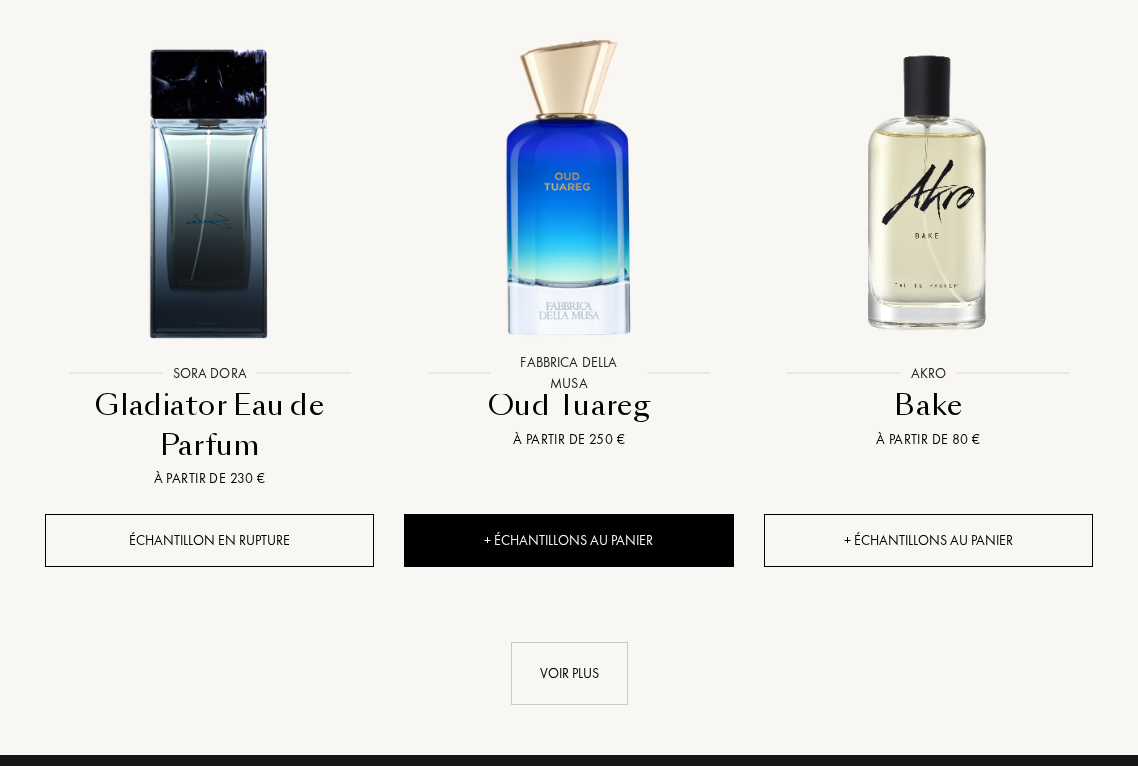 click on "+ Échantillons au panier" at bounding box center (928, 540) 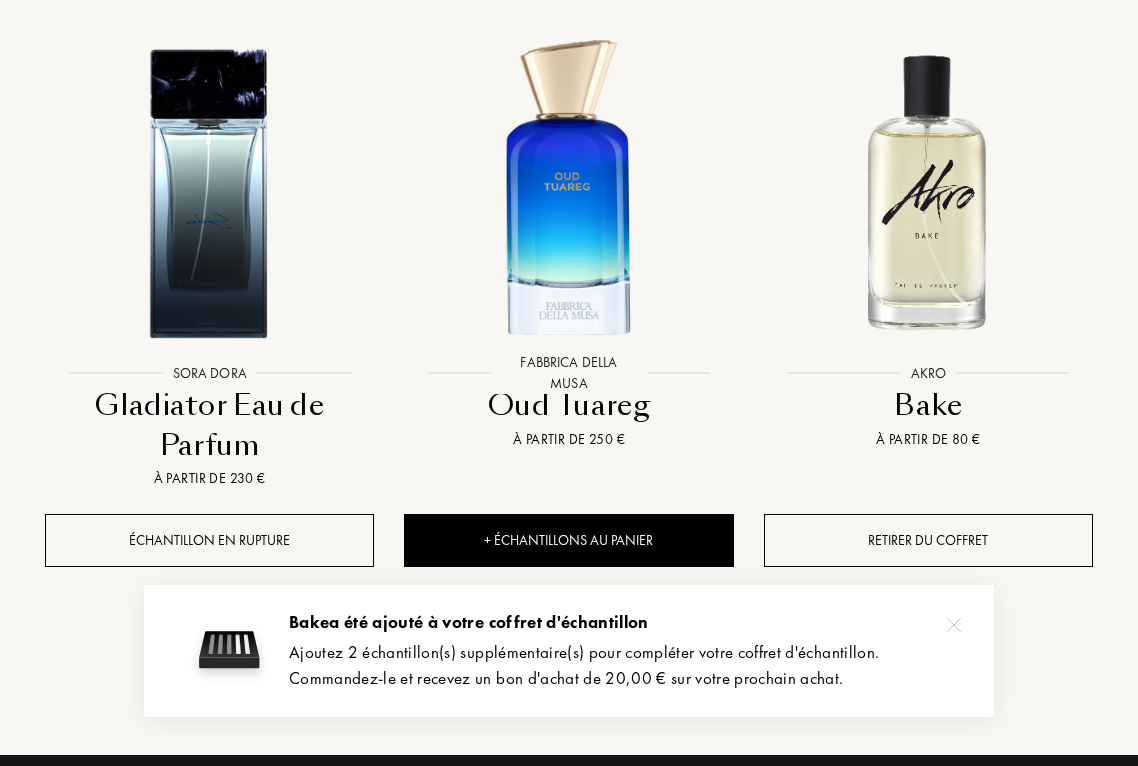 click at bounding box center (954, 625) 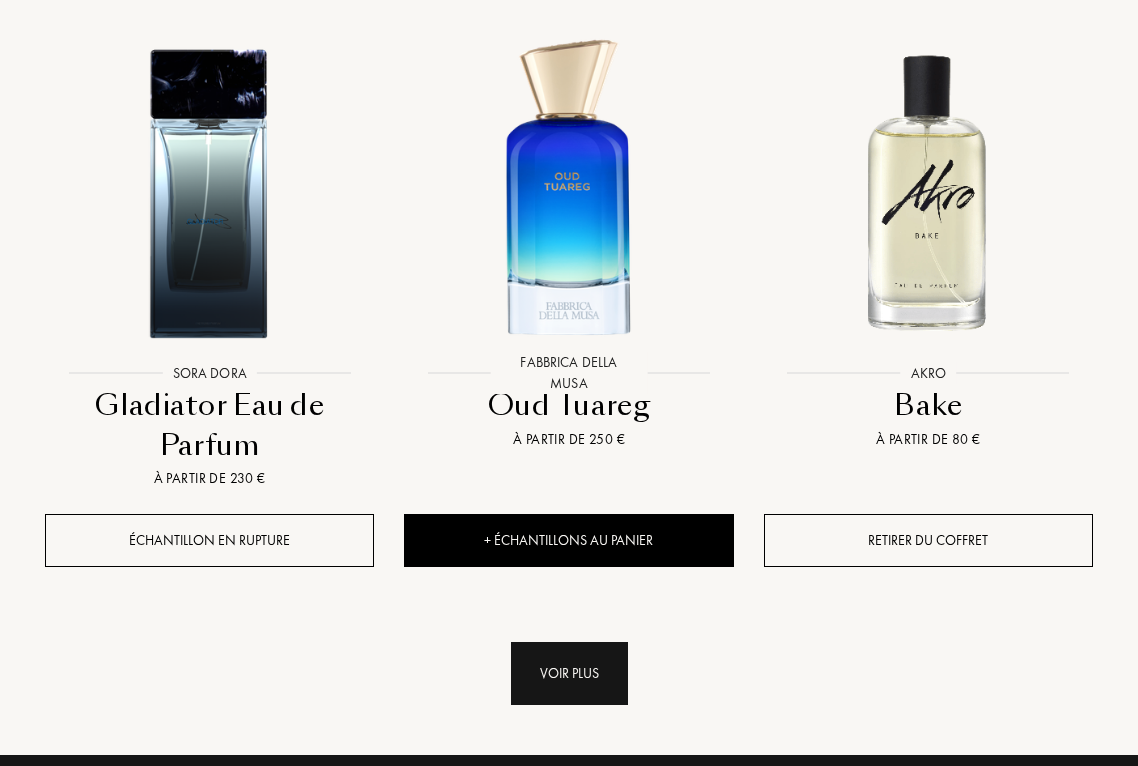 click on "Voir plus" at bounding box center [569, 673] 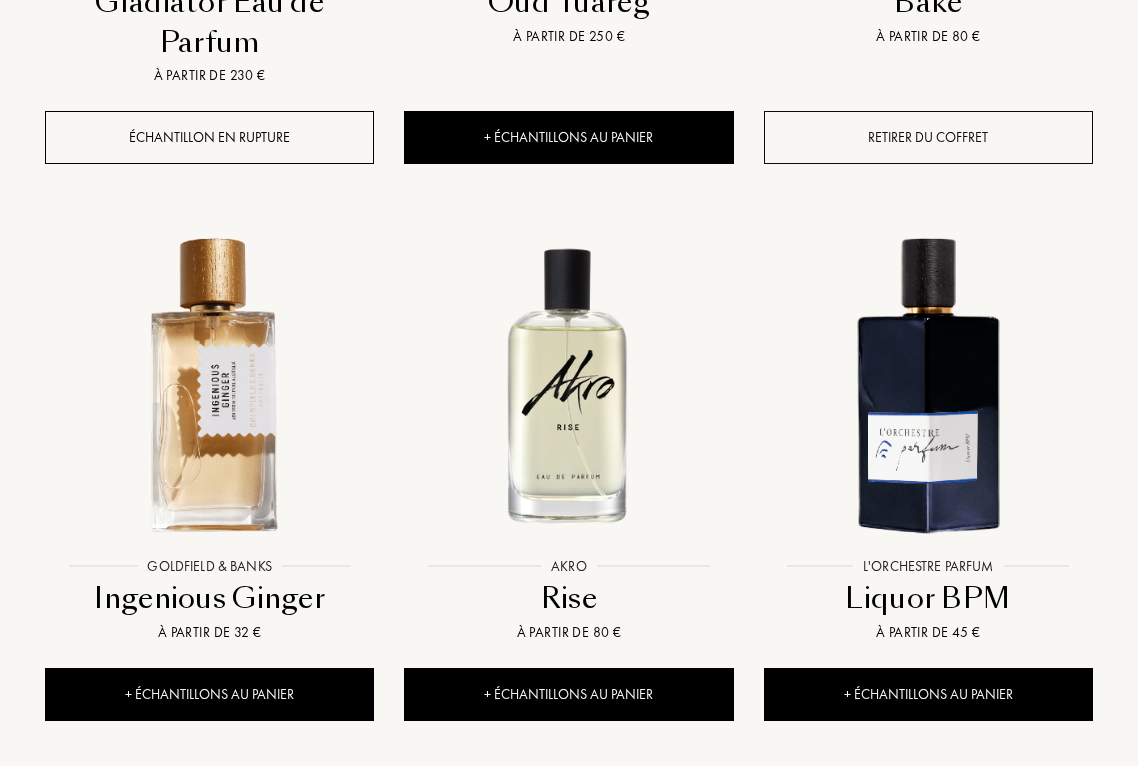 scroll, scrollTop: 7520, scrollLeft: 0, axis: vertical 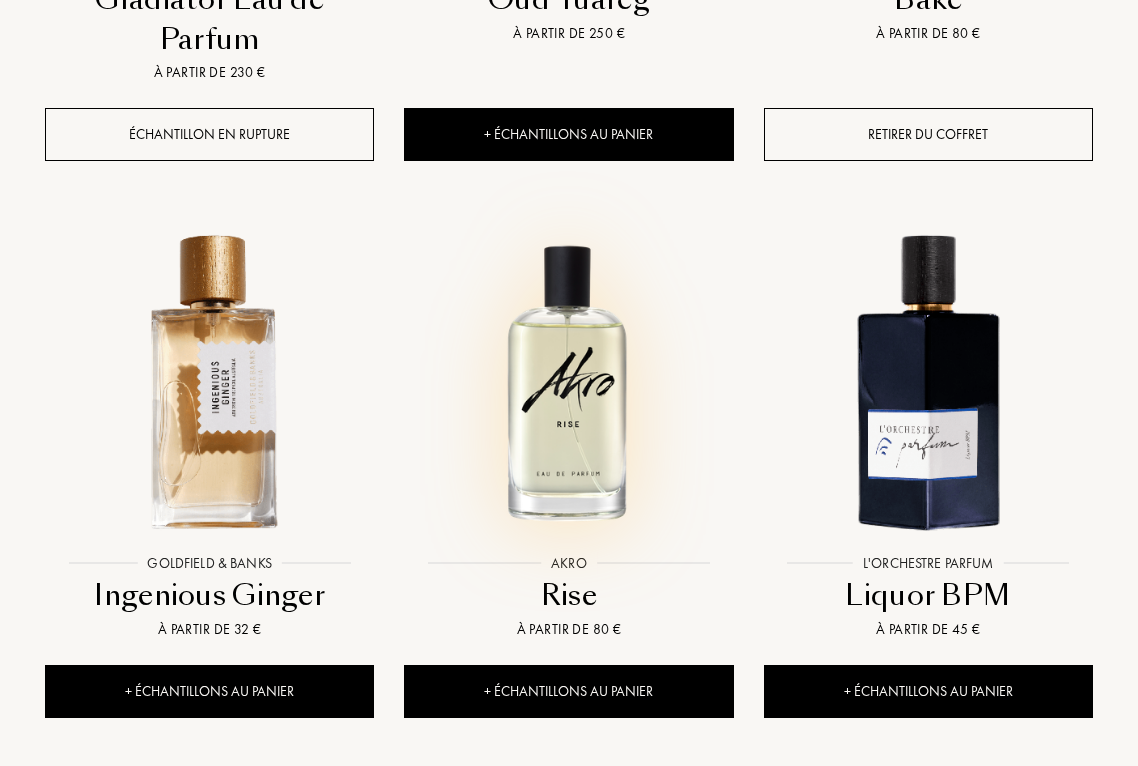 click at bounding box center [568, 379] 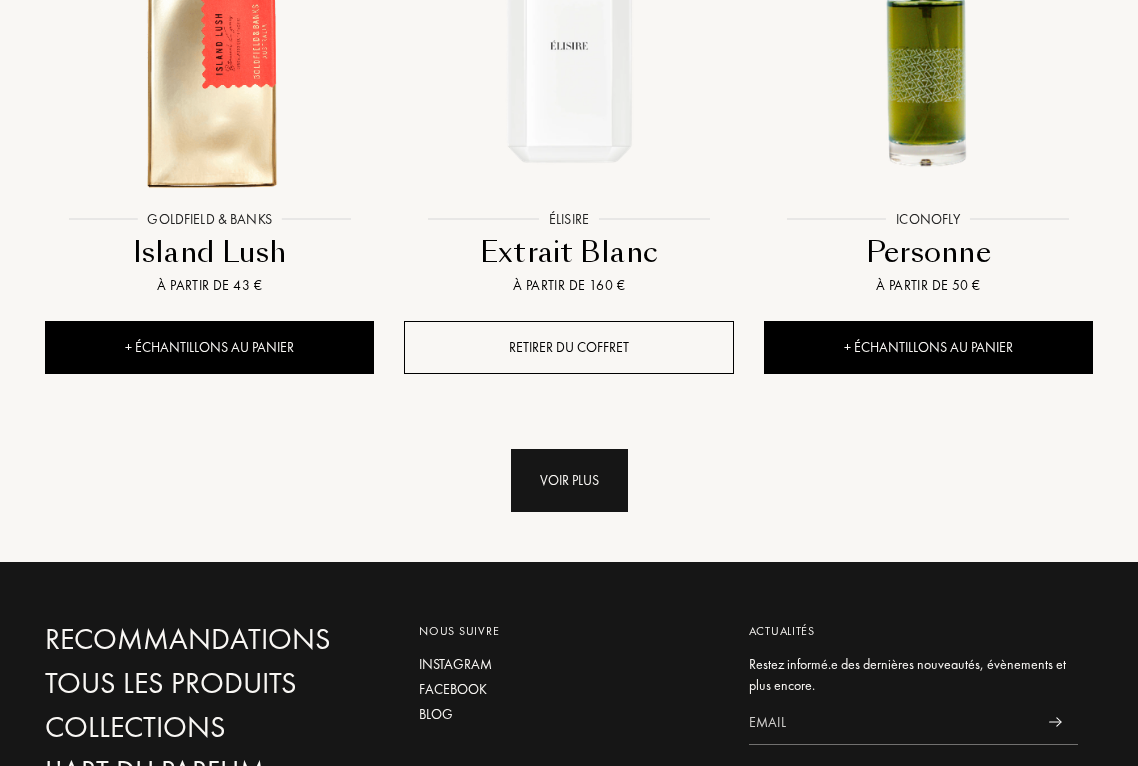 scroll, scrollTop: 9534, scrollLeft: 0, axis: vertical 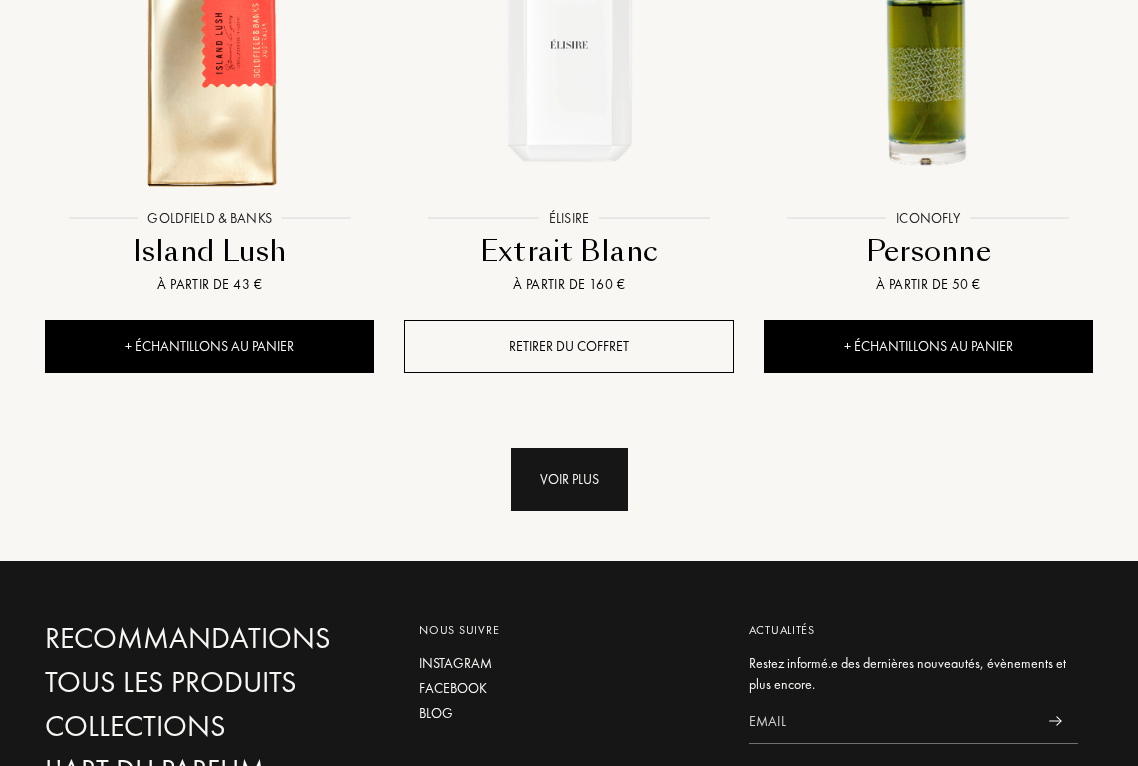 click on "Voir plus" at bounding box center [569, 479] 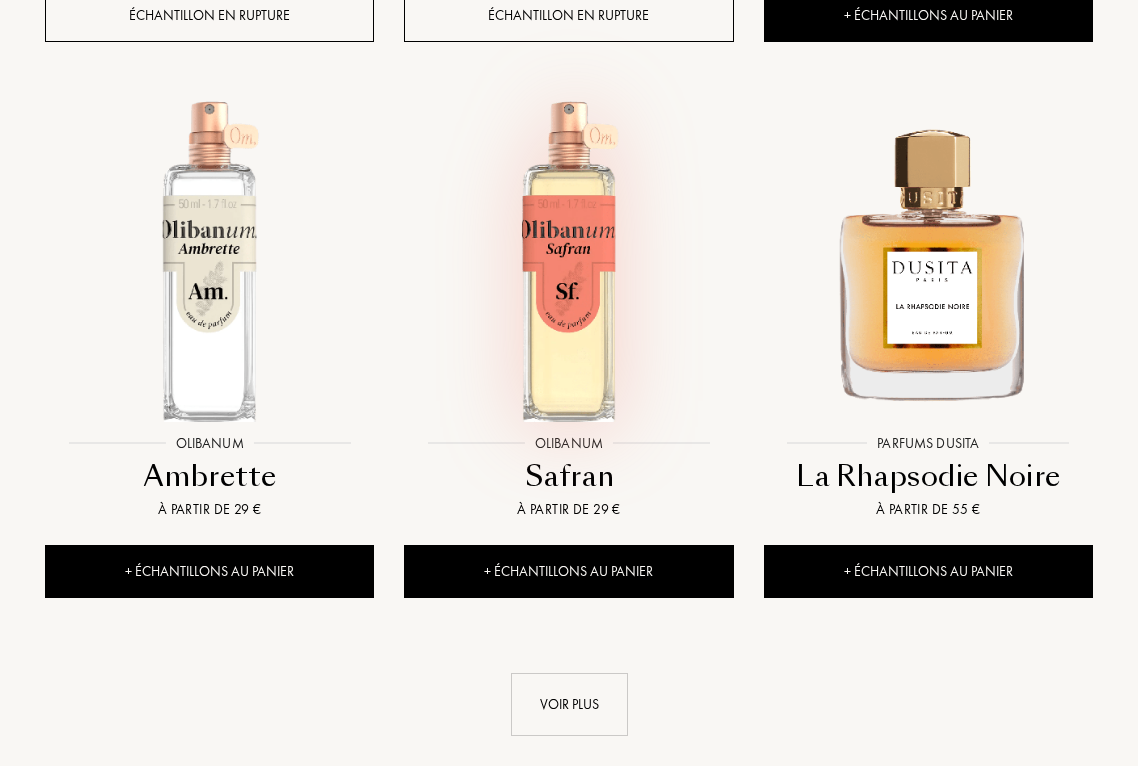 scroll, scrollTop: 11576, scrollLeft: 0, axis: vertical 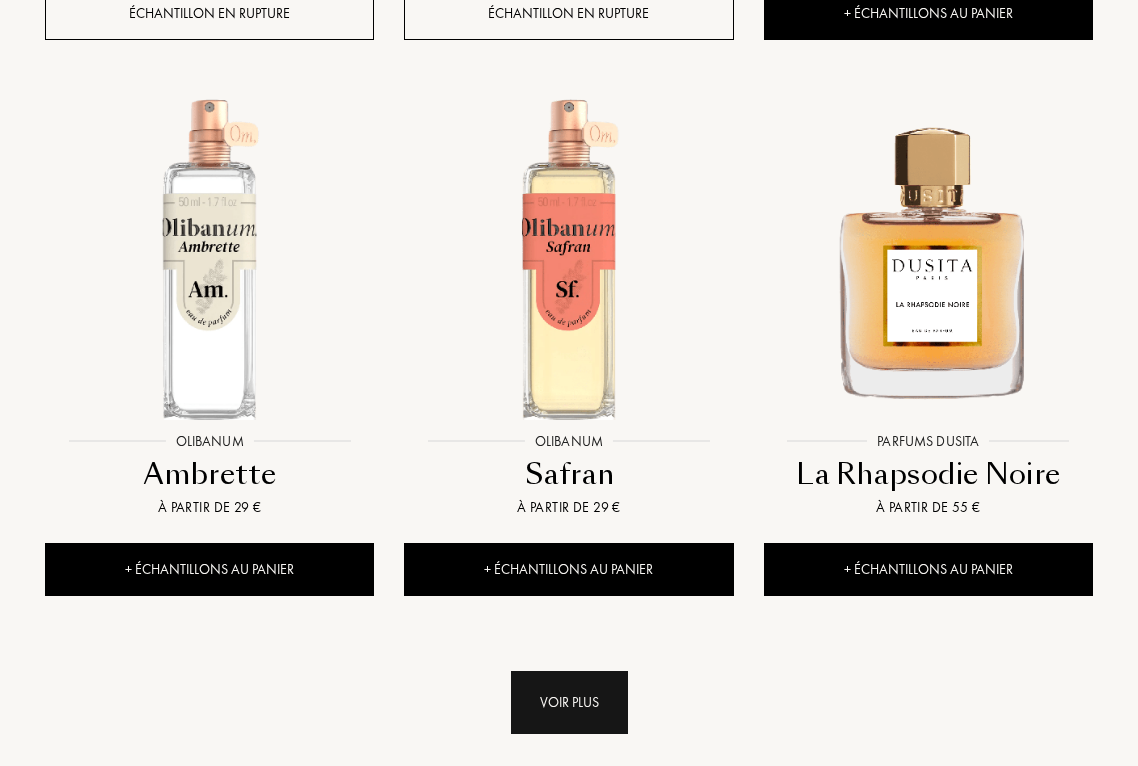 click on "Voir plus" at bounding box center [569, 702] 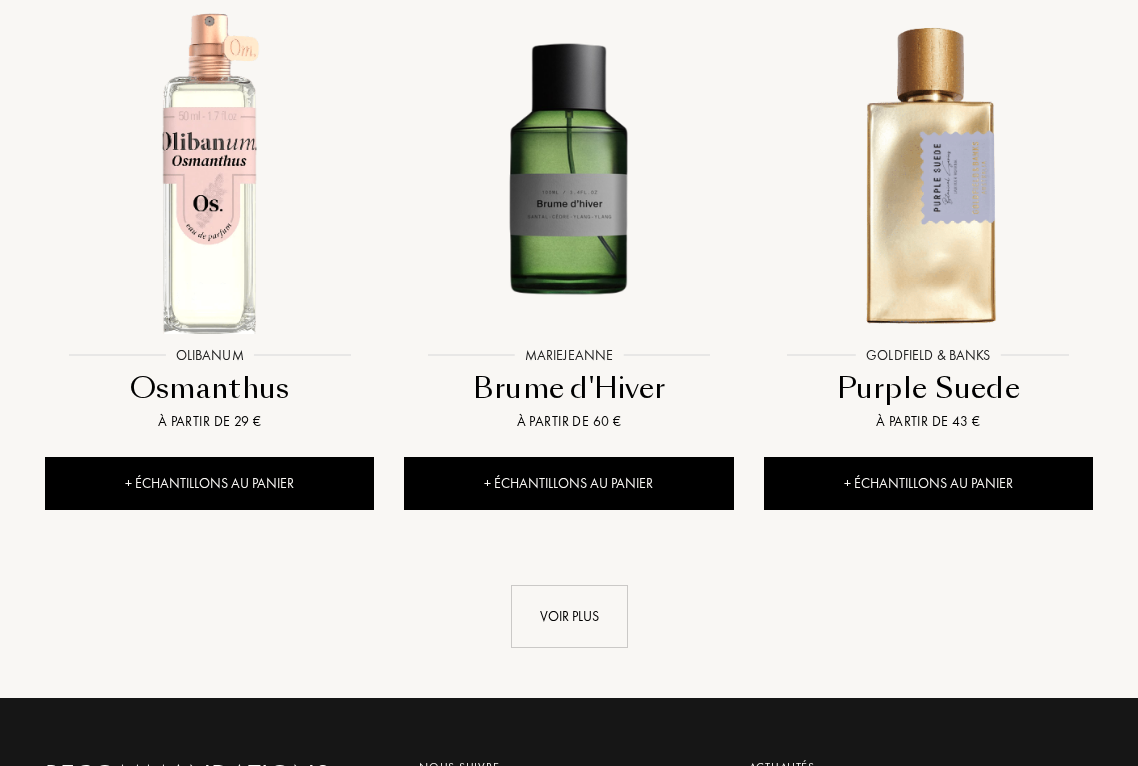 scroll, scrollTop: 13946, scrollLeft: 0, axis: vertical 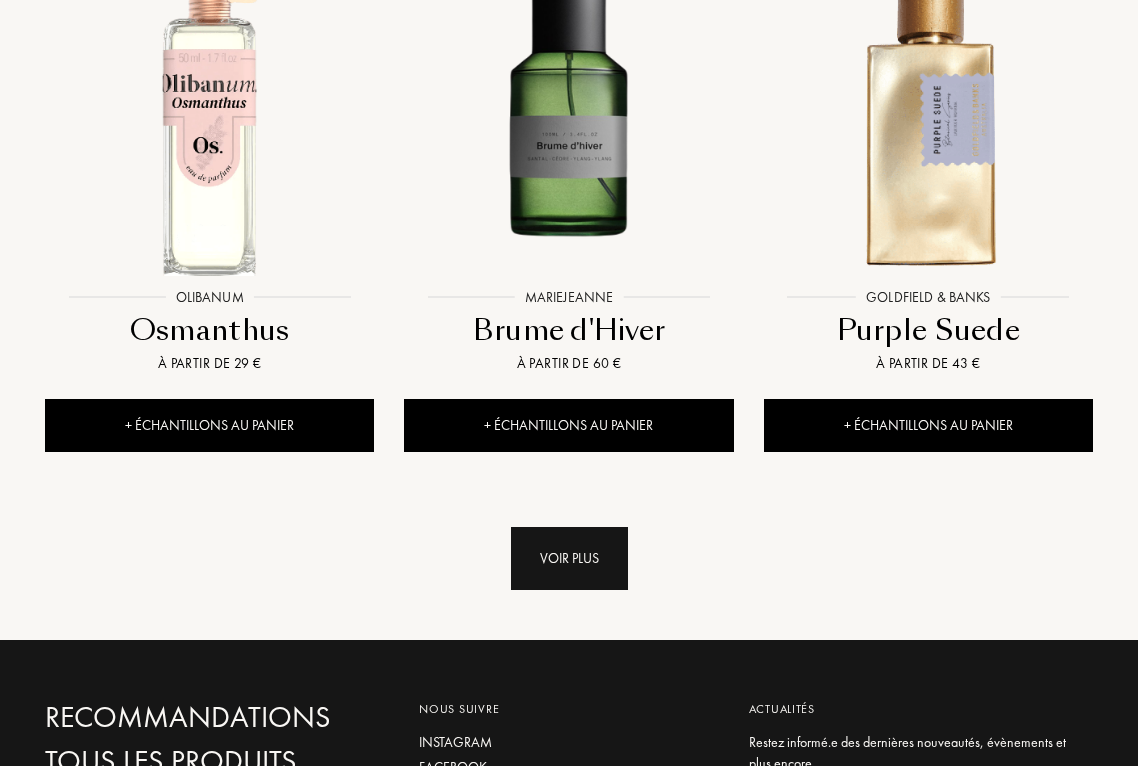 click on "Voir plus" at bounding box center [569, 558] 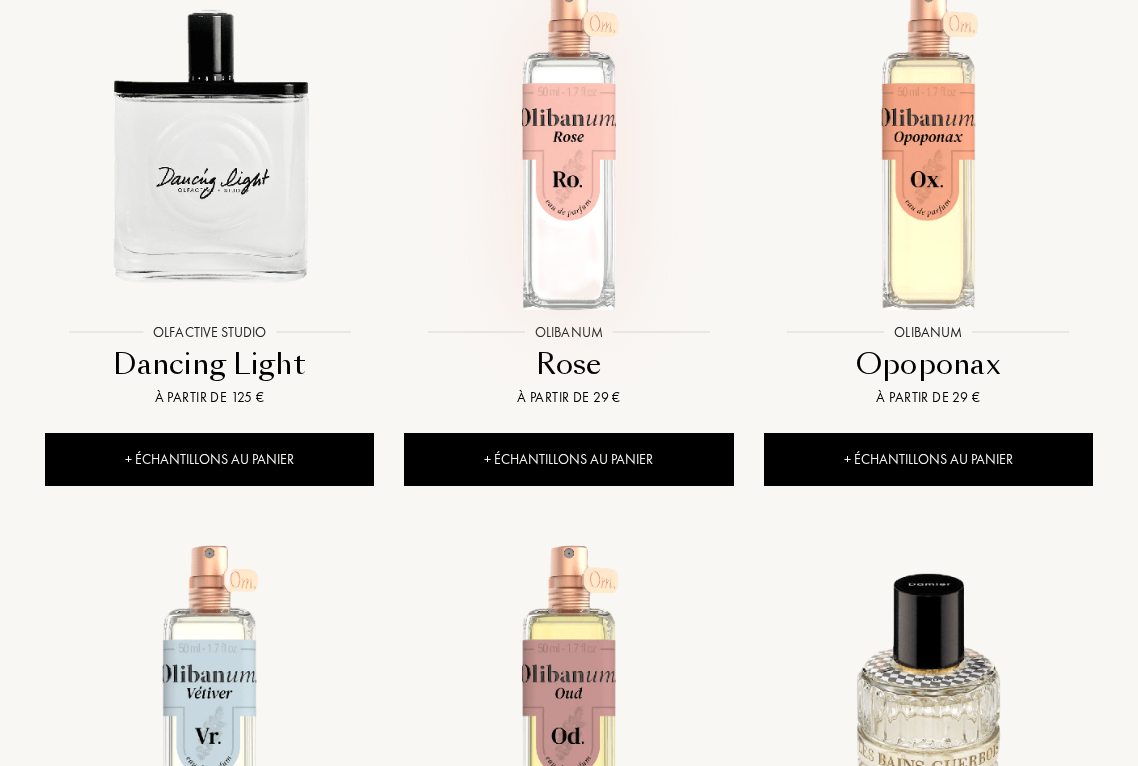 scroll, scrollTop: 15582, scrollLeft: 0, axis: vertical 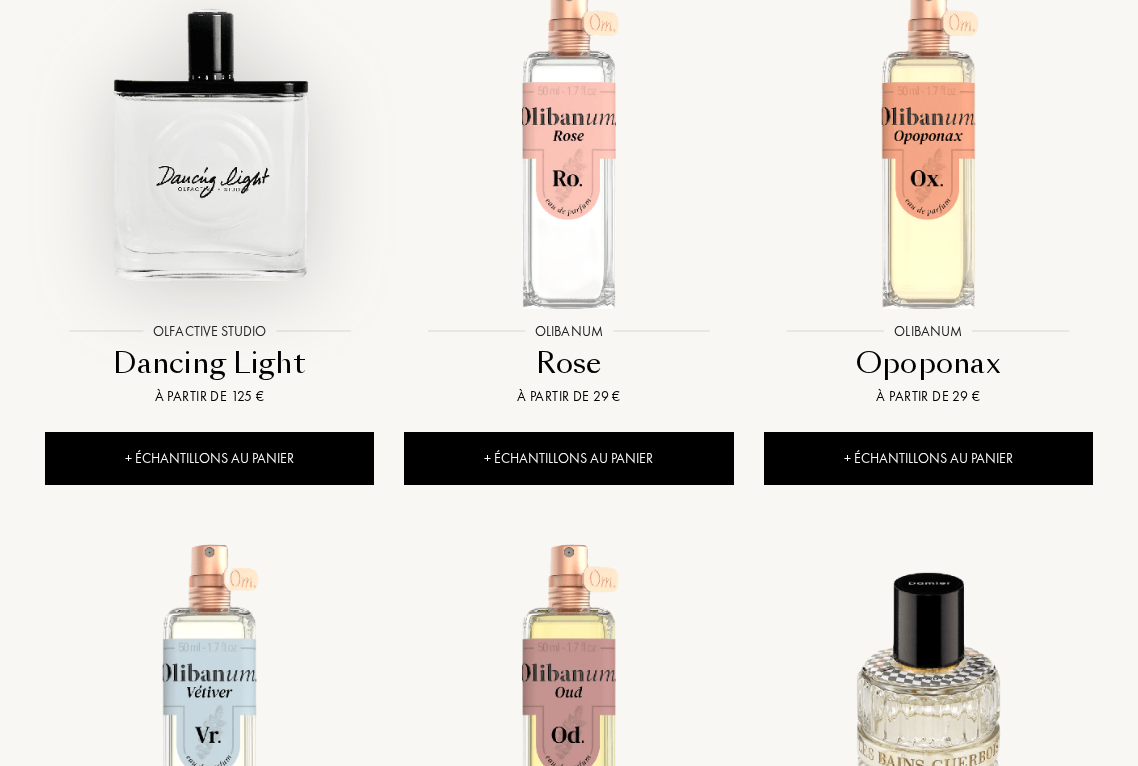 click at bounding box center [209, 147] 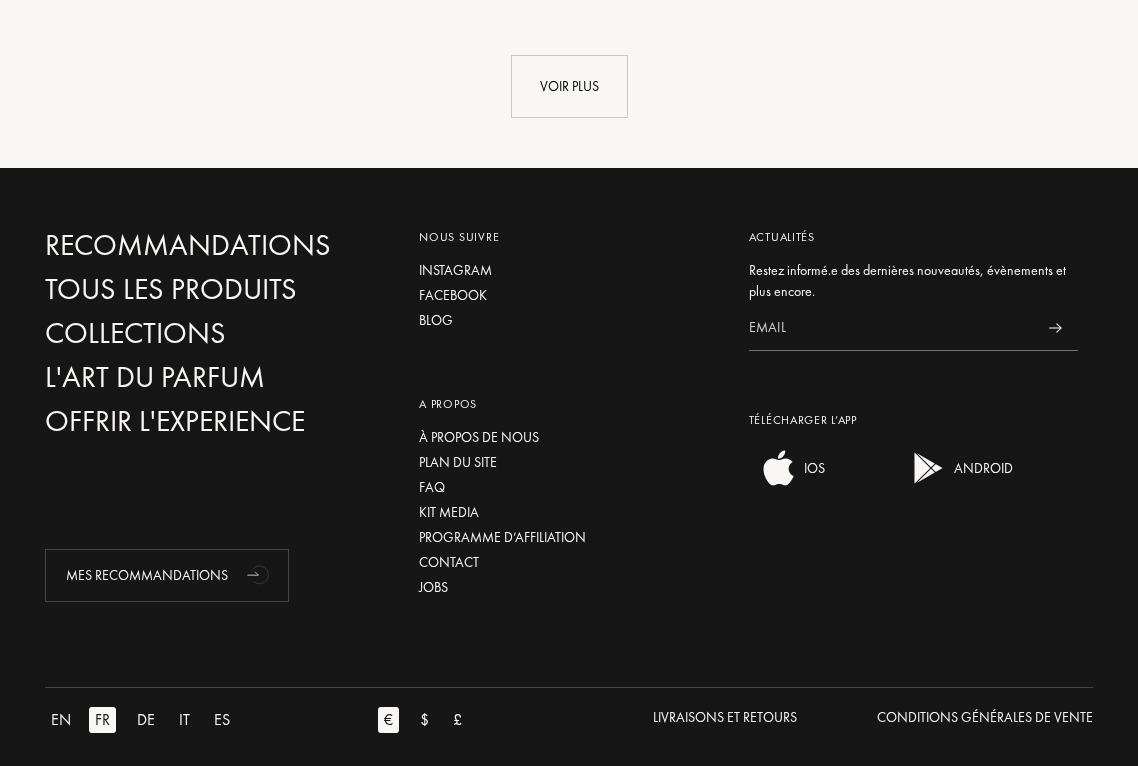 scroll, scrollTop: 16643, scrollLeft: 0, axis: vertical 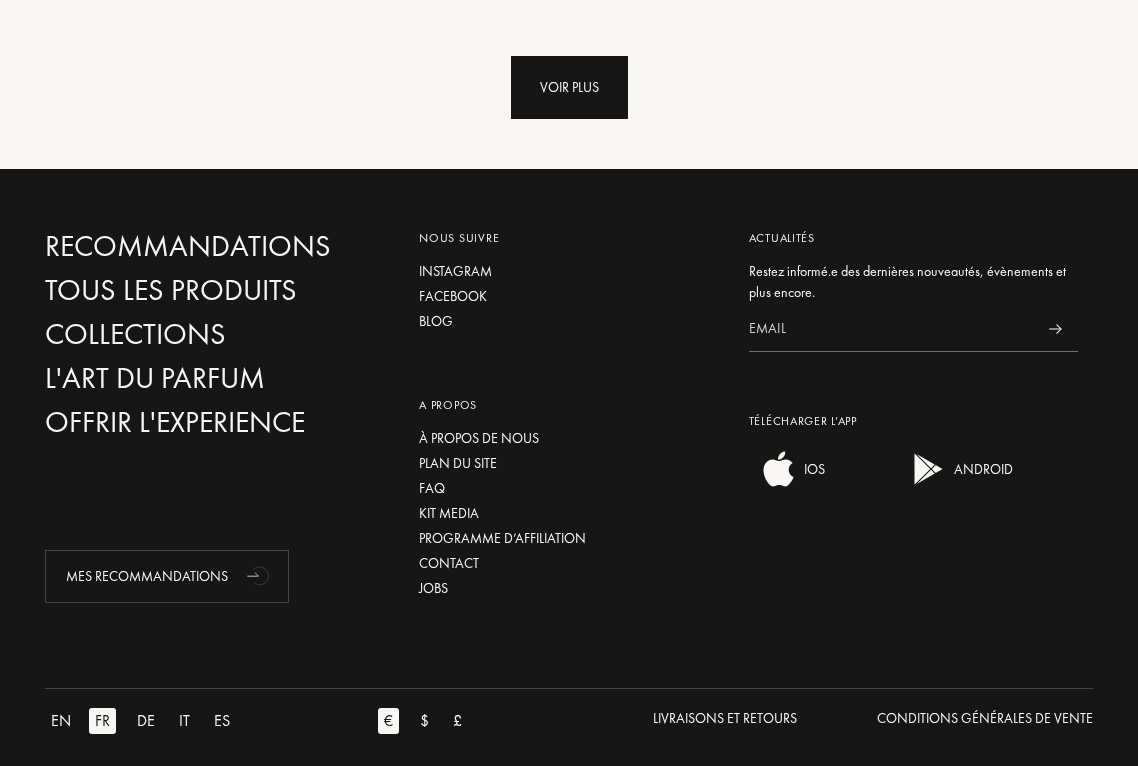 click on "Voir plus" at bounding box center [569, 87] 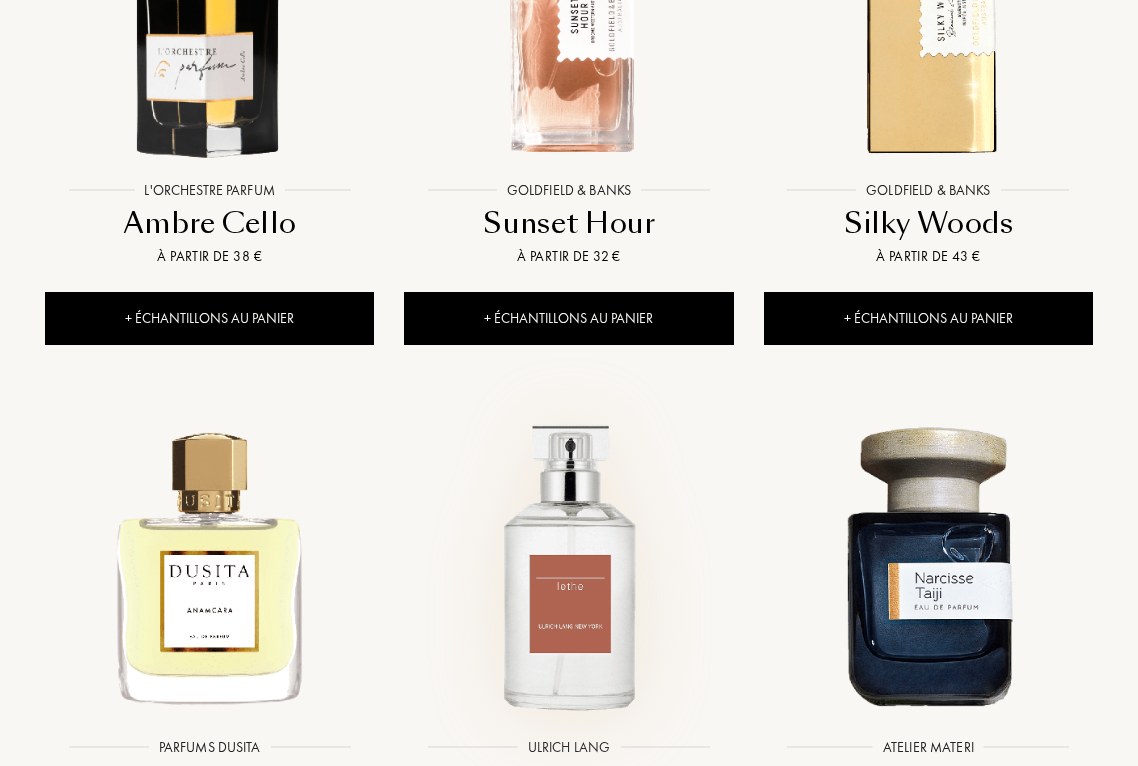 scroll, scrollTop: 17949, scrollLeft: 0, axis: vertical 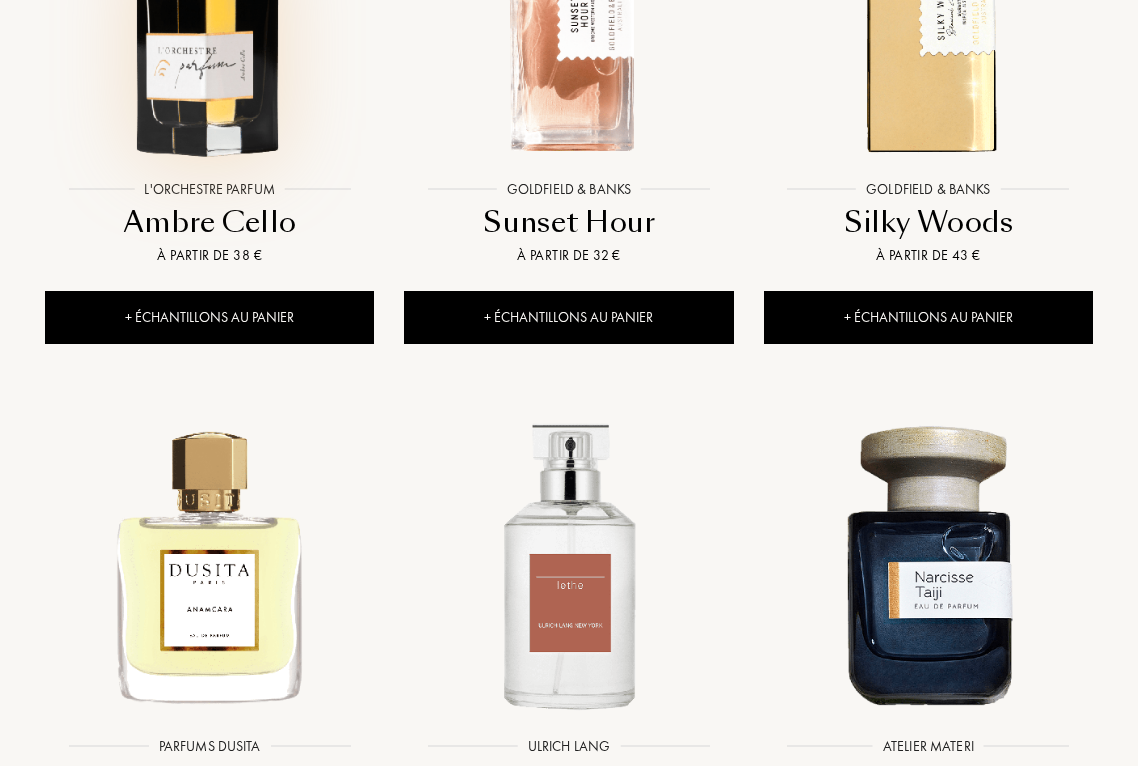 click at bounding box center [209, 6] 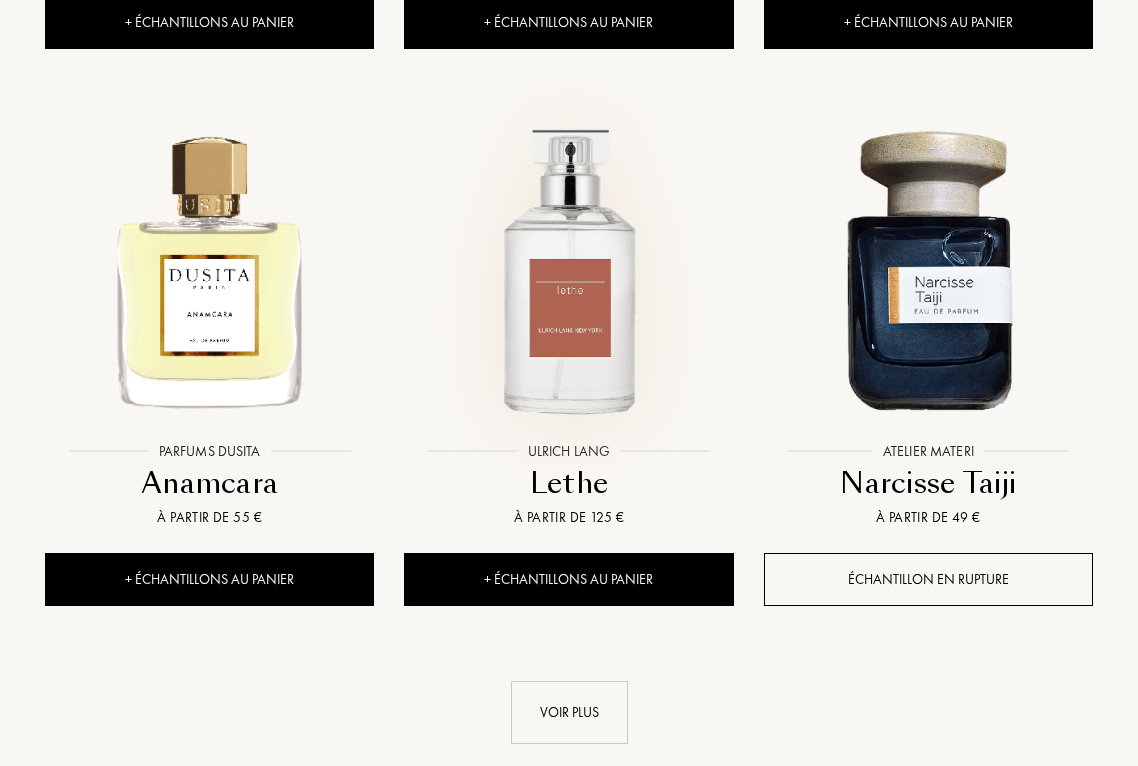 scroll, scrollTop: 18247, scrollLeft: 0, axis: vertical 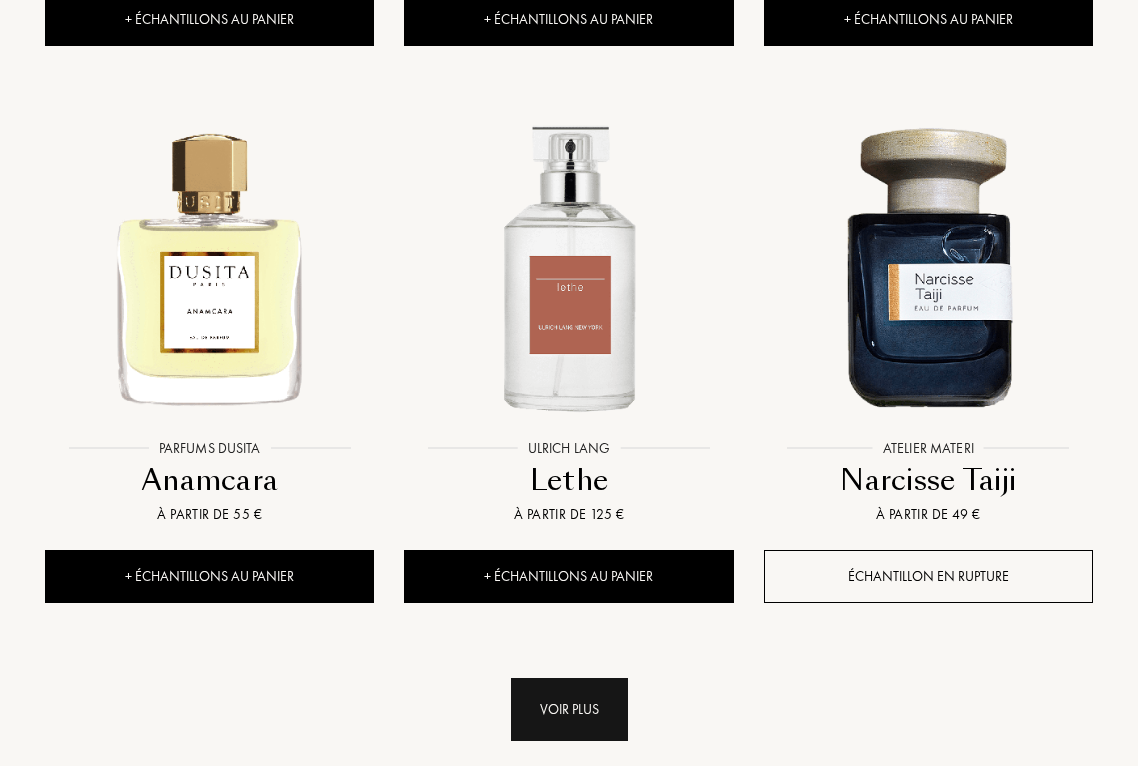 click on "Voir plus" at bounding box center (569, 709) 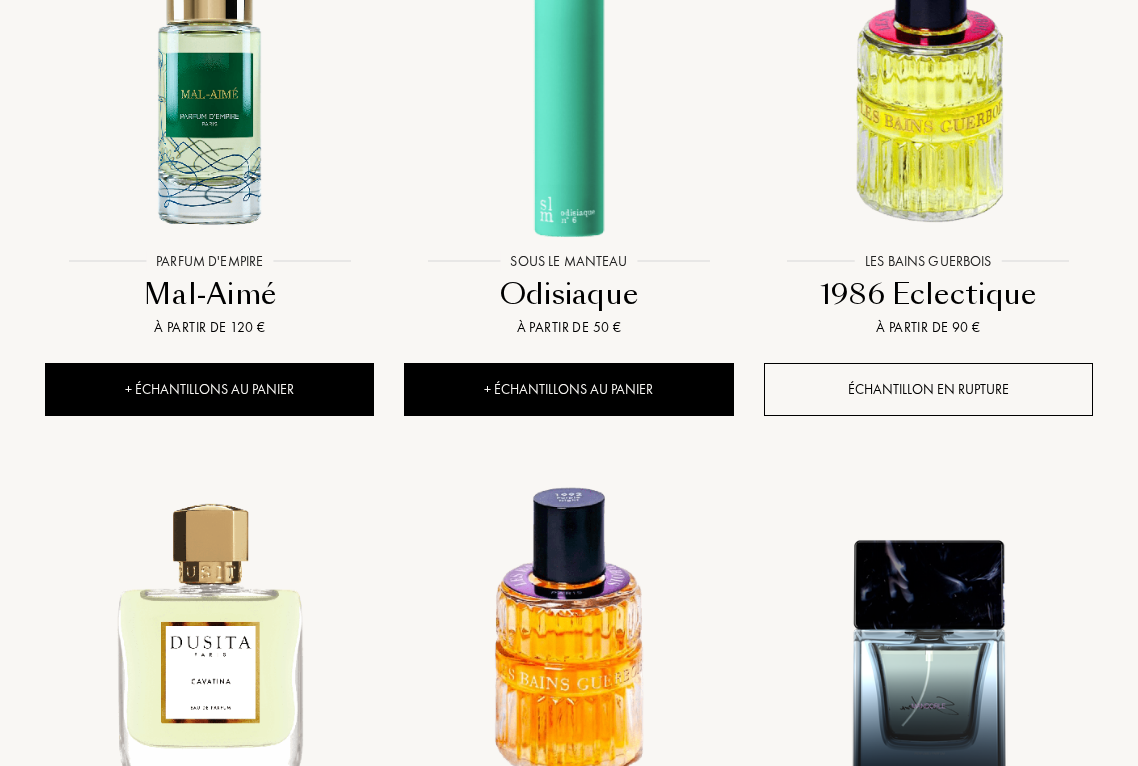 scroll, scrollTop: 18978, scrollLeft: 0, axis: vertical 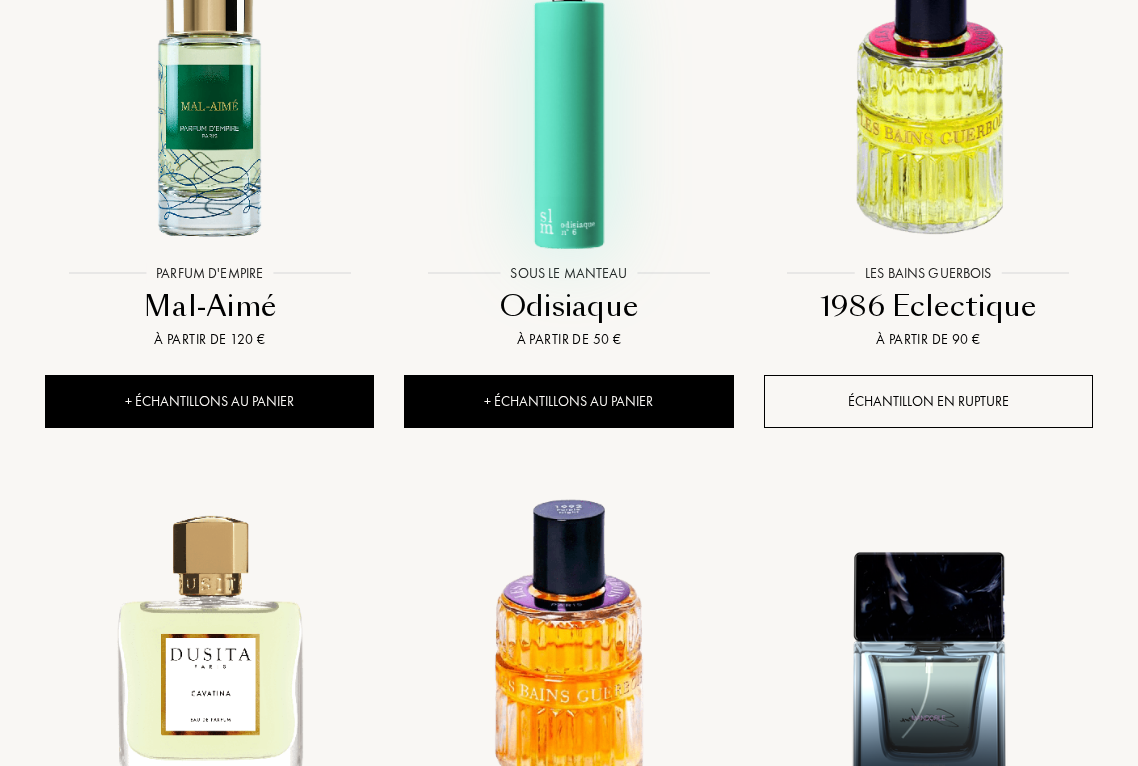 click at bounding box center (568, 90) 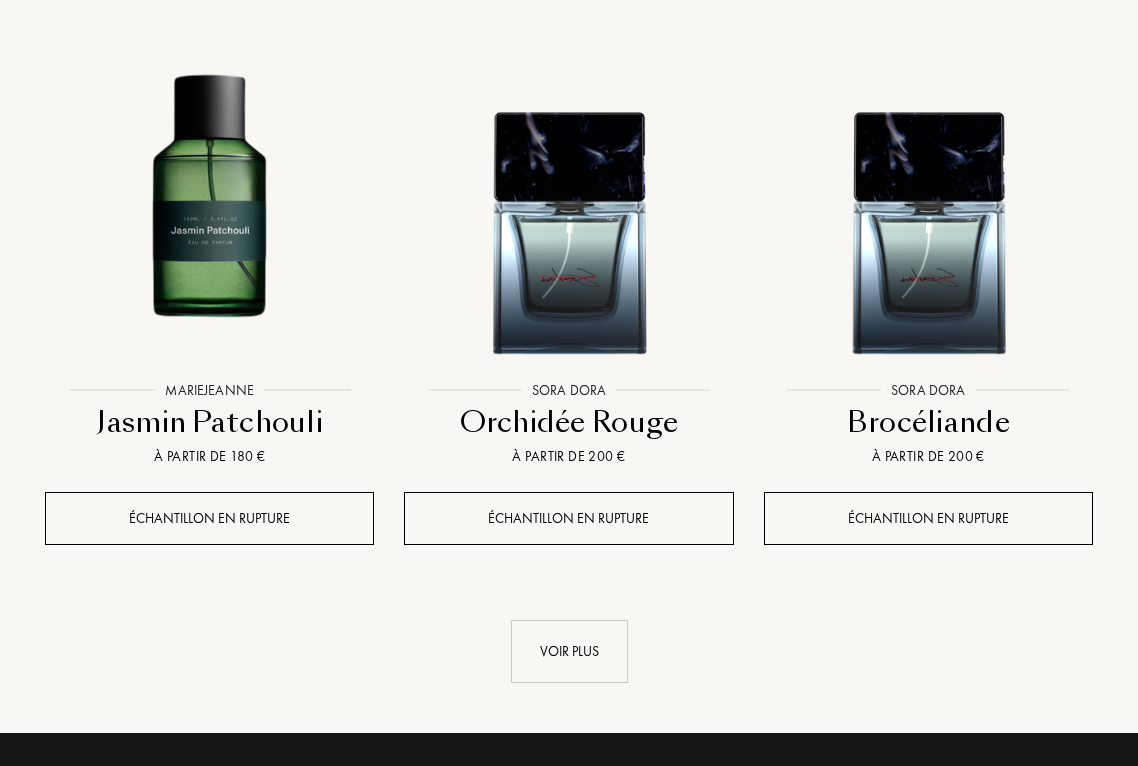 scroll, scrollTop: 20533, scrollLeft: 0, axis: vertical 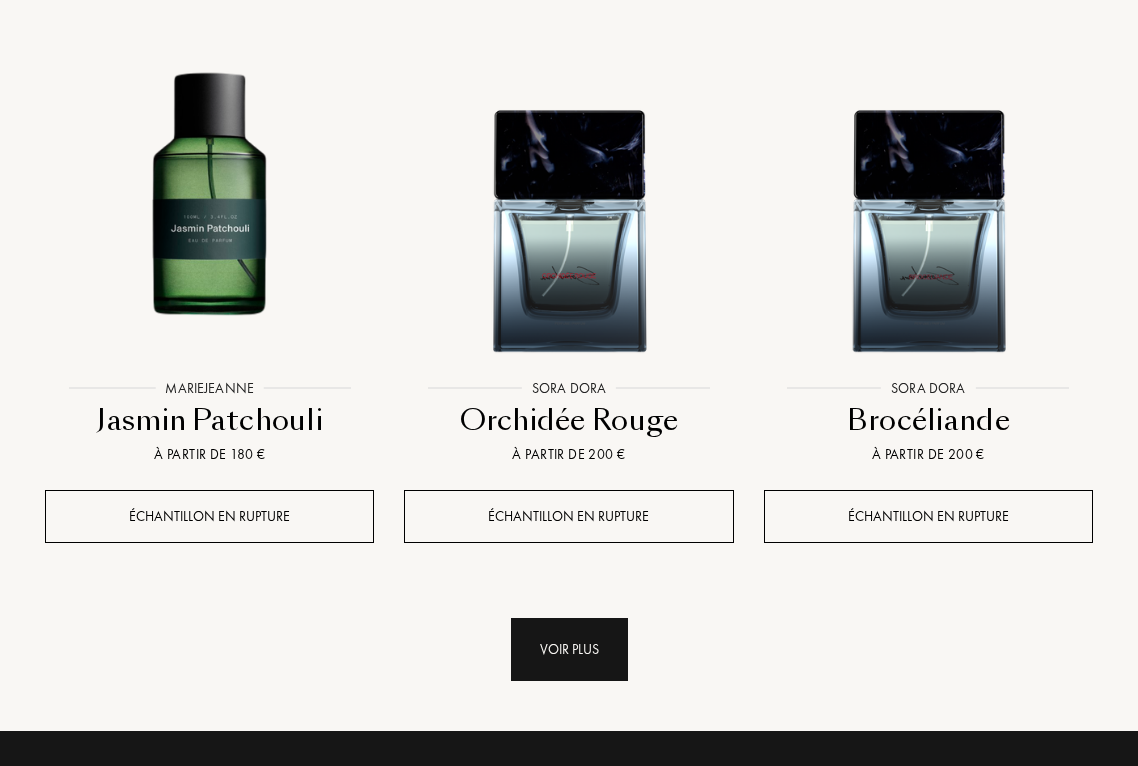 click on "Voir plus" at bounding box center (569, 649) 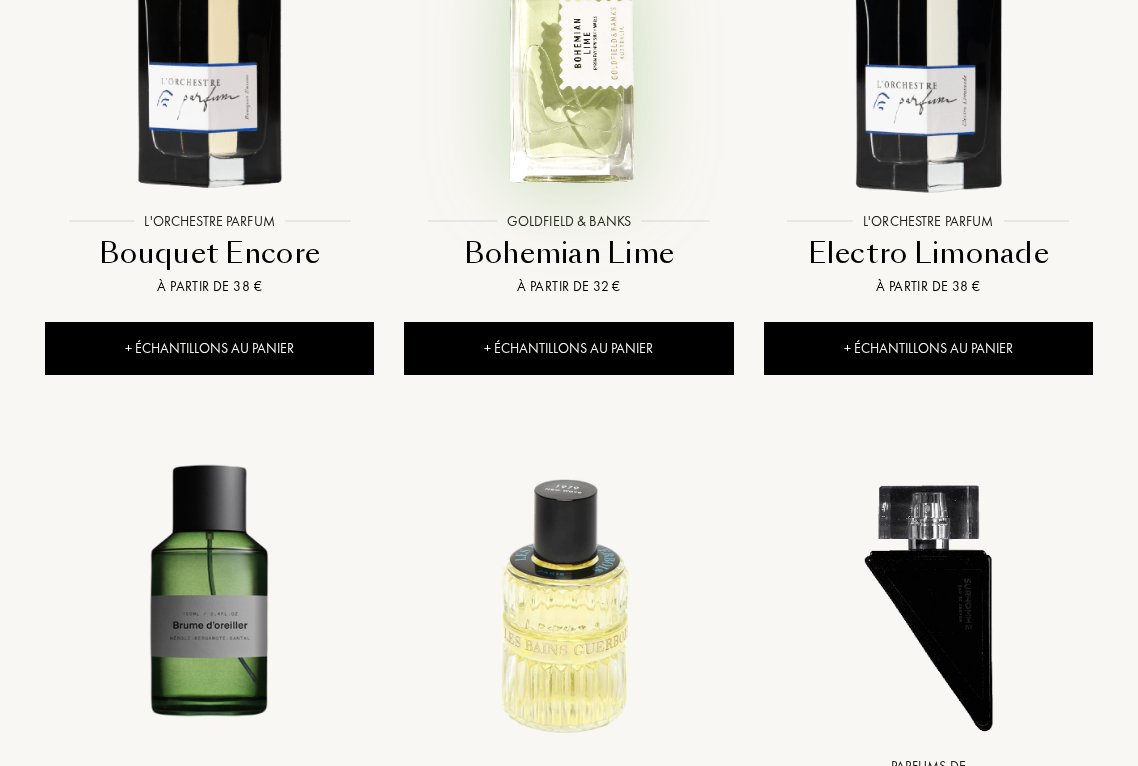 scroll, scrollTop: 21817, scrollLeft: 0, axis: vertical 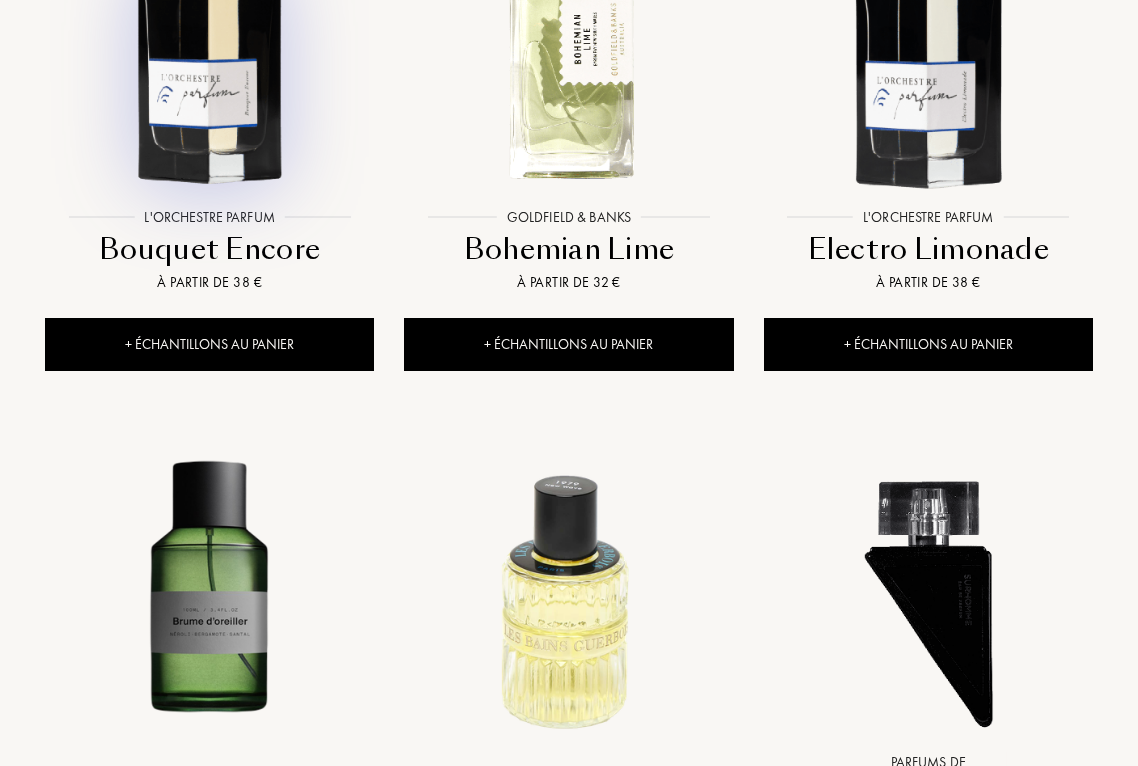 click at bounding box center [209, 33] 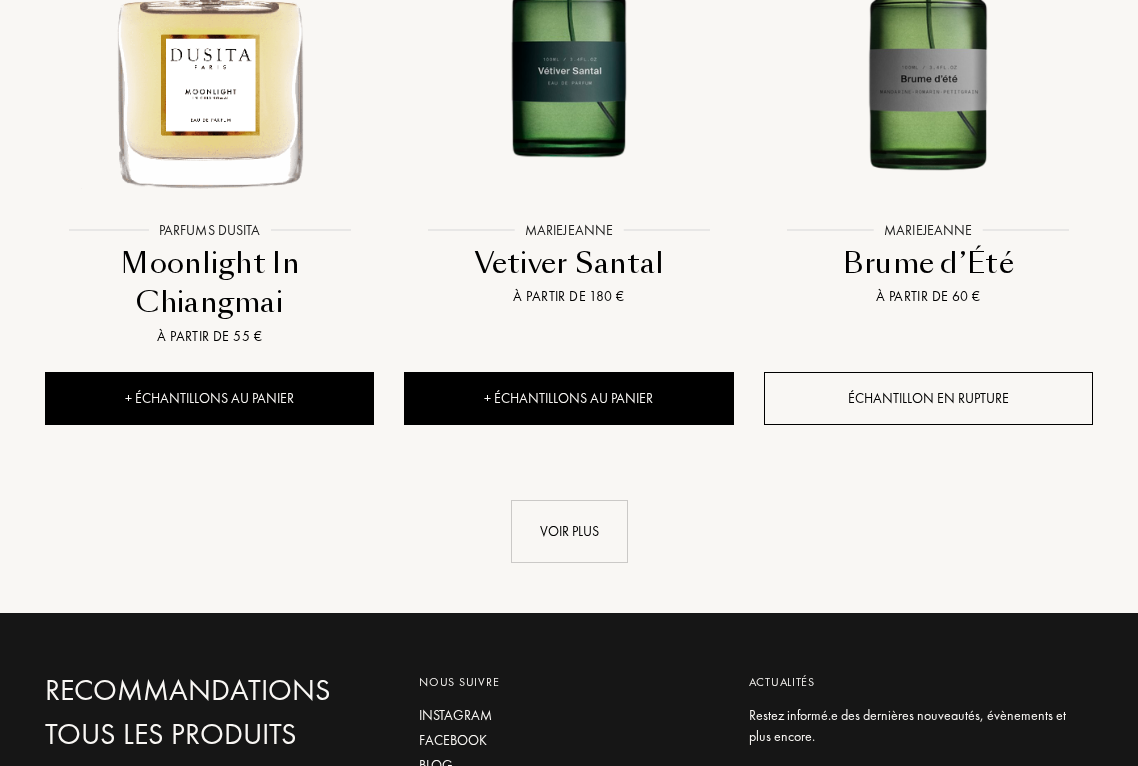 scroll, scrollTop: 22917, scrollLeft: 0, axis: vertical 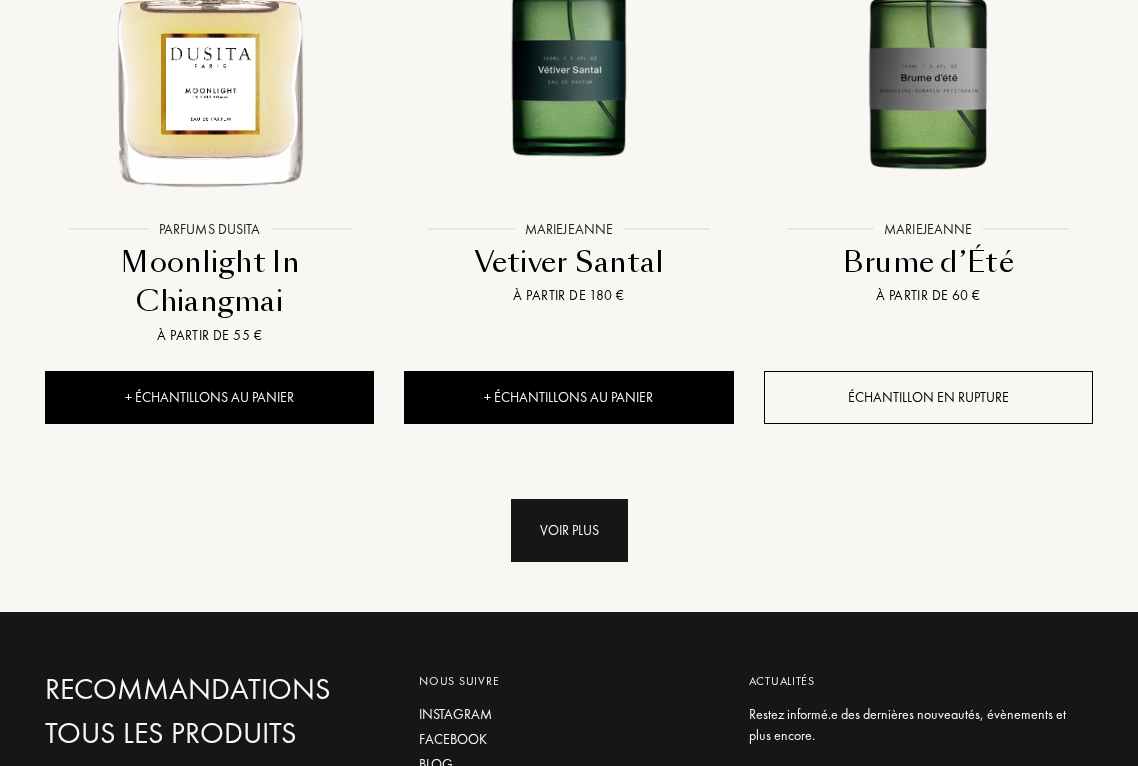 click on "Voir plus" at bounding box center [569, 530] 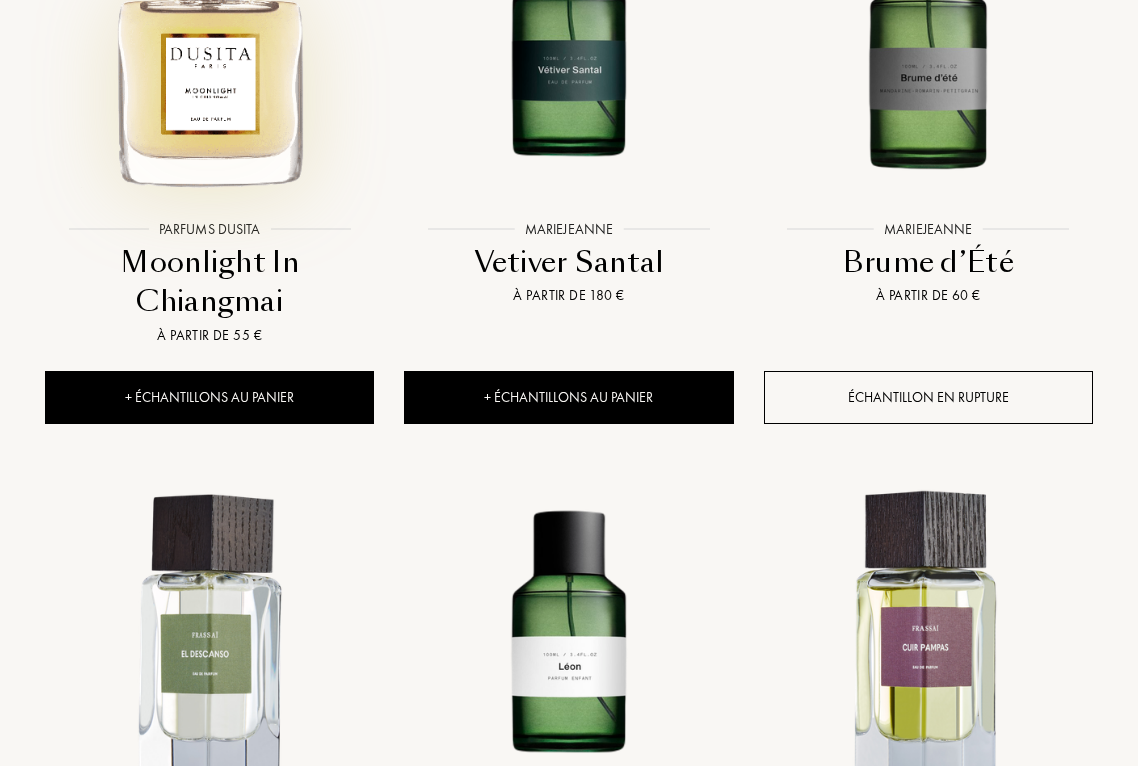 click at bounding box center [209, 46] 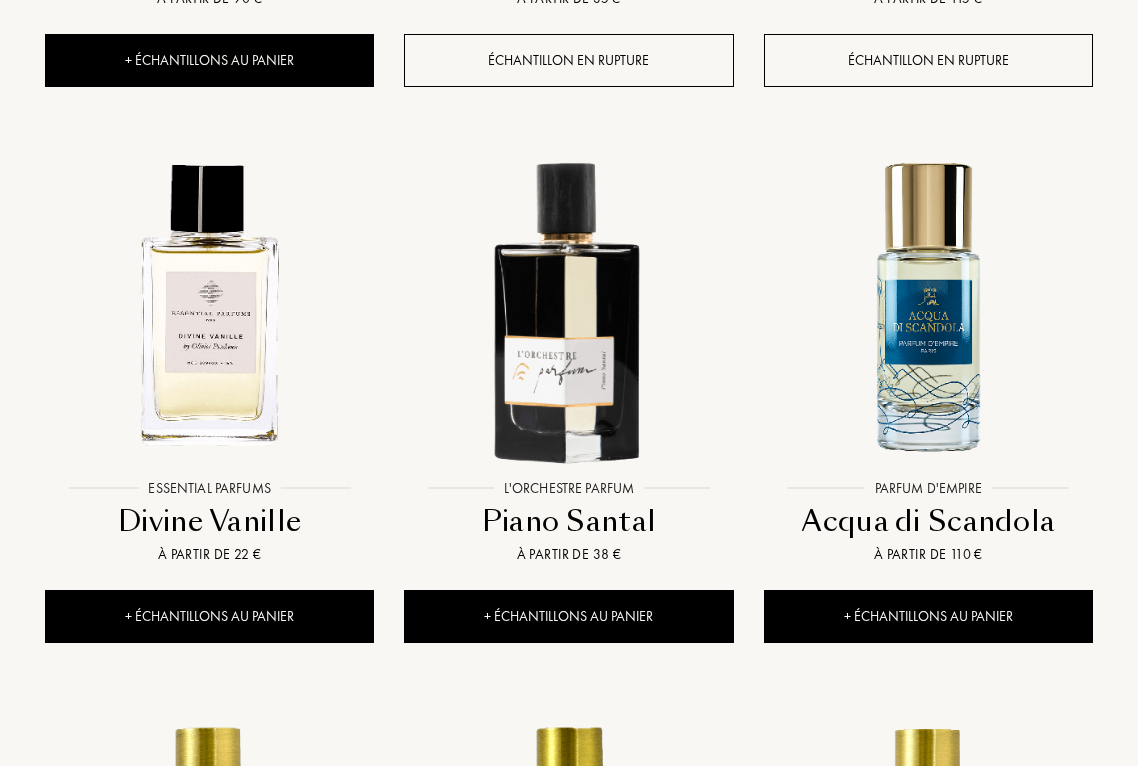 scroll, scrollTop: 24368, scrollLeft: 0, axis: vertical 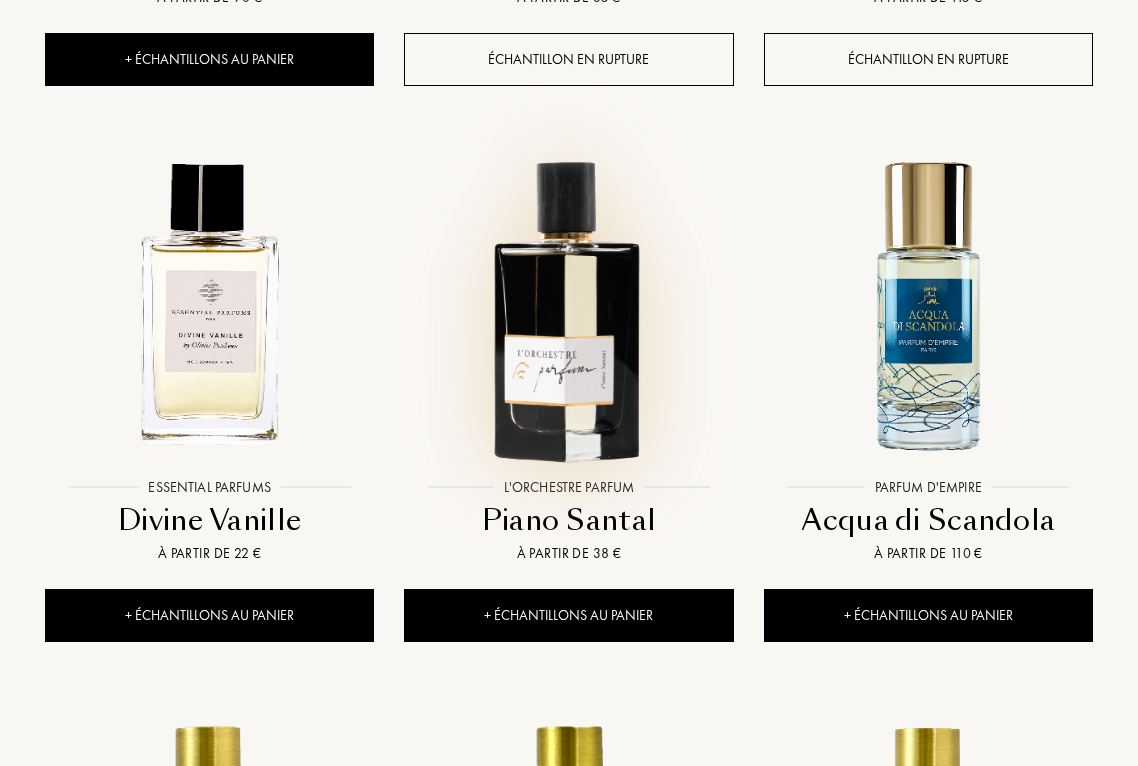 click at bounding box center [568, 304] 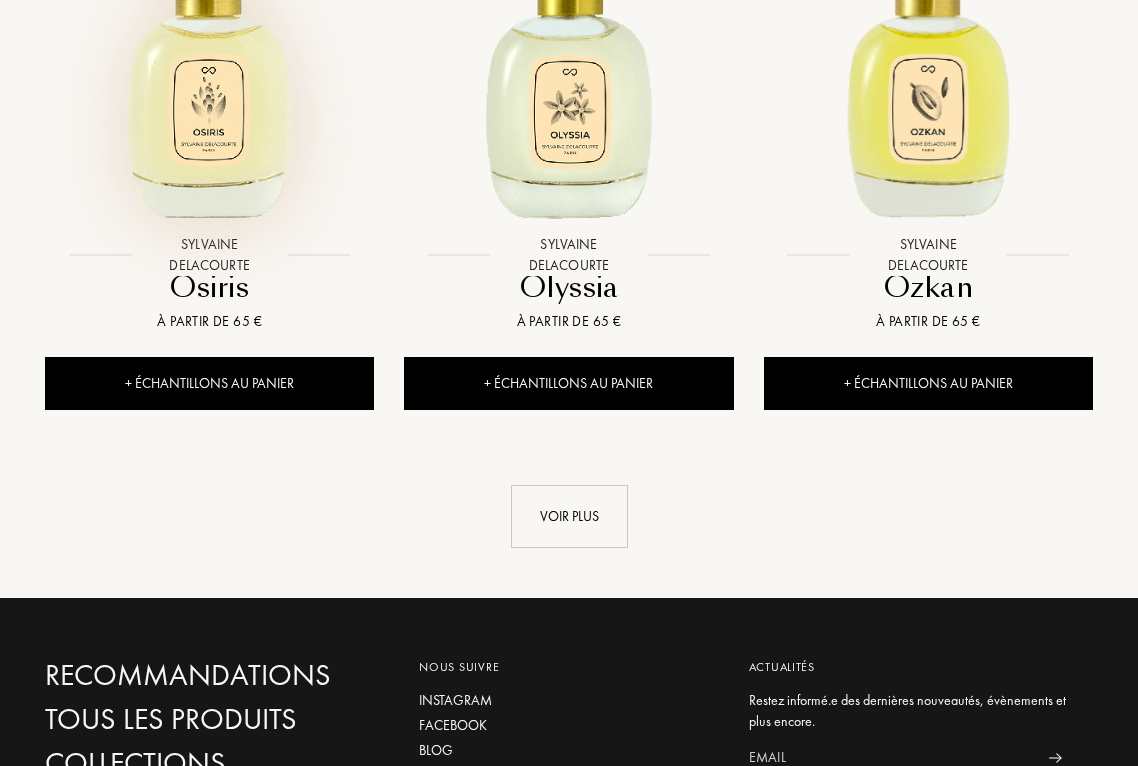 scroll, scrollTop: 25159, scrollLeft: 0, axis: vertical 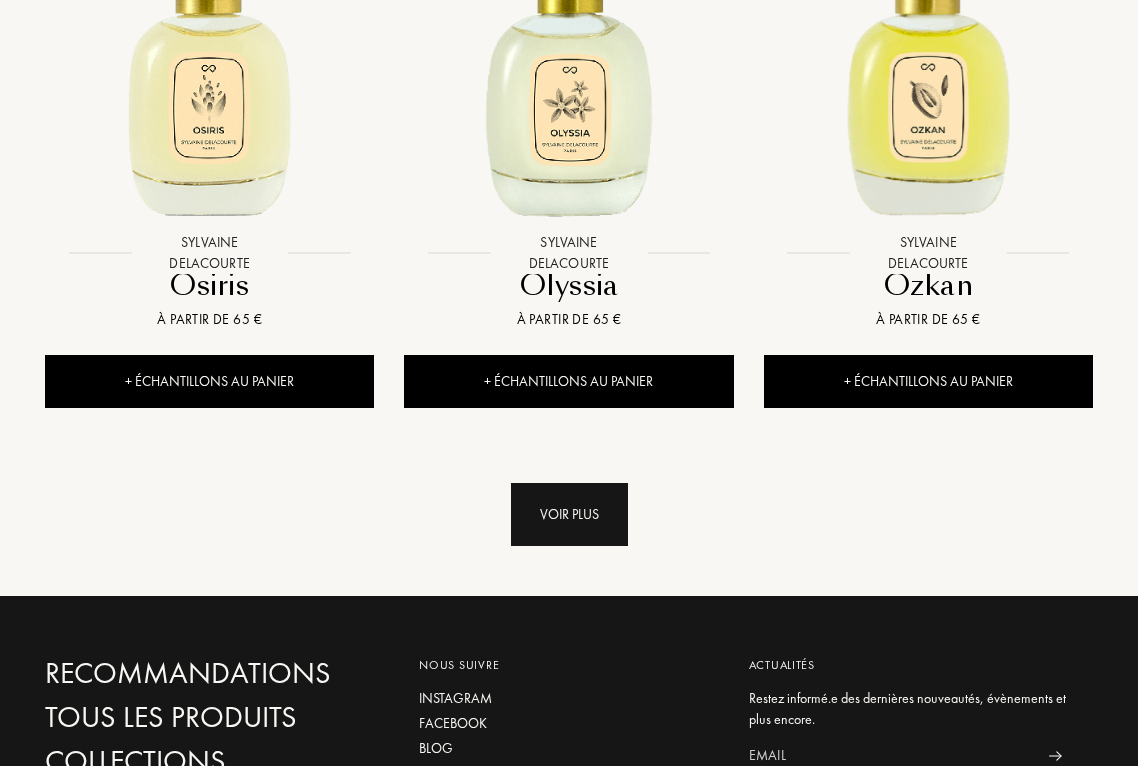 click on "Voir plus" at bounding box center (569, 514) 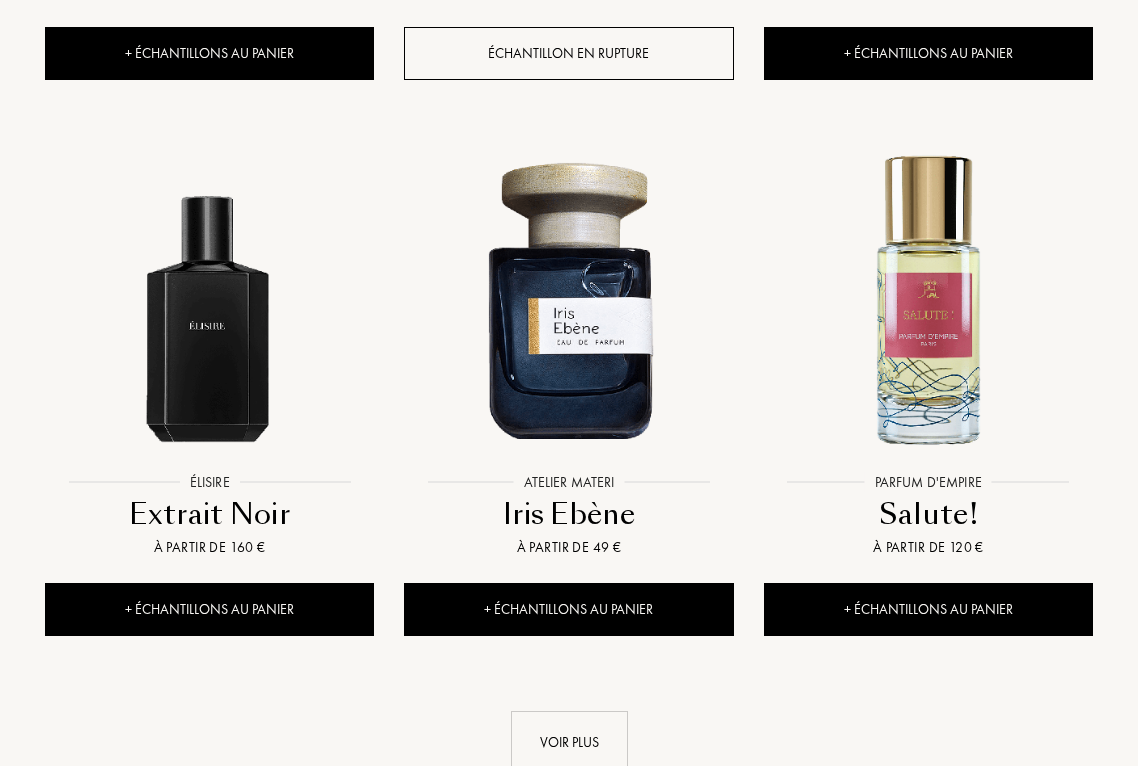 scroll, scrollTop: 27239, scrollLeft: 0, axis: vertical 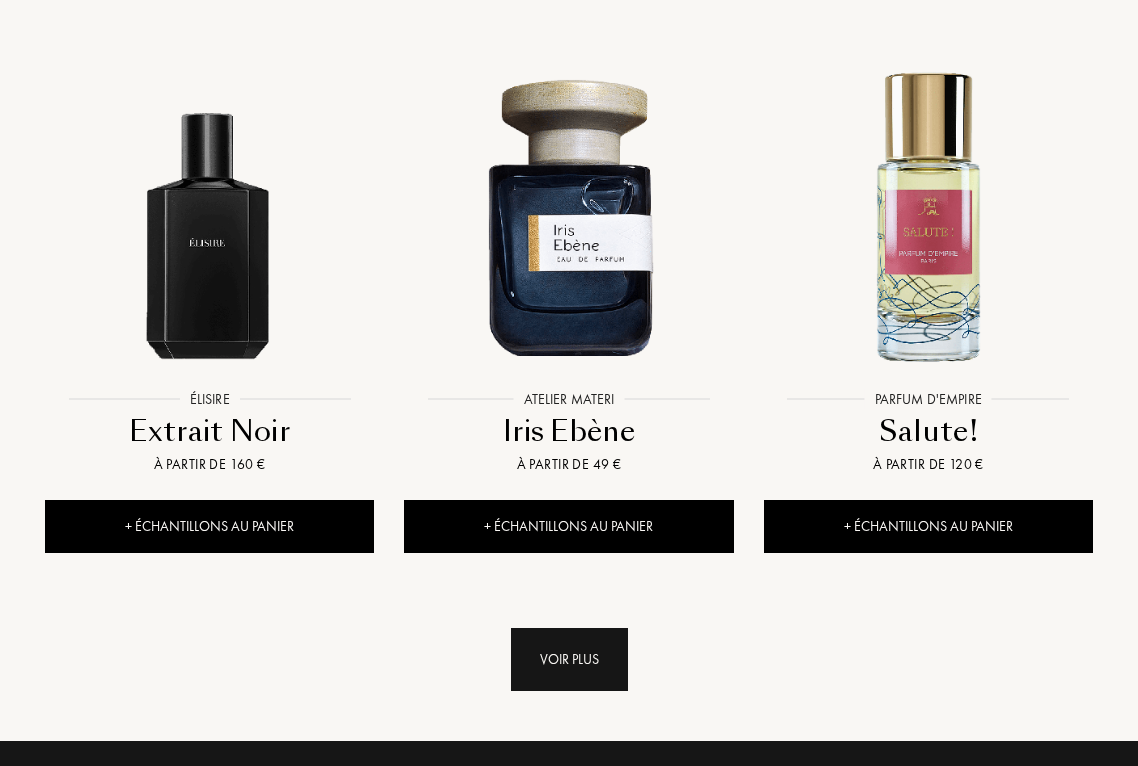 click on "Voir plus" at bounding box center [569, 659] 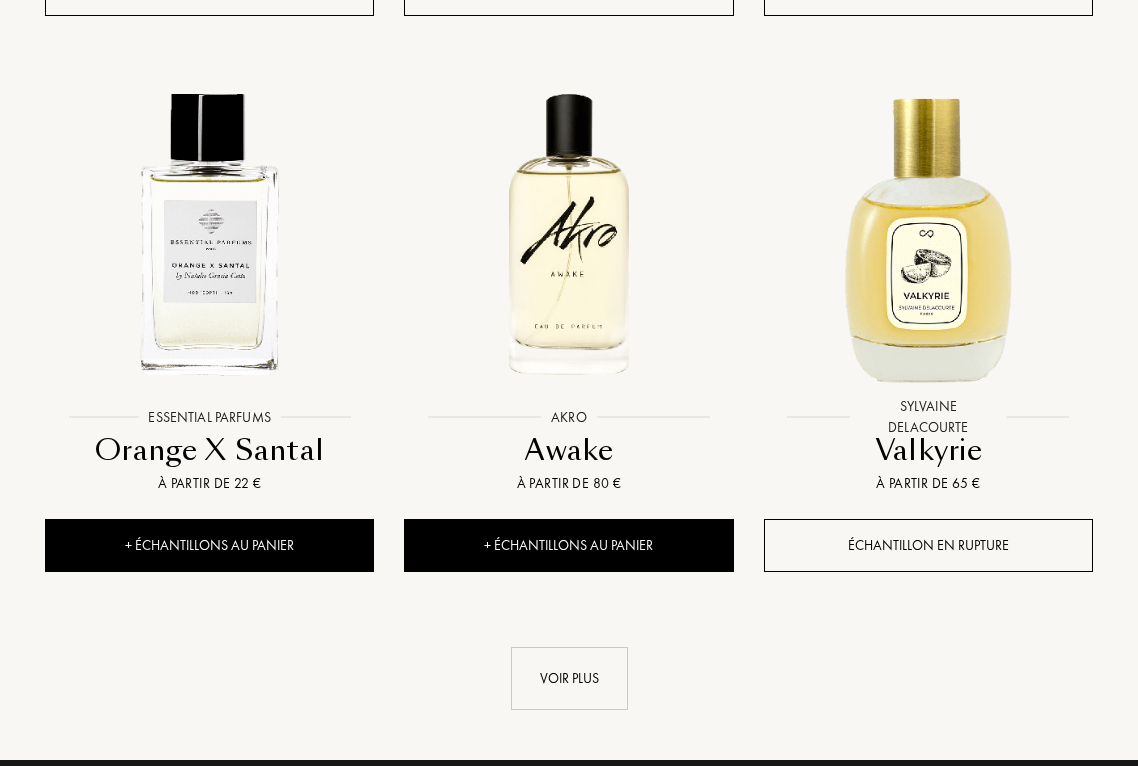 scroll, scrollTop: 29448, scrollLeft: 0, axis: vertical 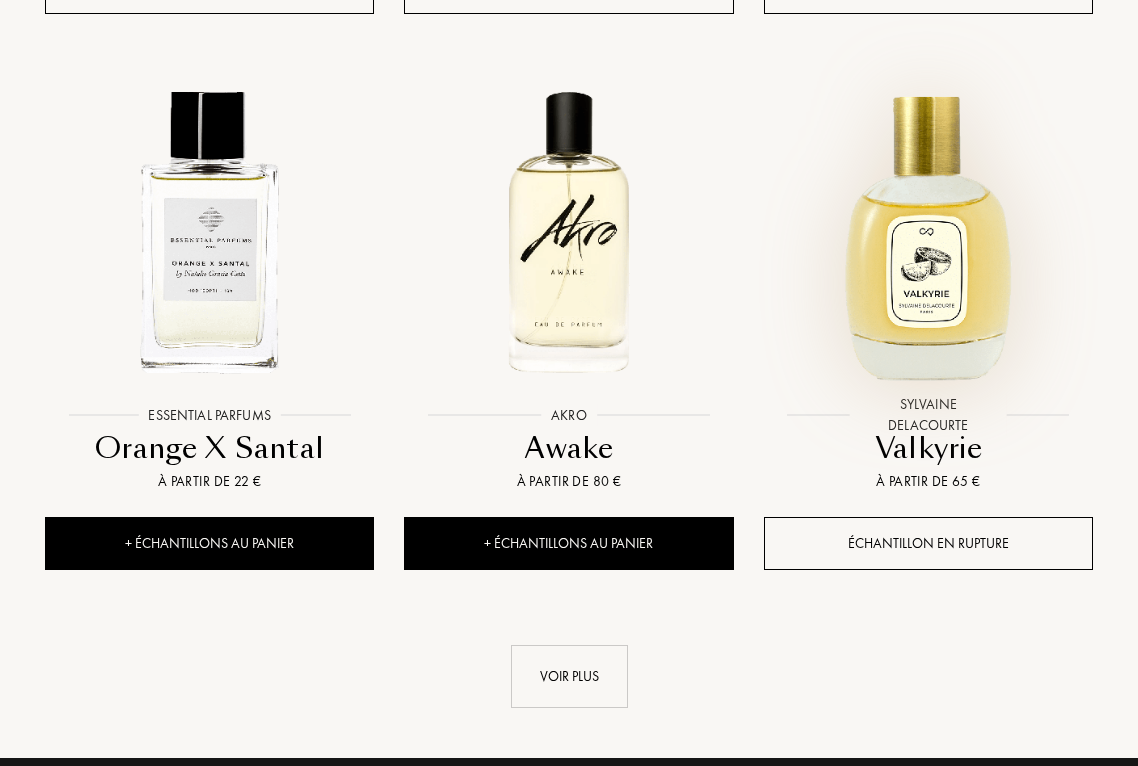 click at bounding box center [928, 232] 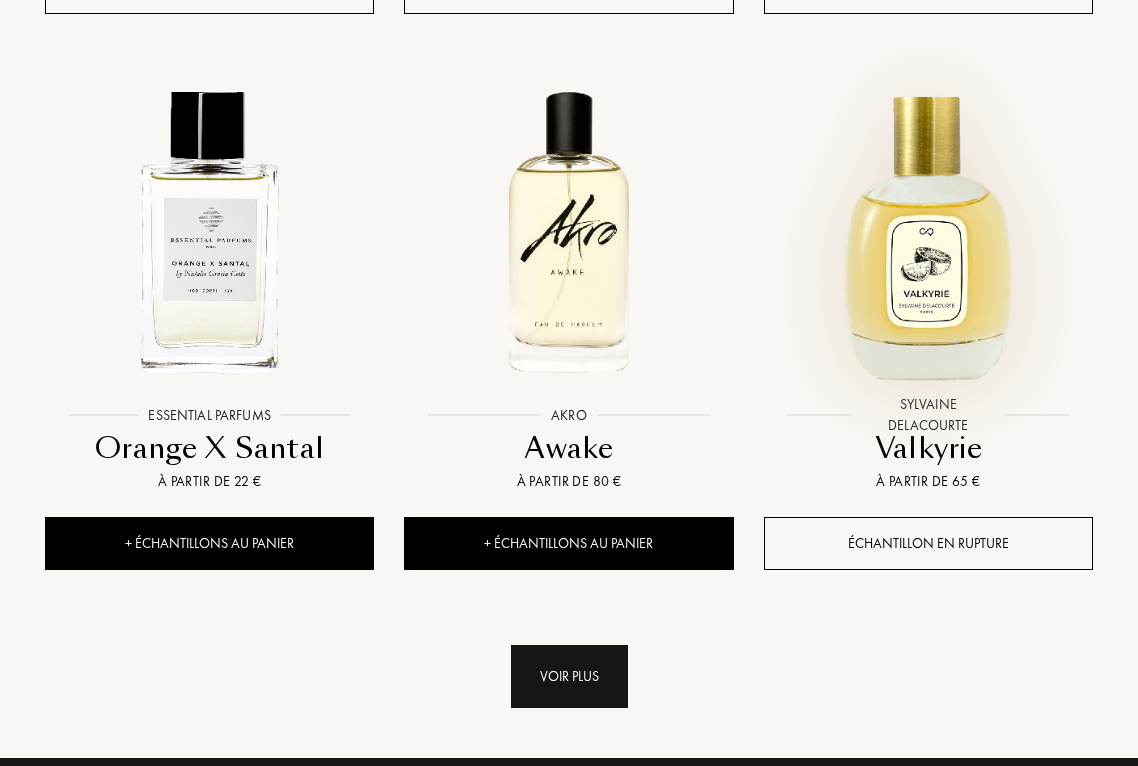 click on "Voir plus" at bounding box center [569, 676] 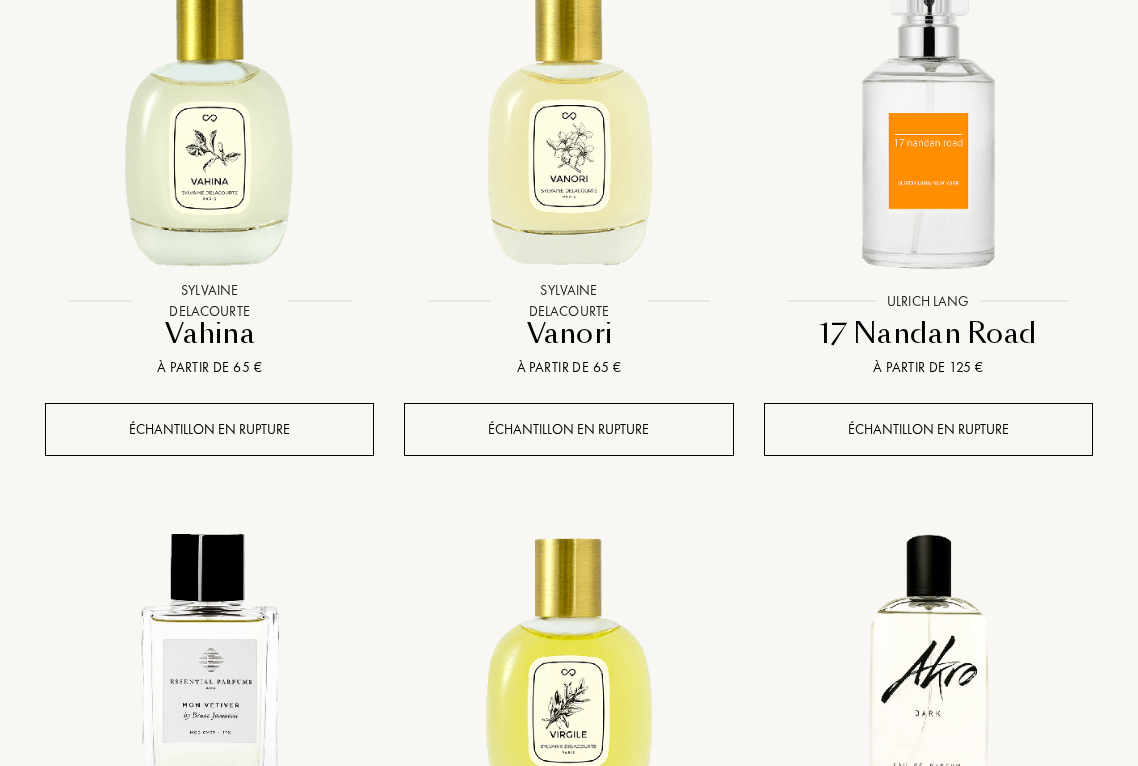 scroll, scrollTop: 30156, scrollLeft: 0, axis: vertical 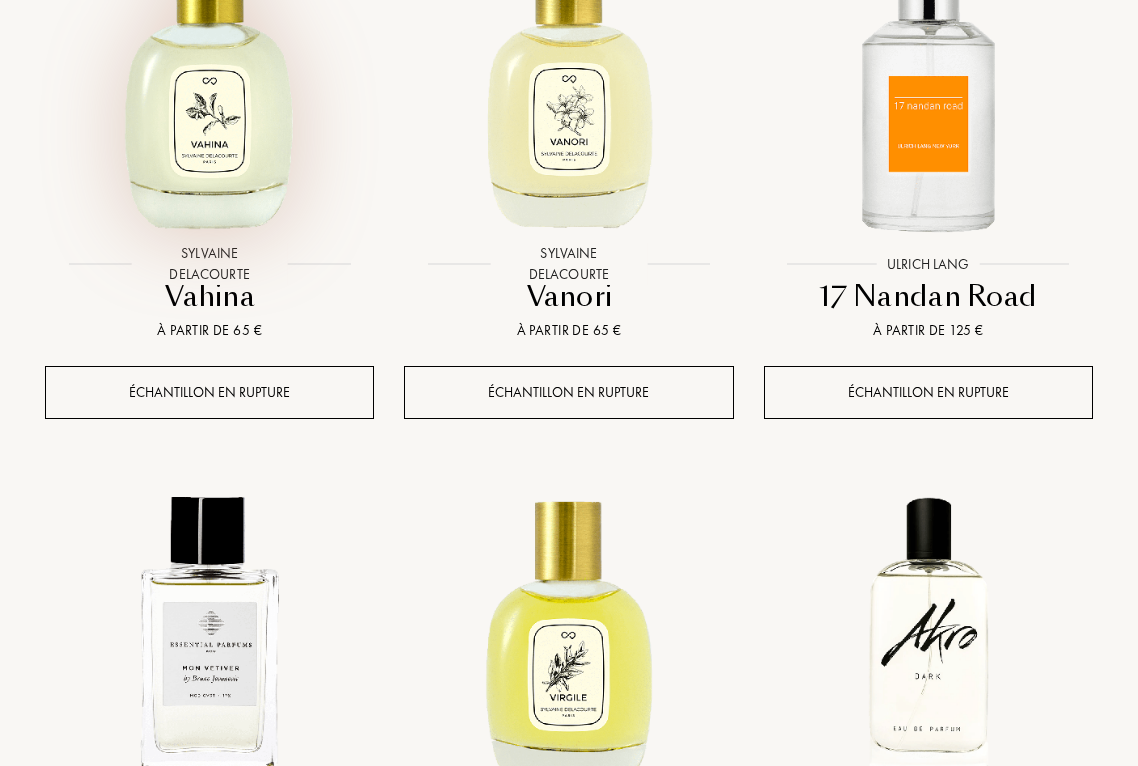 click at bounding box center [209, 80] 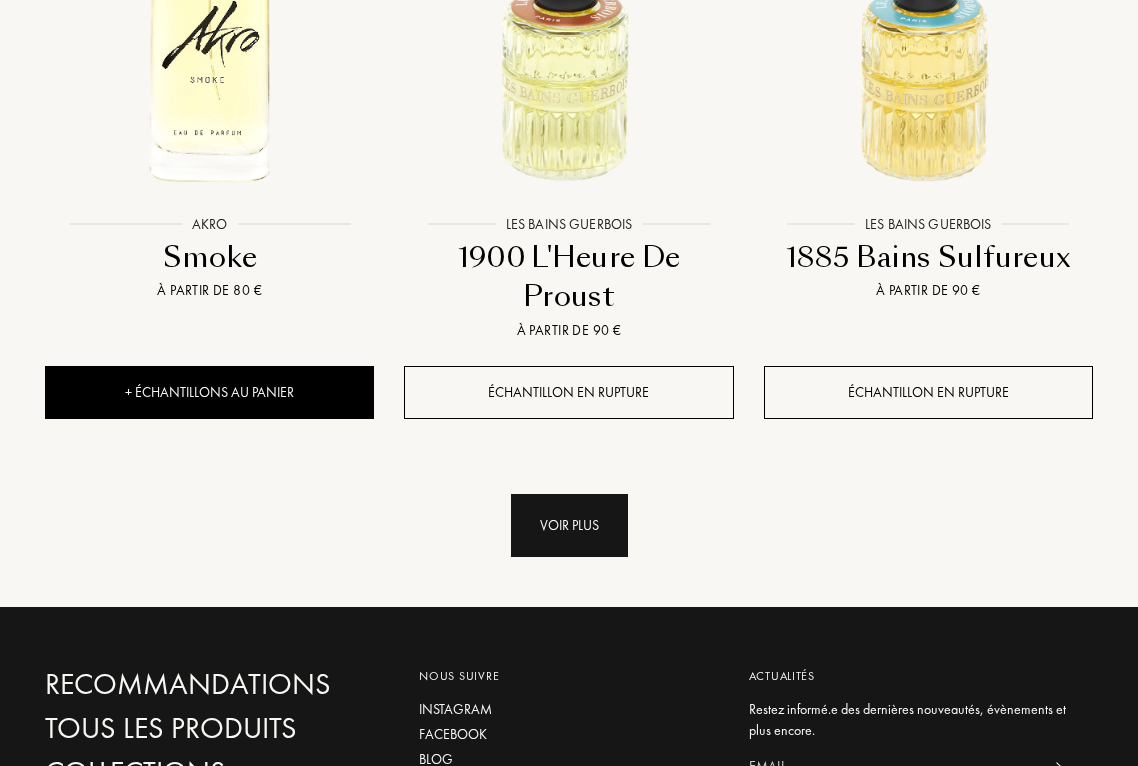 scroll, scrollTop: 31866, scrollLeft: 0, axis: vertical 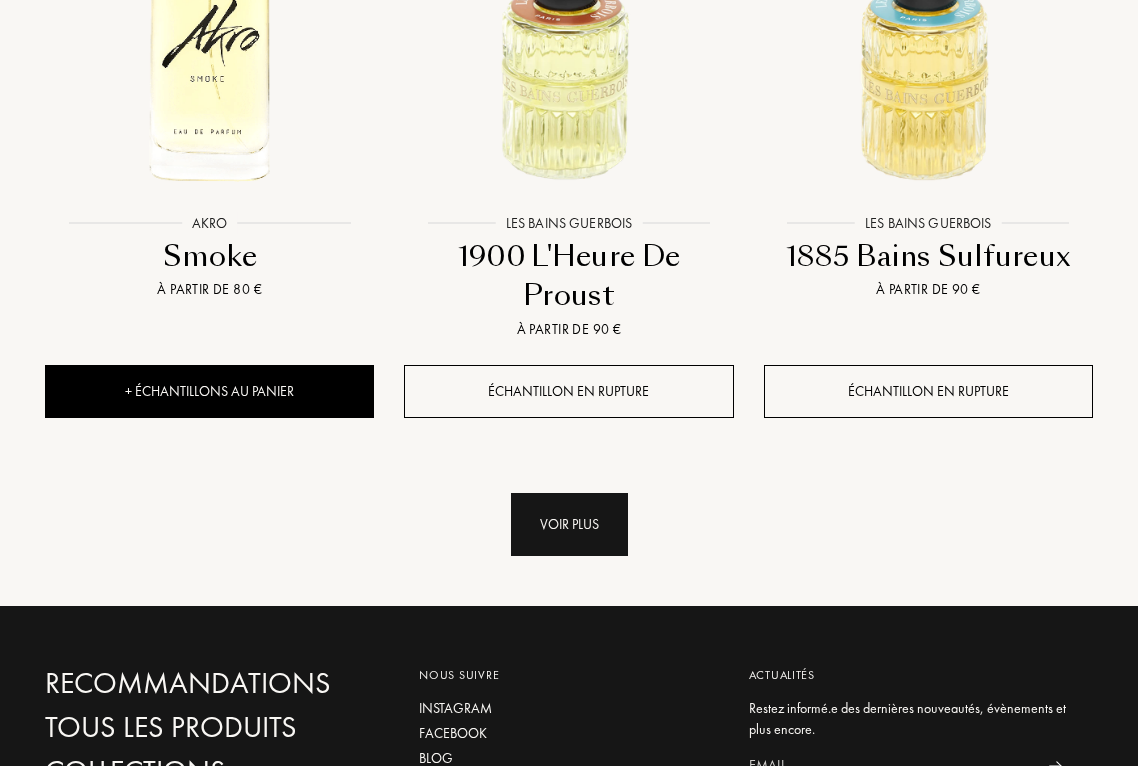 click on "Voir plus" at bounding box center (569, 524) 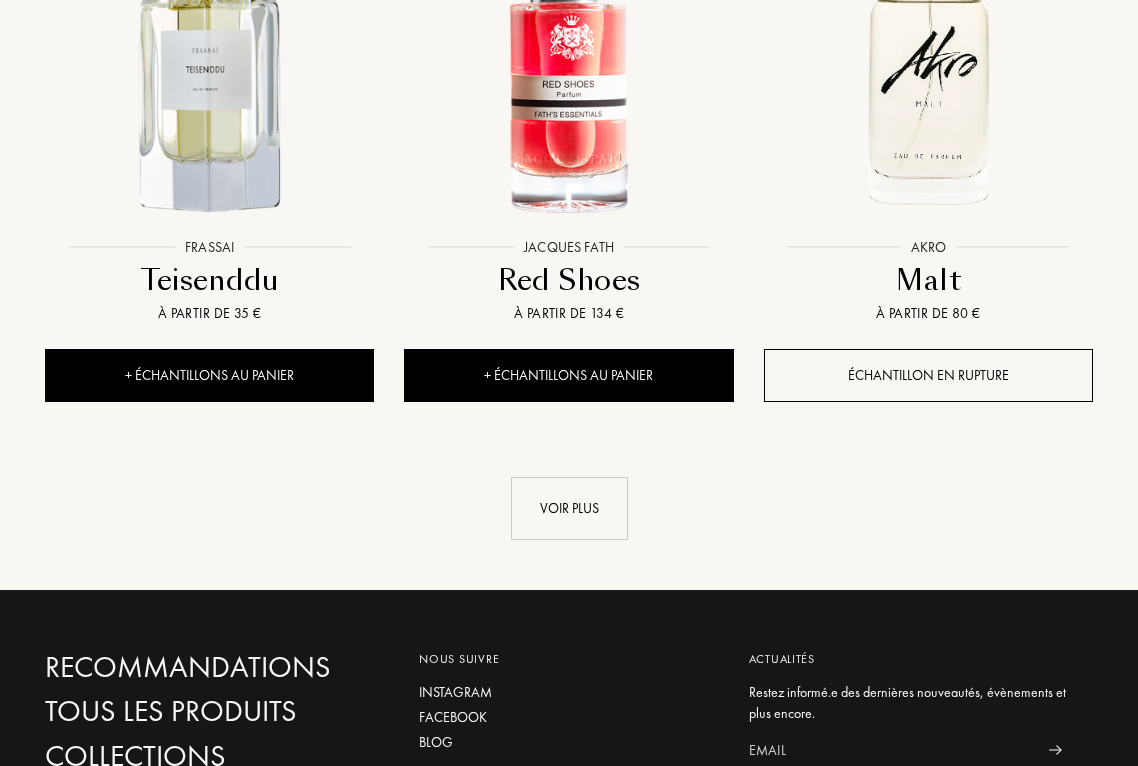 scroll, scrollTop: 34188, scrollLeft: 0, axis: vertical 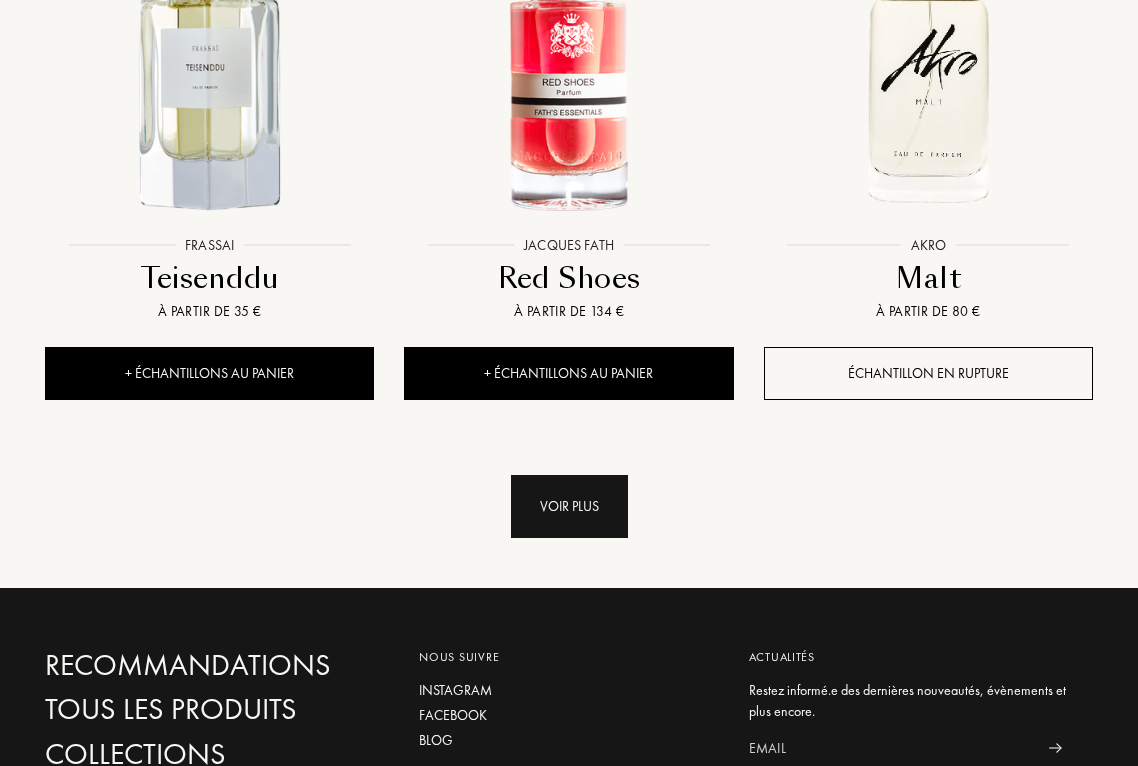 click on "Voir plus" at bounding box center (569, 506) 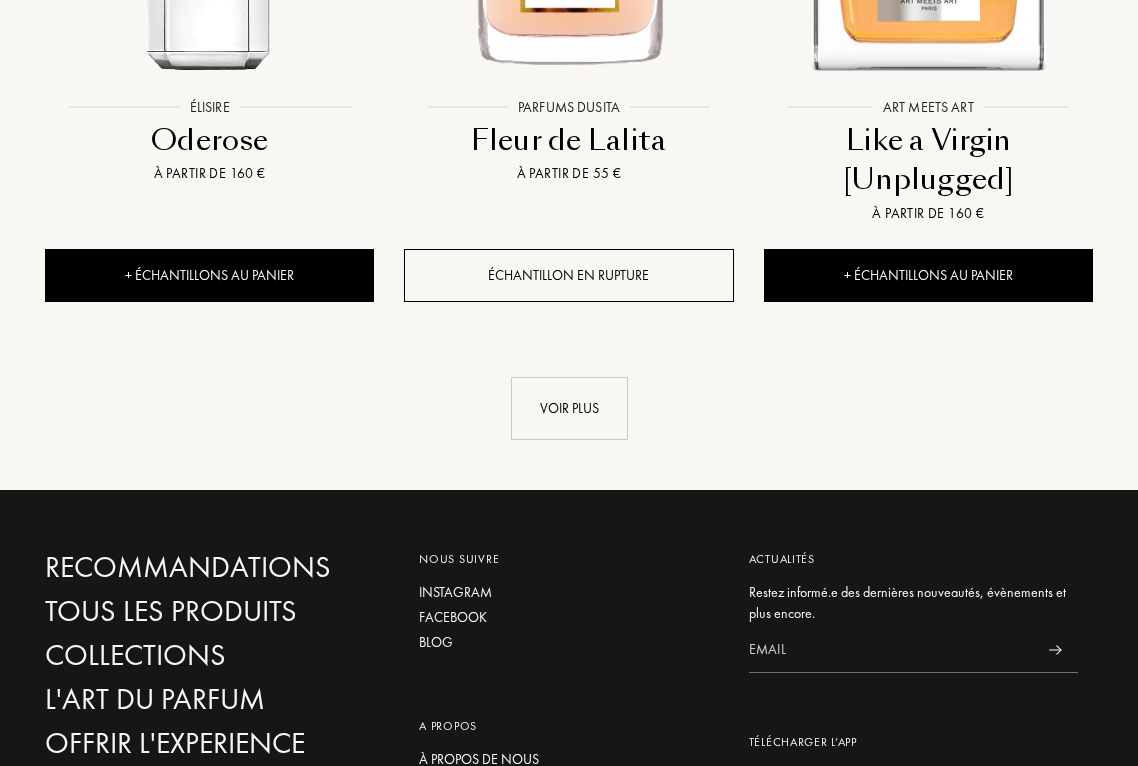 scroll, scrollTop: 36554, scrollLeft: 0, axis: vertical 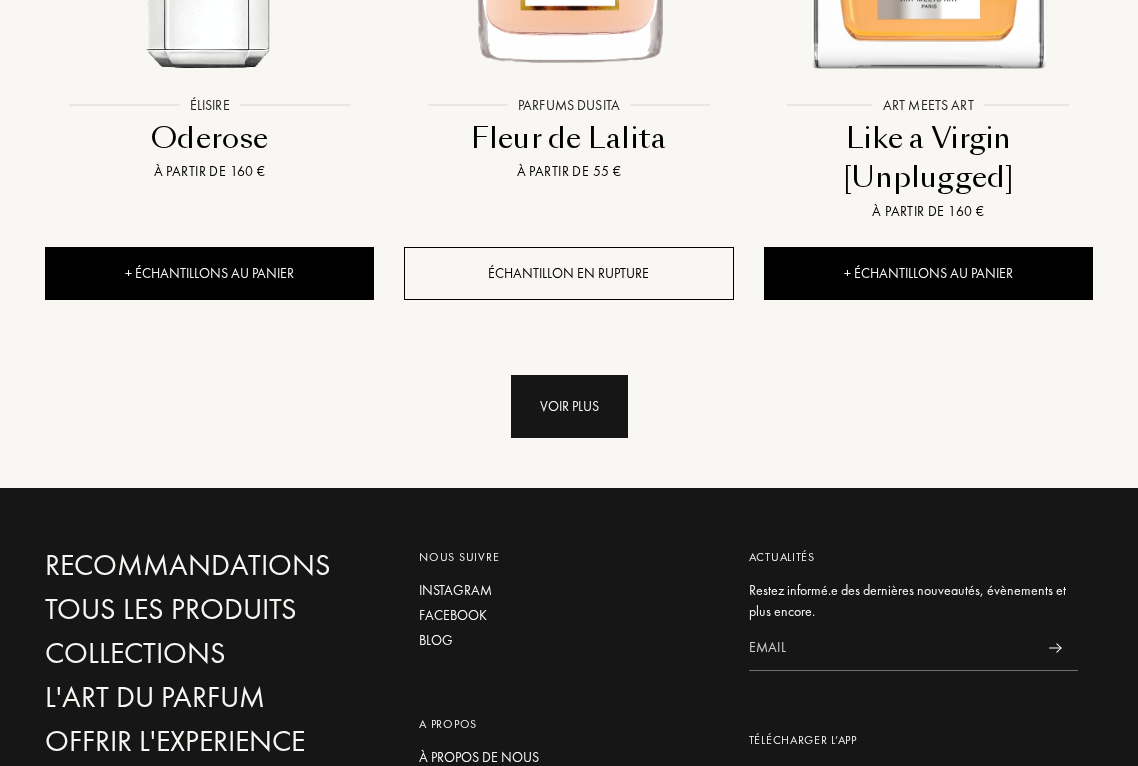click on "Voir plus" at bounding box center (569, 406) 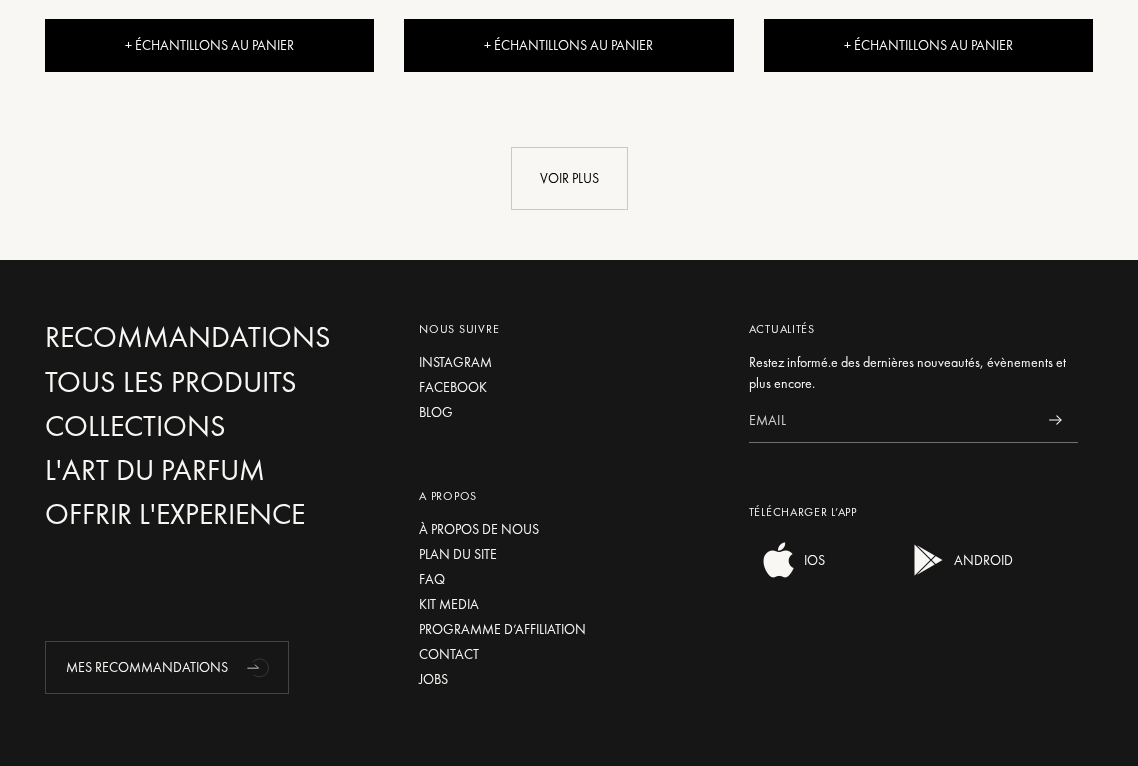 scroll, scrollTop: 39026, scrollLeft: 0, axis: vertical 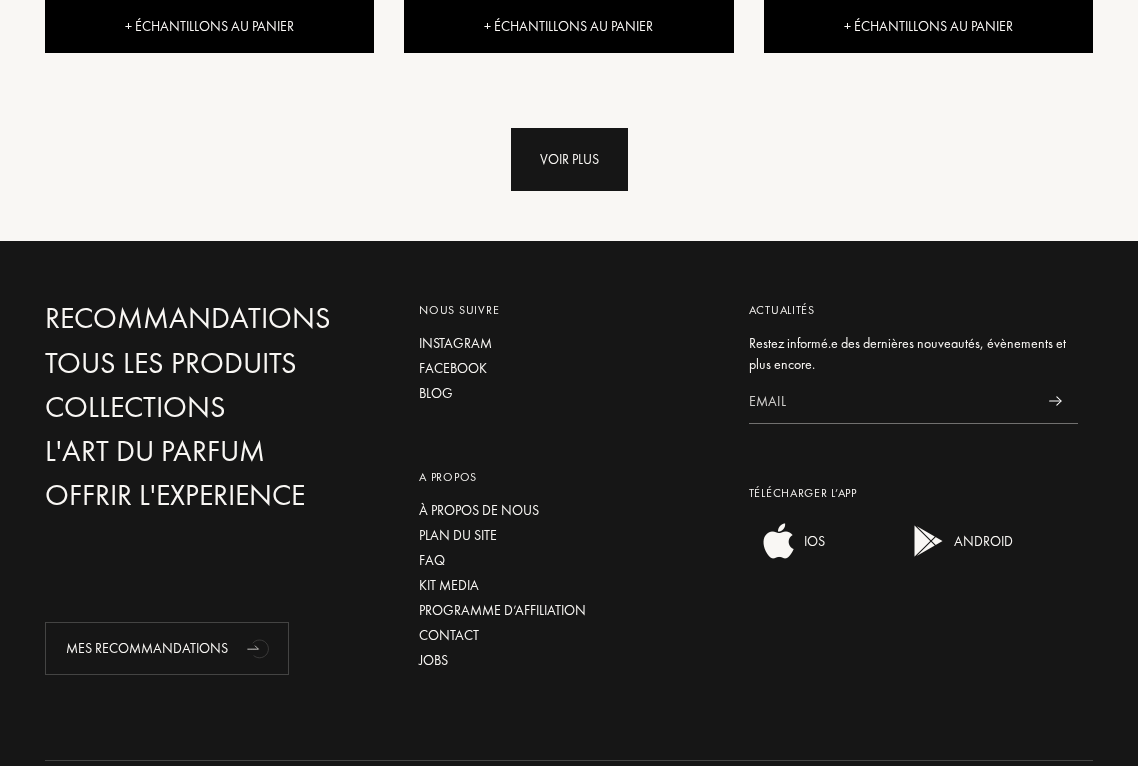 click on "Voir plus" at bounding box center [569, 159] 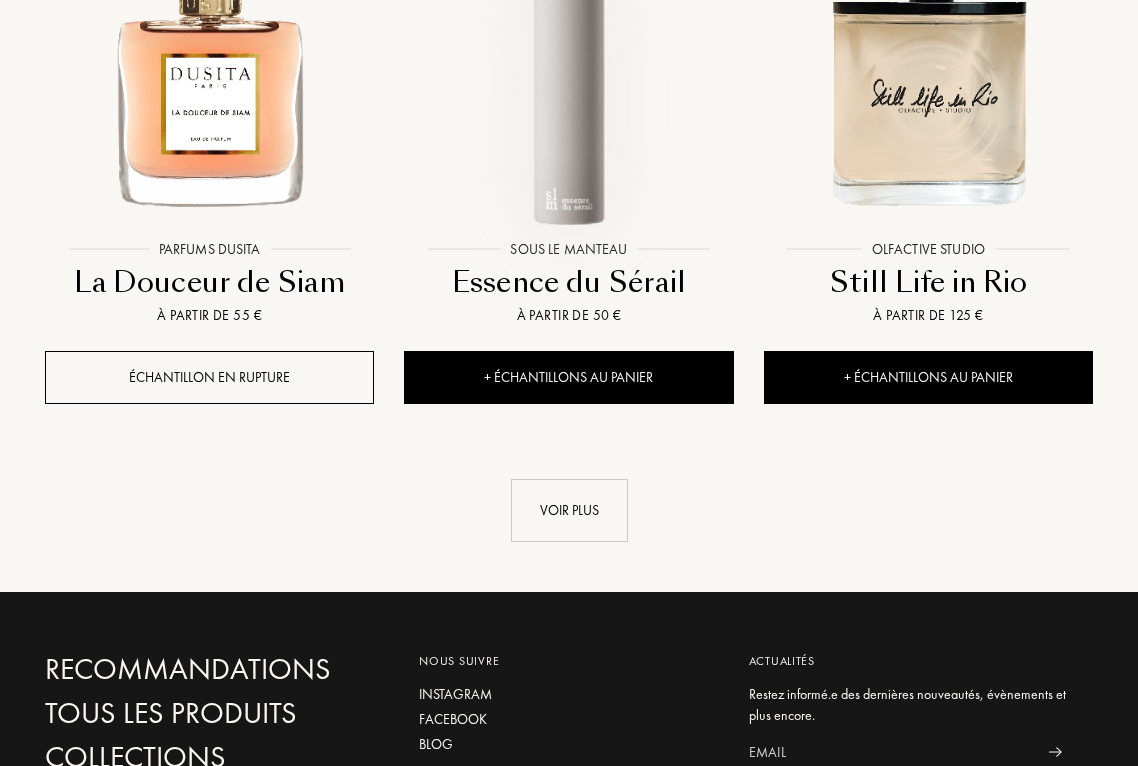 scroll, scrollTop: 40904, scrollLeft: 0, axis: vertical 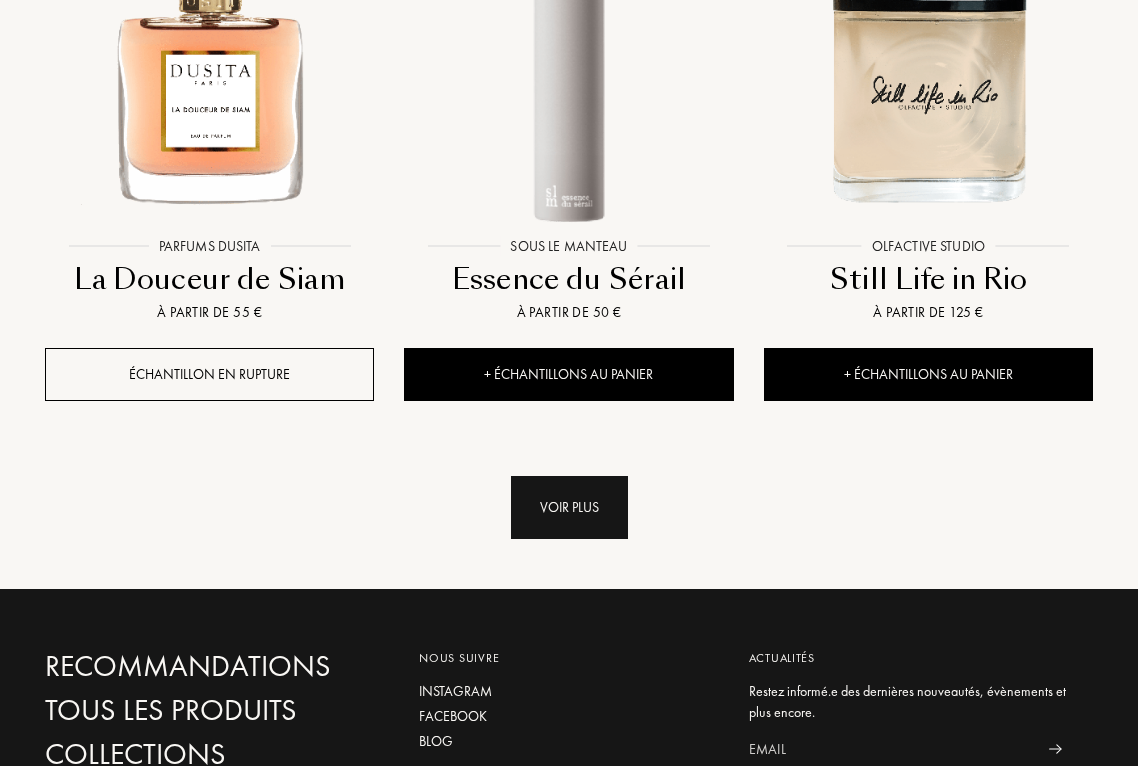 click on "Voir plus" at bounding box center [569, 507] 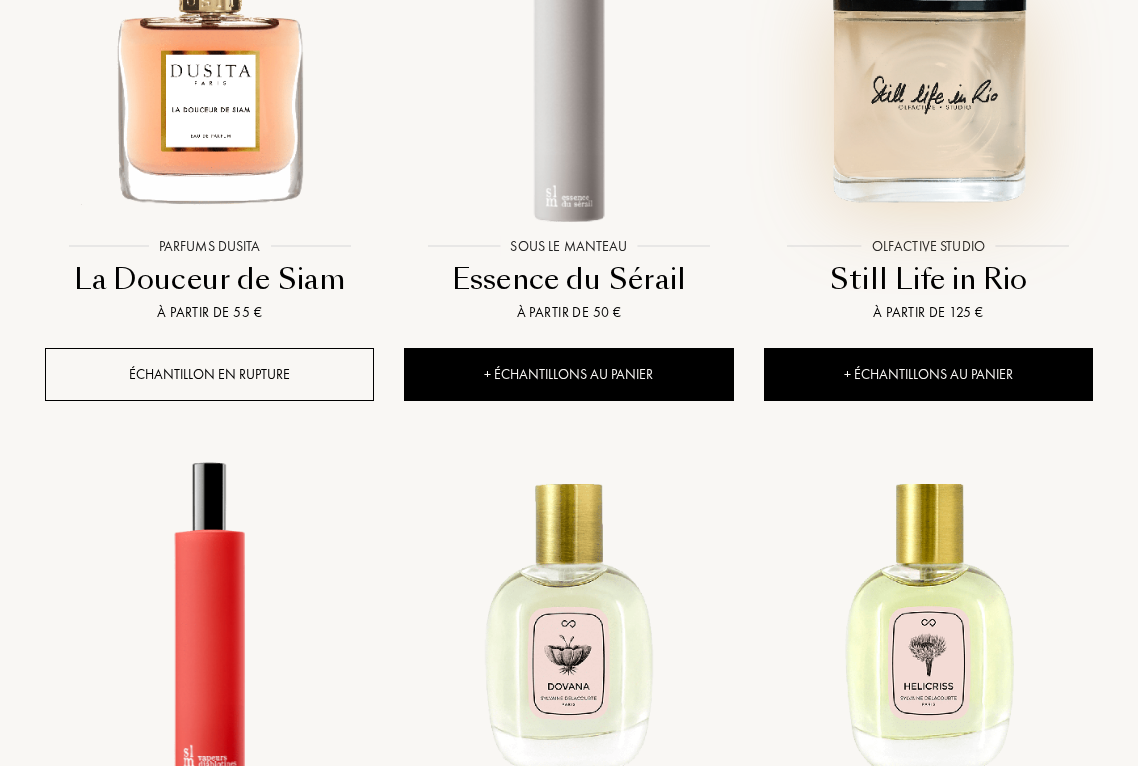 click at bounding box center (928, 63) 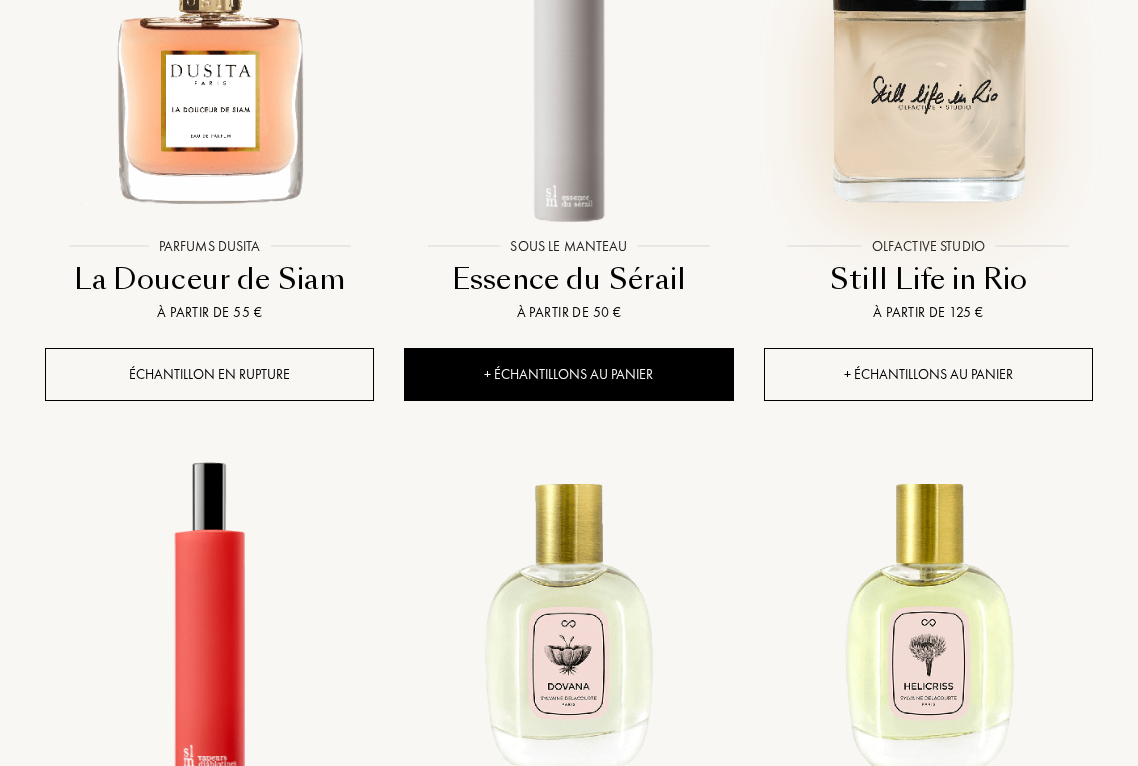 click on "+ Échantillons au panier" at bounding box center [928, 374] 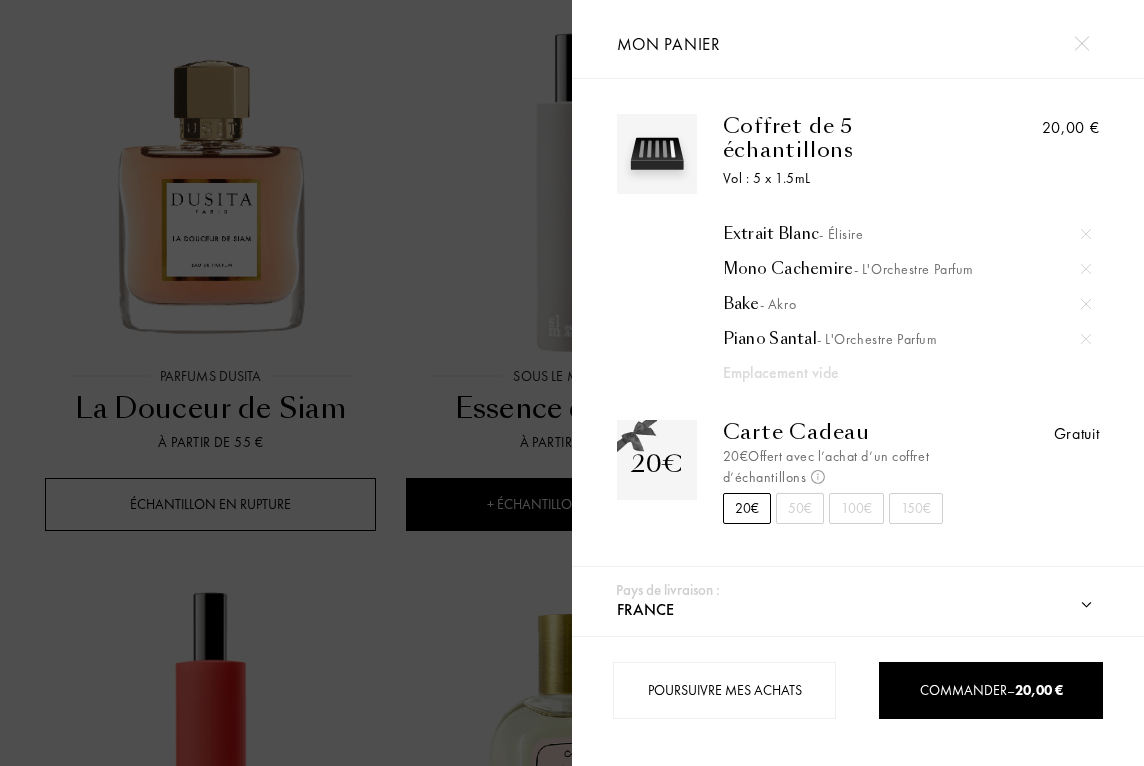 click at bounding box center (1086, 339) 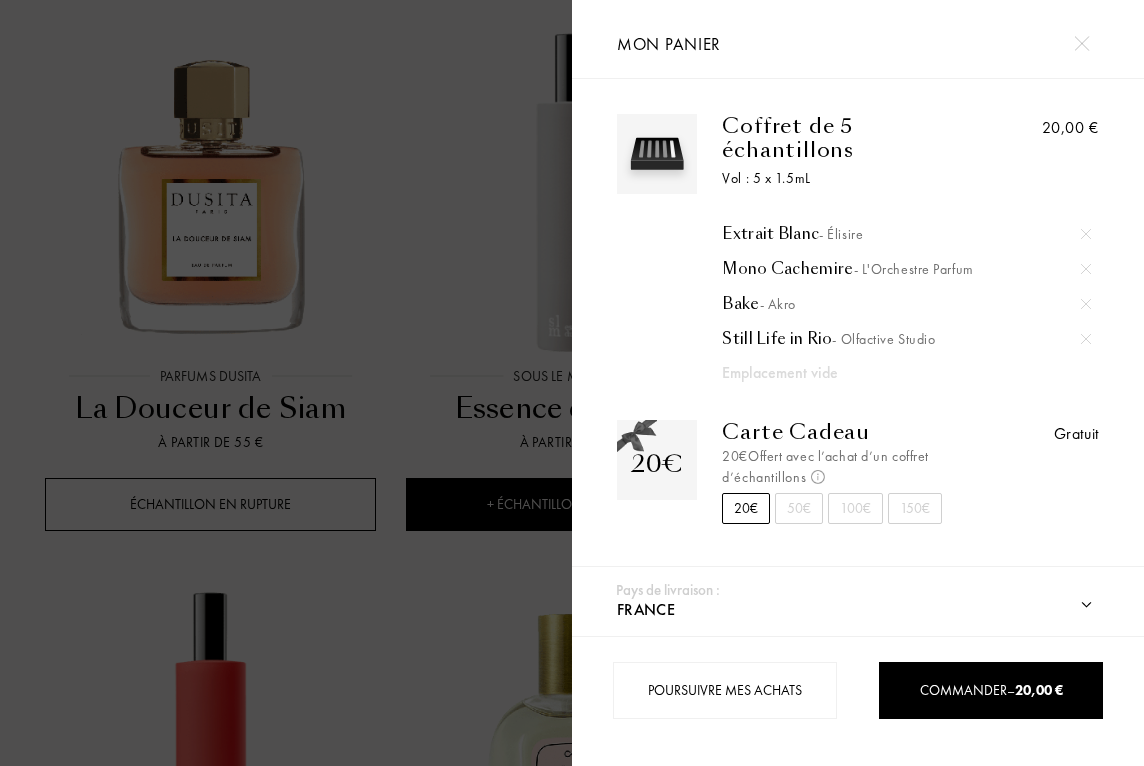 click at bounding box center (1081, 43) 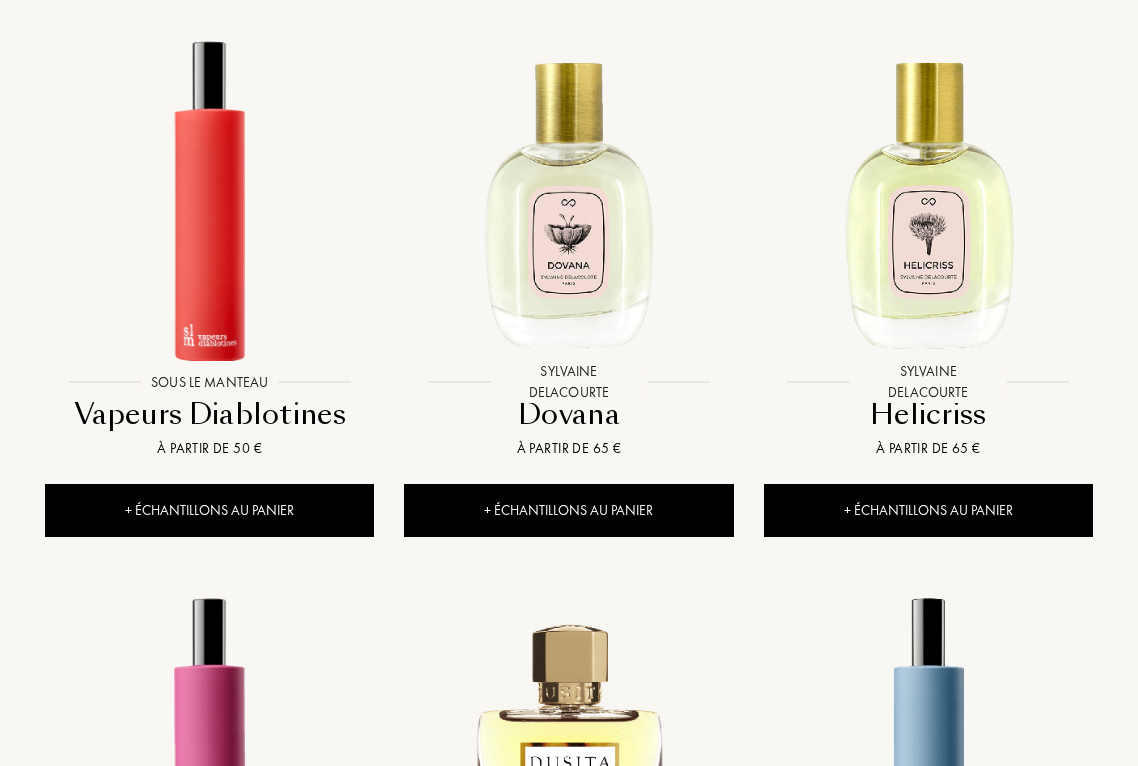 scroll, scrollTop: 41343, scrollLeft: 0, axis: vertical 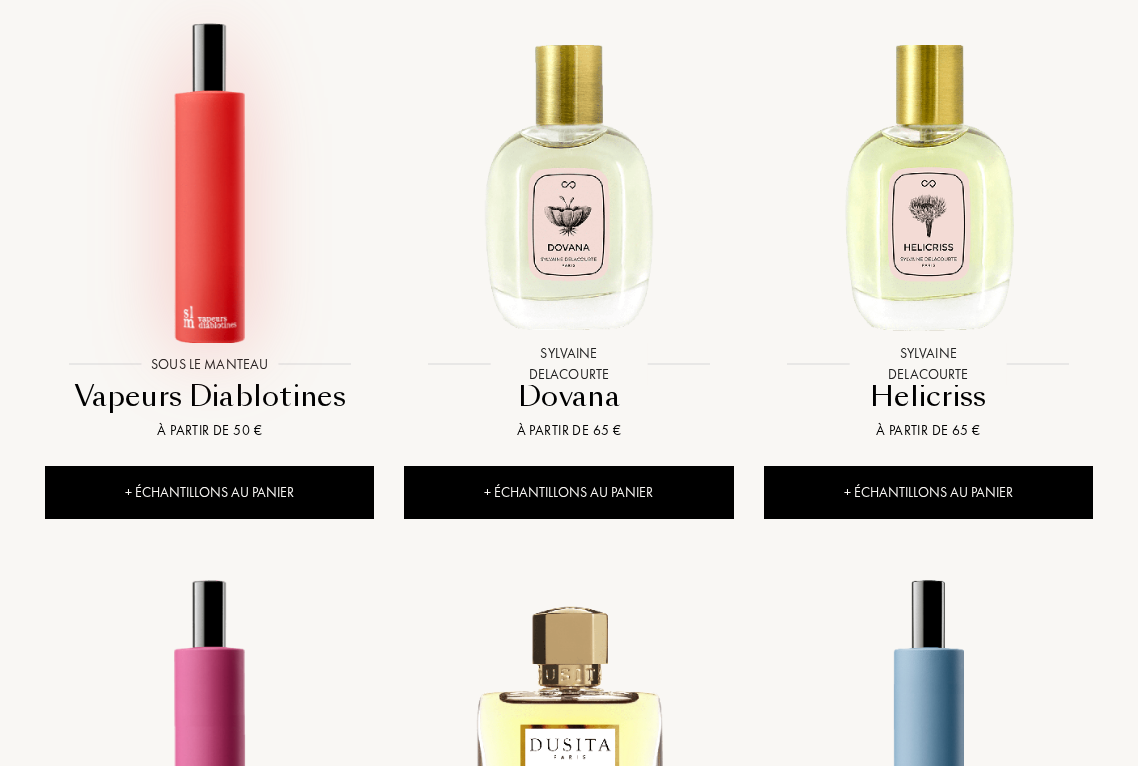click at bounding box center [209, 180] 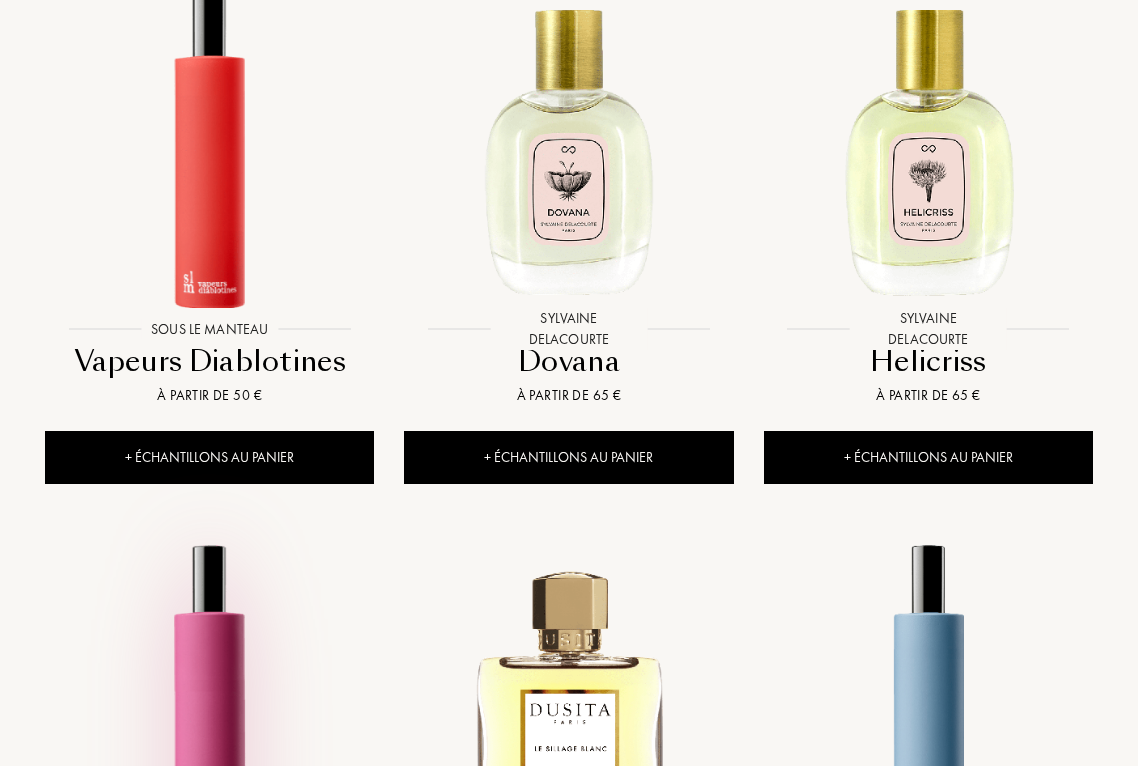scroll, scrollTop: 41381, scrollLeft: 0, axis: vertical 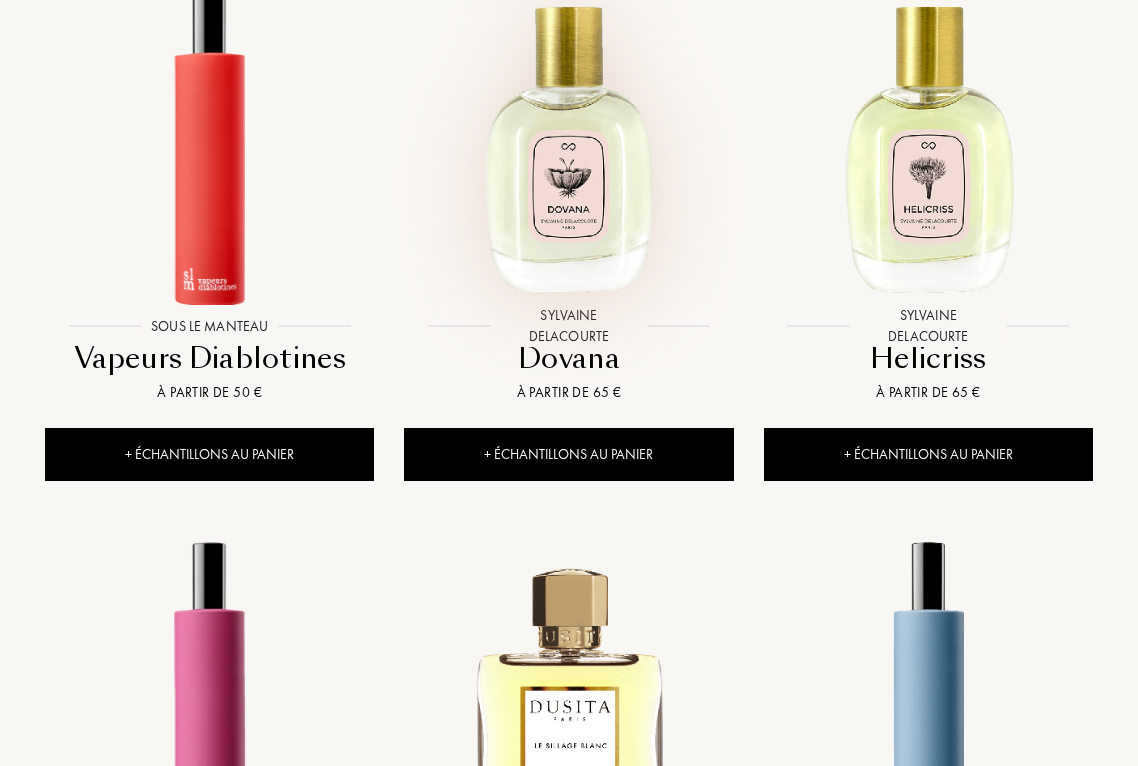 click at bounding box center (568, 142) 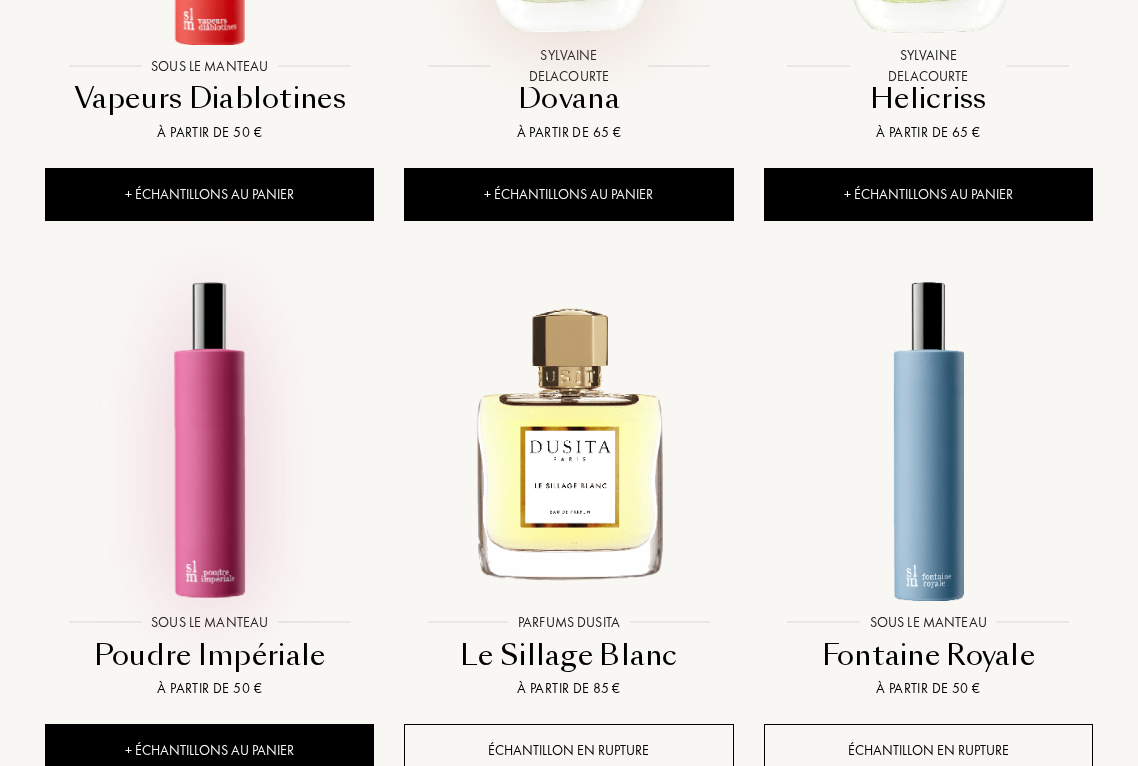 scroll, scrollTop: 41642, scrollLeft: 0, axis: vertical 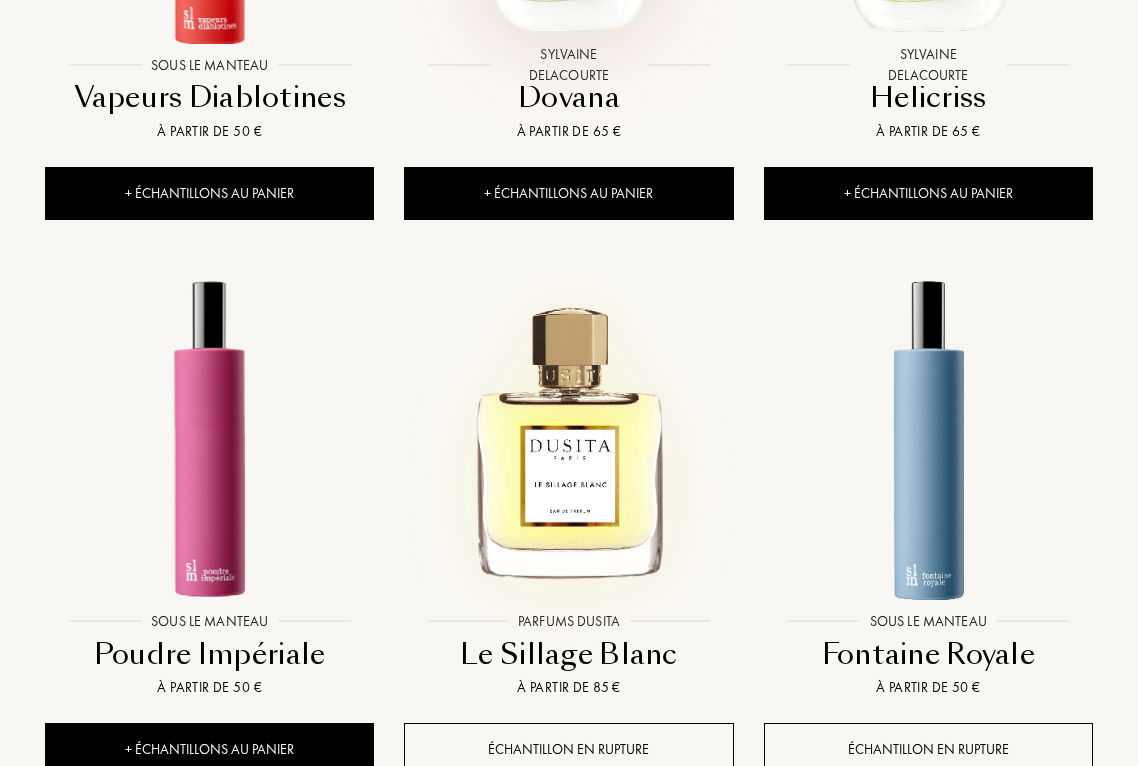 click at bounding box center [568, 438] 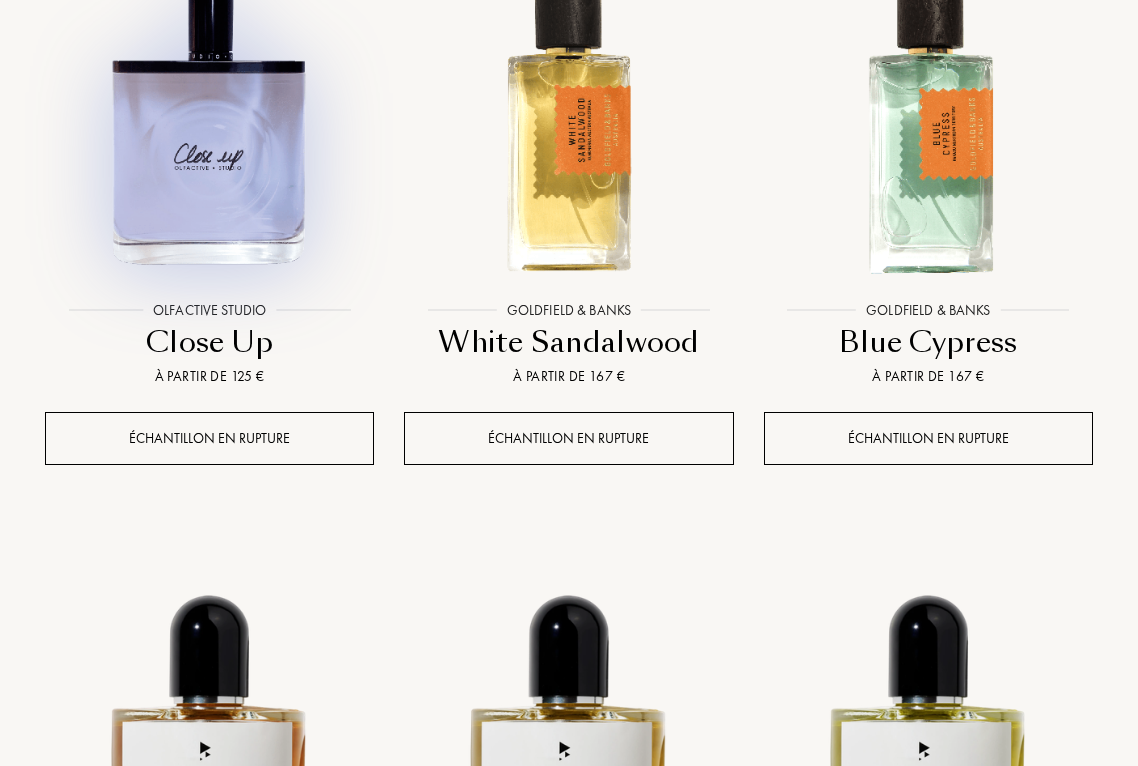 scroll, scrollTop: 42511, scrollLeft: 0, axis: vertical 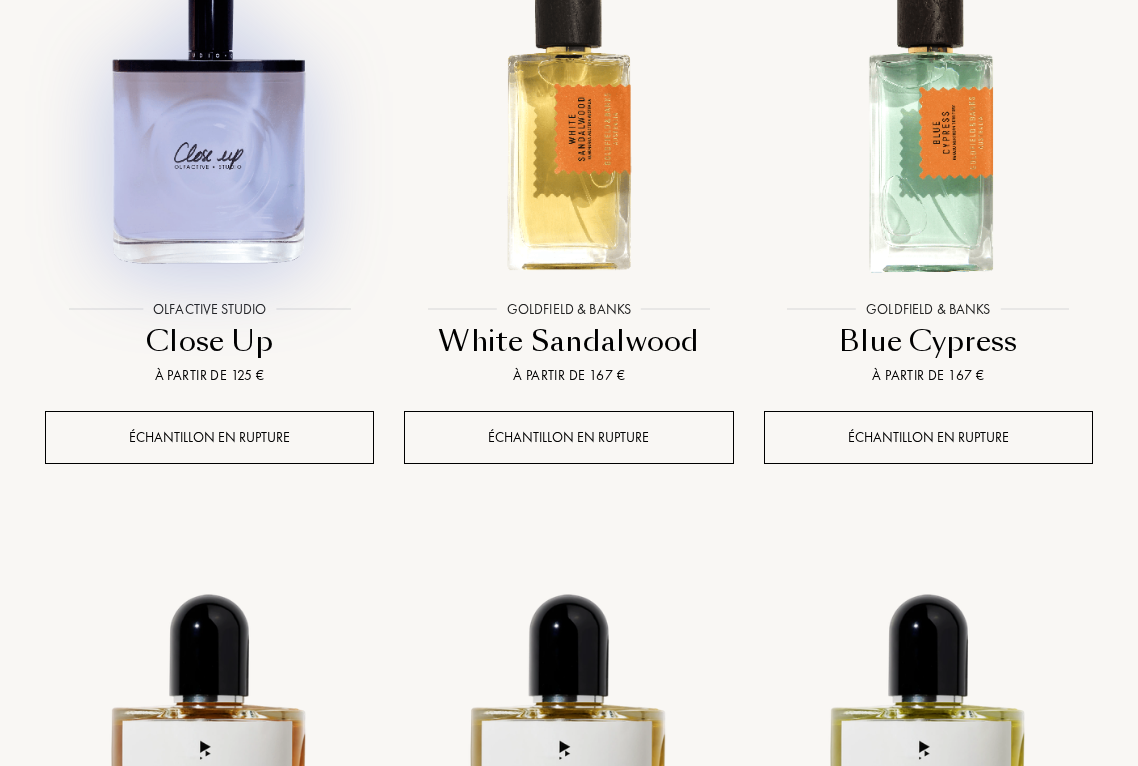 click at bounding box center [209, 125] 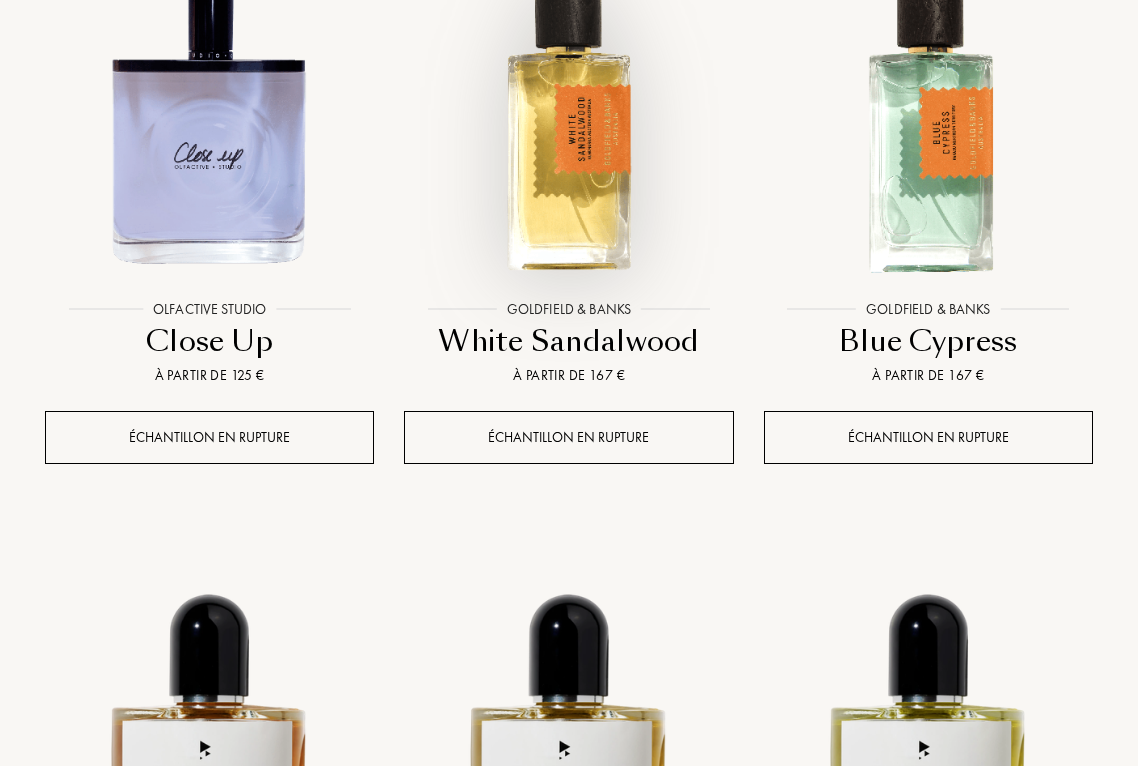 click at bounding box center (568, 125) 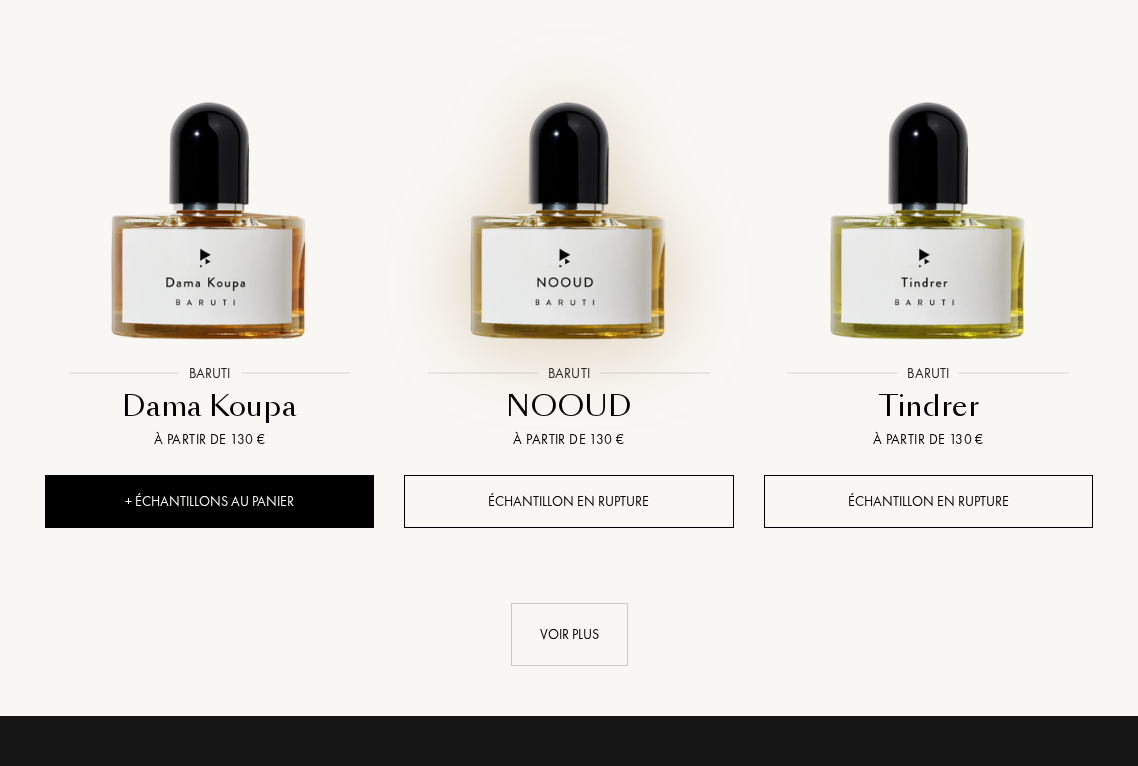 scroll, scrollTop: 43008, scrollLeft: 0, axis: vertical 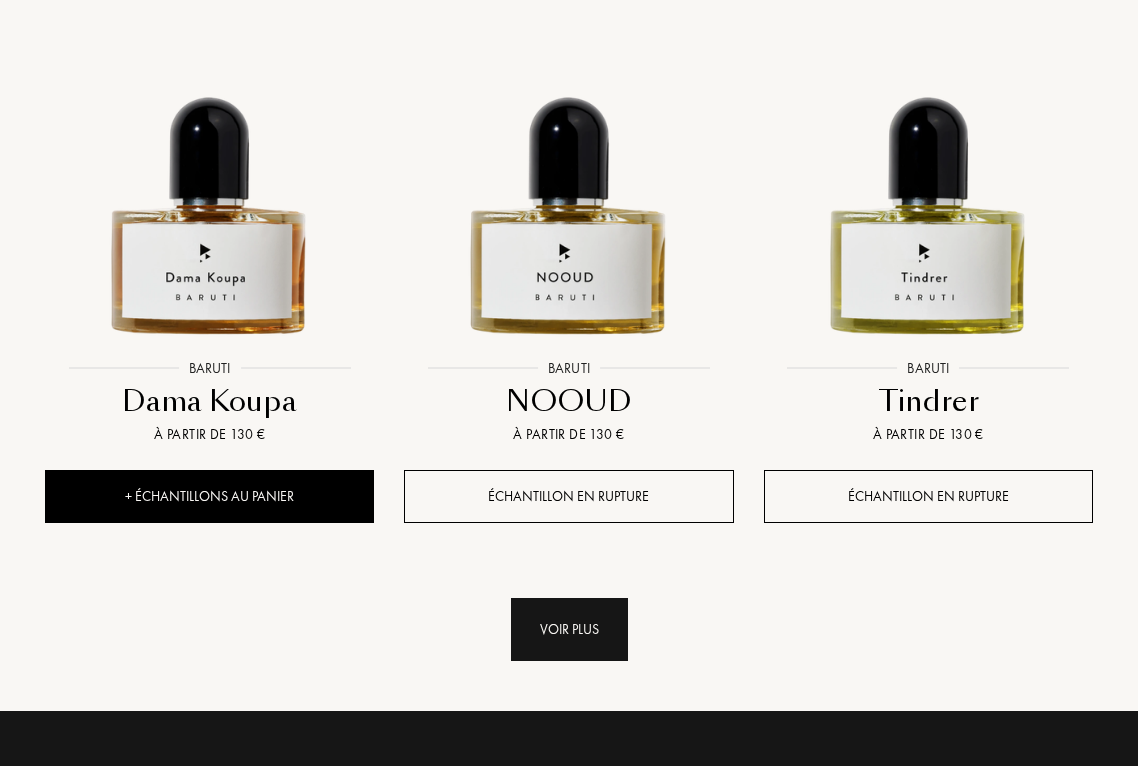 click on "Voir plus" at bounding box center [569, 629] 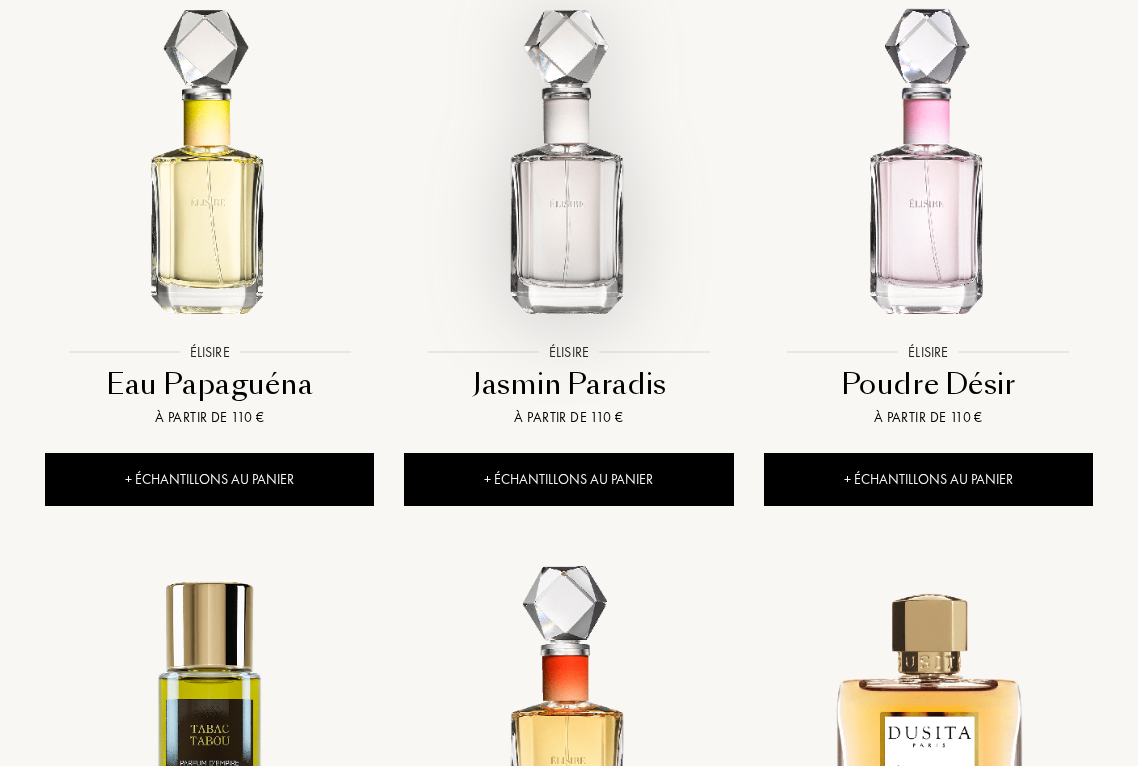 scroll, scrollTop: 43583, scrollLeft: 0, axis: vertical 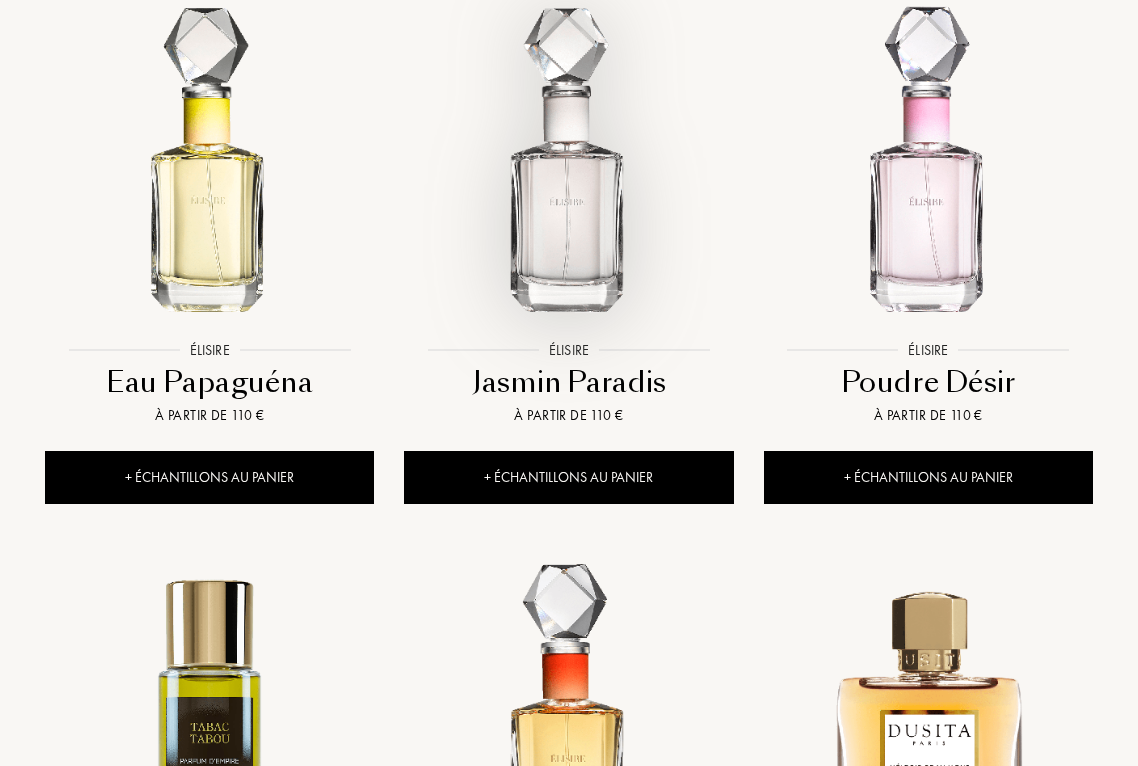 click at bounding box center (568, 166) 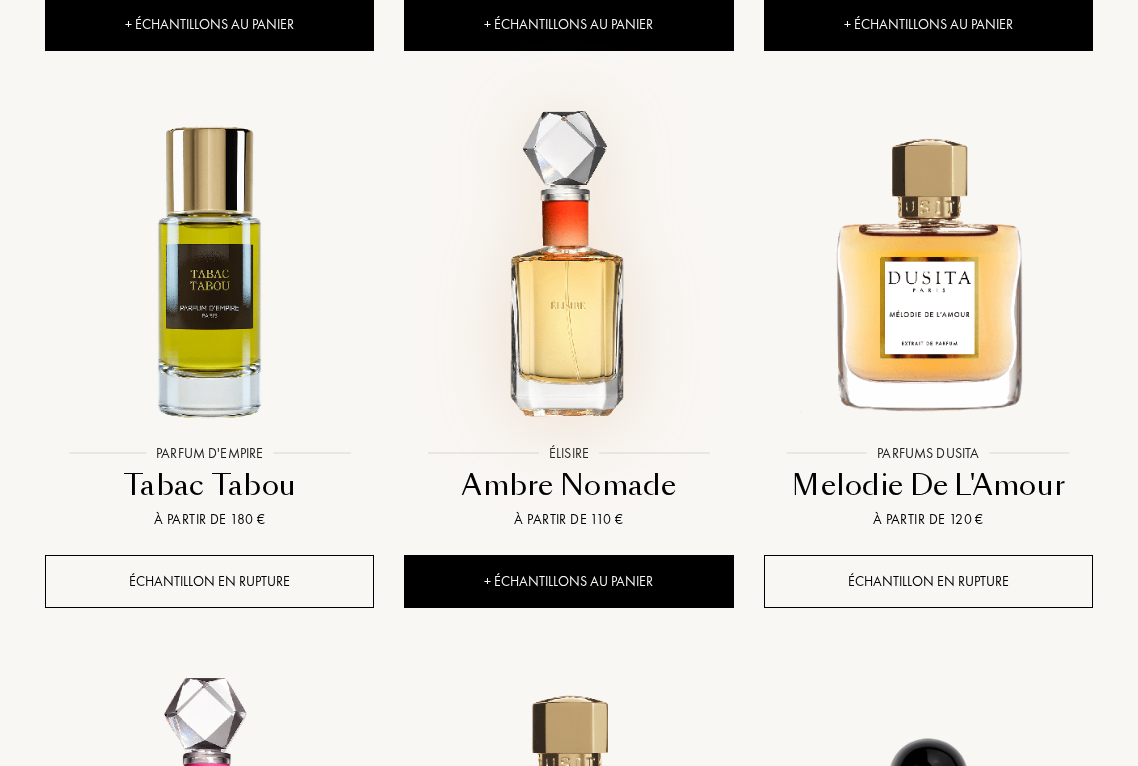 scroll, scrollTop: 44037, scrollLeft: 0, axis: vertical 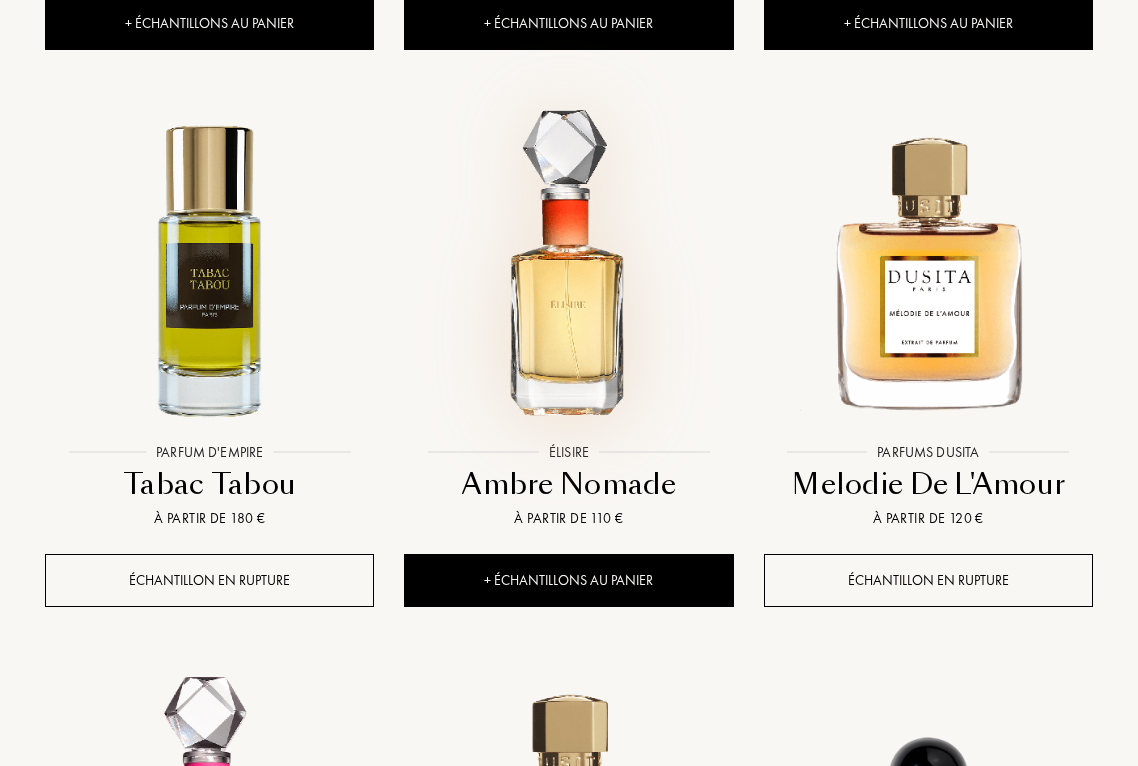 click at bounding box center [568, 268] 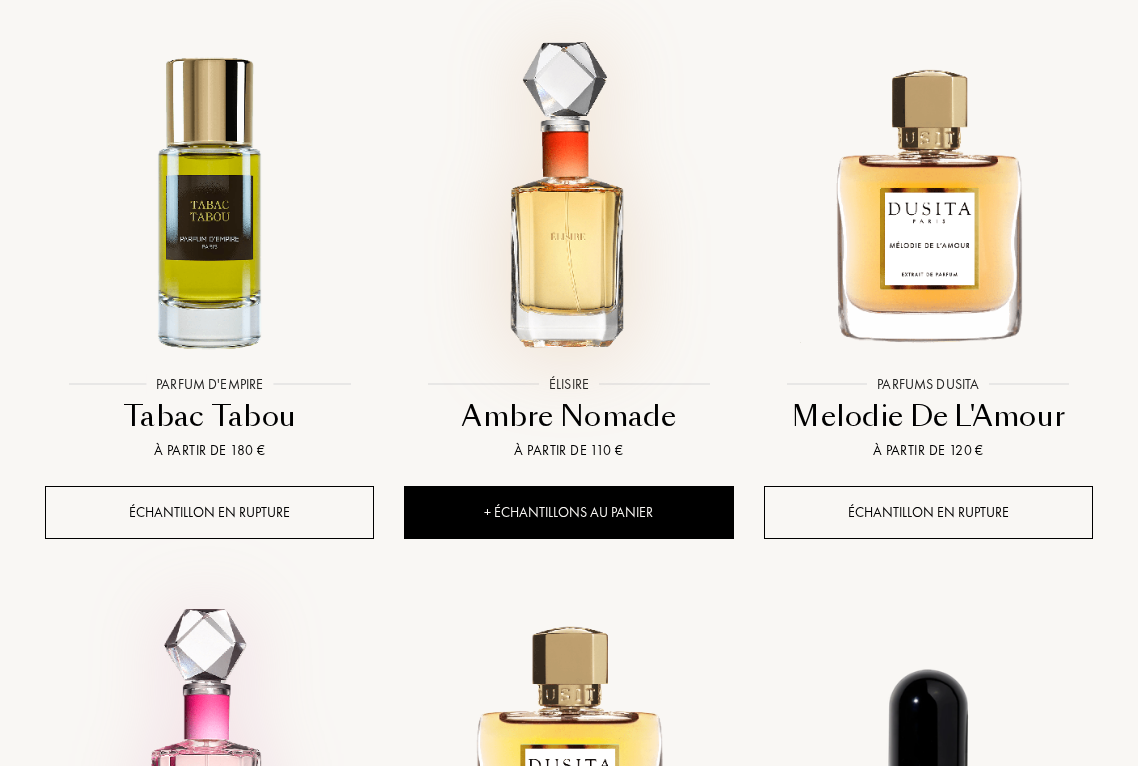 scroll, scrollTop: 44112, scrollLeft: 0, axis: vertical 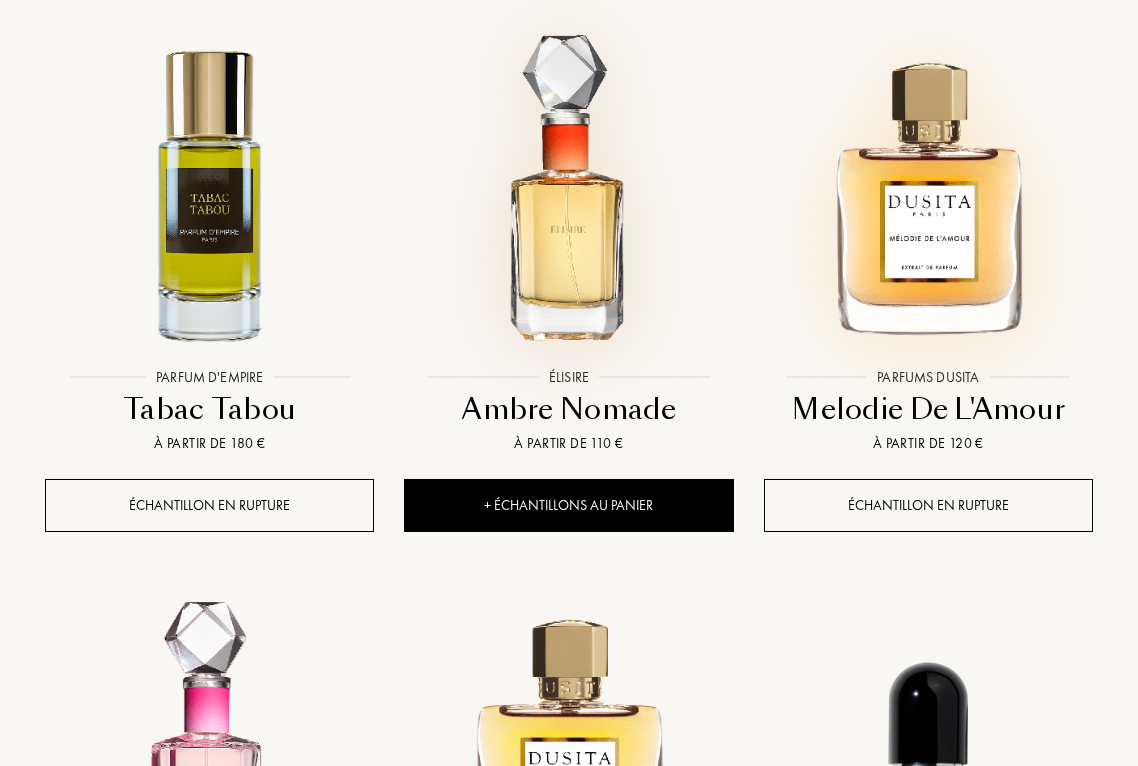 click at bounding box center (928, 193) 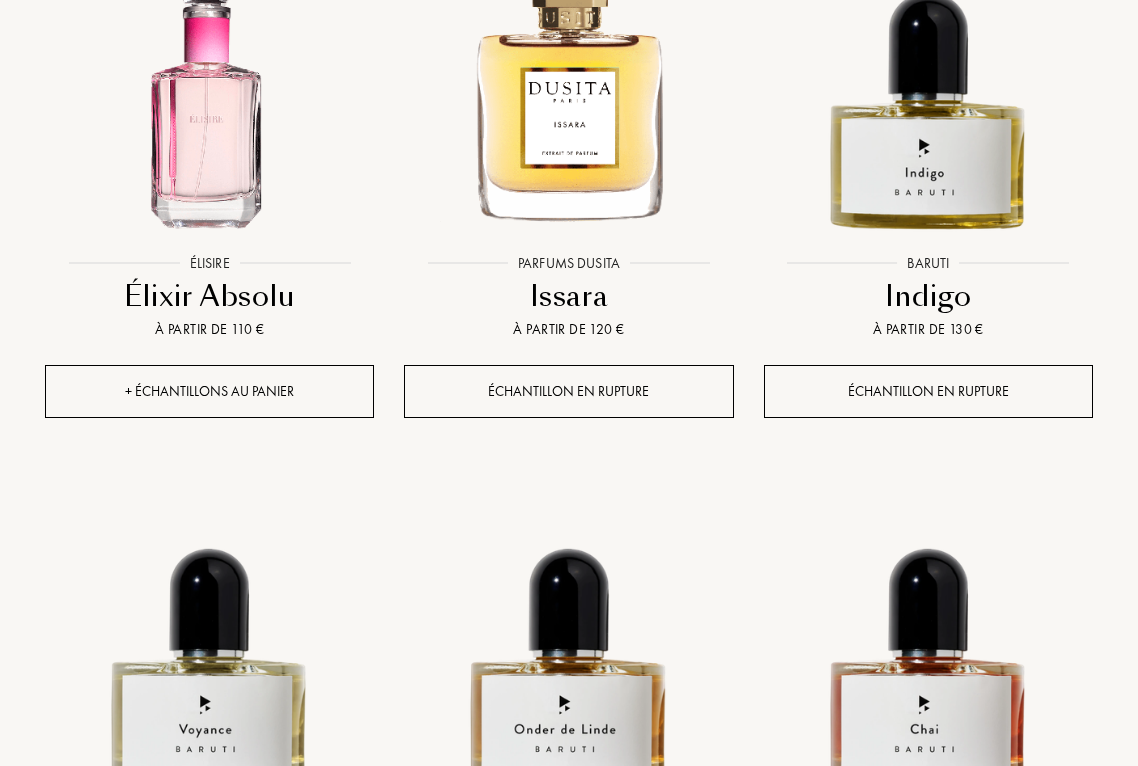 scroll, scrollTop: 44803, scrollLeft: 0, axis: vertical 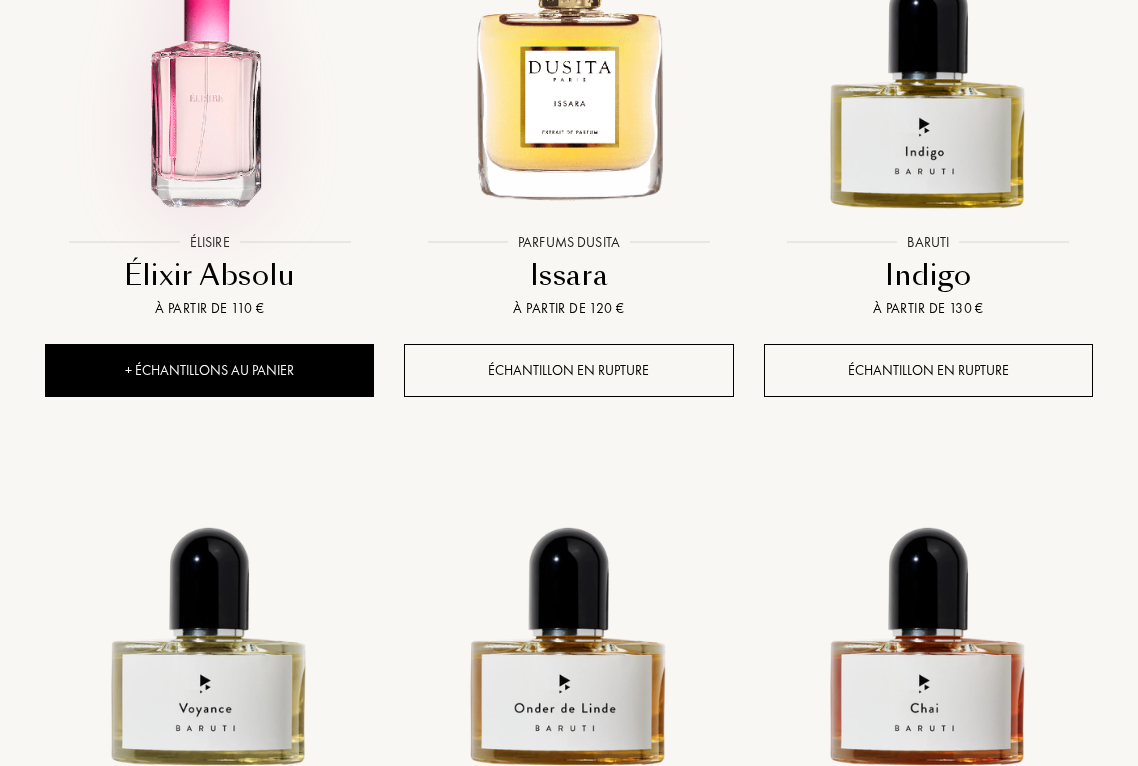 click at bounding box center (209, 59) 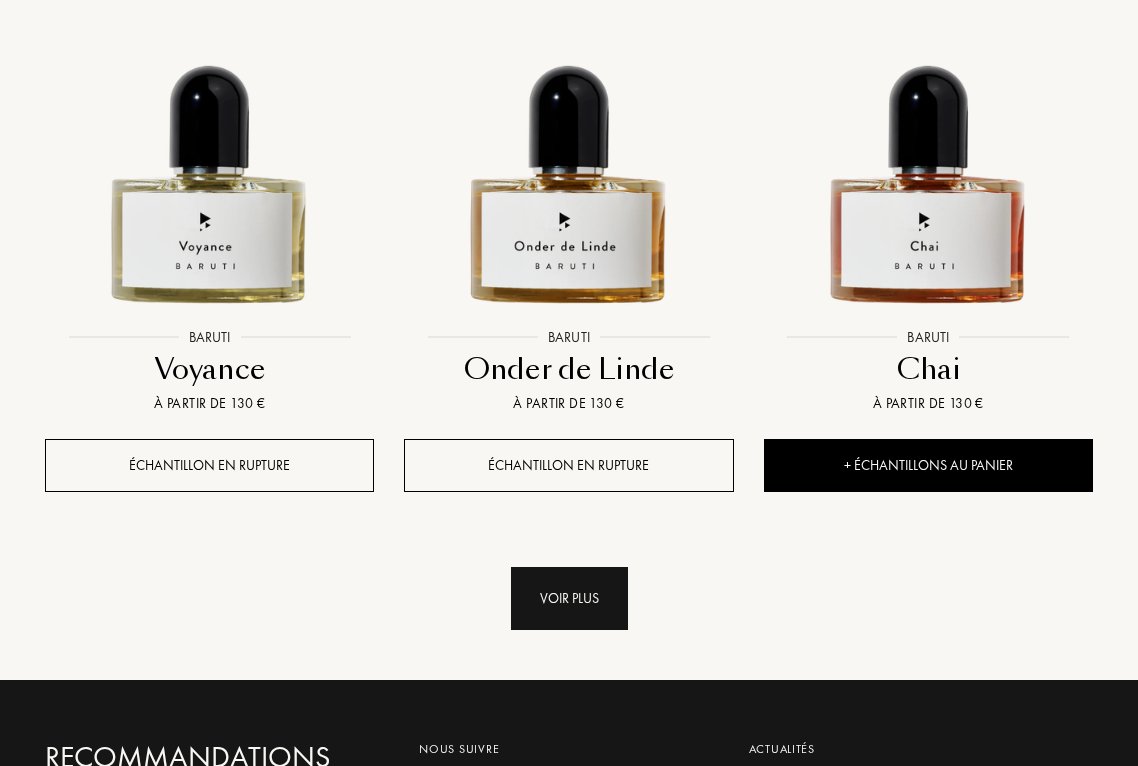 scroll, scrollTop: 45267, scrollLeft: 0, axis: vertical 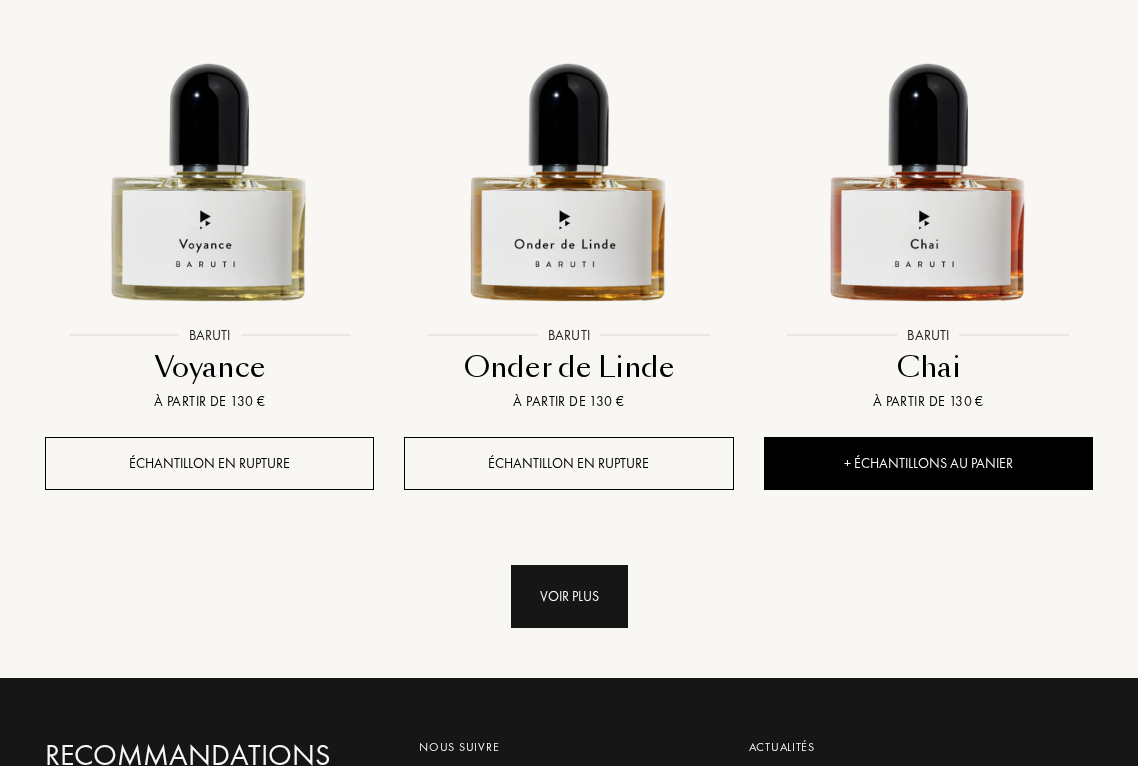 click on "Voir plus" at bounding box center (569, 596) 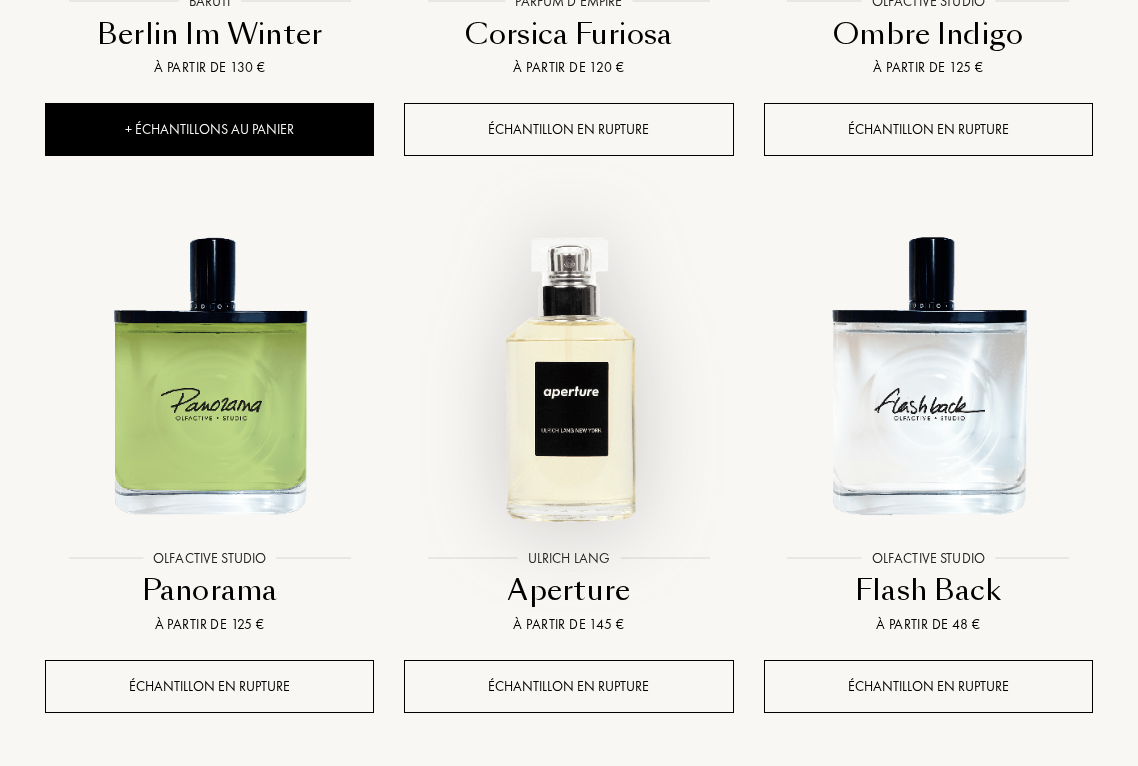 scroll, scrollTop: 46158, scrollLeft: 0, axis: vertical 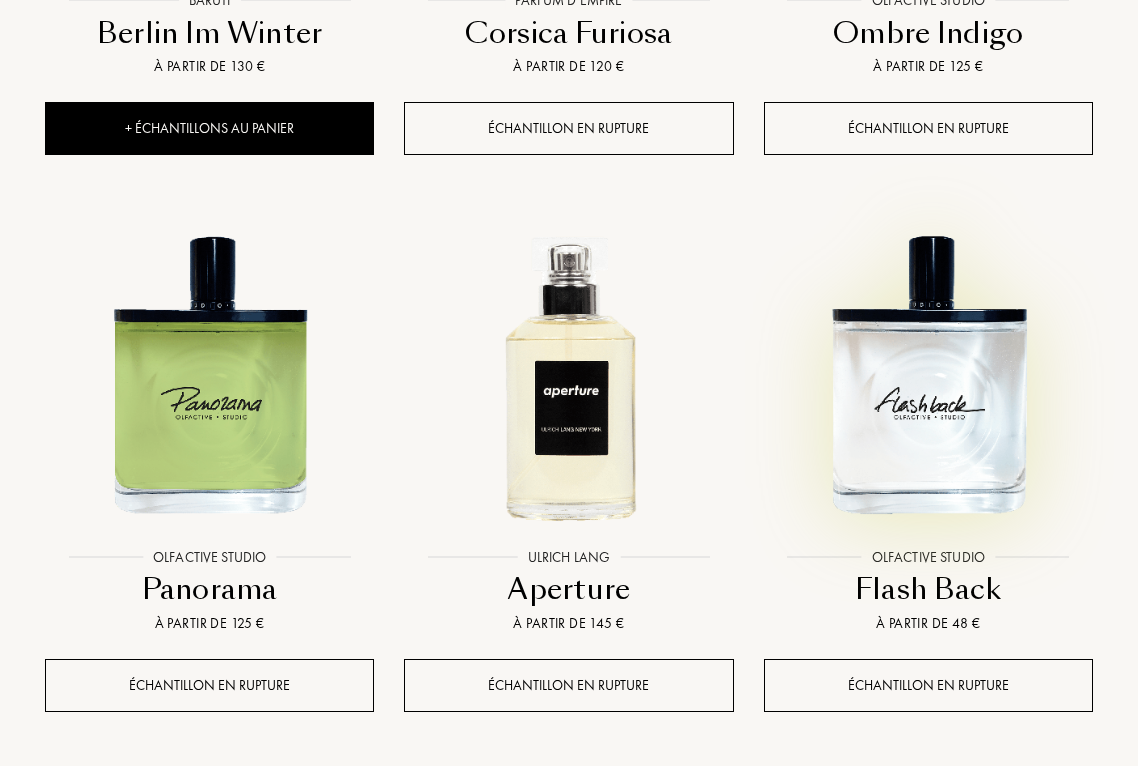 click at bounding box center (928, 373) 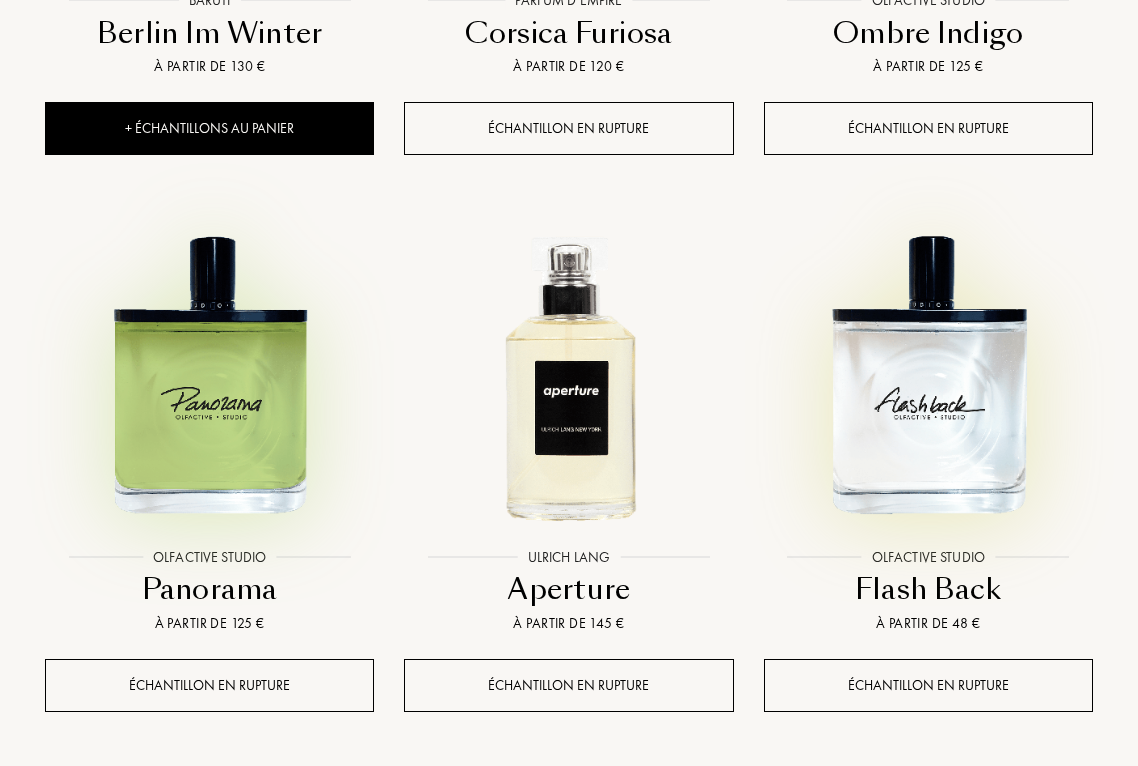 click at bounding box center [209, 373] 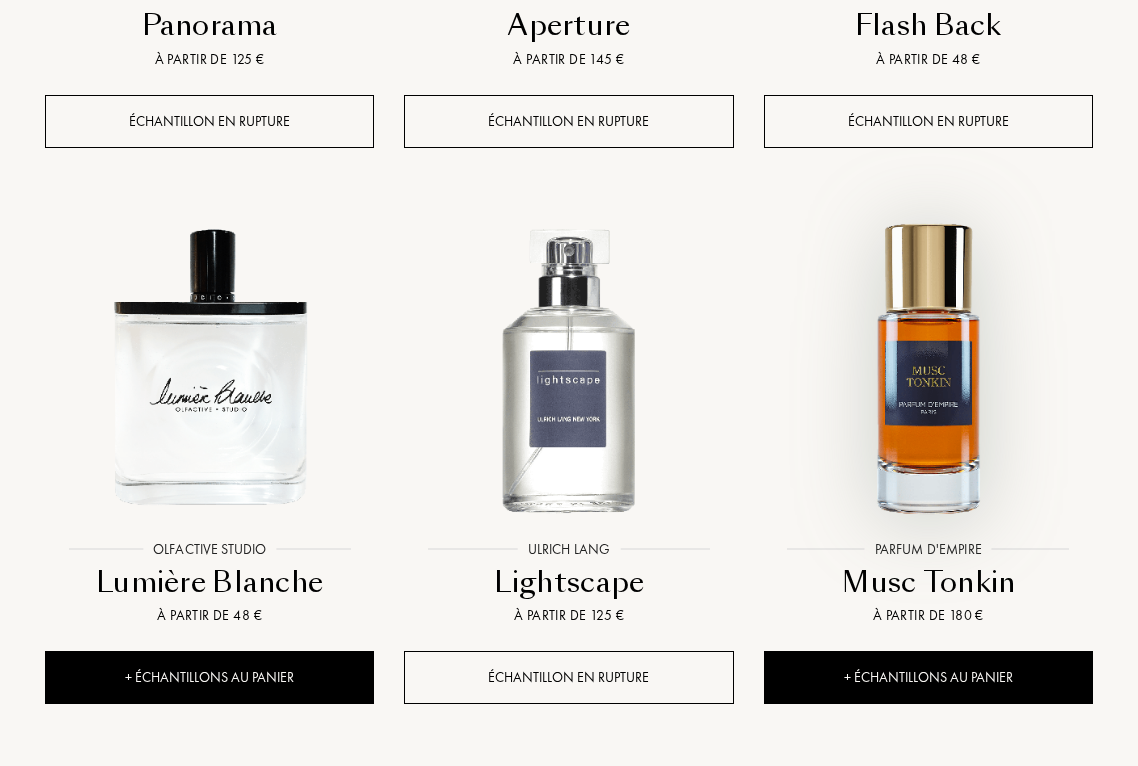 scroll, scrollTop: 46723, scrollLeft: 0, axis: vertical 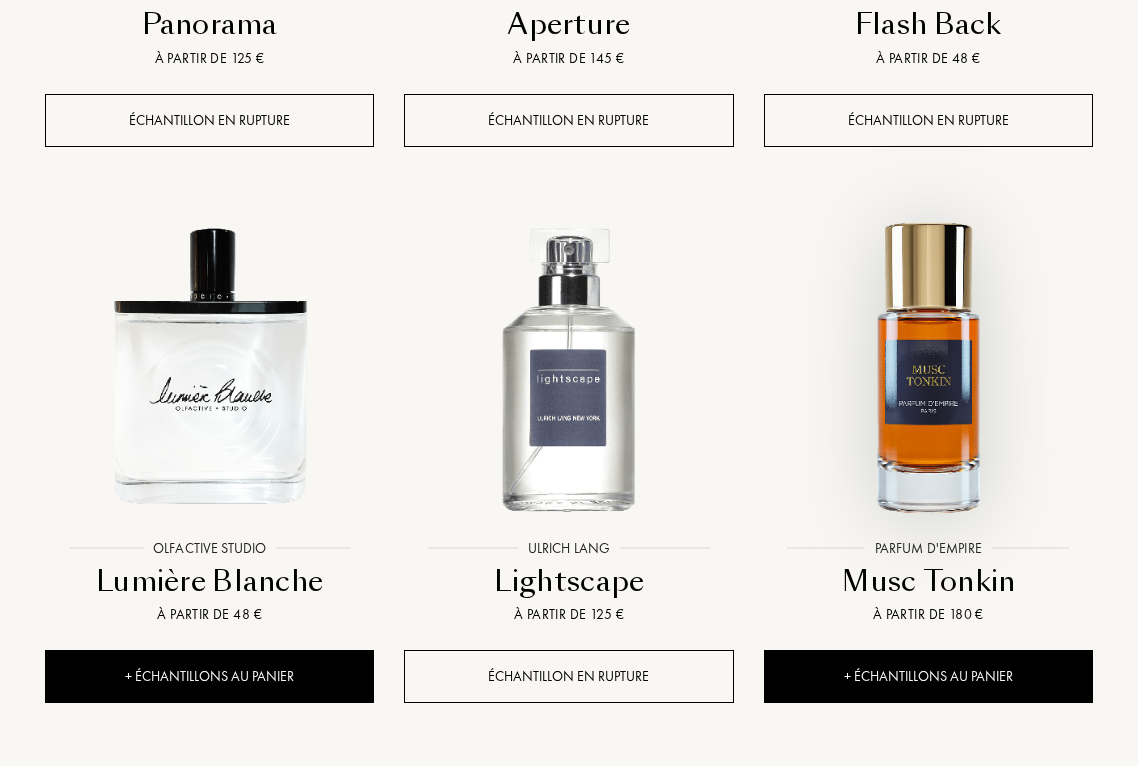 click at bounding box center (928, 365) 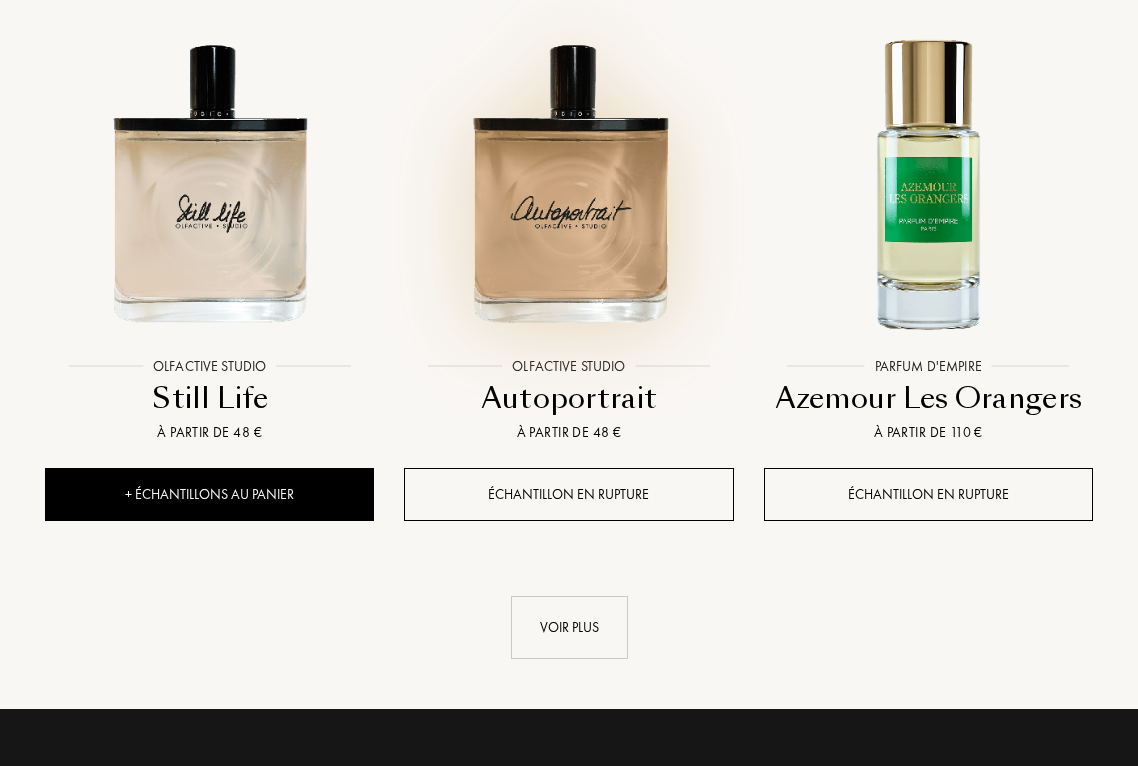 scroll, scrollTop: 47463, scrollLeft: 0, axis: vertical 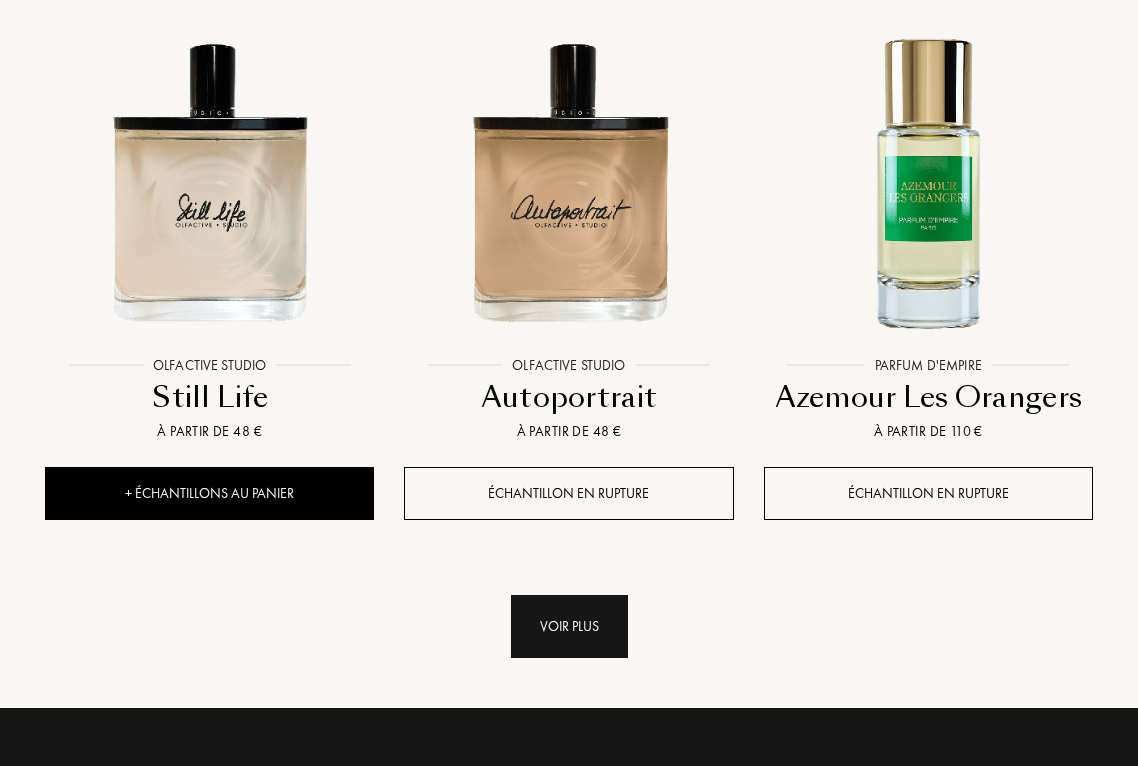 click on "Voir plus" at bounding box center [569, 626] 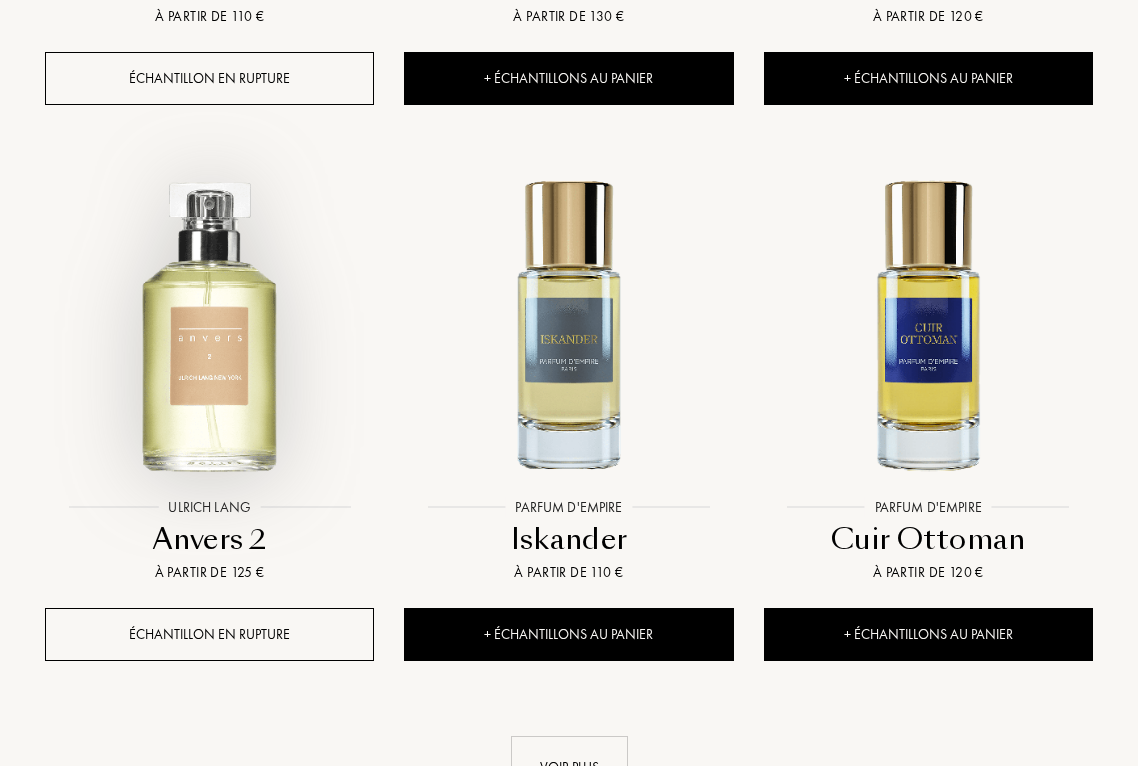 scroll, scrollTop: 49548, scrollLeft: 0, axis: vertical 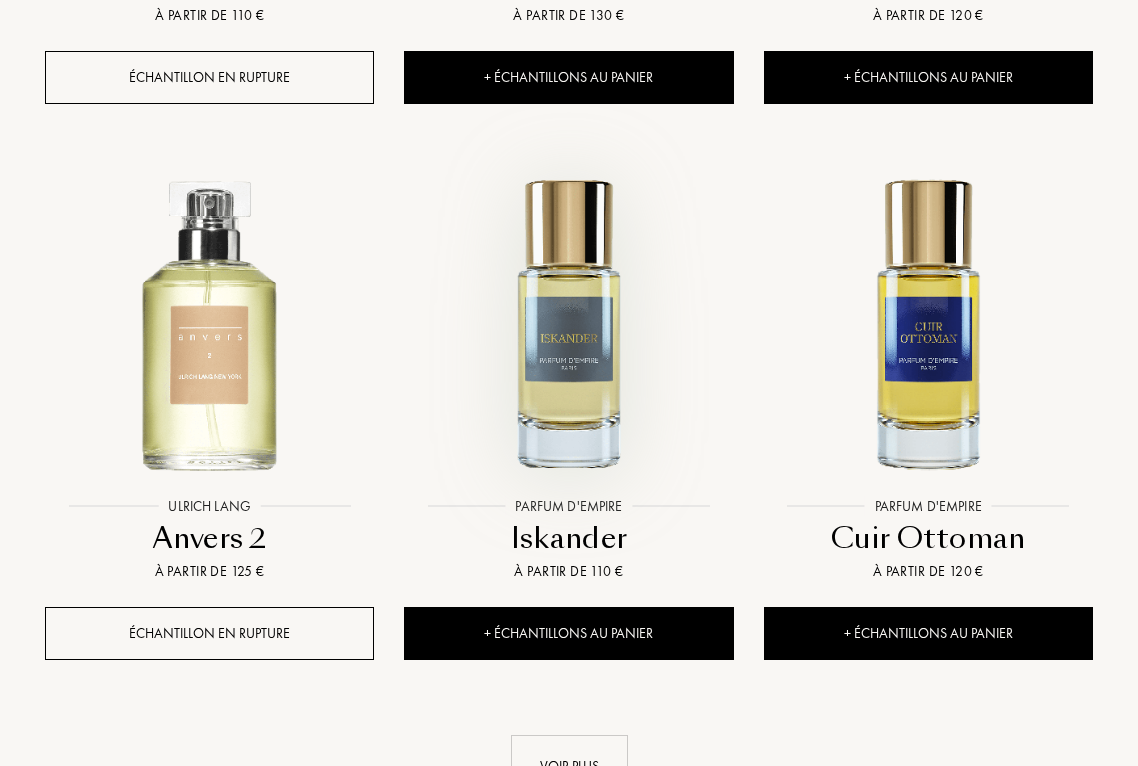 click at bounding box center [568, 322] 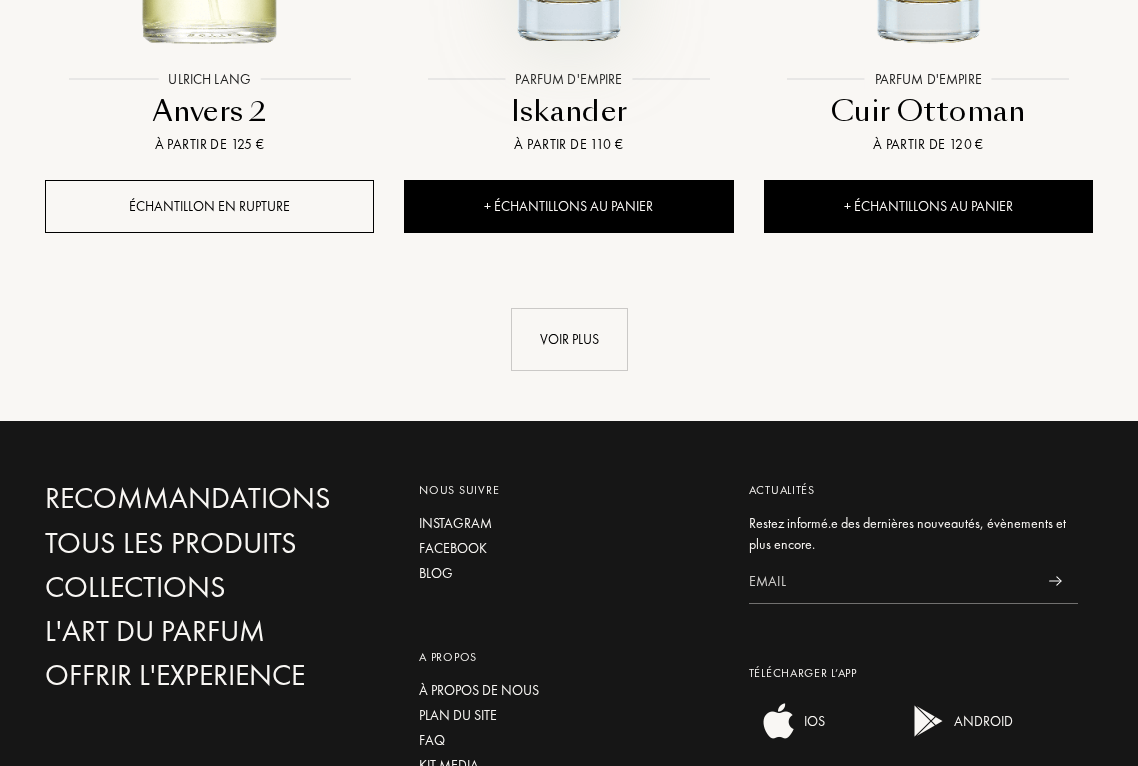scroll, scrollTop: 50024, scrollLeft: 0, axis: vertical 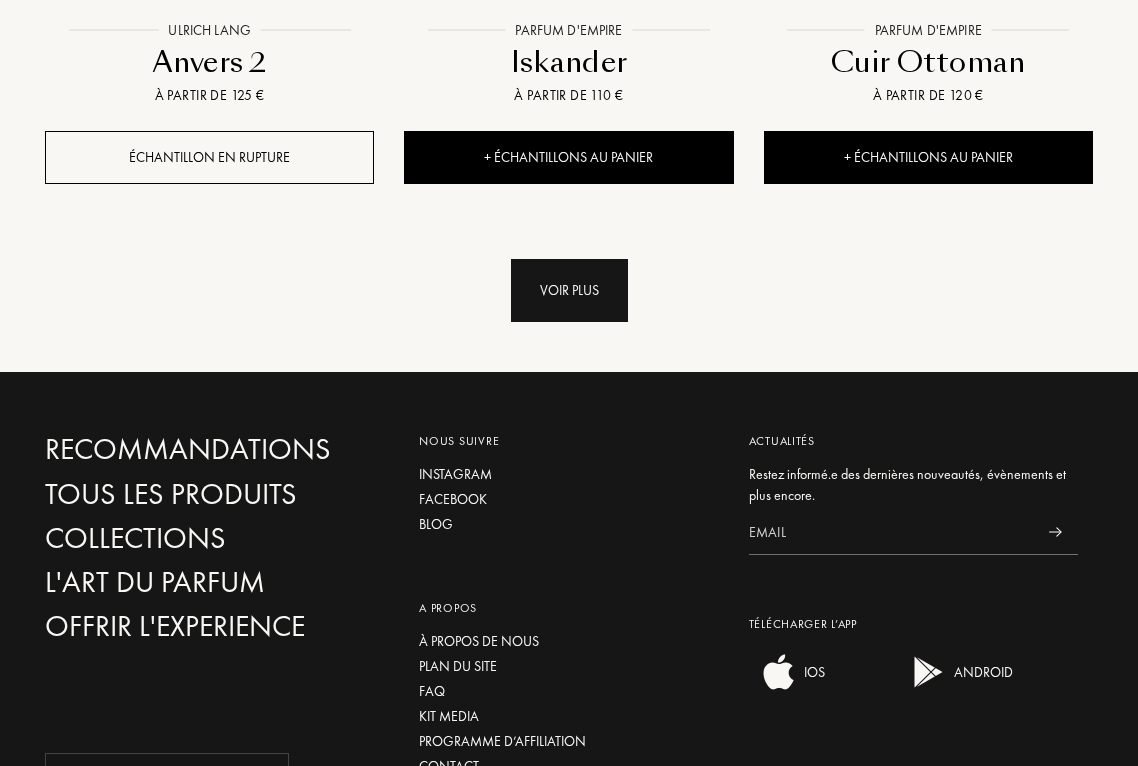 click on "Voir plus" at bounding box center [569, 290] 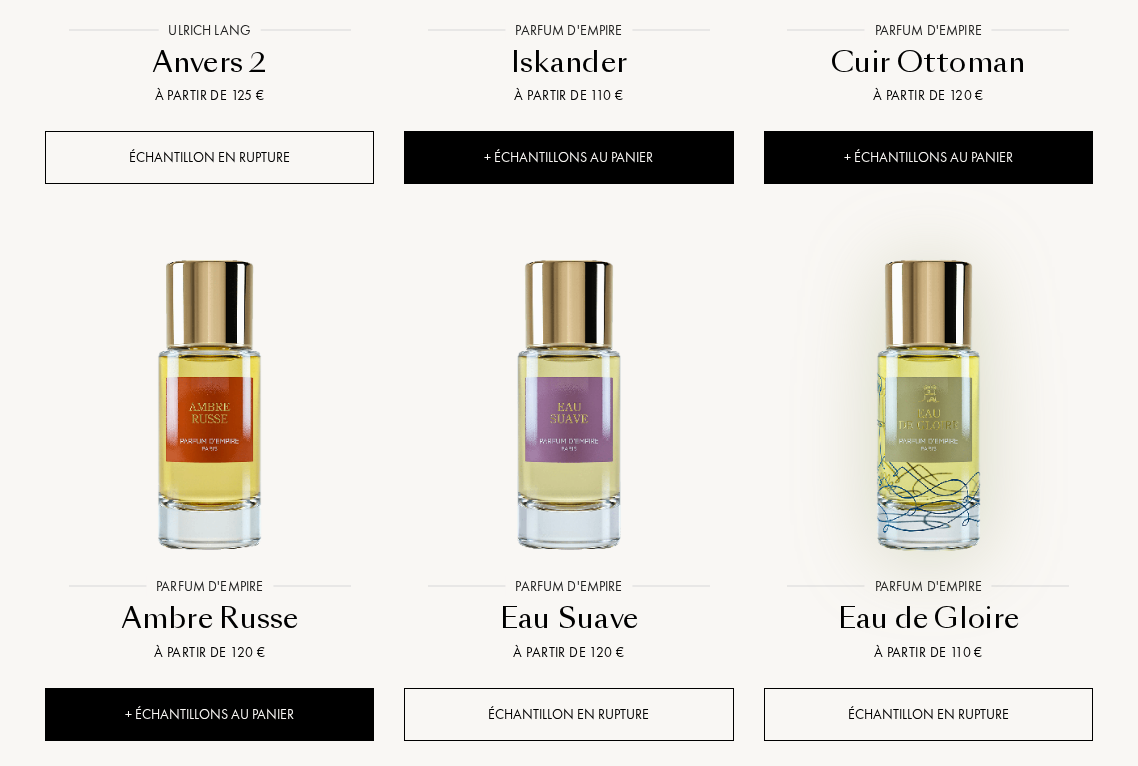 click at bounding box center [928, 402] 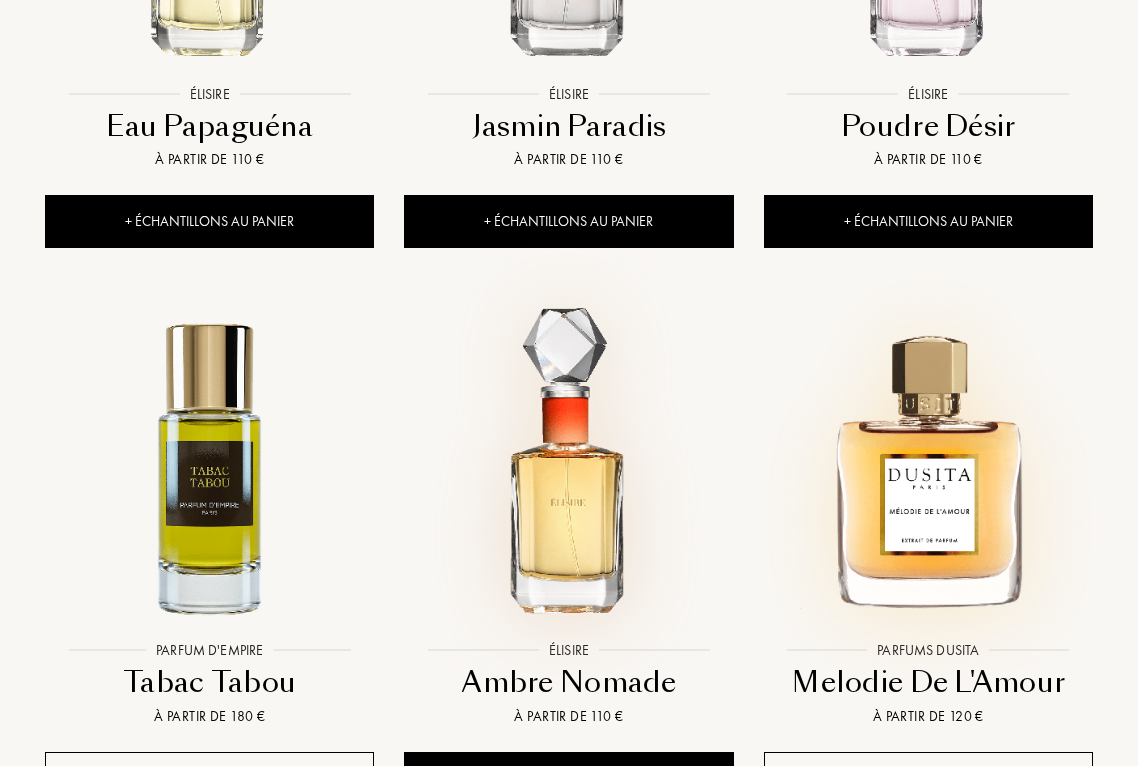 scroll, scrollTop: 43939, scrollLeft: 0, axis: vertical 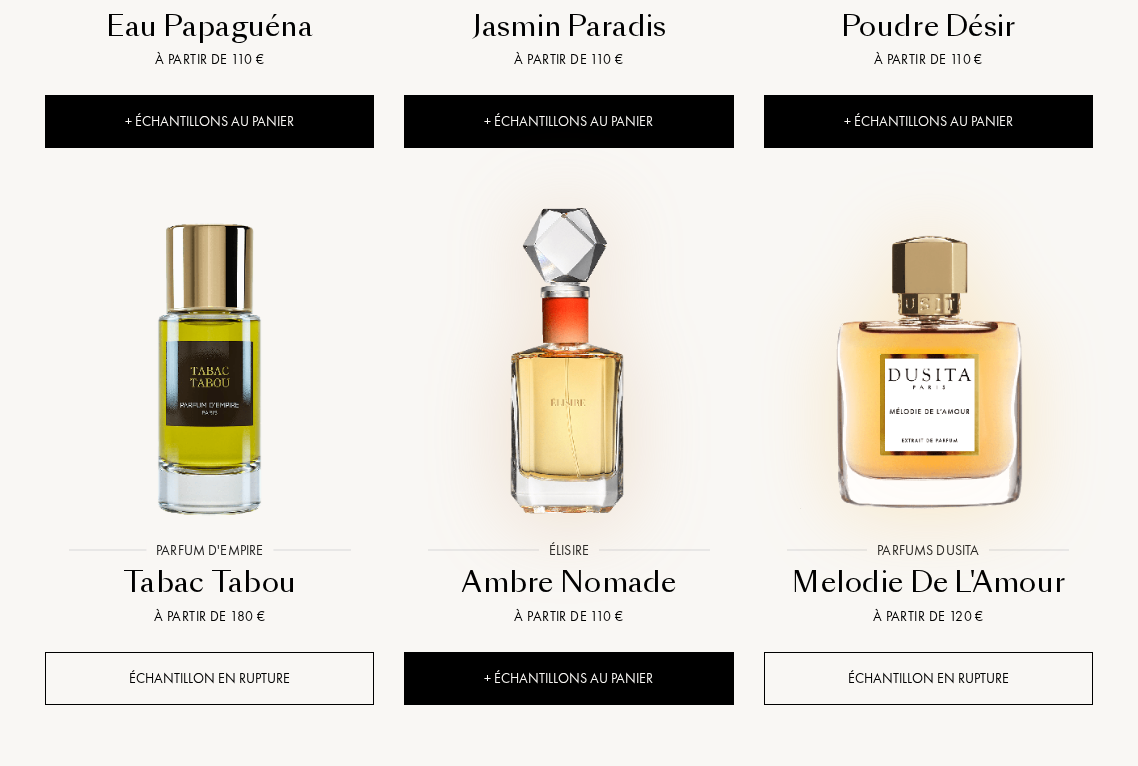 click at bounding box center [568, 366] 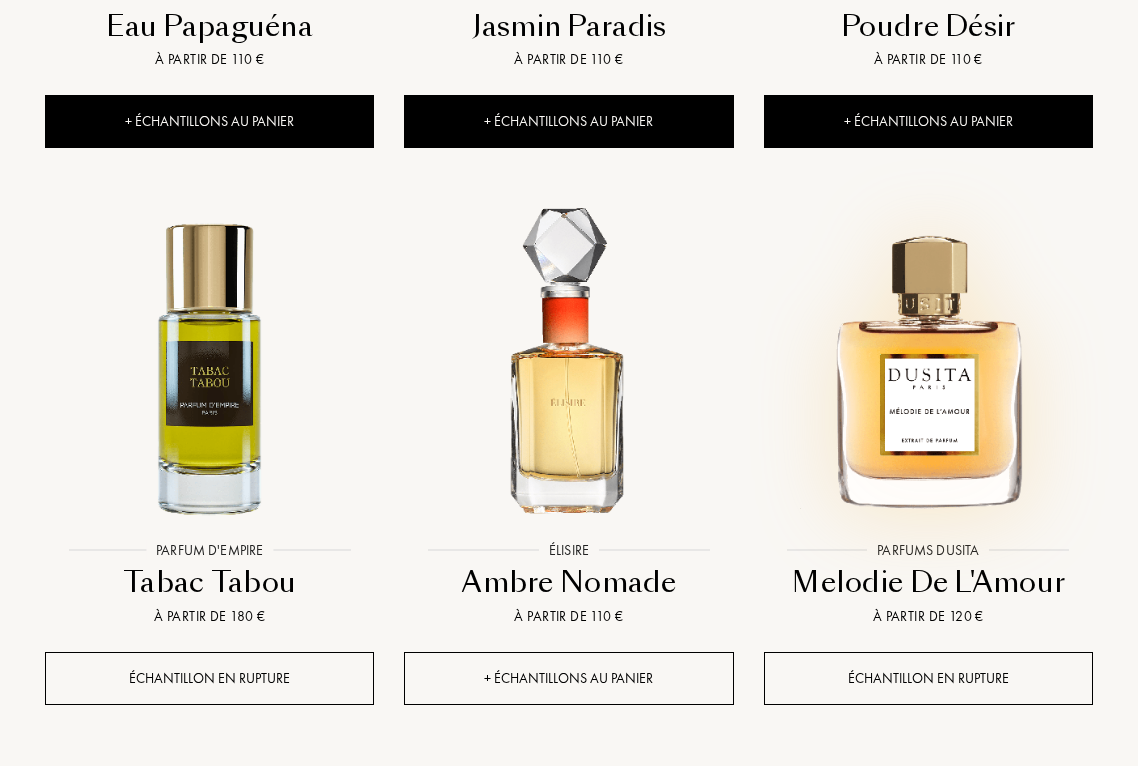 click on "+ Échantillons au panier" at bounding box center [568, 678] 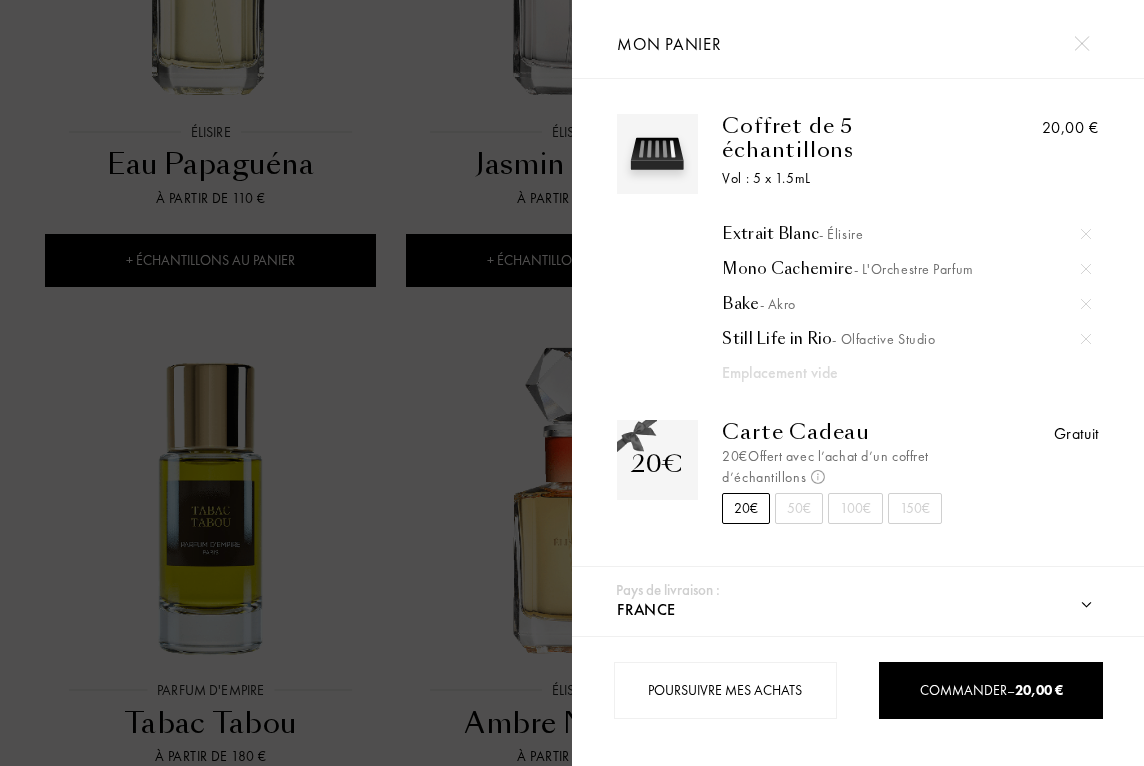 click at bounding box center [1081, 43] 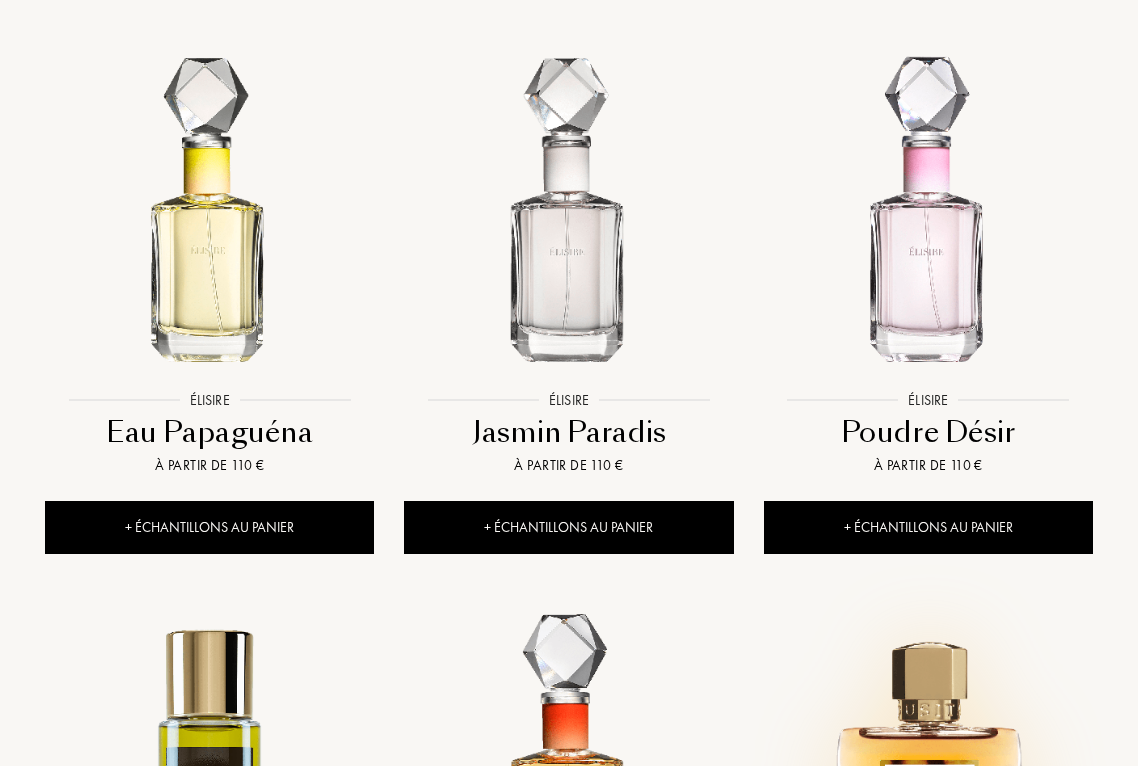 scroll, scrollTop: 43516, scrollLeft: 0, axis: vertical 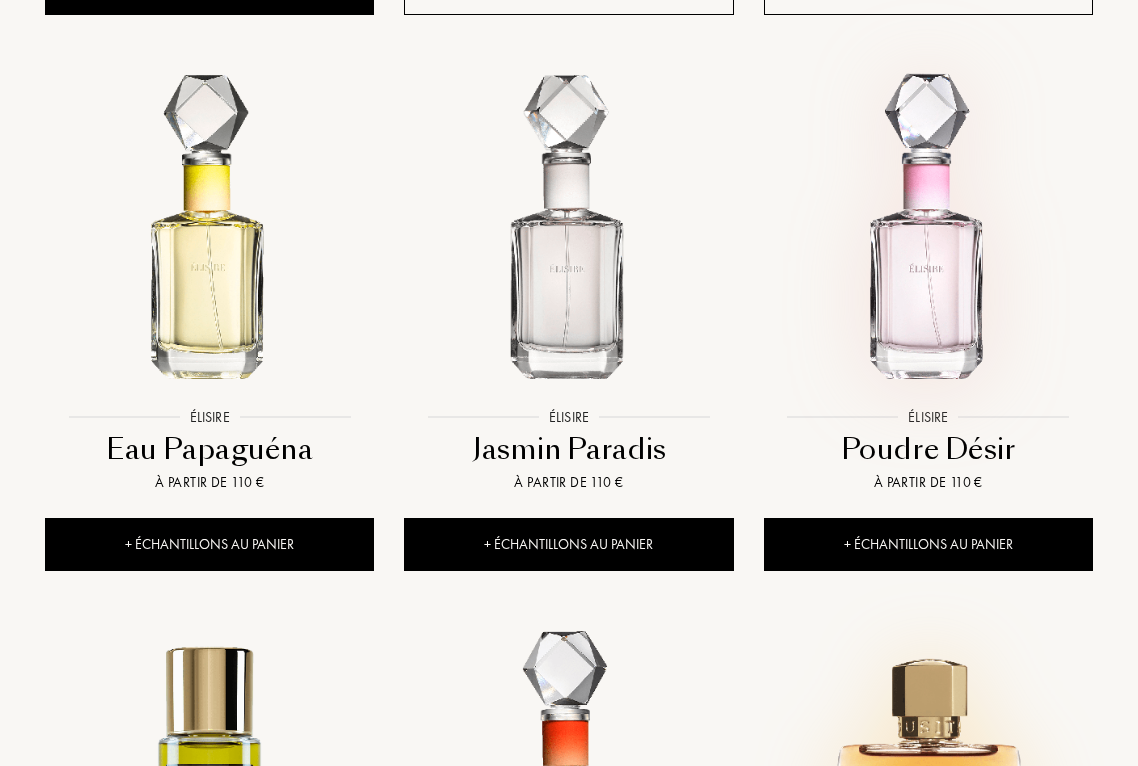 click at bounding box center [928, 233] 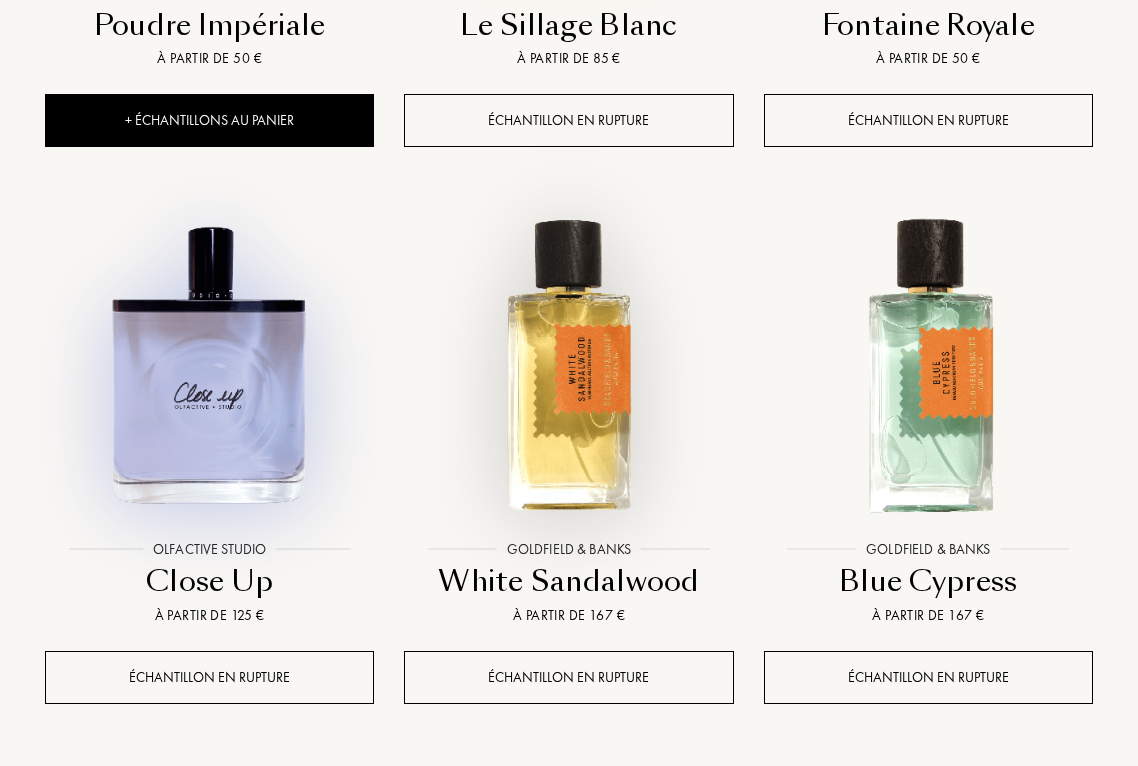 scroll, scrollTop: 42273, scrollLeft: 0, axis: vertical 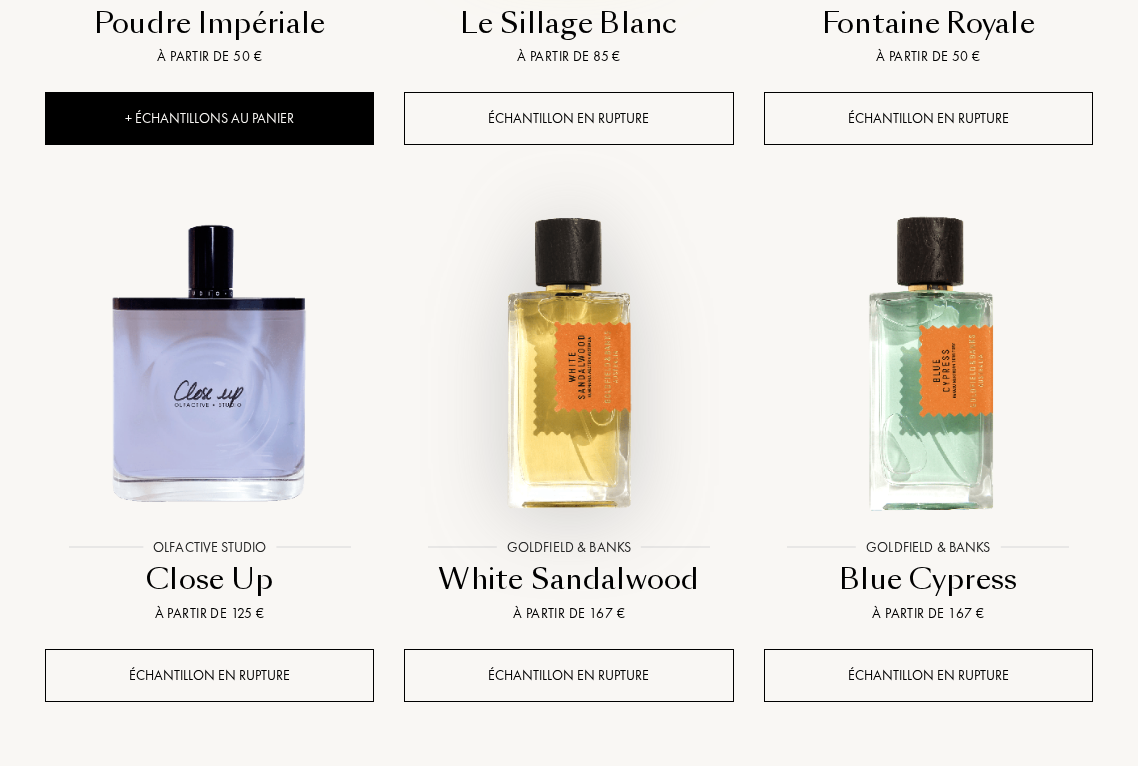 click at bounding box center (568, 363) 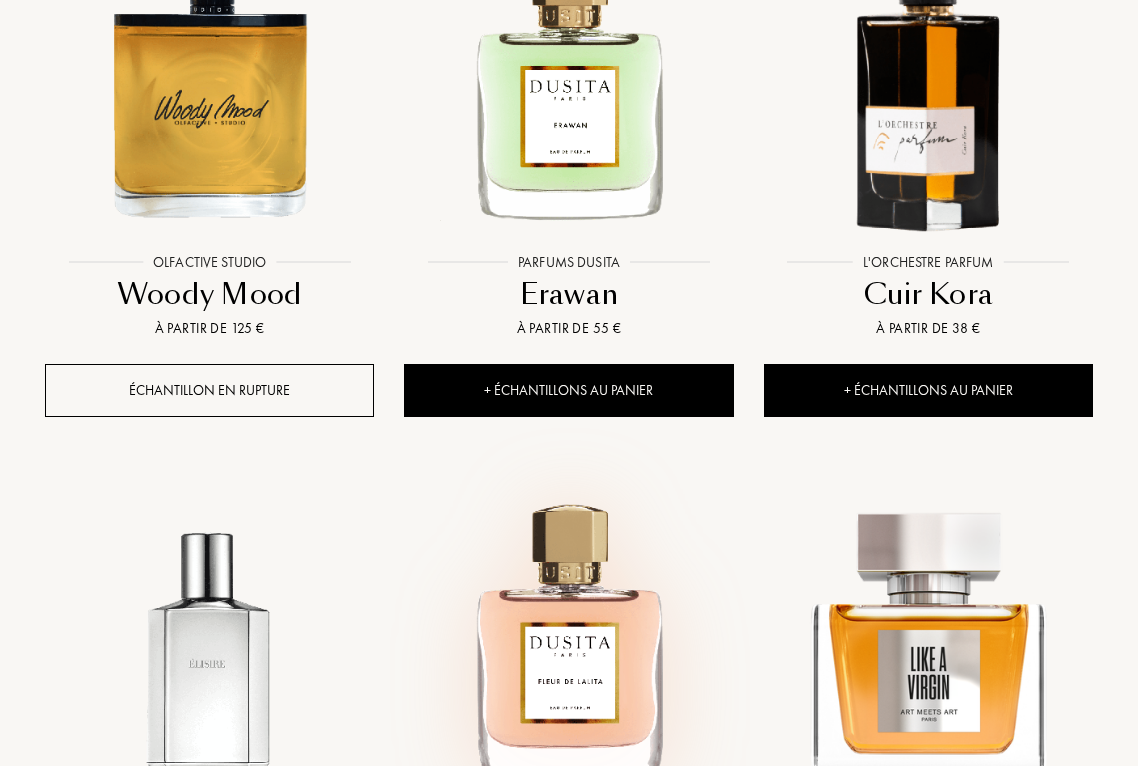 scroll, scrollTop: 36082, scrollLeft: 0, axis: vertical 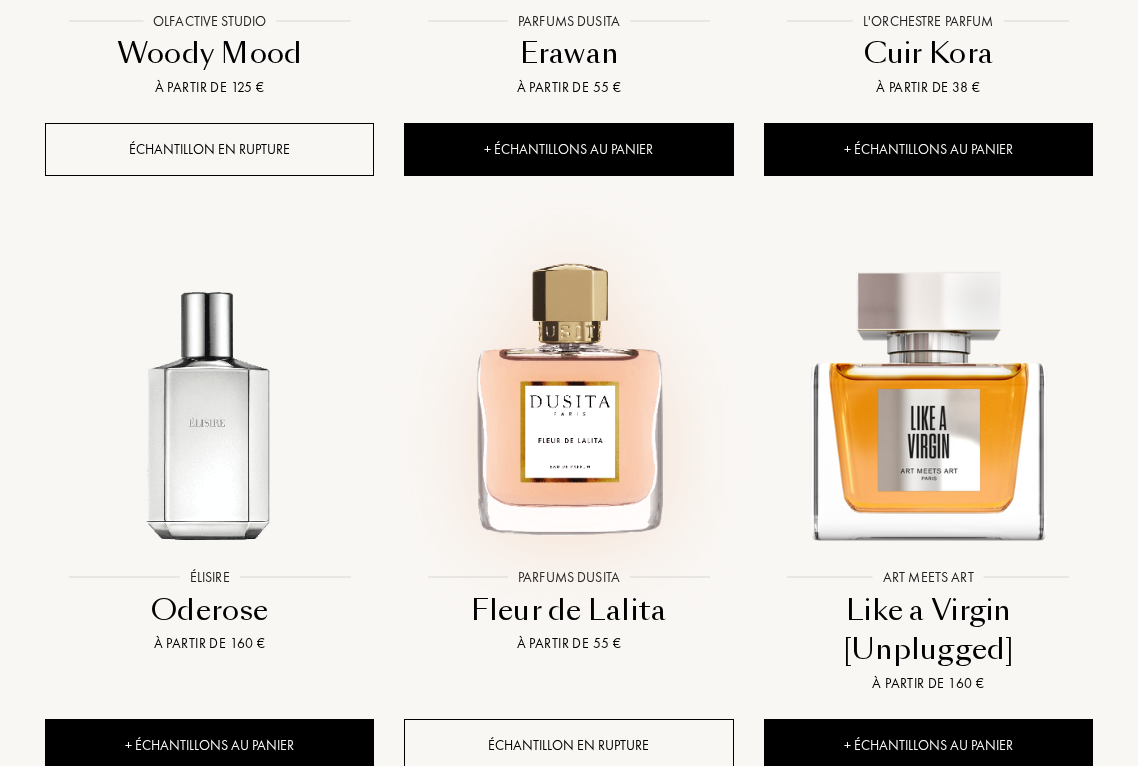 click at bounding box center [568, 394] 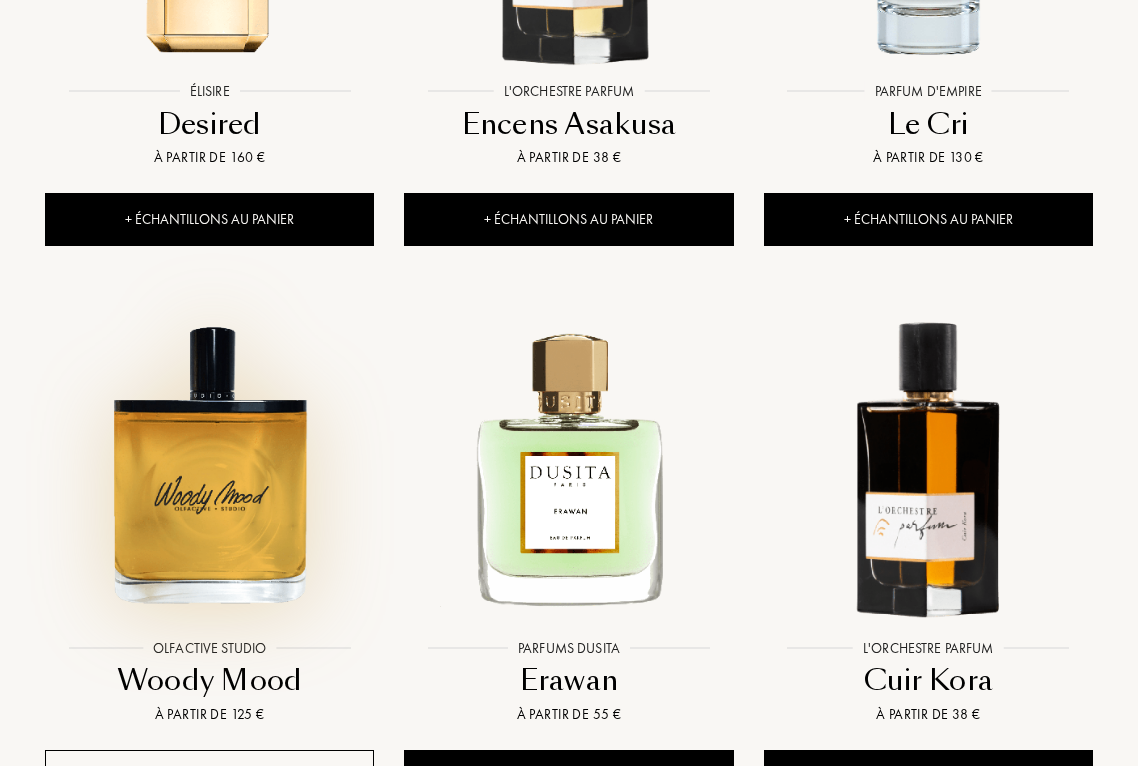 scroll, scrollTop: 35456, scrollLeft: 0, axis: vertical 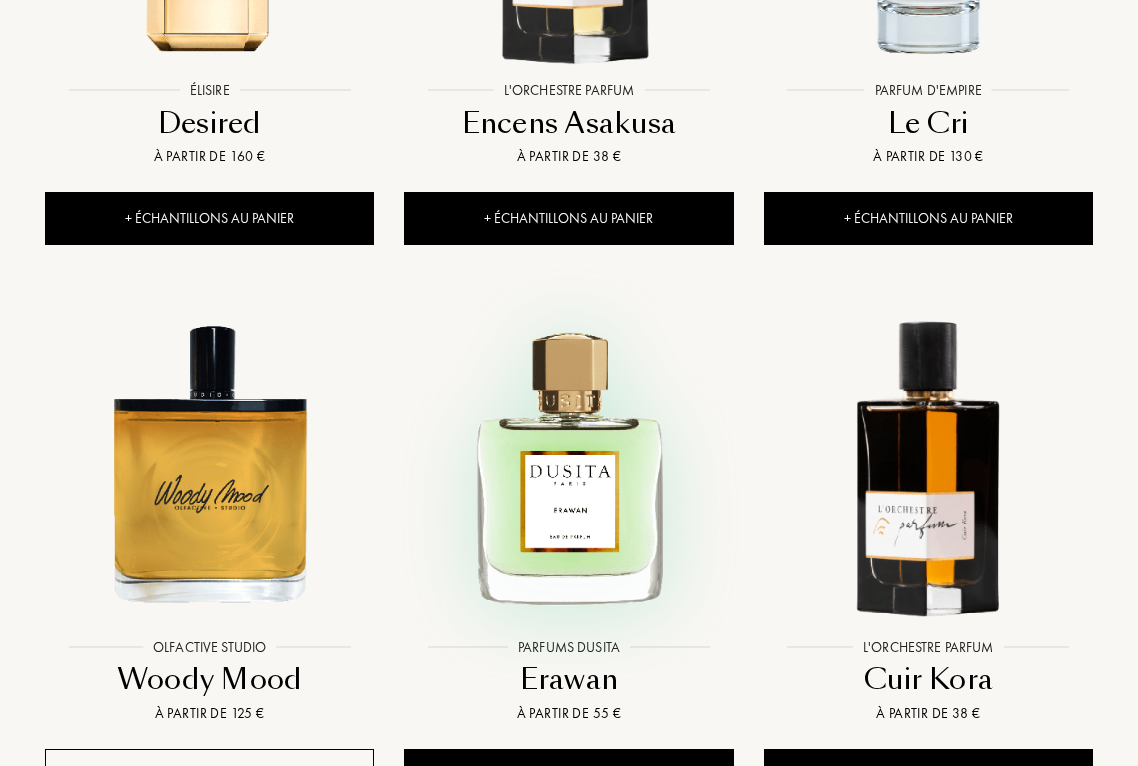 click at bounding box center [568, 463] 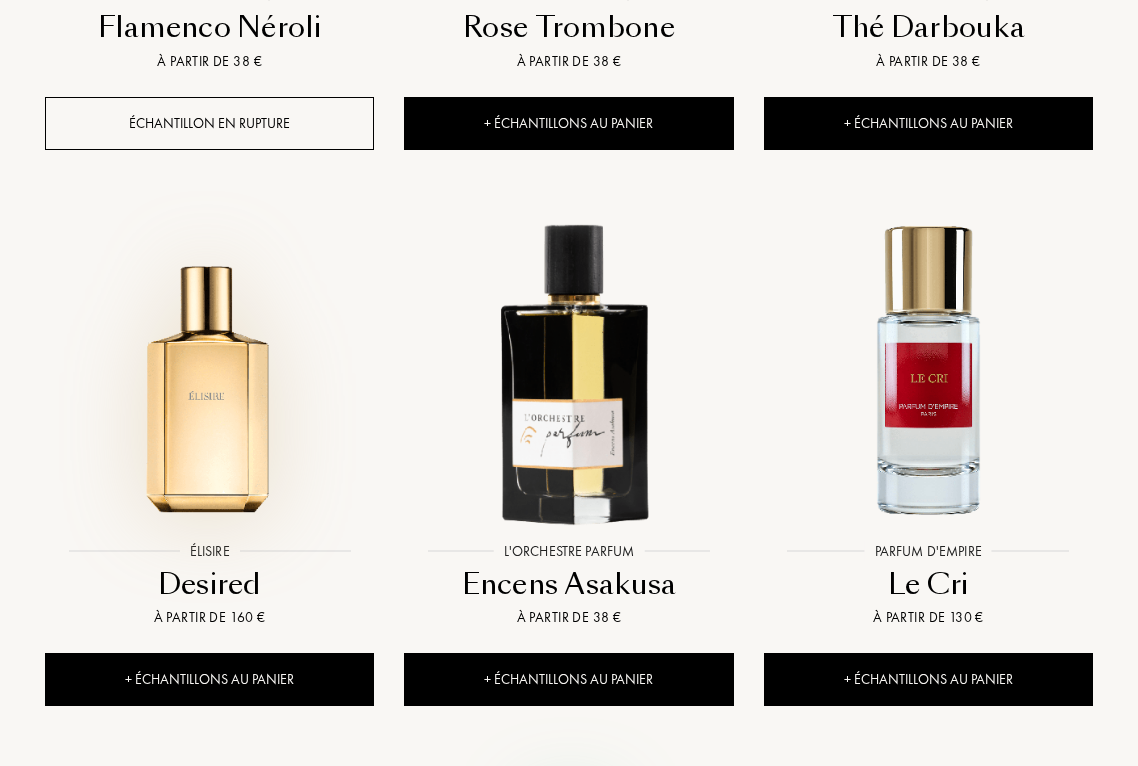 scroll, scrollTop: 34993, scrollLeft: 0, axis: vertical 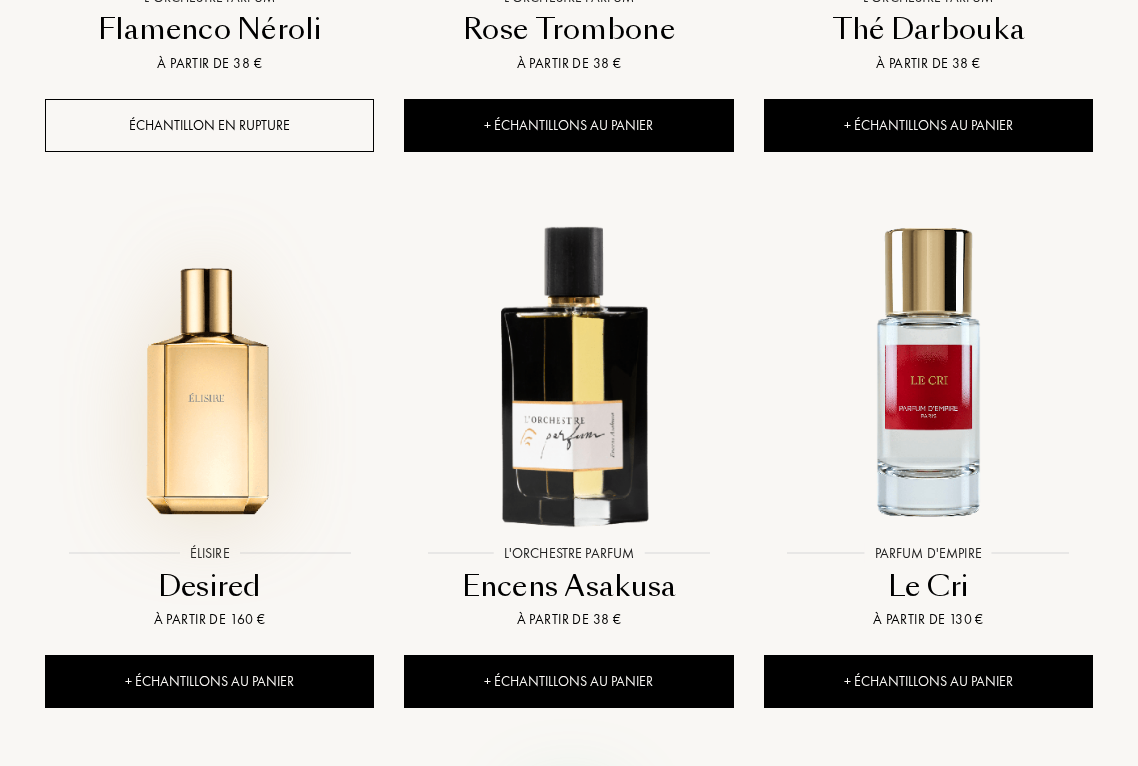 click at bounding box center [209, 370] 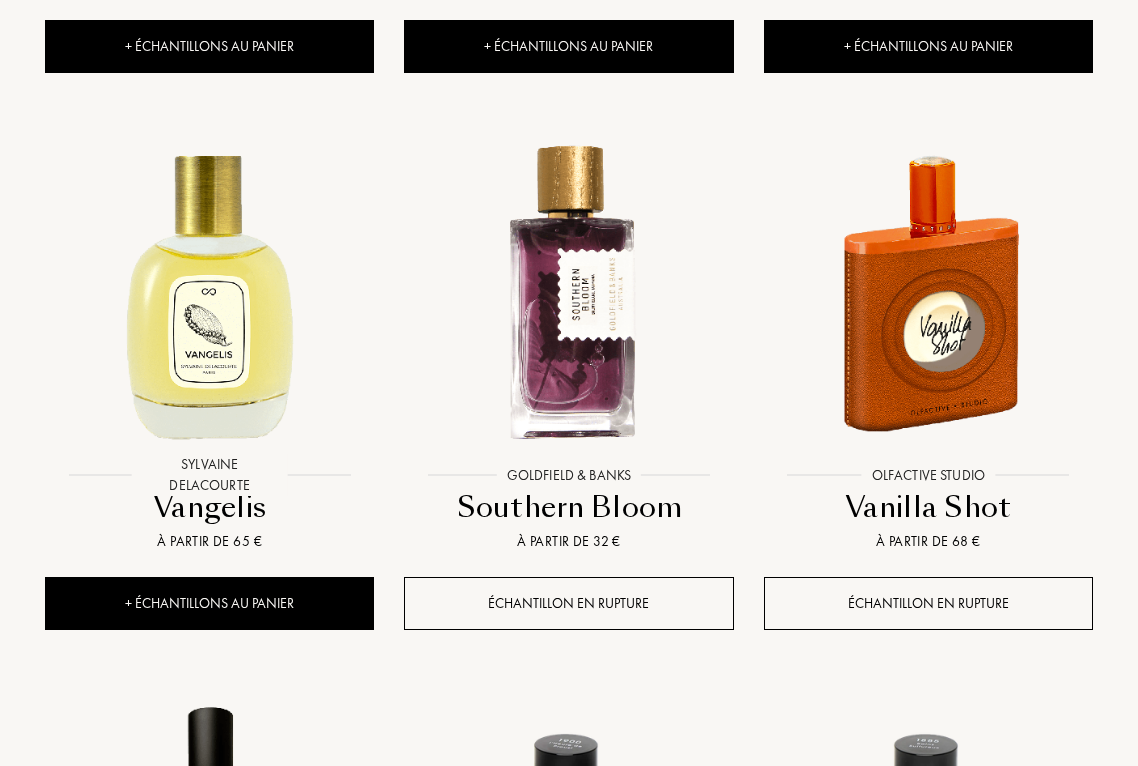 scroll, scrollTop: 31052, scrollLeft: 0, axis: vertical 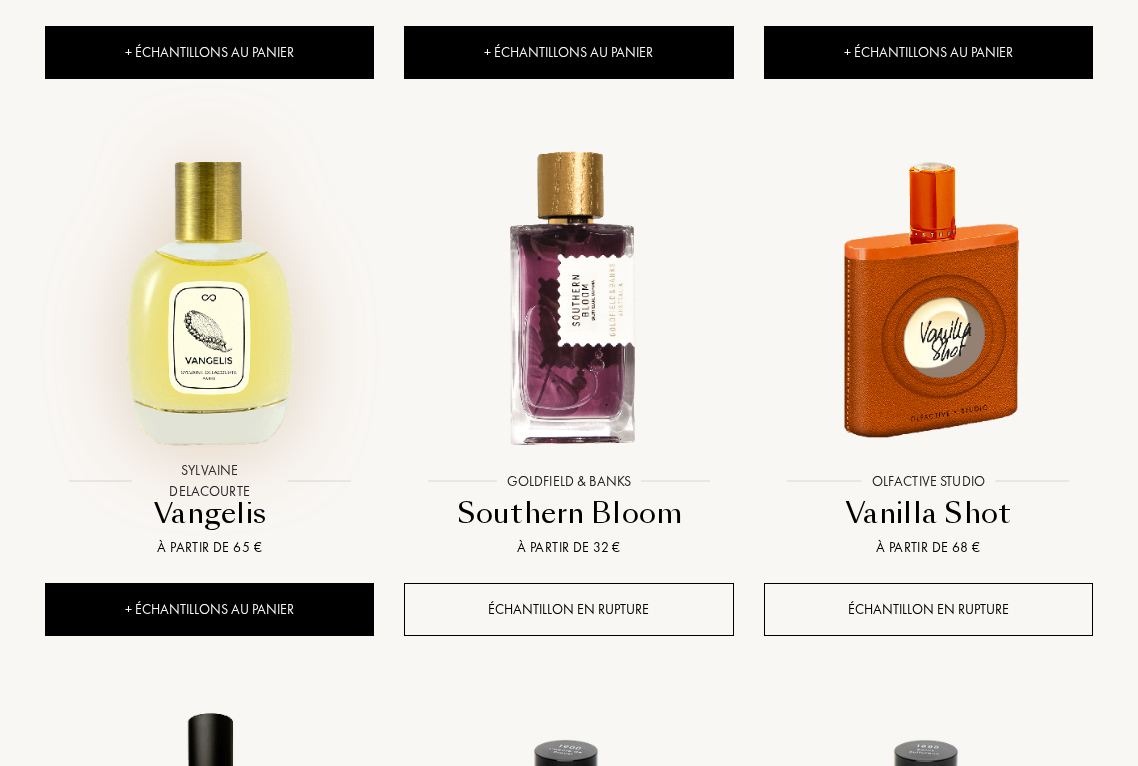 click at bounding box center (209, 297) 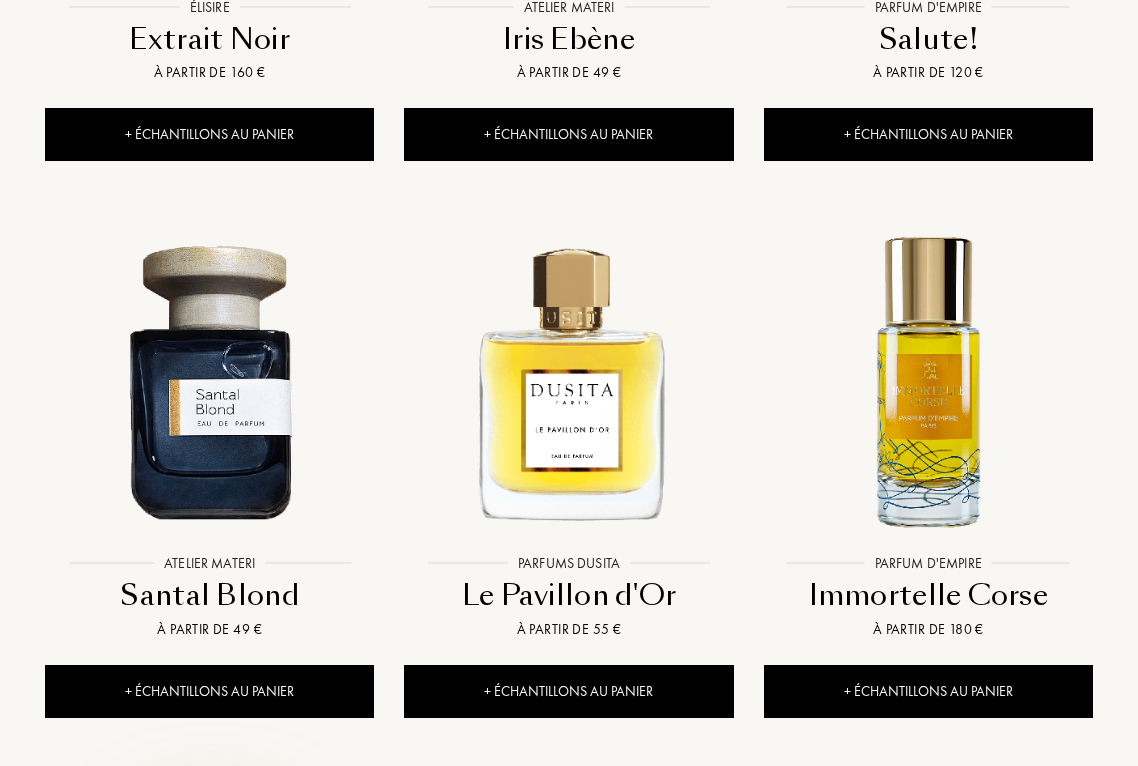 scroll, scrollTop: 27630, scrollLeft: 0, axis: vertical 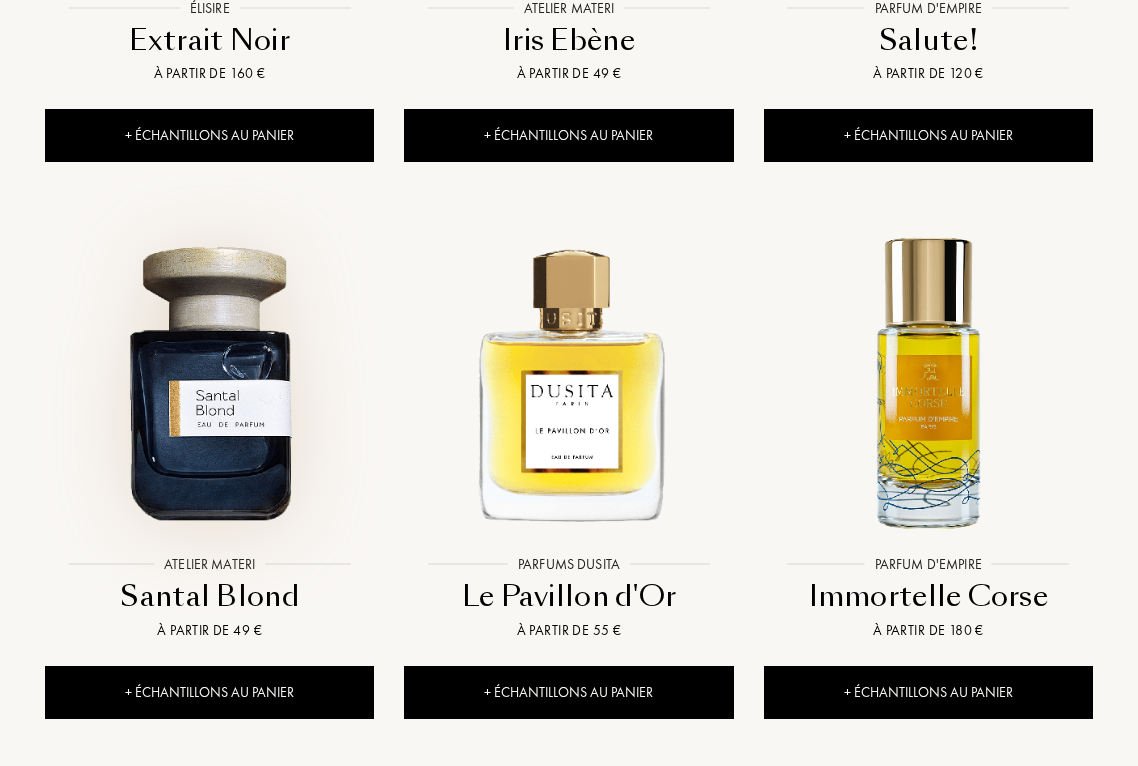 click at bounding box center (209, 380) 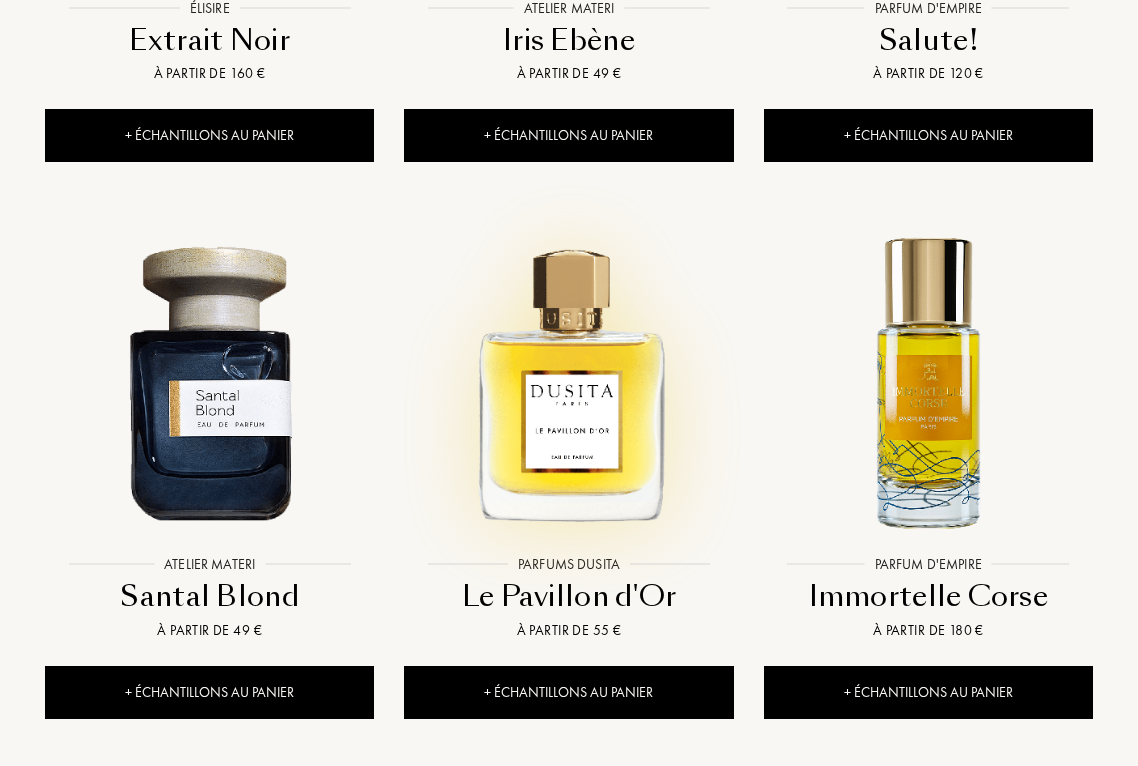 scroll, scrollTop: 27609, scrollLeft: 0, axis: vertical 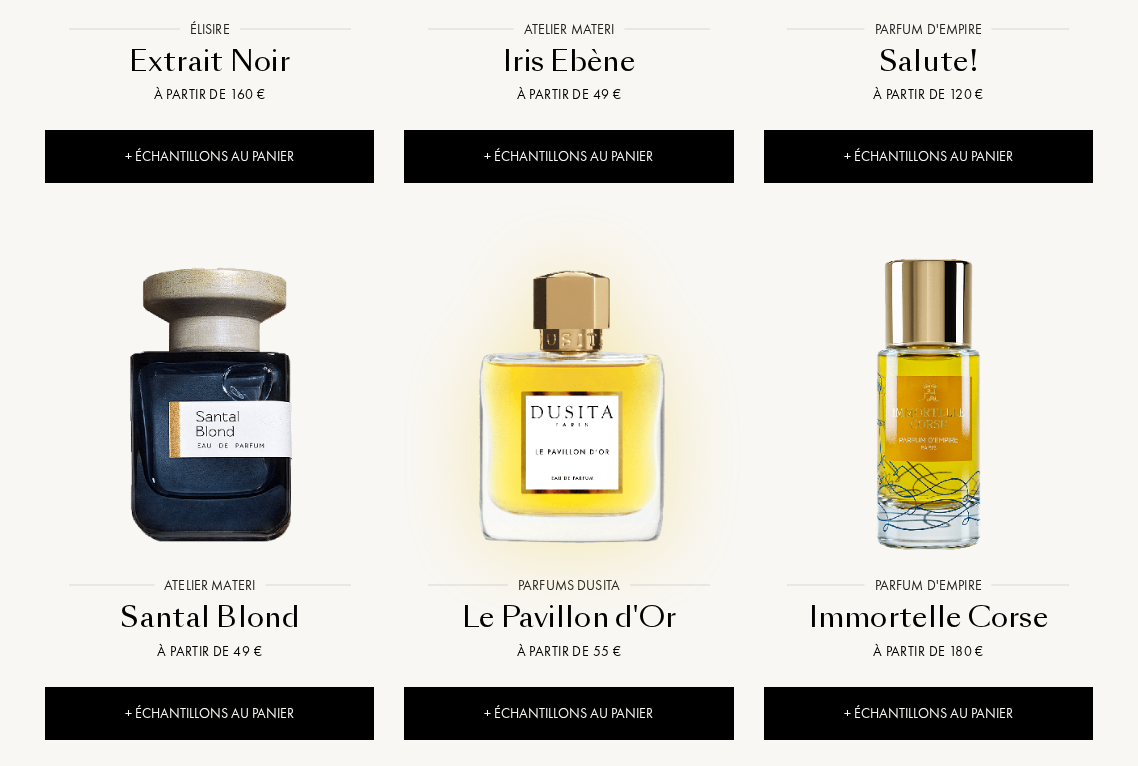 click at bounding box center (568, 401) 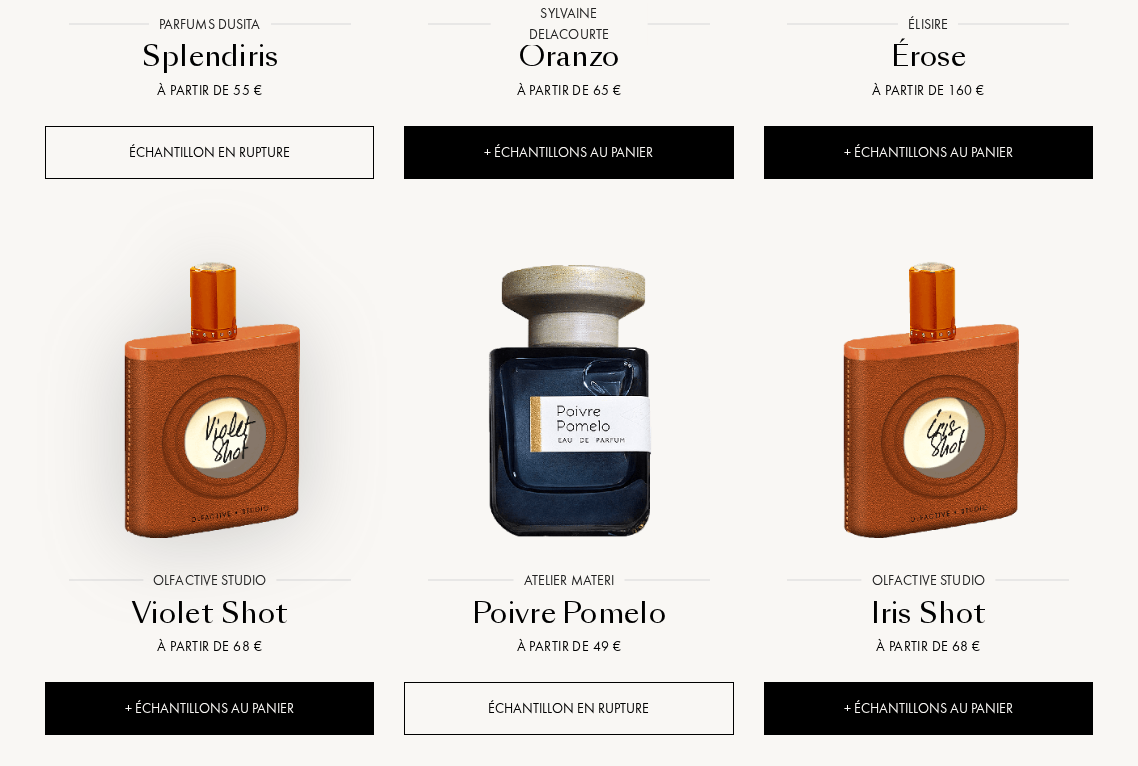 scroll, scrollTop: 26507, scrollLeft: 0, axis: vertical 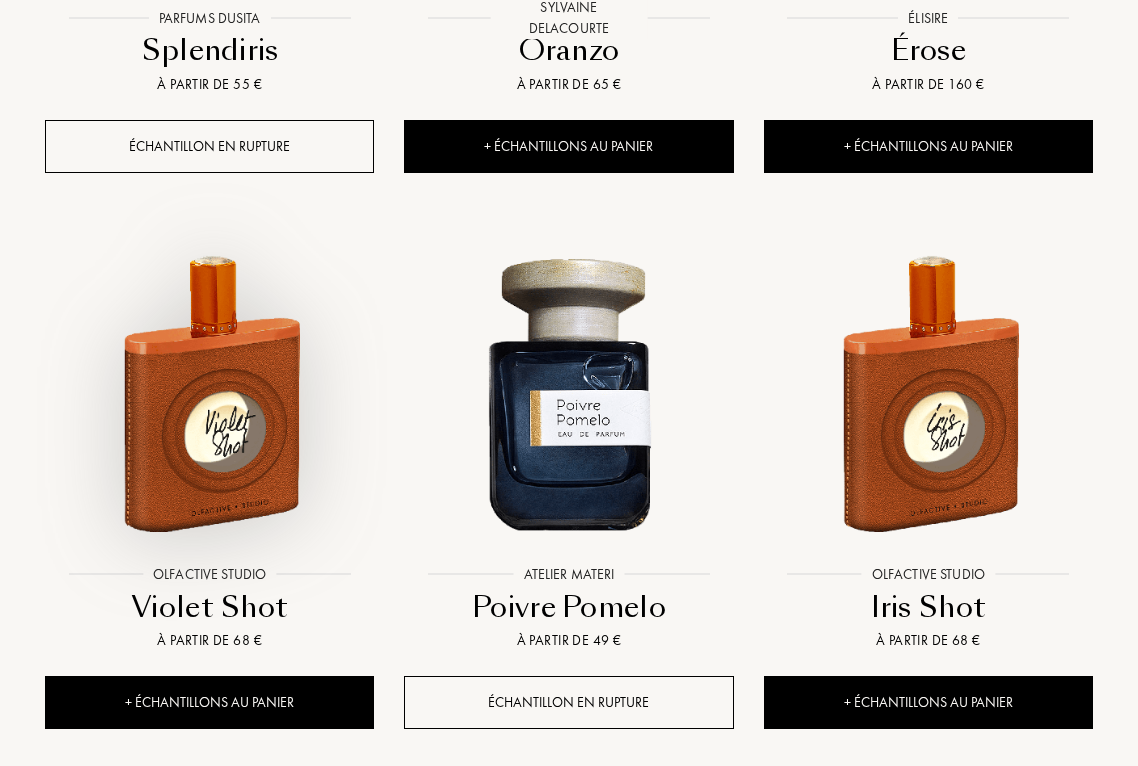 click at bounding box center (209, 391) 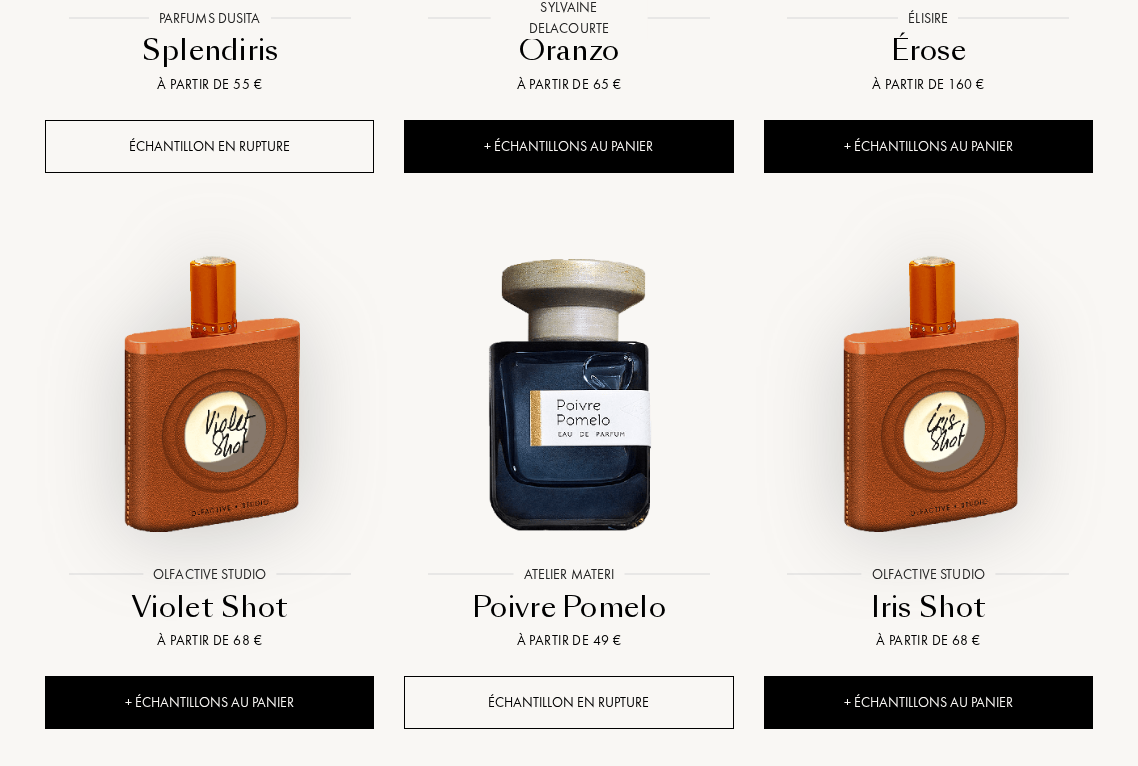 click at bounding box center (928, 391) 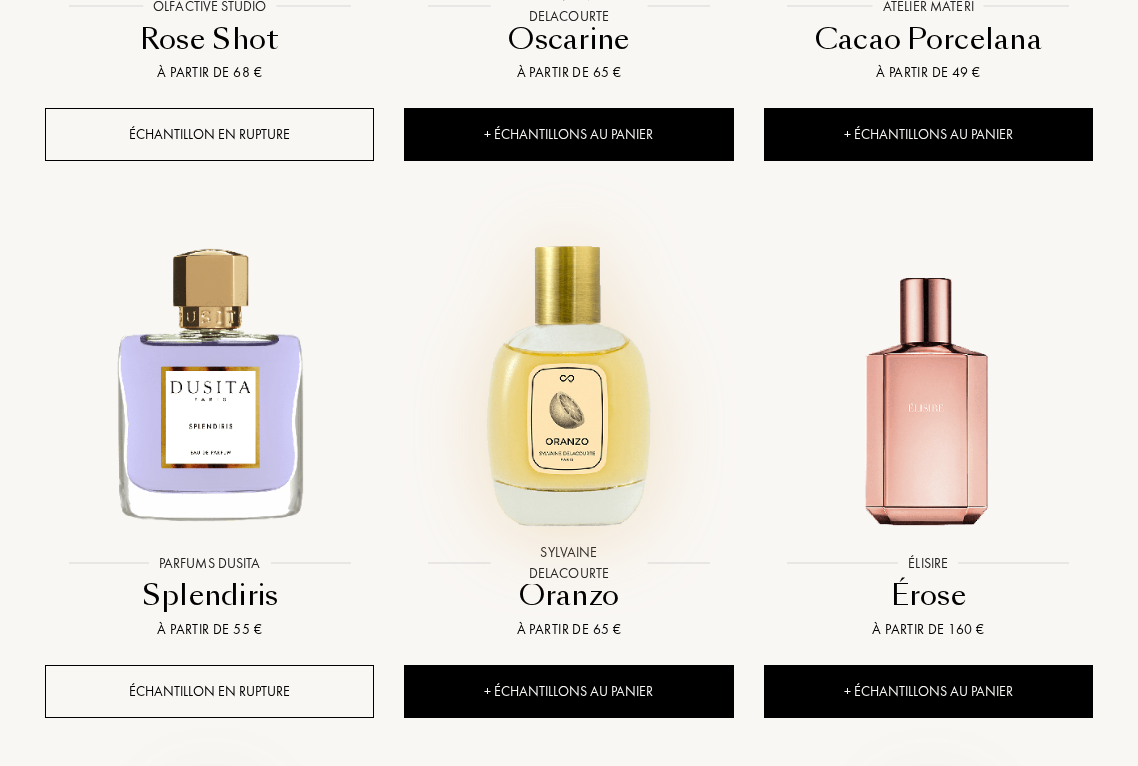 scroll, scrollTop: 25960, scrollLeft: 0, axis: vertical 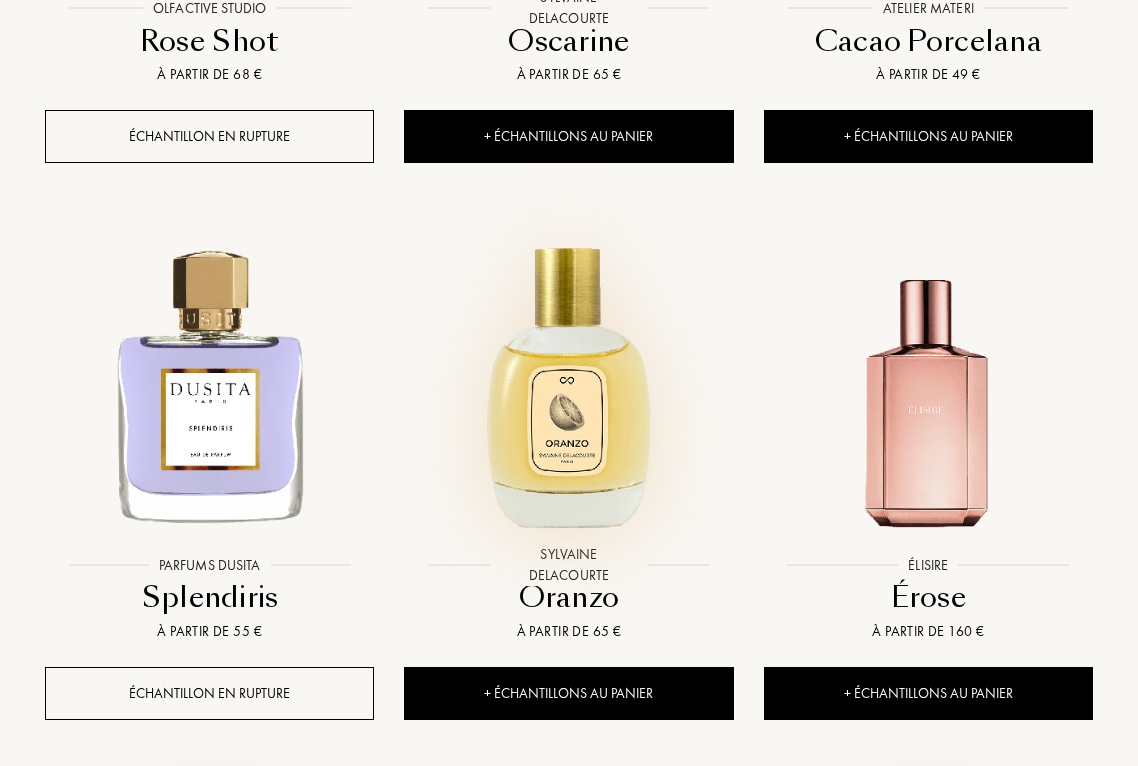 click at bounding box center (568, 381) 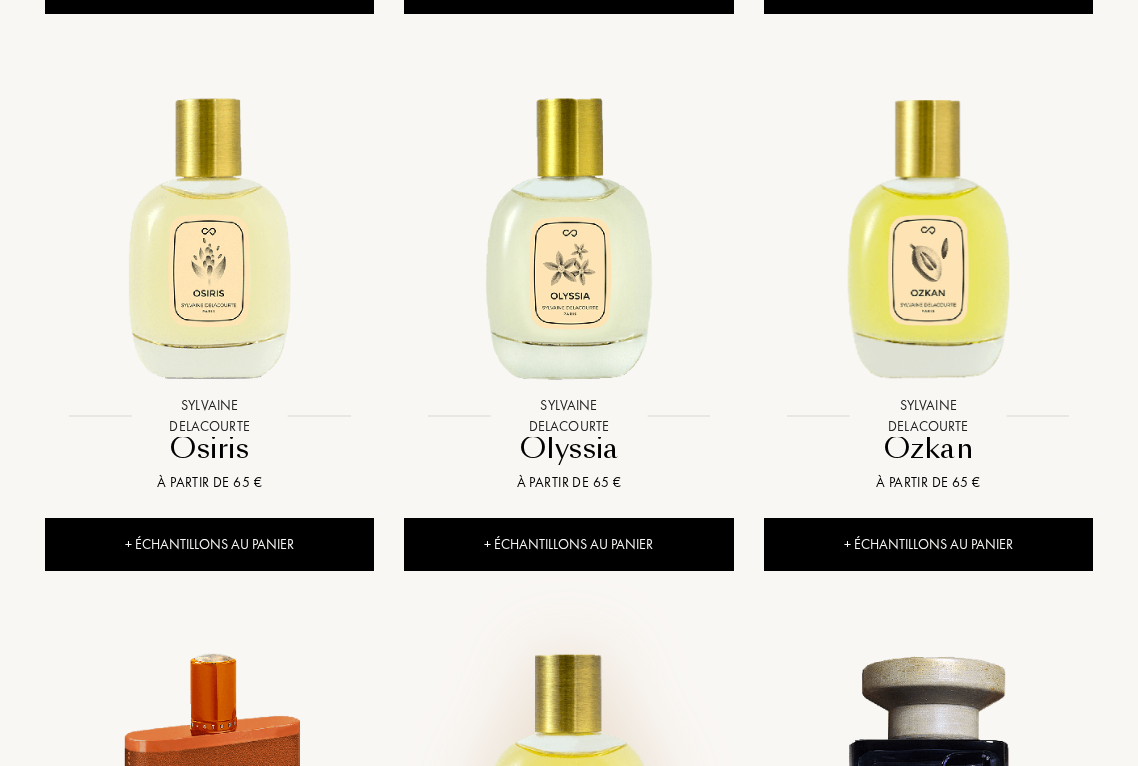 scroll, scrollTop: 24994, scrollLeft: 0, axis: vertical 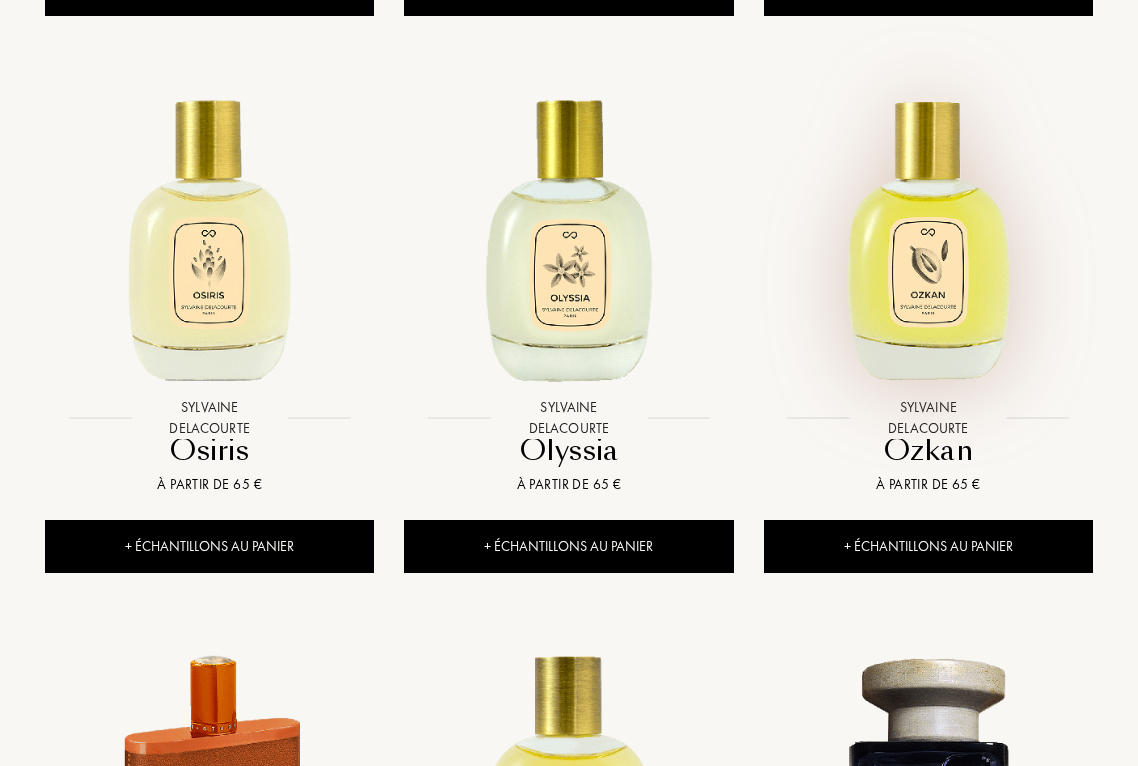 click at bounding box center (928, 234) 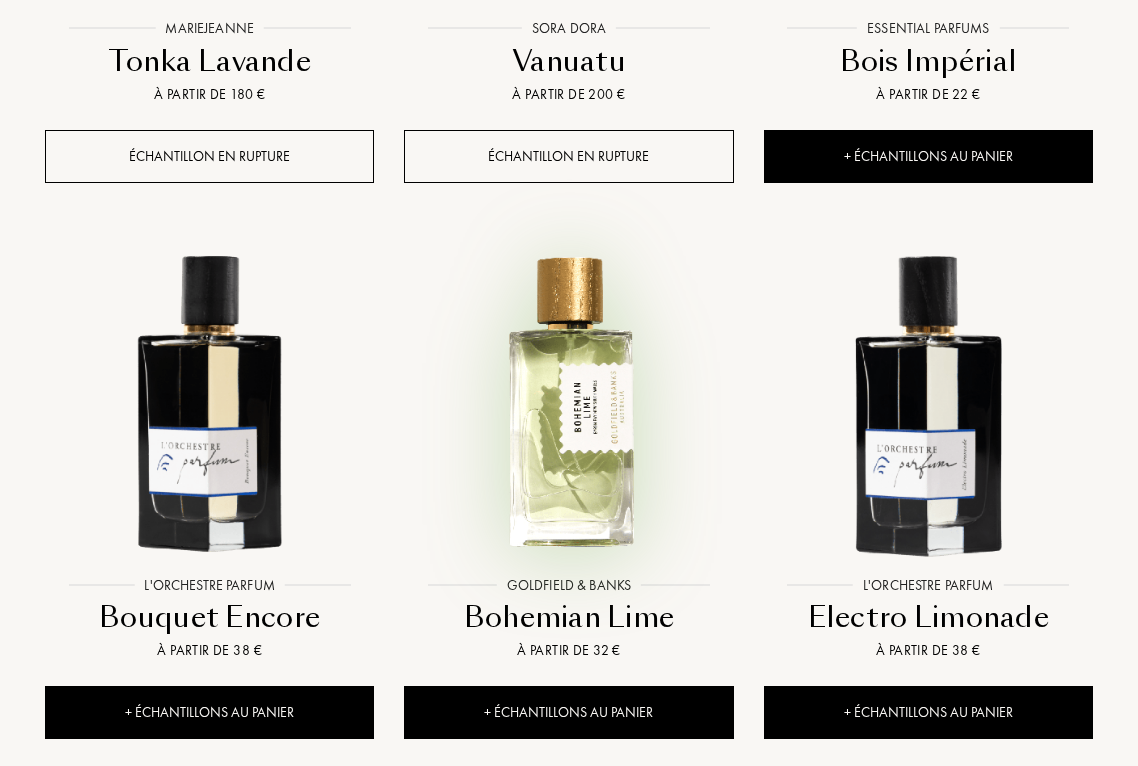 scroll, scrollTop: 21451, scrollLeft: 0, axis: vertical 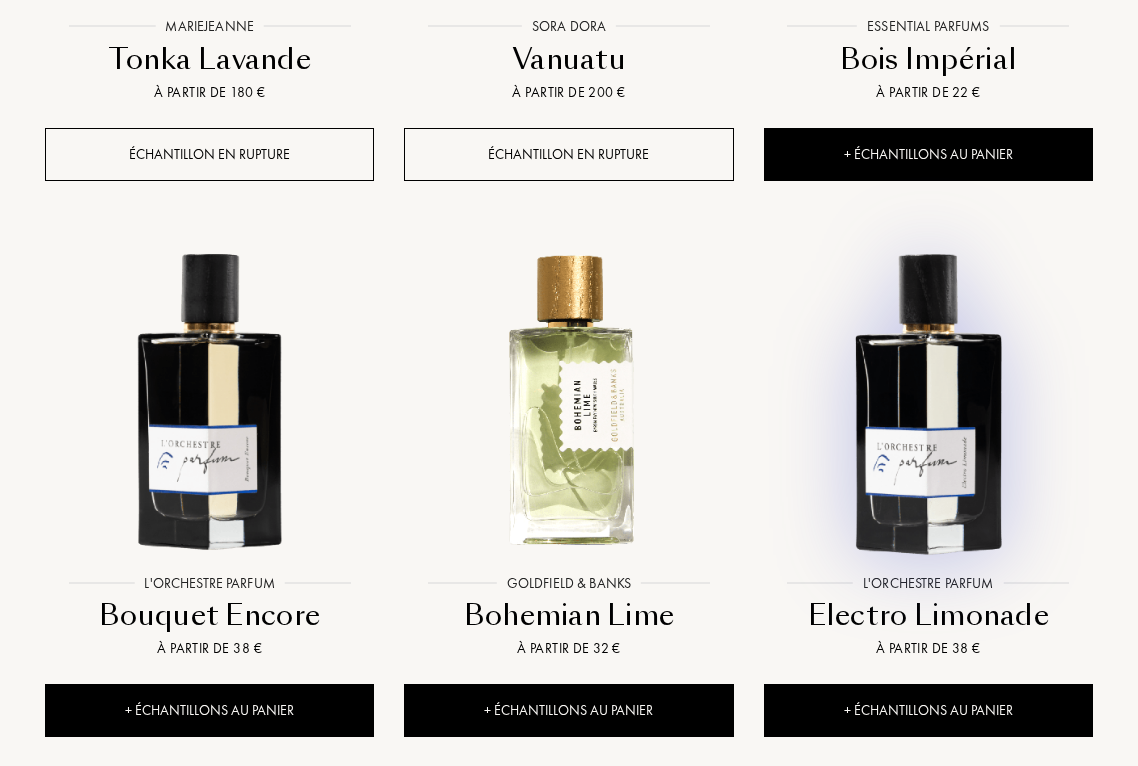 click at bounding box center (928, 399) 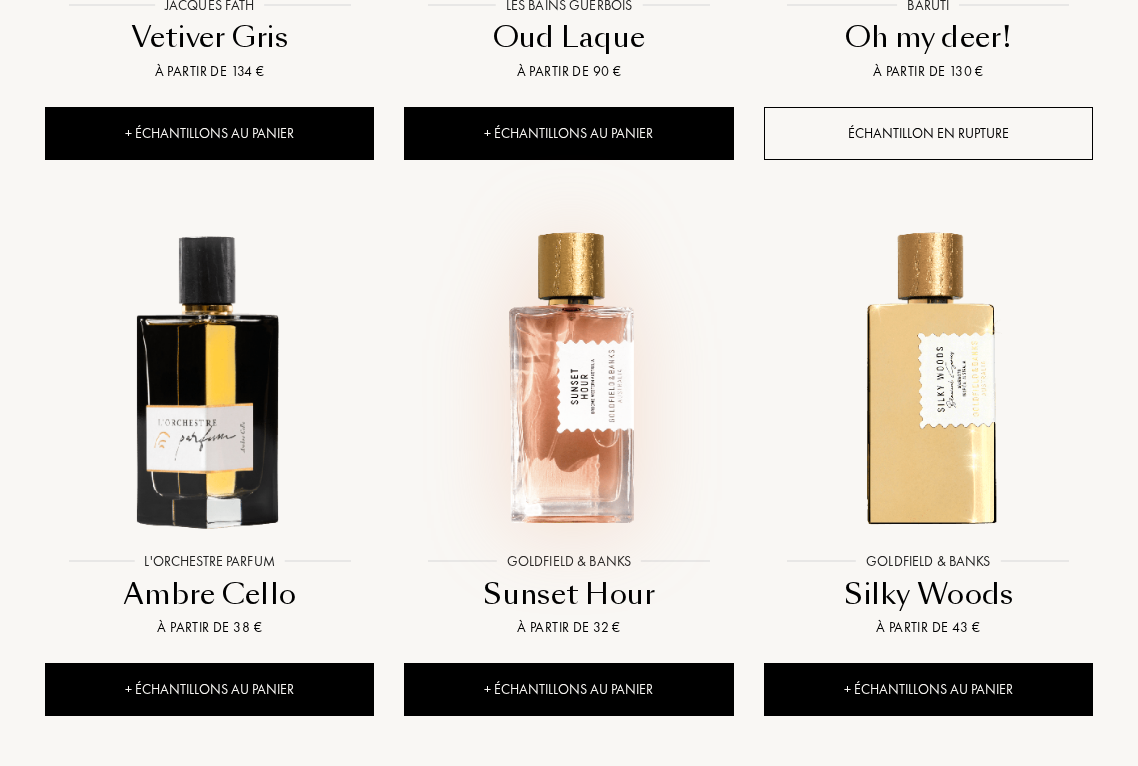 scroll, scrollTop: 17560, scrollLeft: 0, axis: vertical 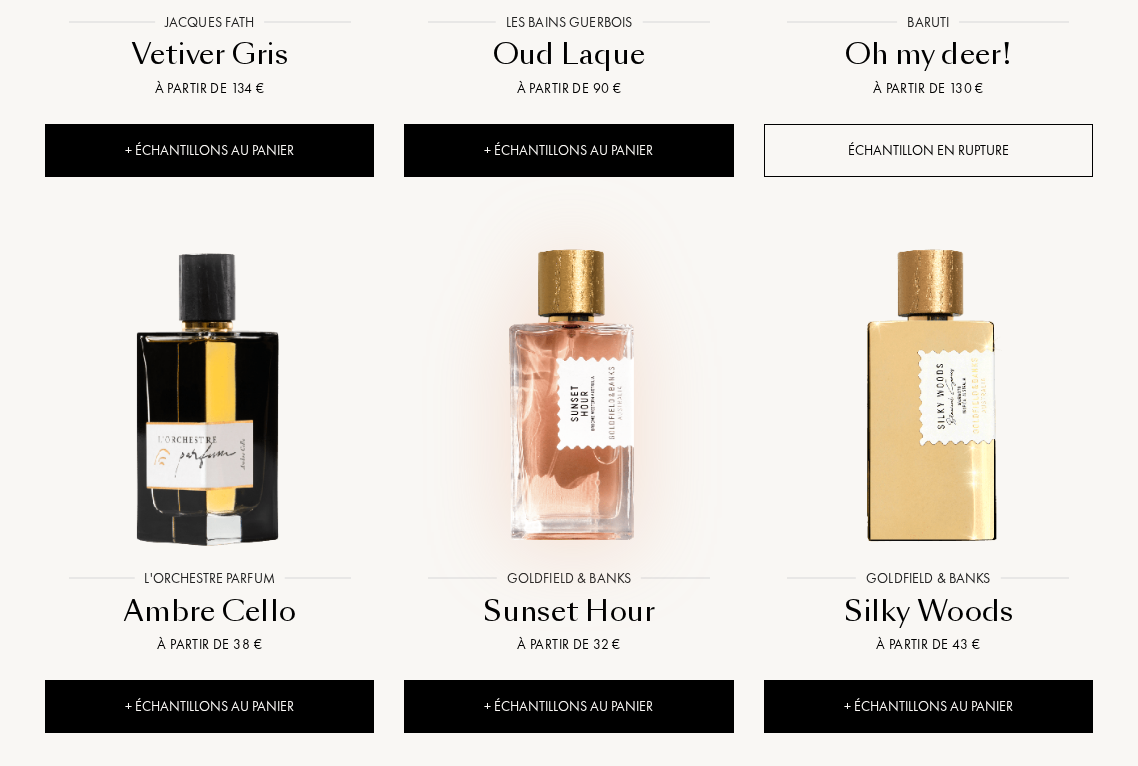 click at bounding box center [568, 395] 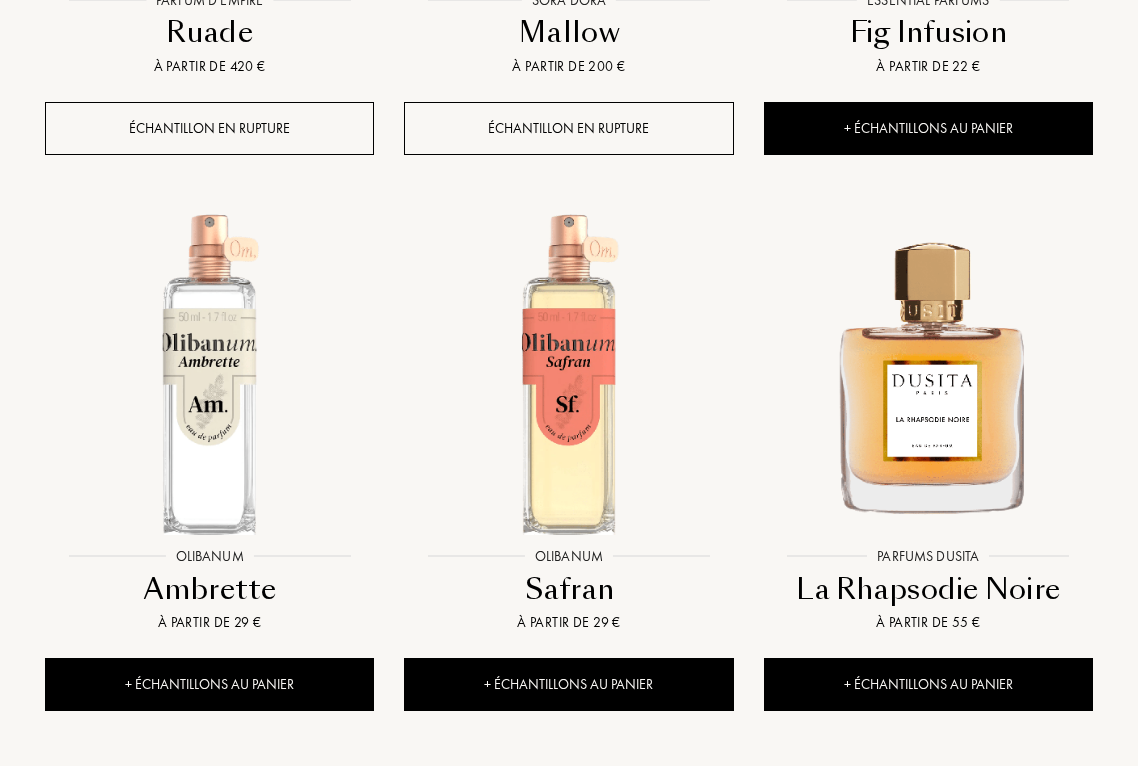 scroll, scrollTop: 11460, scrollLeft: 0, axis: vertical 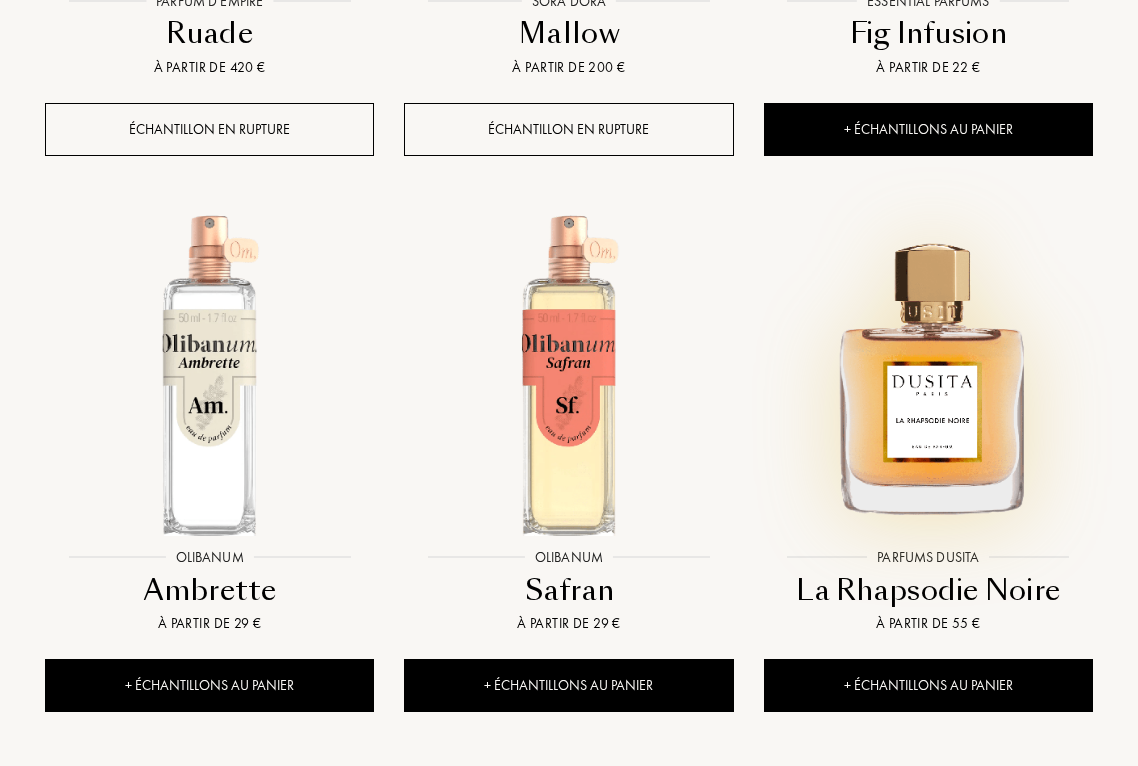 click at bounding box center [928, 374] 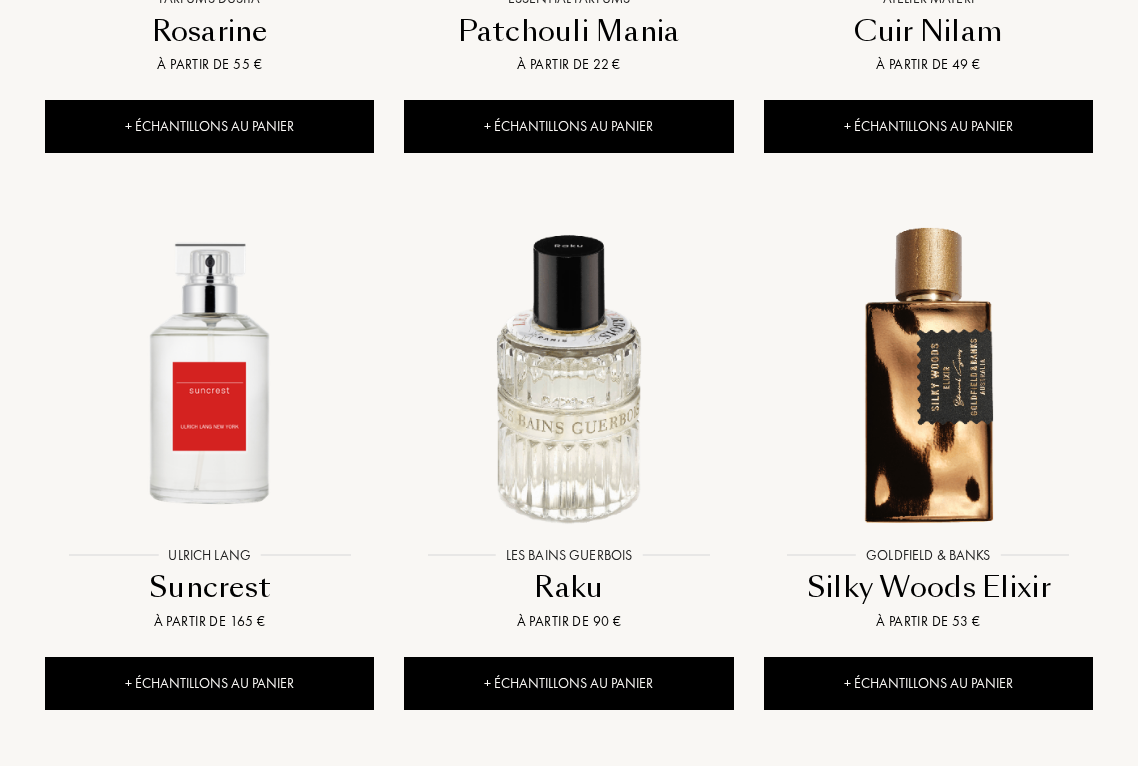 scroll, scrollTop: 8645, scrollLeft: 0, axis: vertical 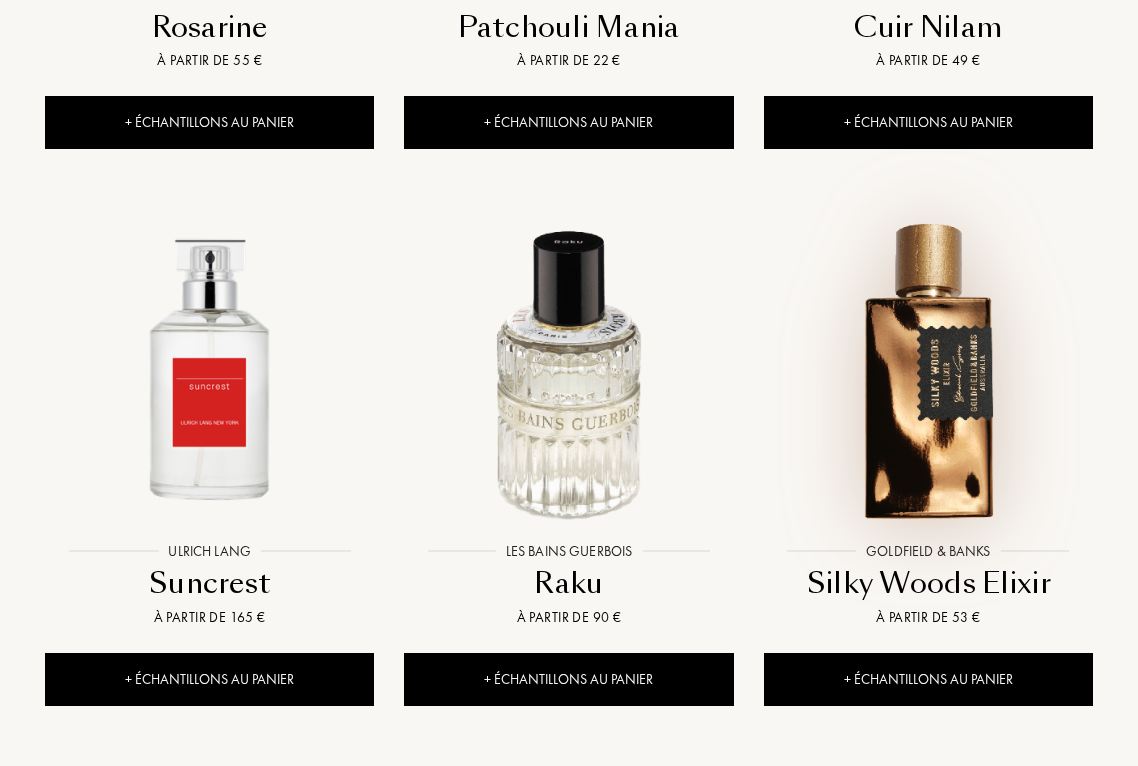 click at bounding box center [928, 367] 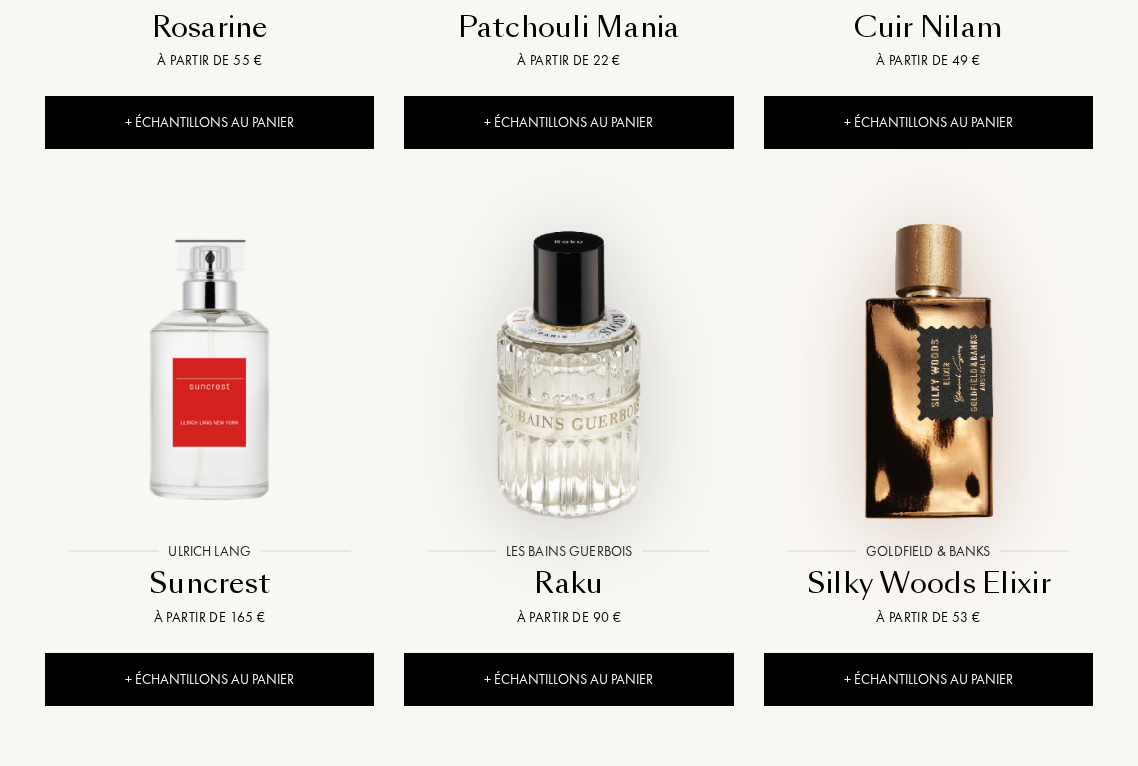 click at bounding box center (568, 367) 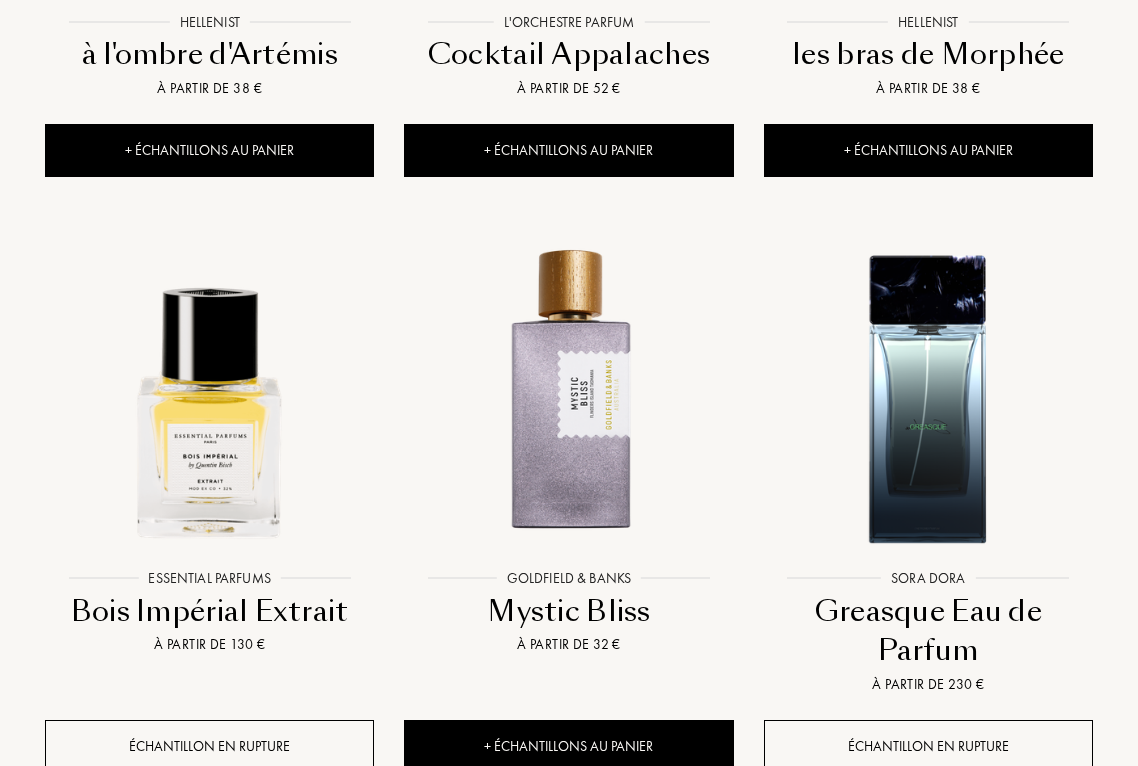 scroll, scrollTop: 3411, scrollLeft: 0, axis: vertical 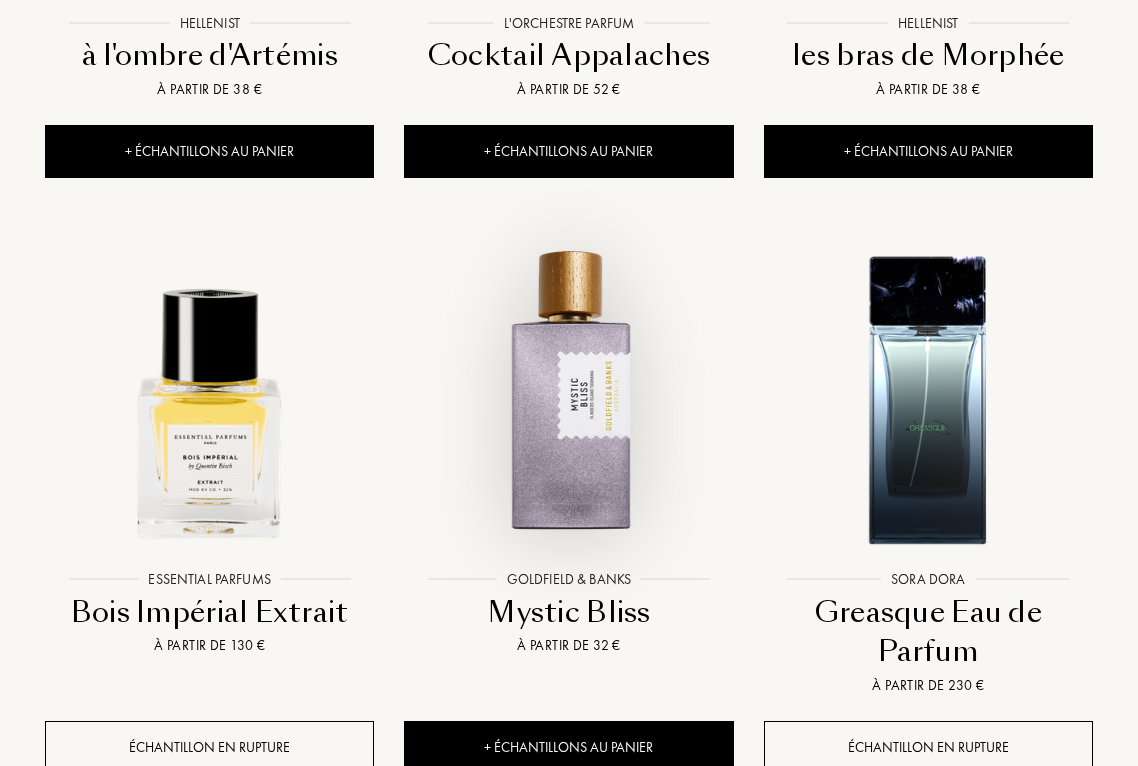 click at bounding box center (568, 396) 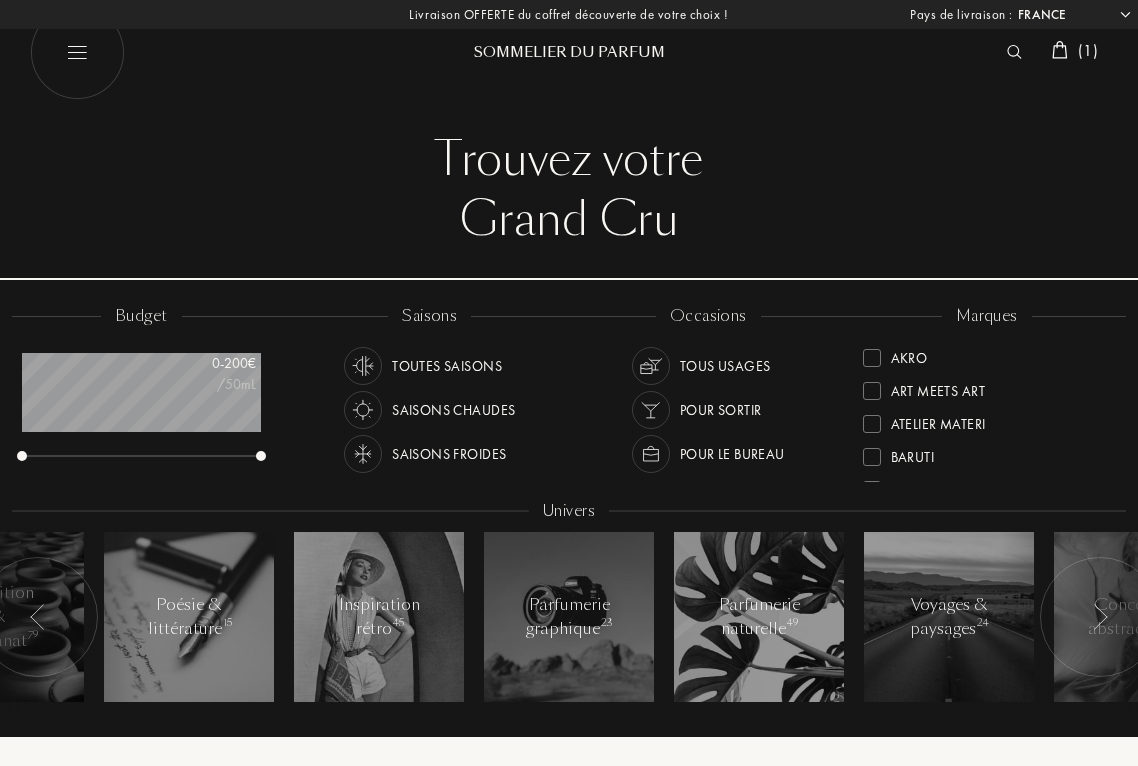 scroll, scrollTop: 0, scrollLeft: 0, axis: both 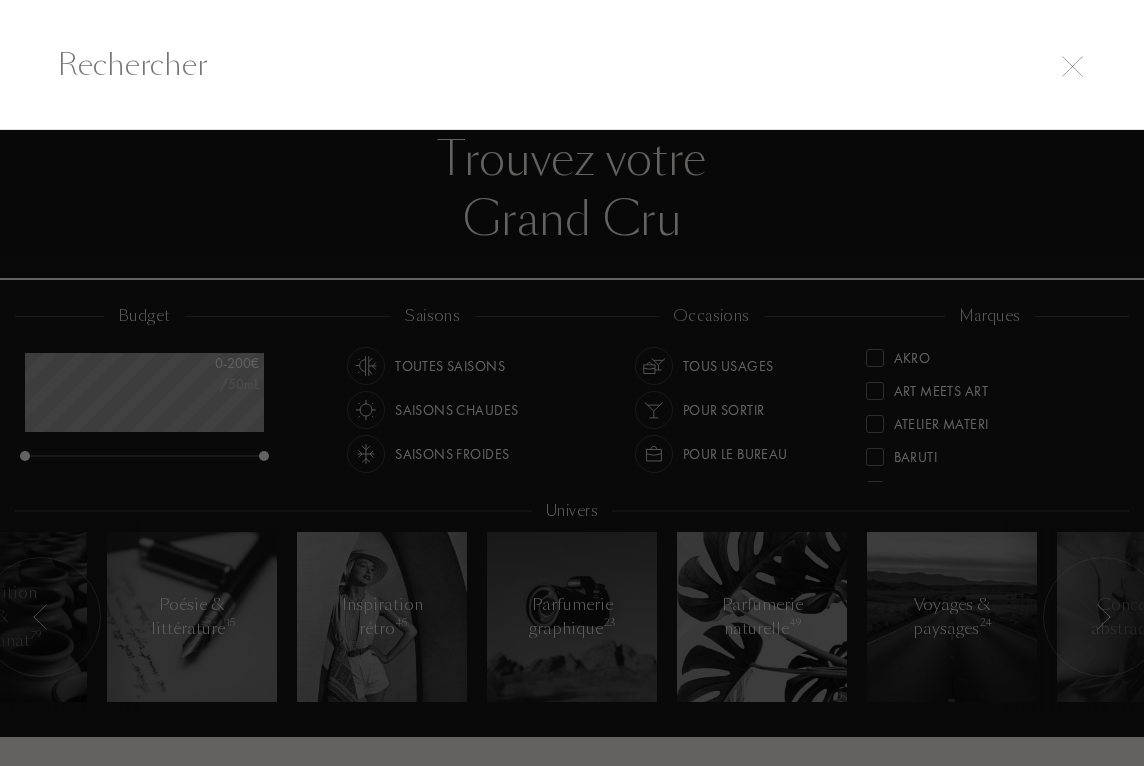 click at bounding box center [1072, 66] 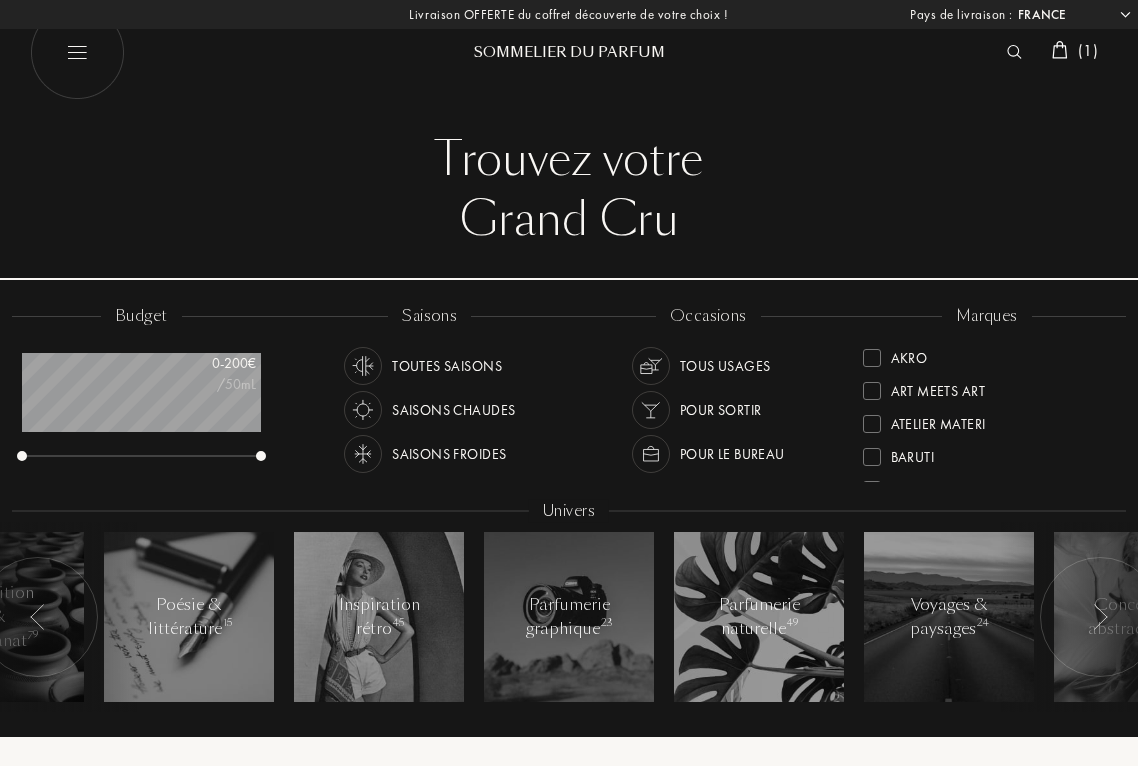 click on "( 1 )" at bounding box center [1088, 50] 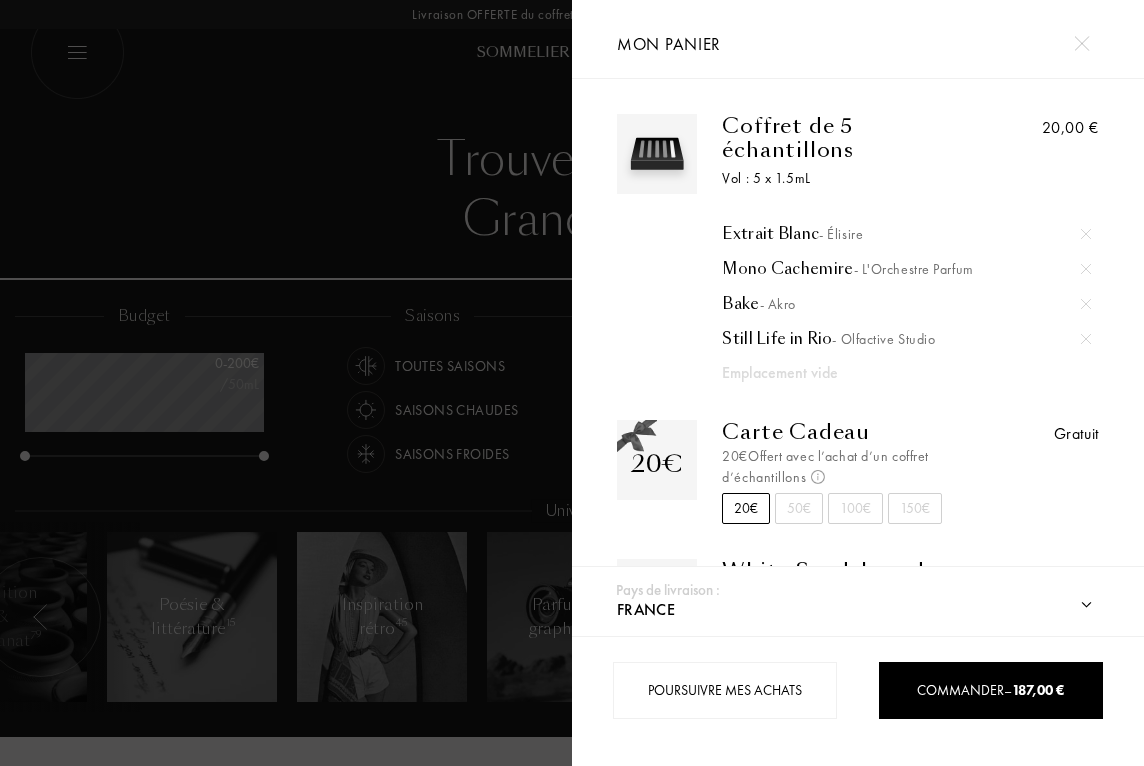 click at bounding box center [1081, 43] 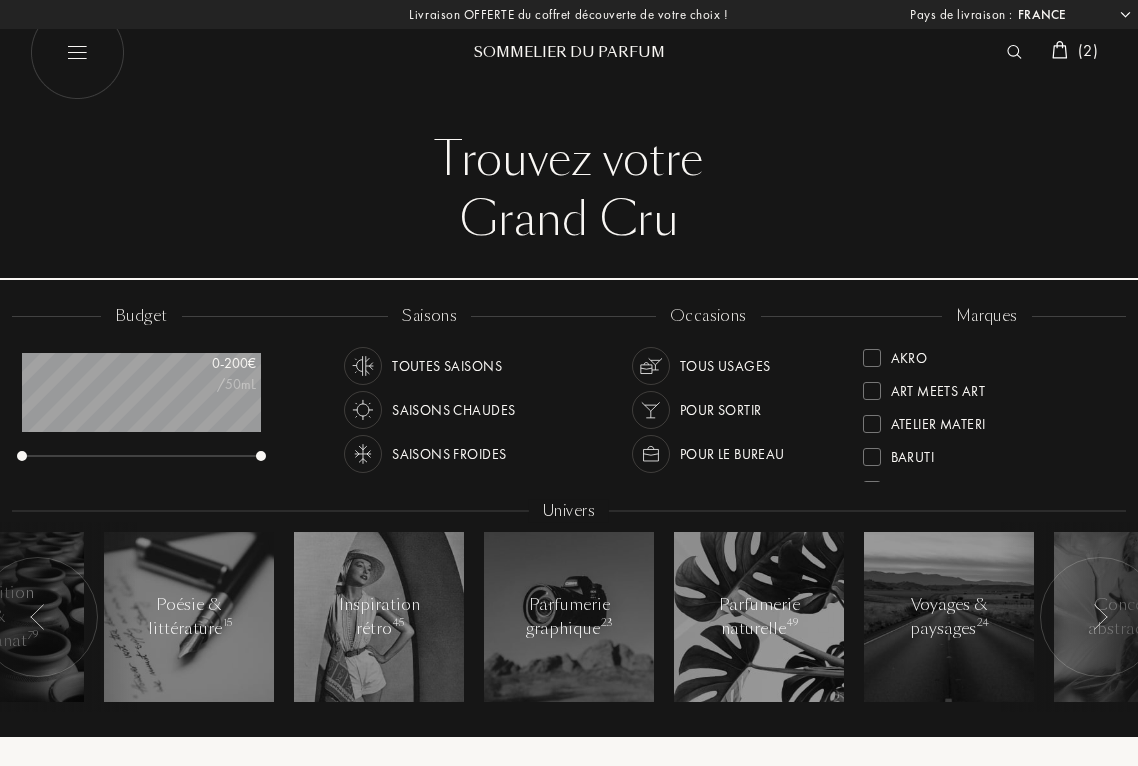 scroll, scrollTop: 0, scrollLeft: 0, axis: both 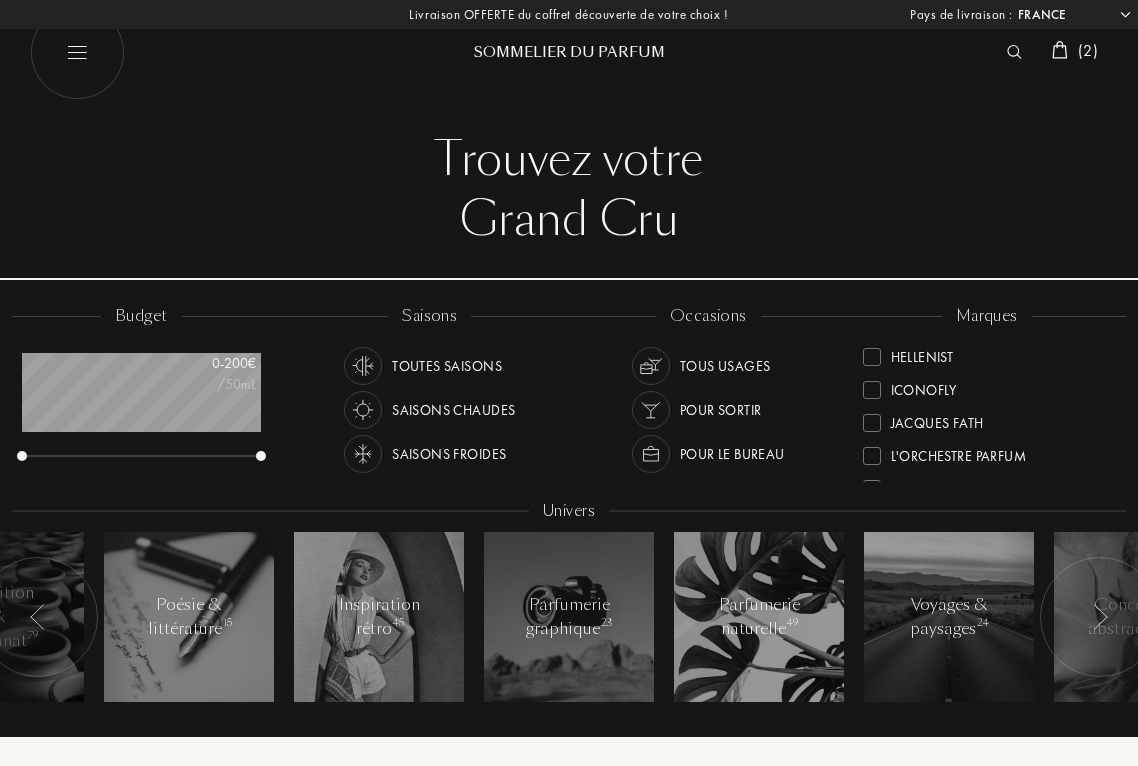 click on "Jacques Fath" at bounding box center (937, 419) 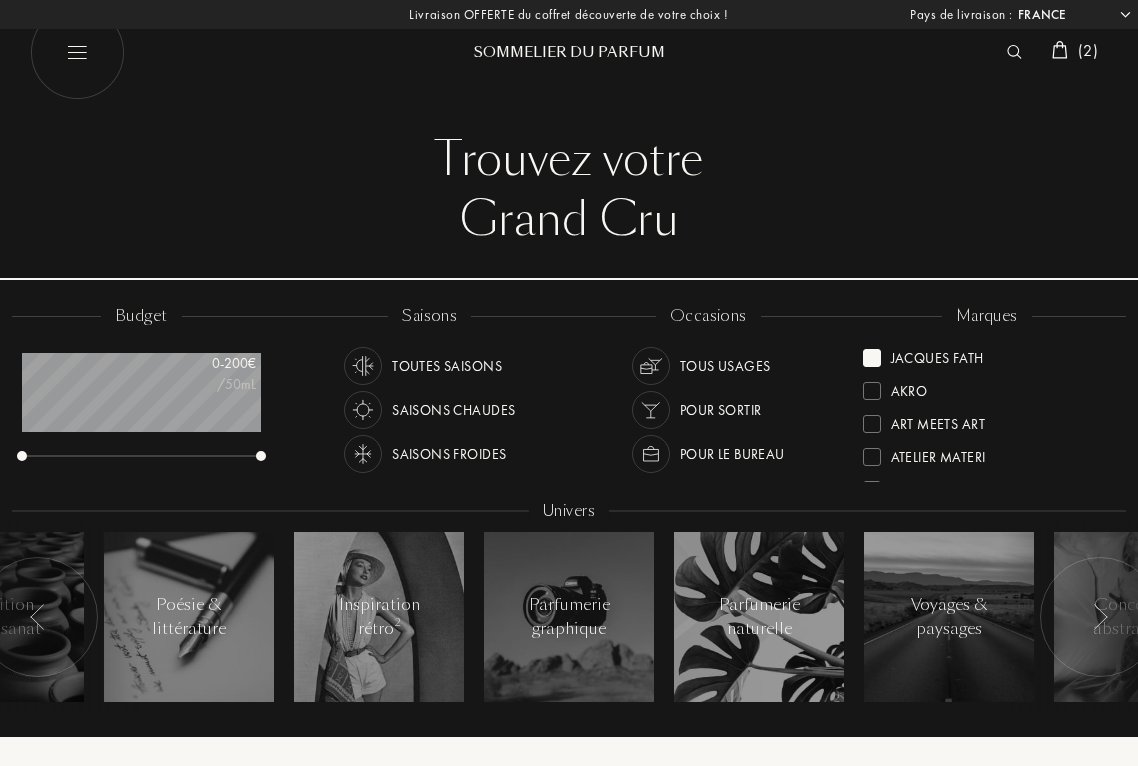 scroll, scrollTop: 0, scrollLeft: 0, axis: both 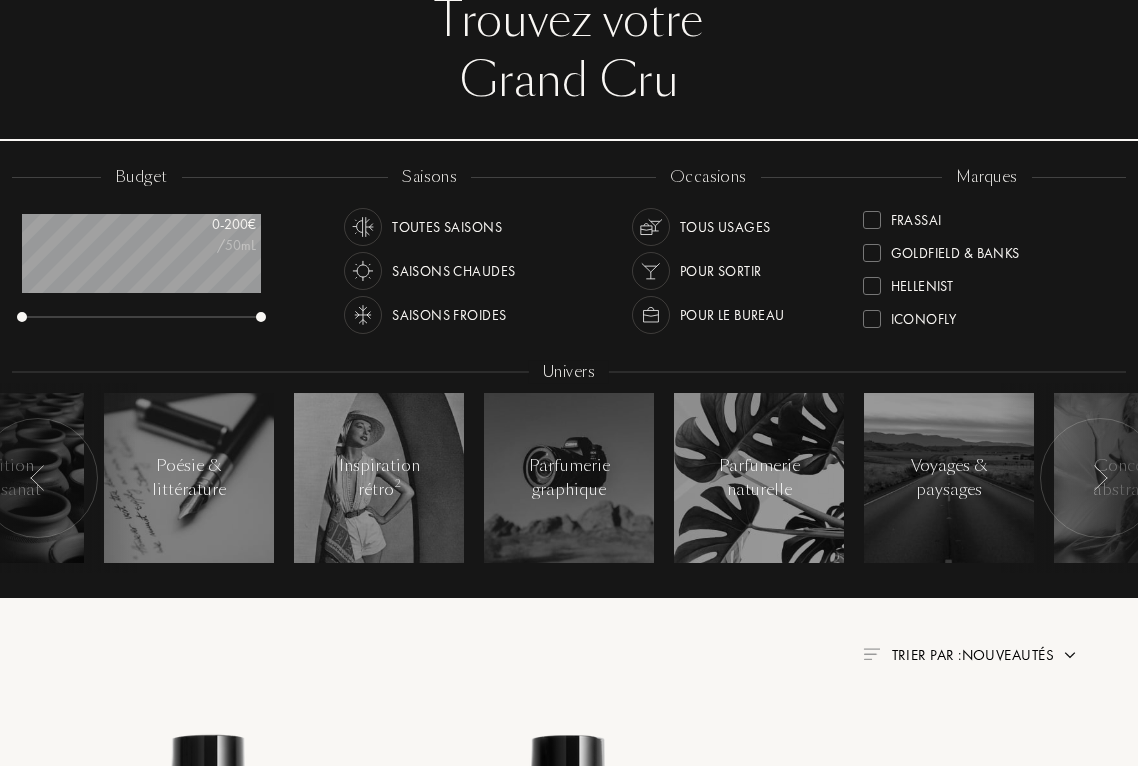 click at bounding box center [872, 253] 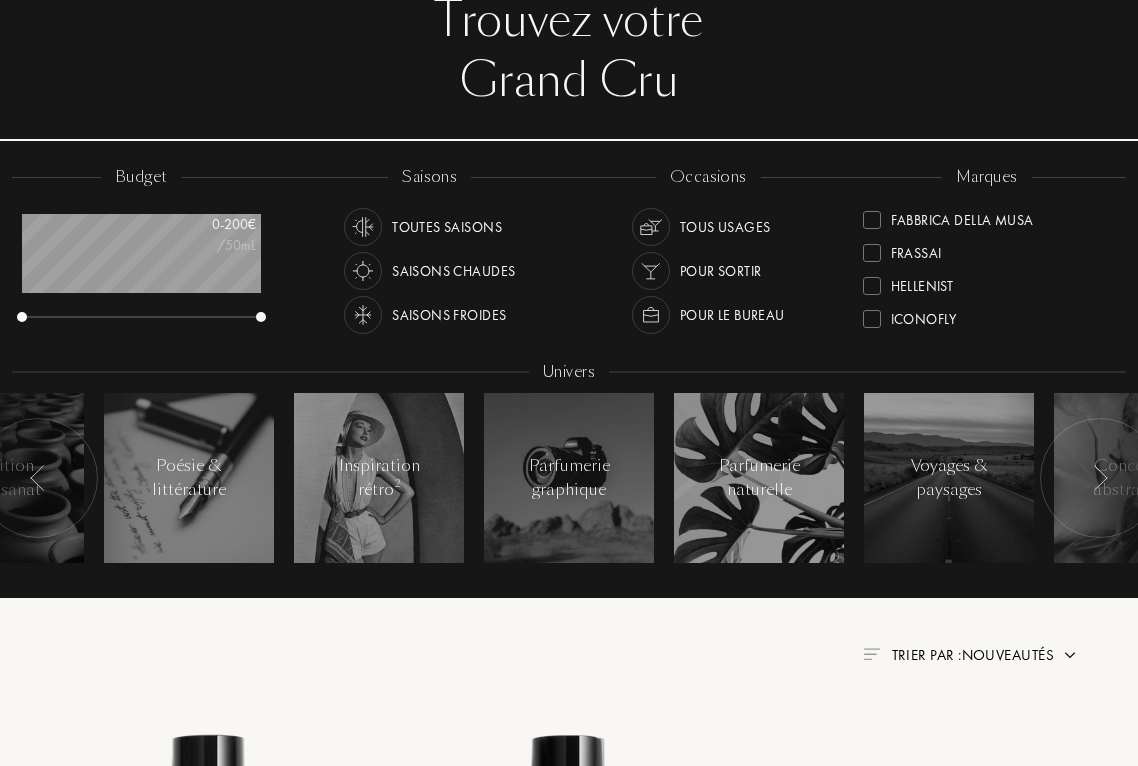 scroll, scrollTop: 0, scrollLeft: 0, axis: both 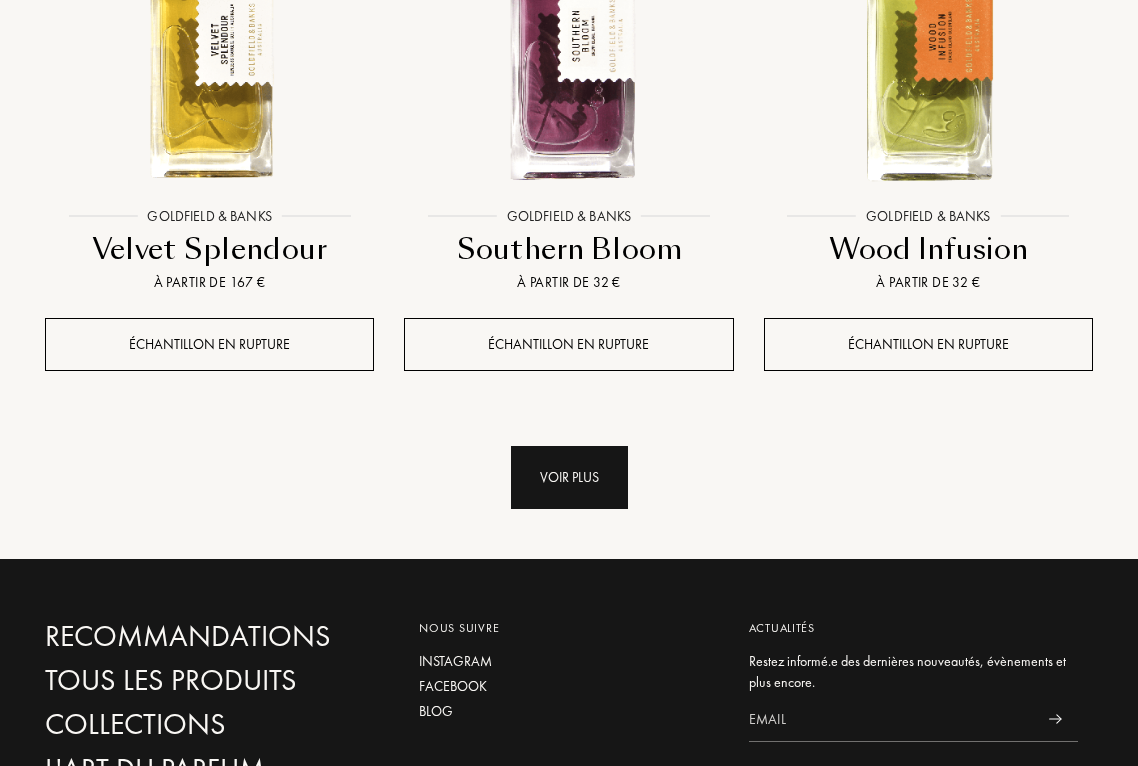 click on "Voir plus" at bounding box center [569, 477] 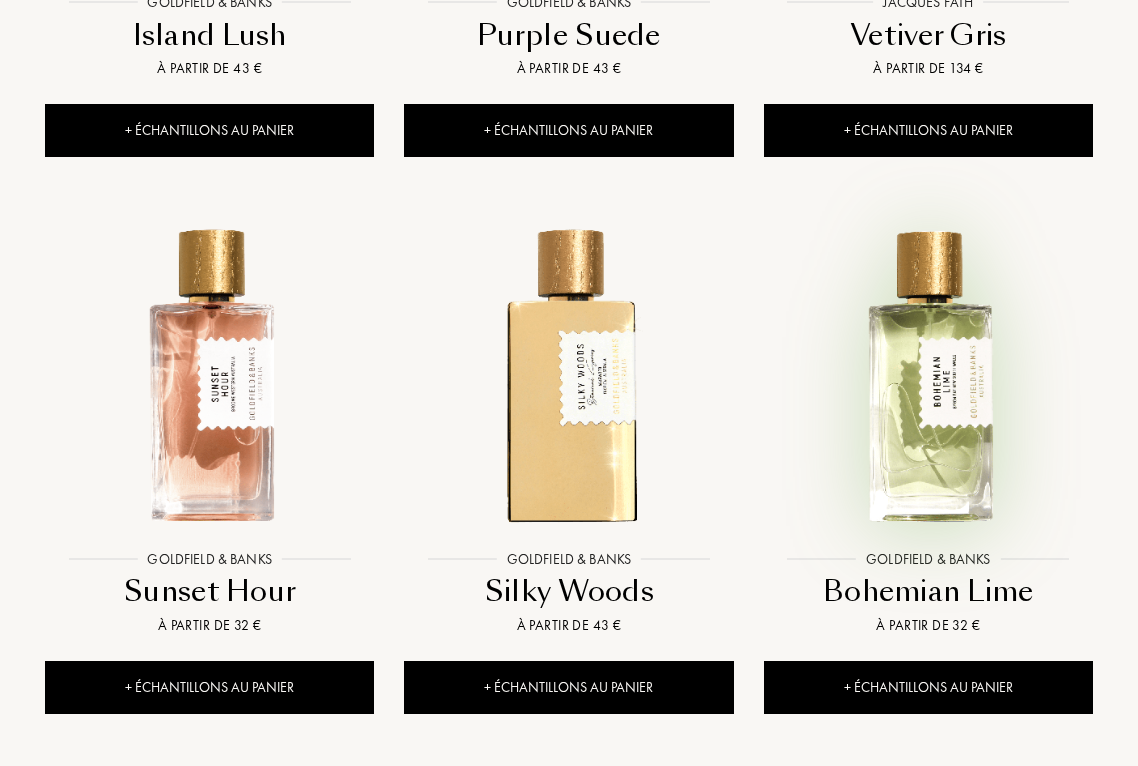 scroll, scrollTop: 1758, scrollLeft: 0, axis: vertical 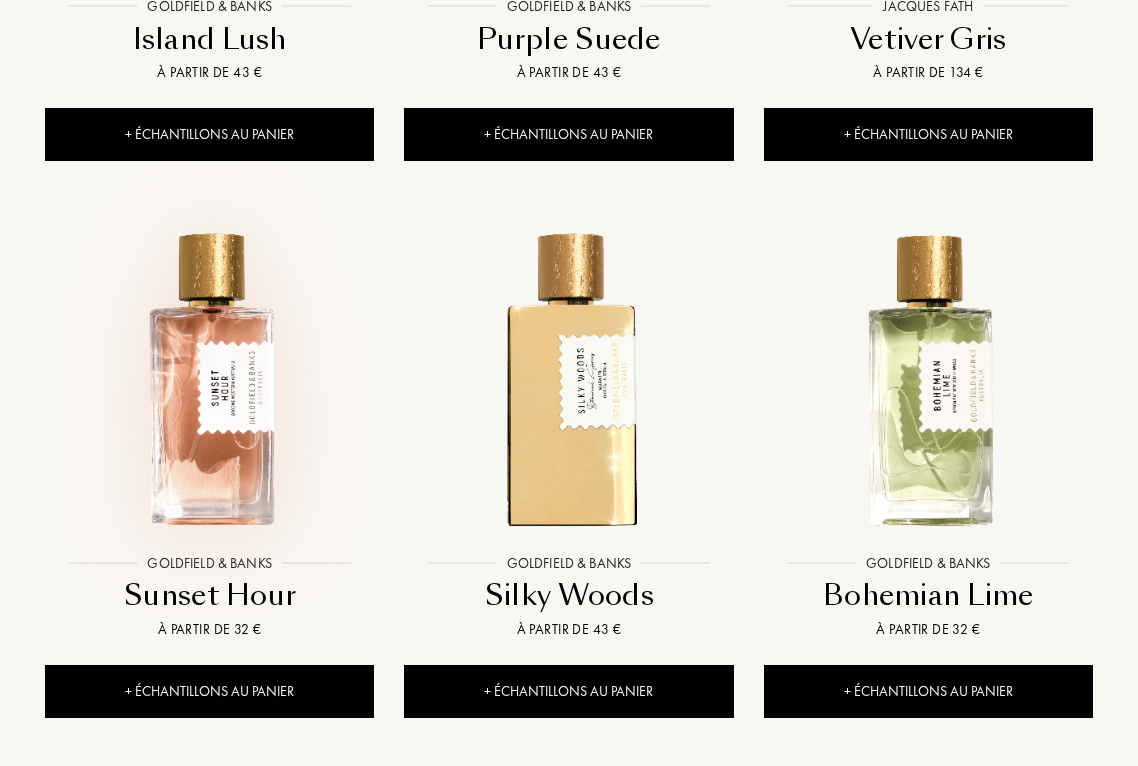 click at bounding box center (209, 379) 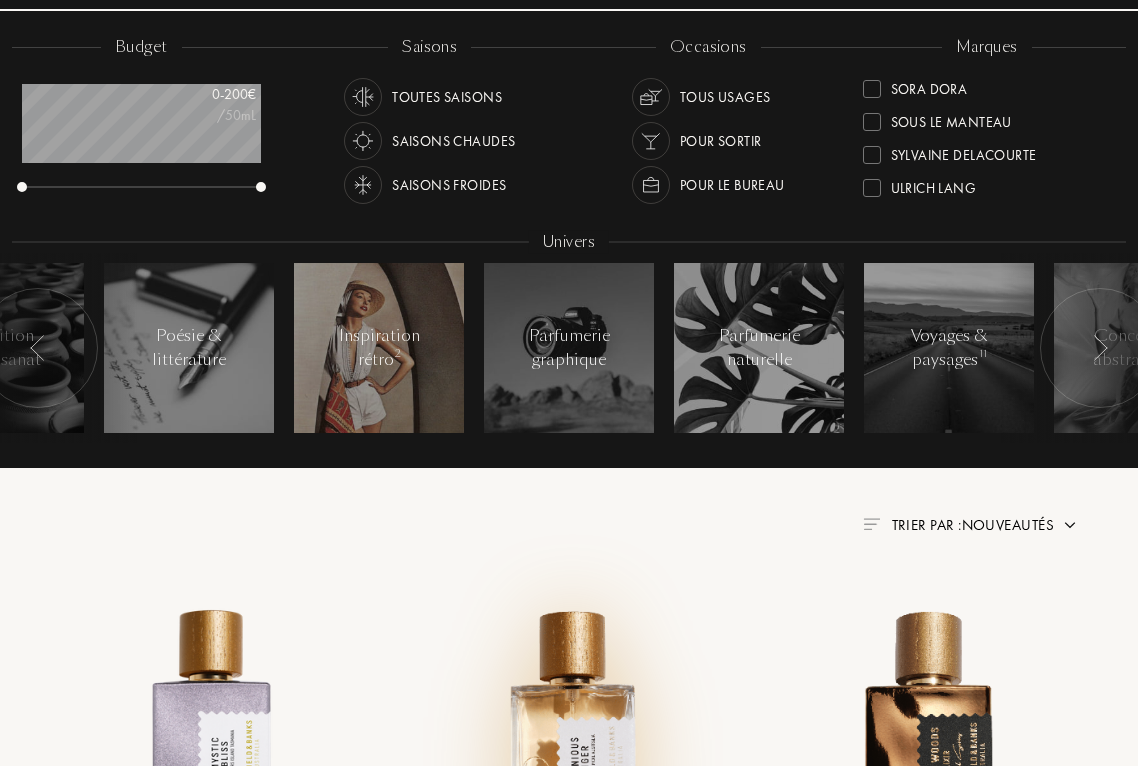 scroll, scrollTop: 268, scrollLeft: 0, axis: vertical 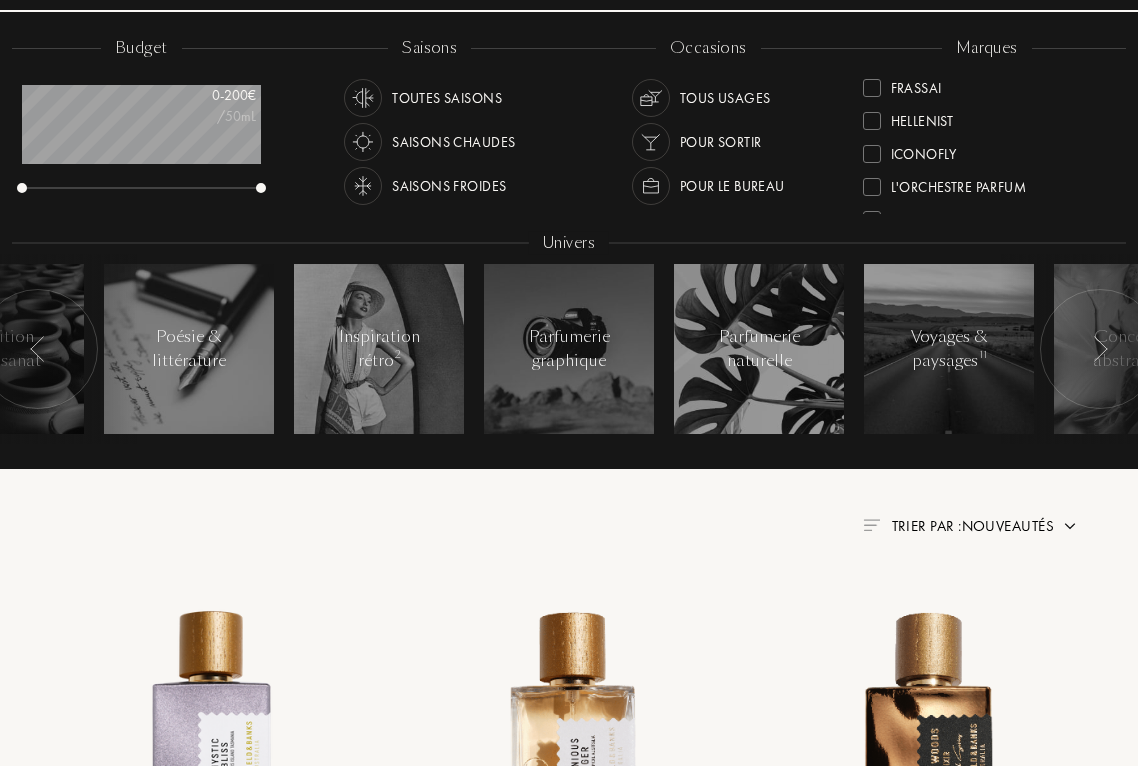 click at bounding box center [872, 187] 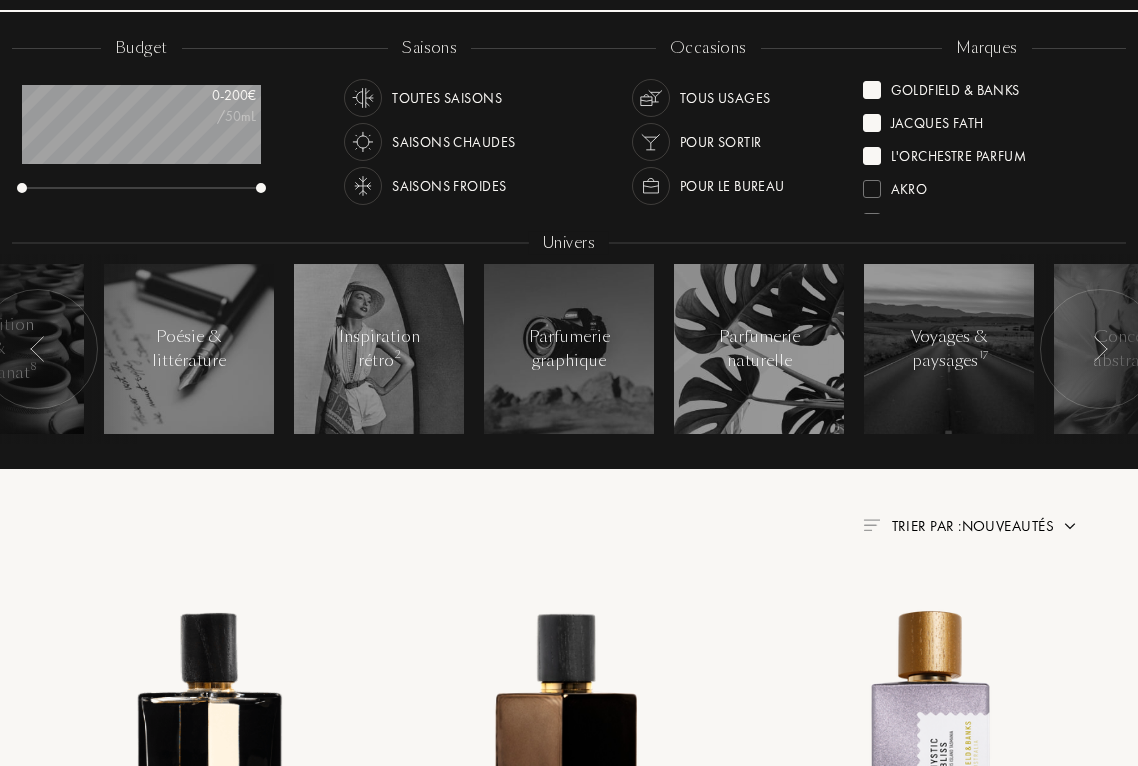 scroll, scrollTop: 0, scrollLeft: 0, axis: both 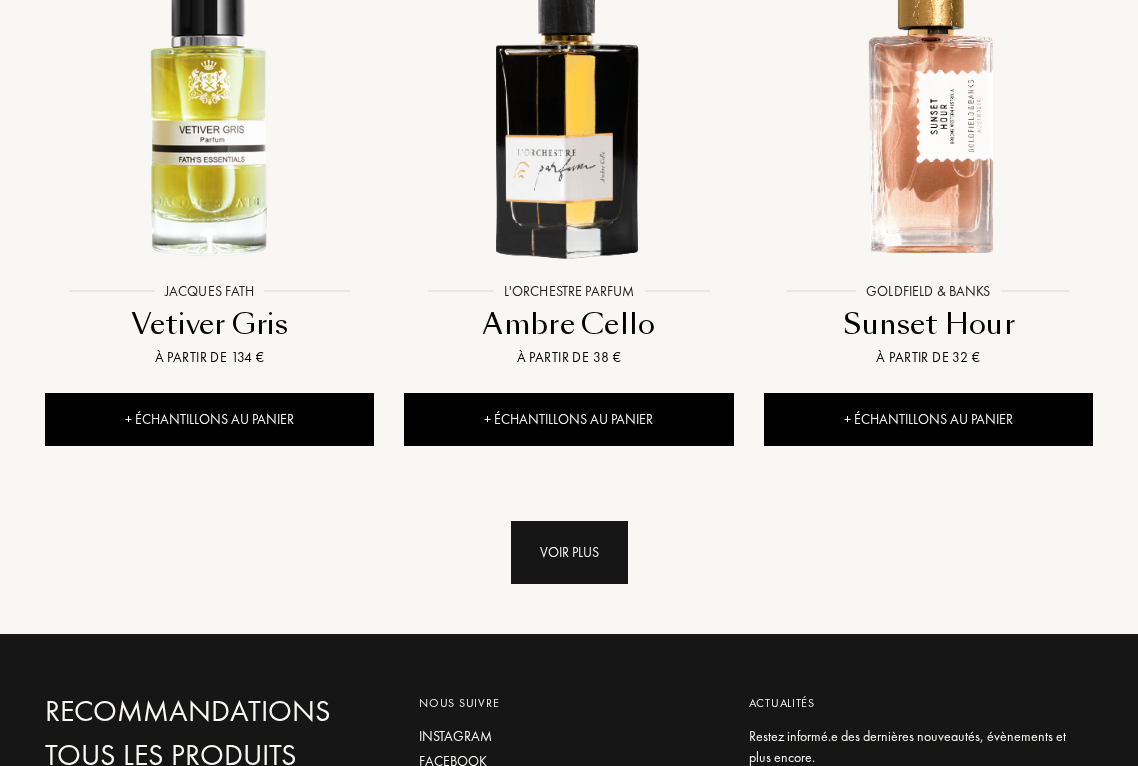 click on "Voir plus" at bounding box center [569, 552] 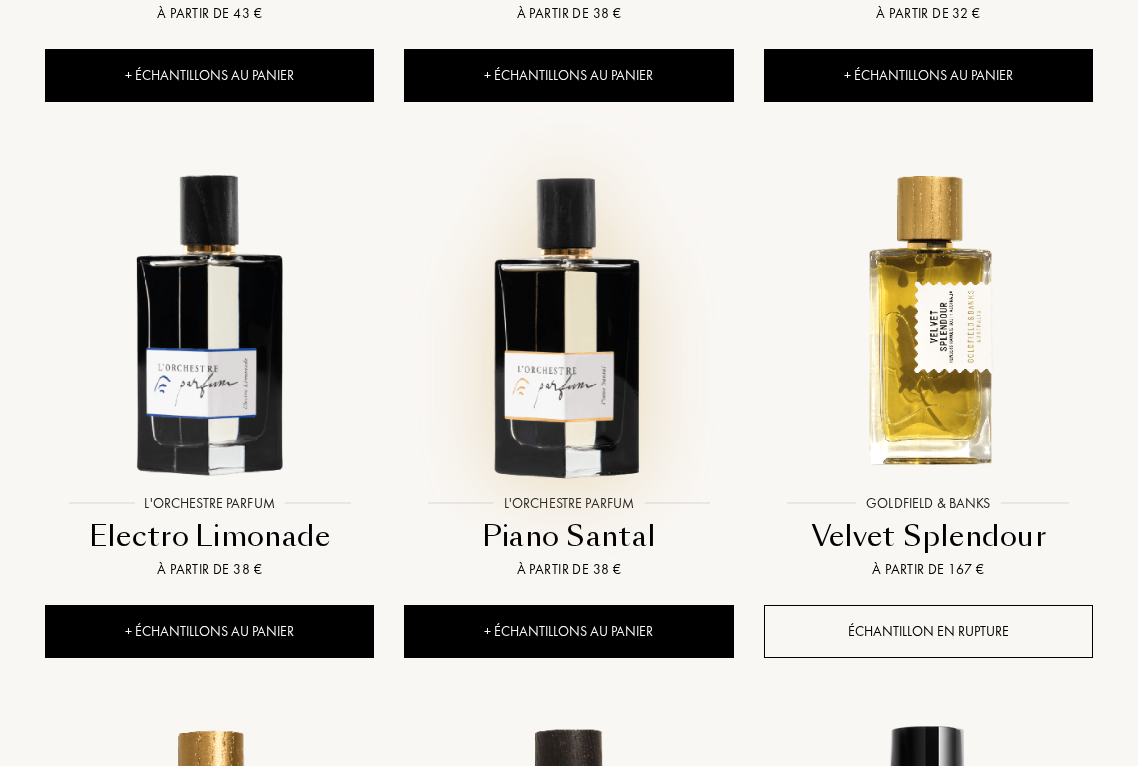 scroll, scrollTop: 3563, scrollLeft: 0, axis: vertical 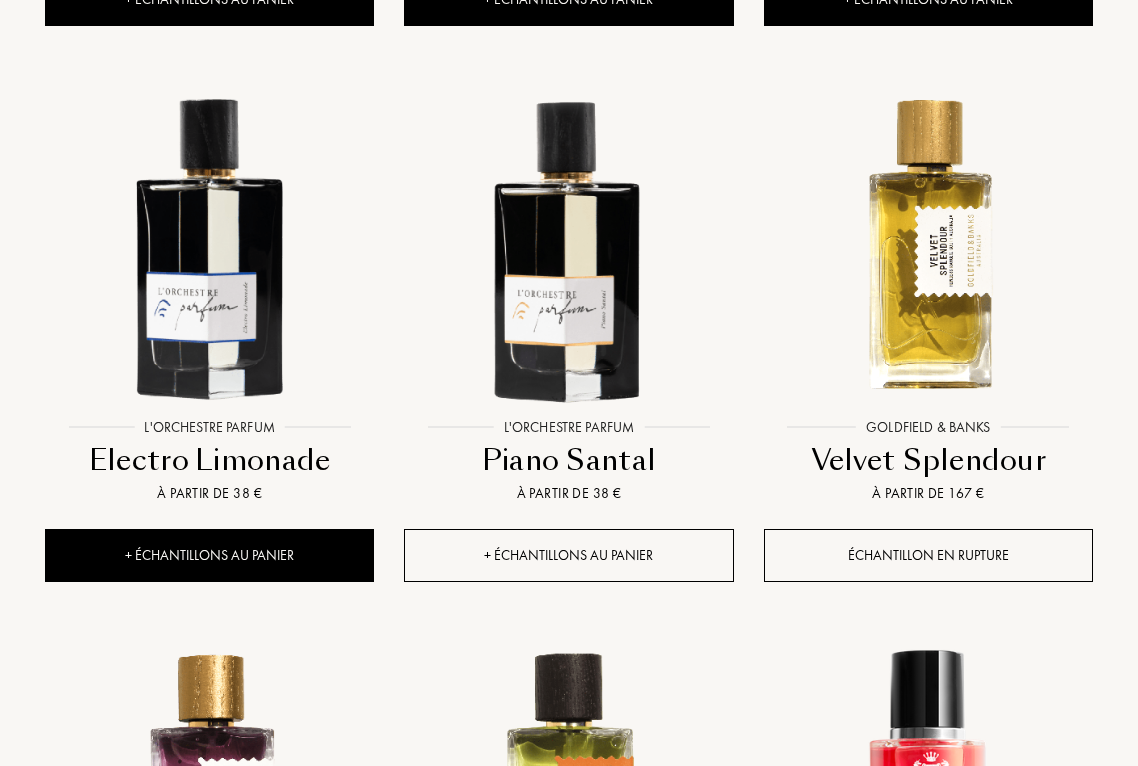 click on "+ Échantillons au panier" at bounding box center [568, 555] 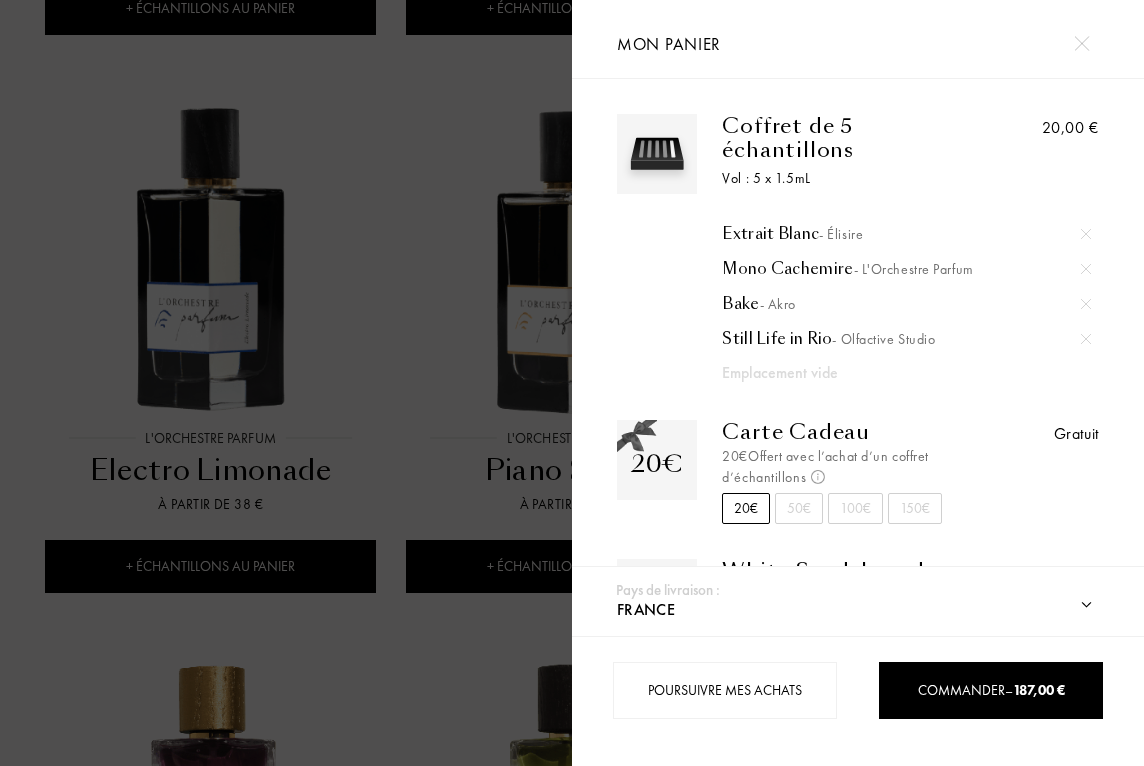 click at bounding box center (1081, 43) 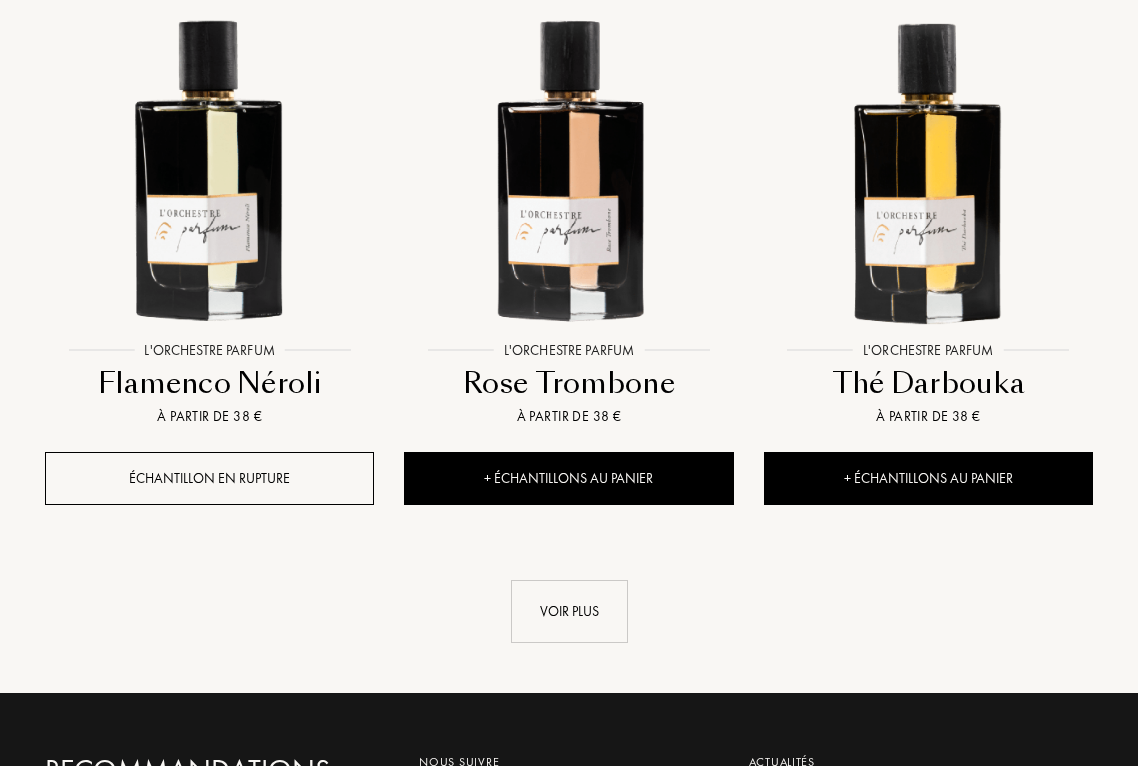 scroll, scrollTop: 4756, scrollLeft: 0, axis: vertical 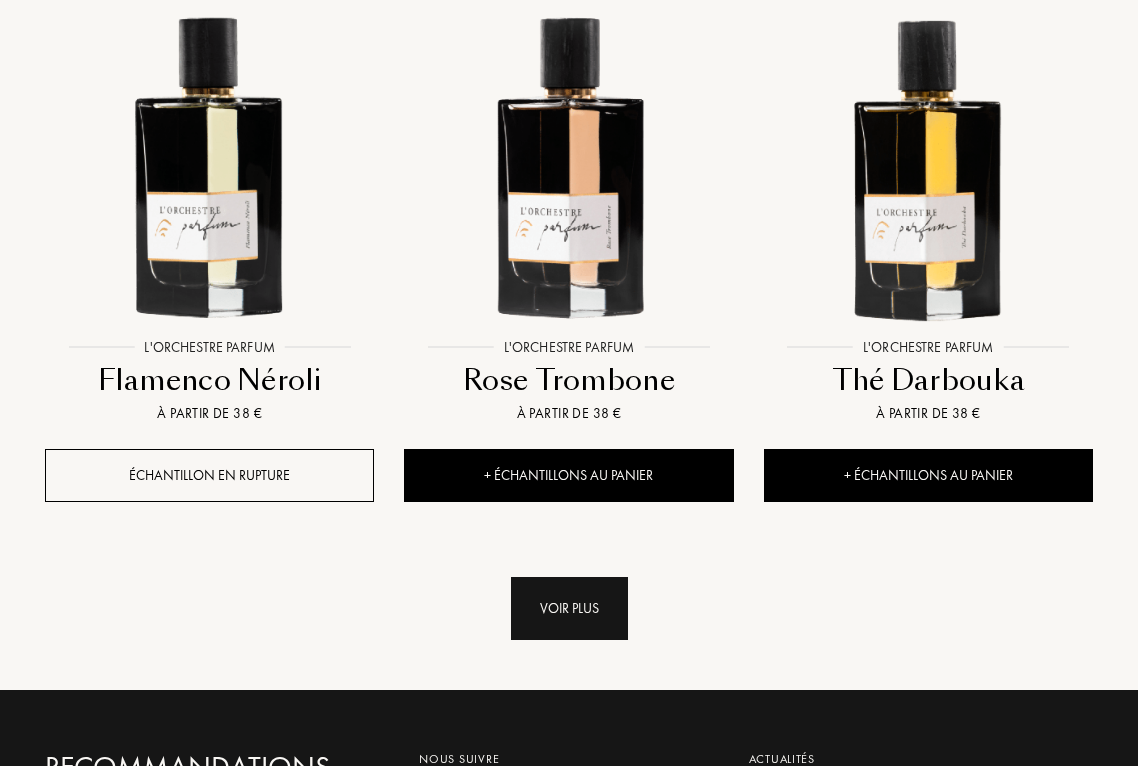 click on "Voir plus" at bounding box center [569, 608] 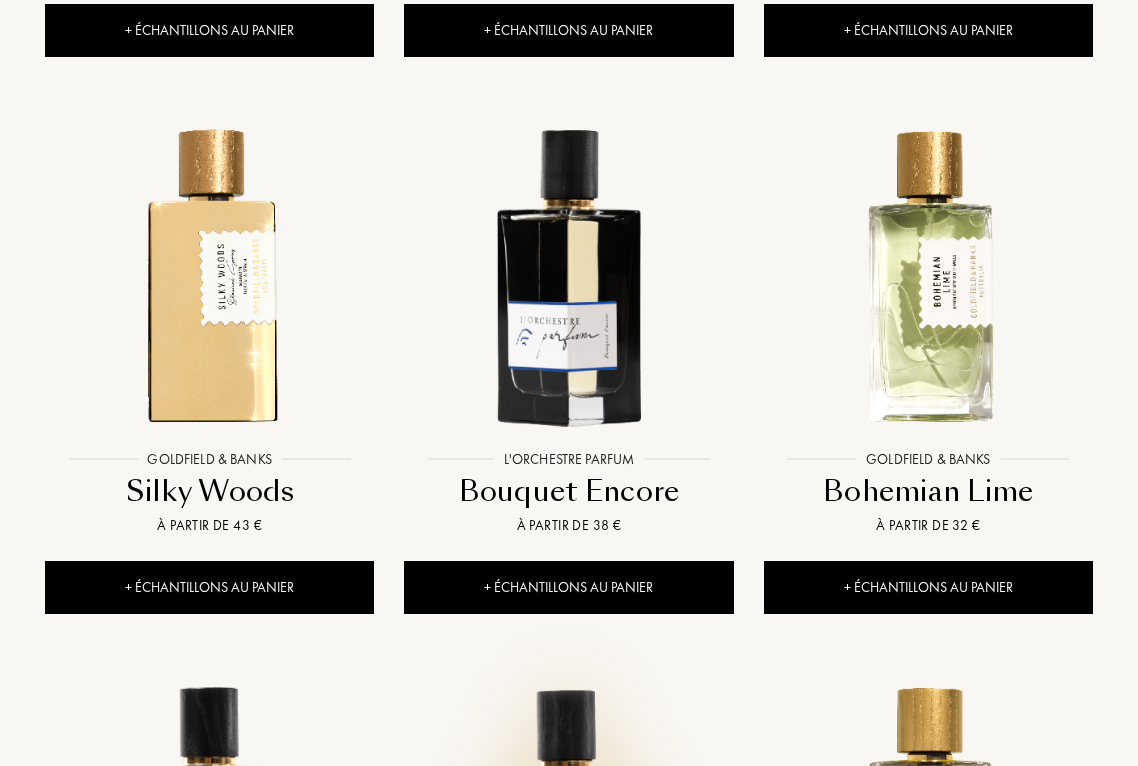 scroll, scrollTop: 2974, scrollLeft: 0, axis: vertical 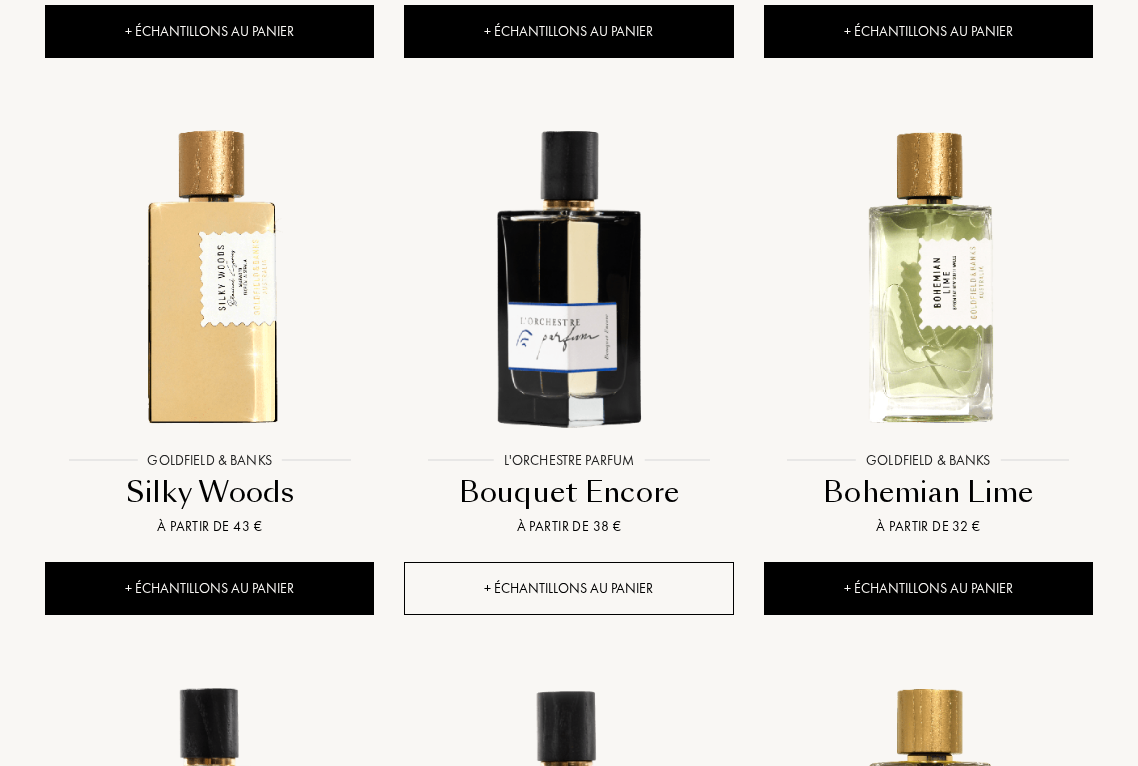 click on "+ Échantillons au panier" at bounding box center (568, 588) 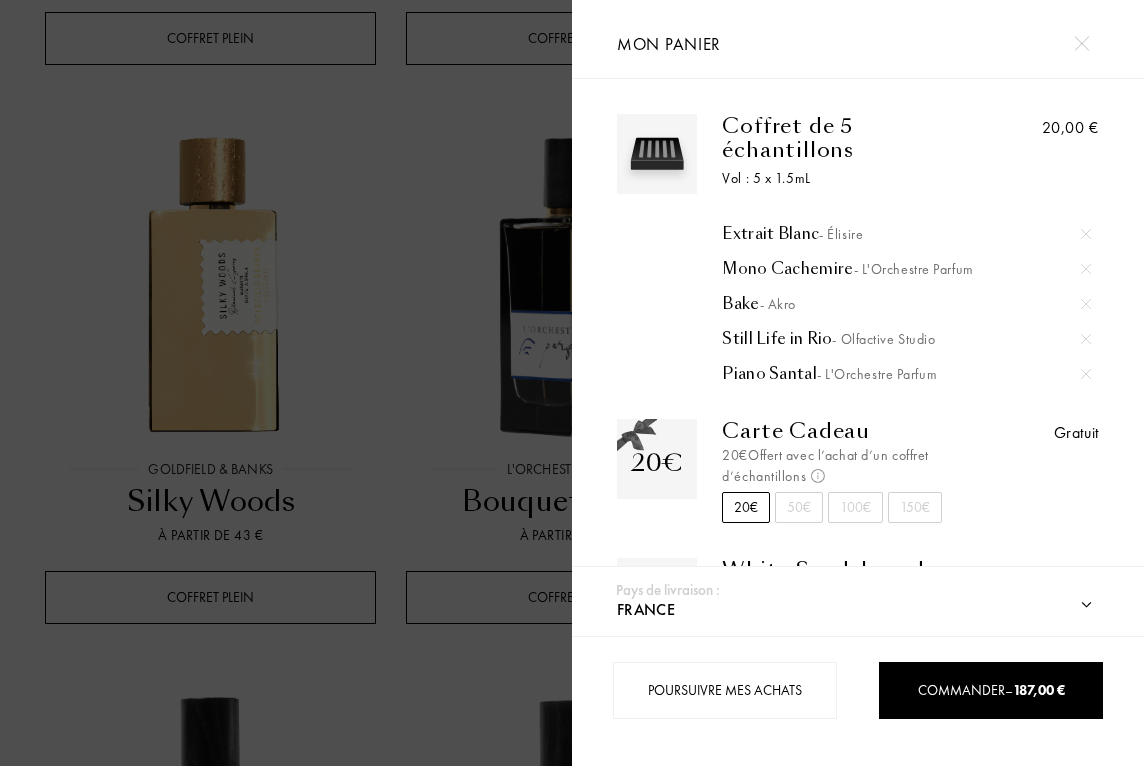click at bounding box center [286, 383] 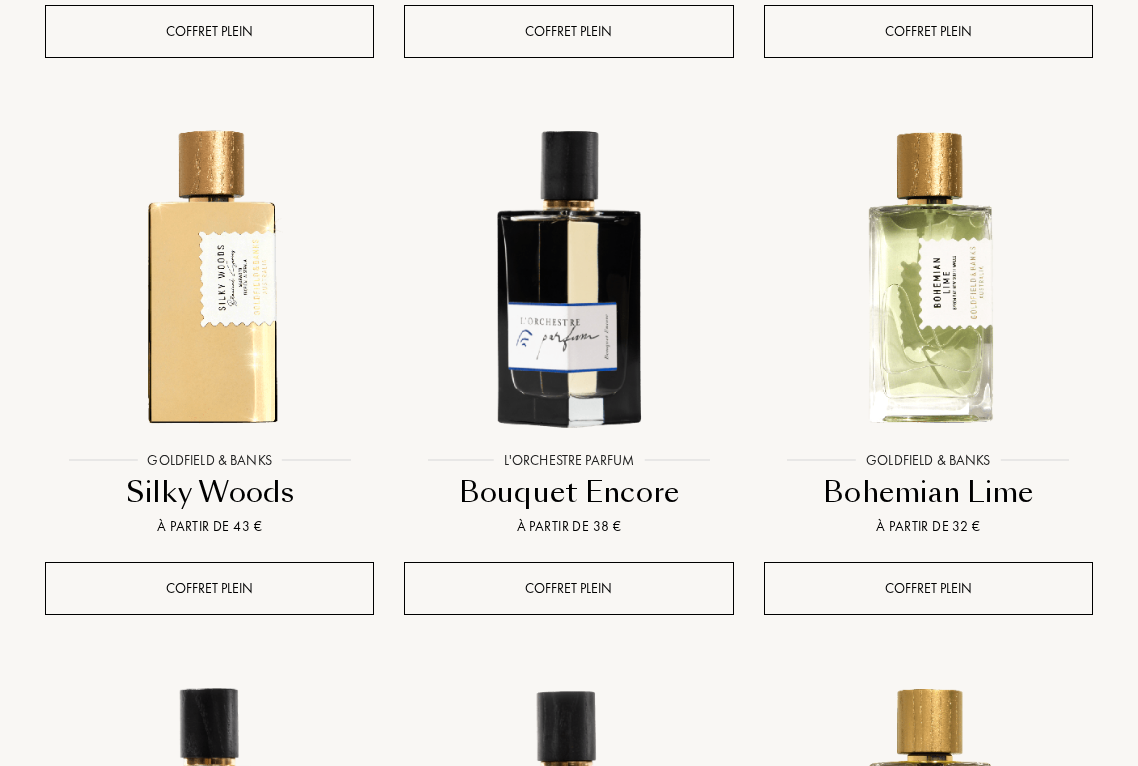 click on "Pays de livraison : Afghanistan Afrique du Sud Albanie Algérie Allemagne Andorre Angola Anguilla Antarctique Antigua-et-Barbuda Arabie saoudite Argentine Arménie Aruba Australie Autriche Azerbaïdjan Bahreïn Bangladesh Barbade Belgique Belize Benin Bermudes Bhoutan Biélorussie Bolivie Bonaire Bosnie-Herzégovine Botswana Brésil Brunei Bulgarie Burkina Faso Burundi Cambodge Cameroun Canada Cap-Vert Chili Chine Chypre Colombie Comores Corée du Nord Corée du Sud Costa Rica Côte d'Ivoire Croatie Cuba Curaçao Danemark Djibouti Dominique Égypte Émirats arabes unis Équateur Érythrée Espagne Estonie États fédérés de Micronésie États-Unis Éthiopie Fidji Finlande France Gabon Gambie Géorgie Géorgie du Sud et îles Sandwich du Sud Ghana Grande Bretagne Grèce Grenade Groenland Guadeloupe Guatemala Guinée Guinée équatoriale Guinée française Guinée-Bissau Guyane Haïti Honduras Hong Kong Hongrie Île Clipperton Île de Navassa Île Maurice Îles Caïmans Îles Salomon Inde Indonésie Irak Iran" at bounding box center [566, 383] 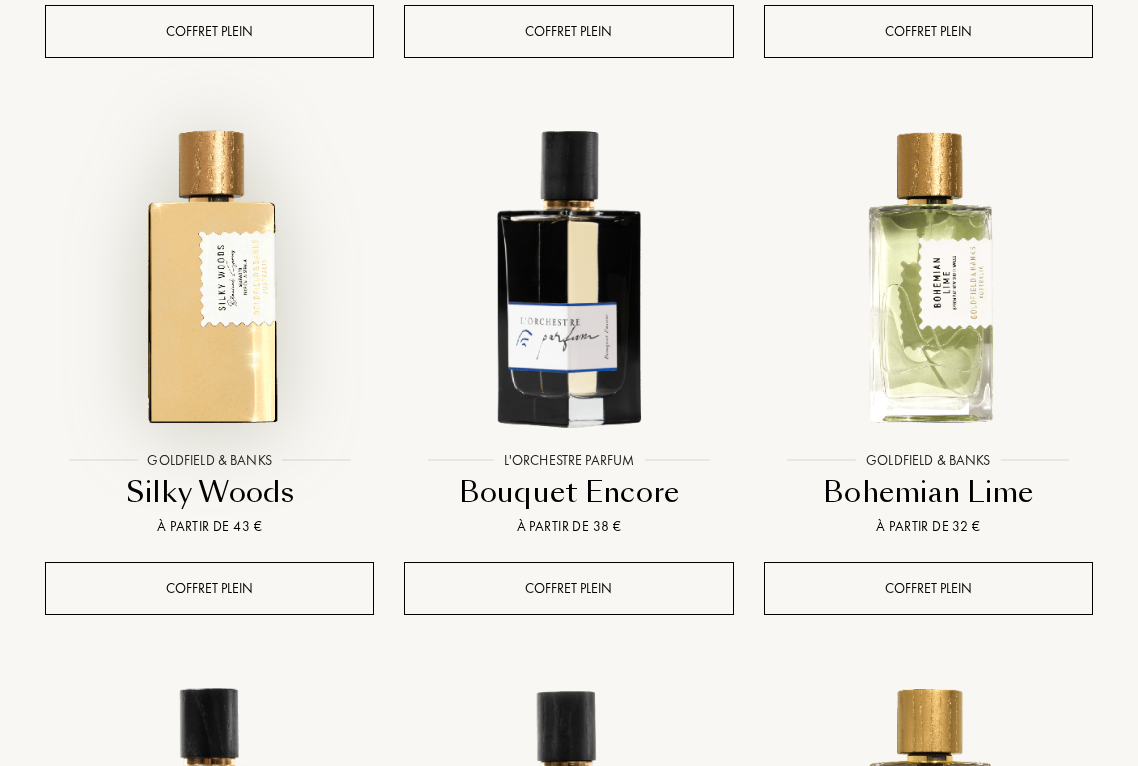 click at bounding box center [209, 276] 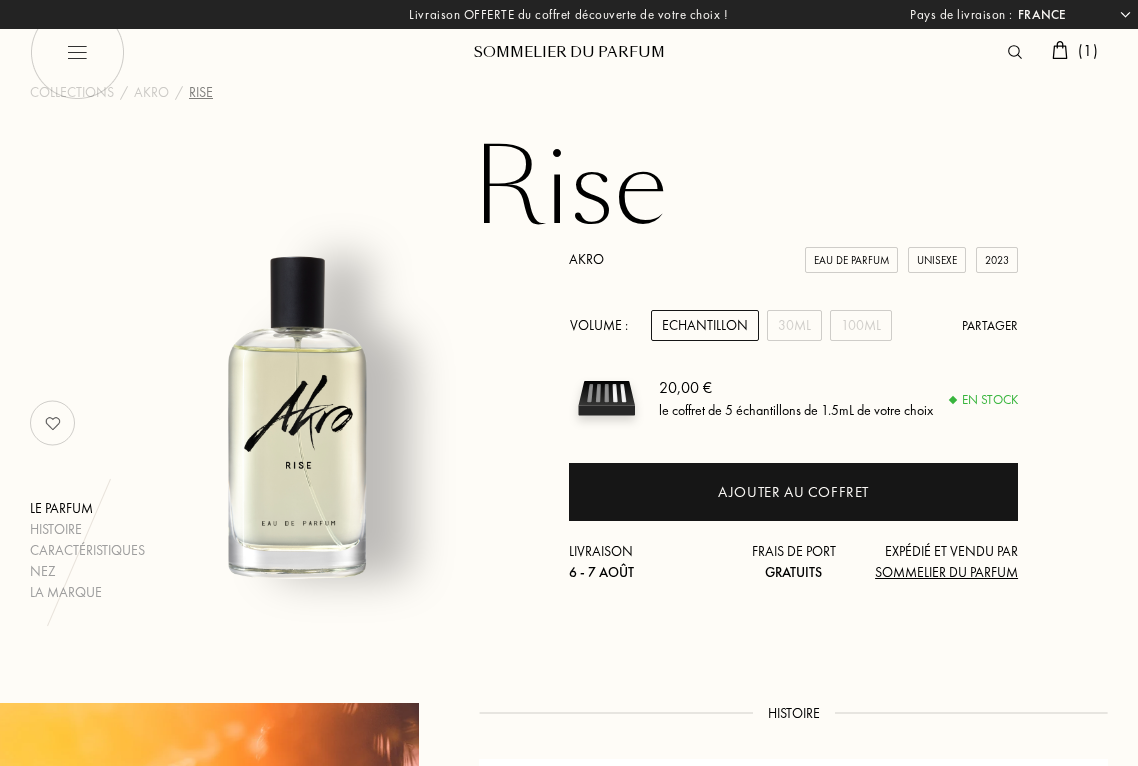 select on "FR" 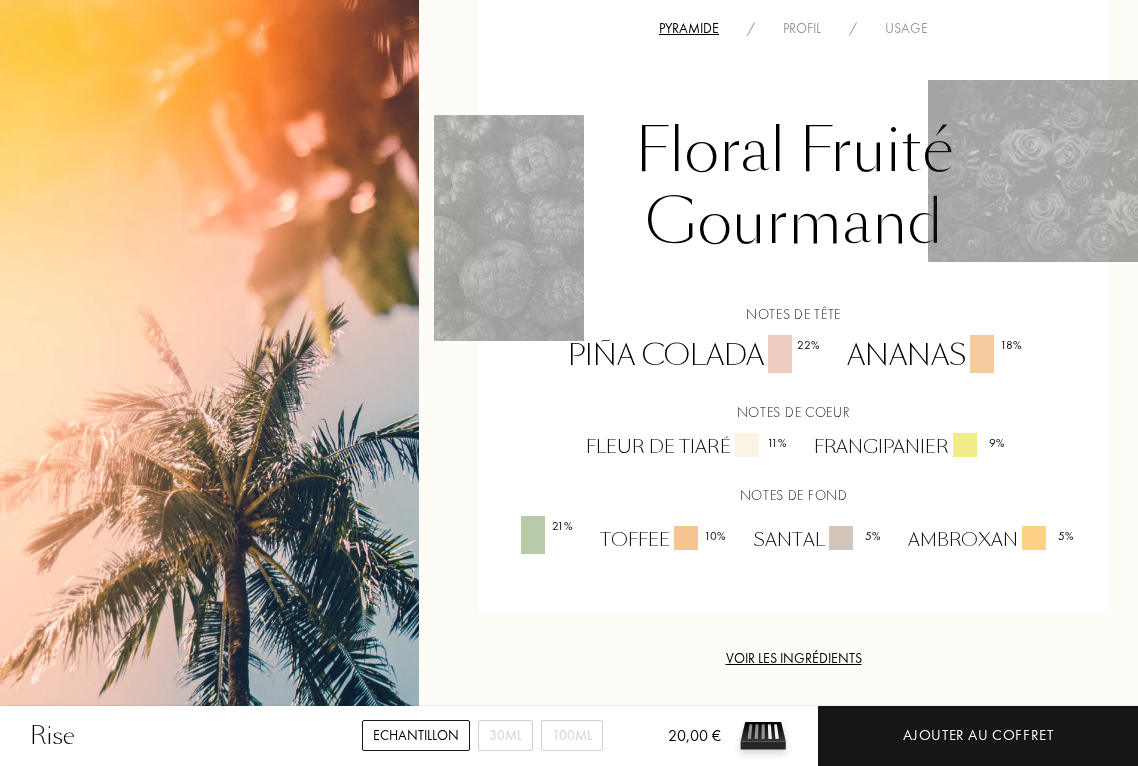 scroll, scrollTop: 1247, scrollLeft: 0, axis: vertical 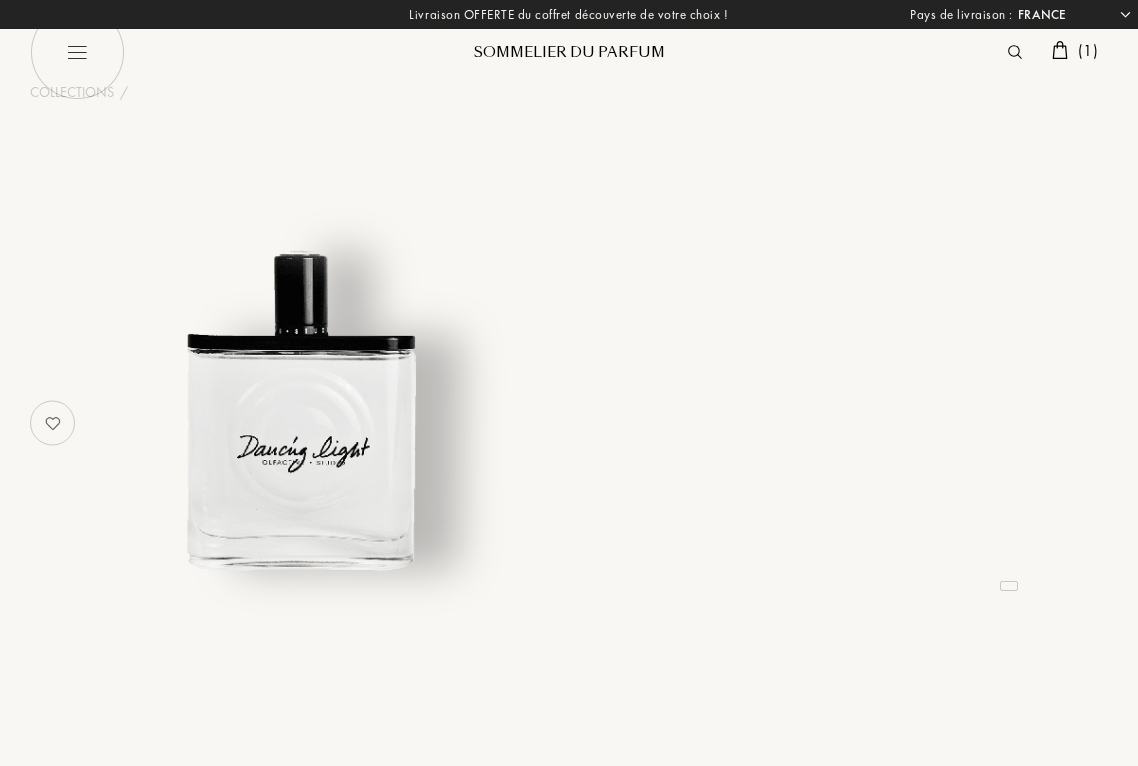 select on "FR" 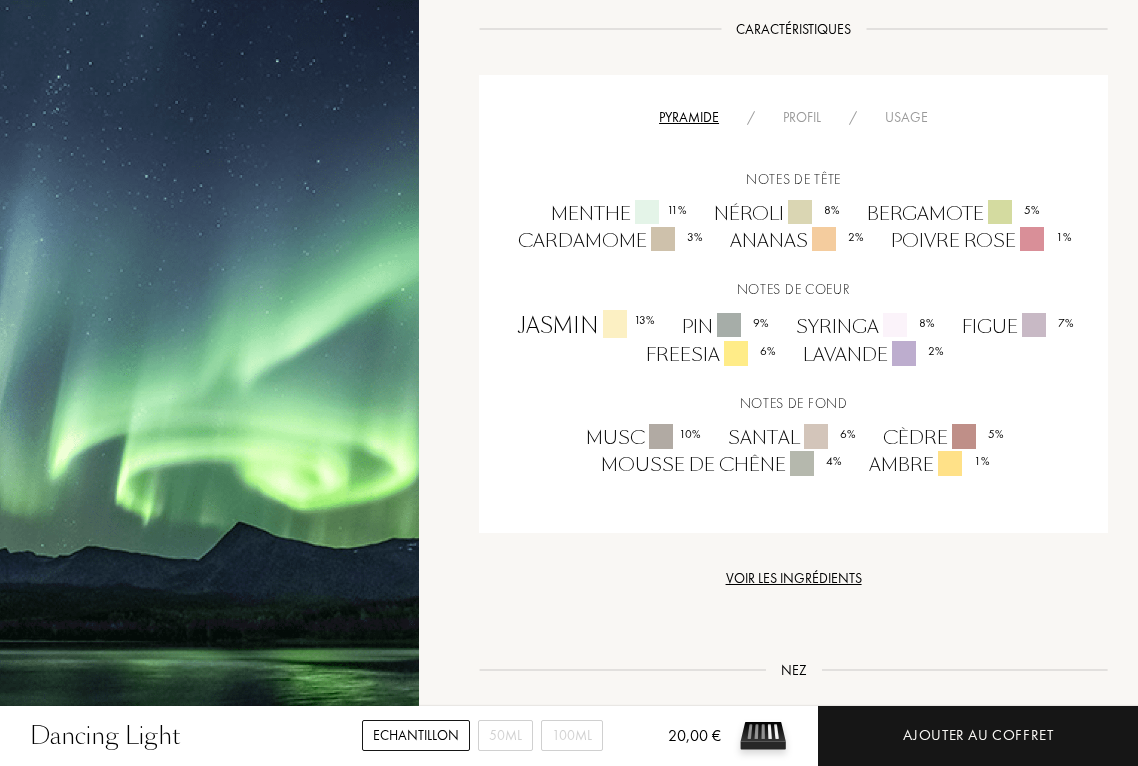 scroll, scrollTop: 1110, scrollLeft: 0, axis: vertical 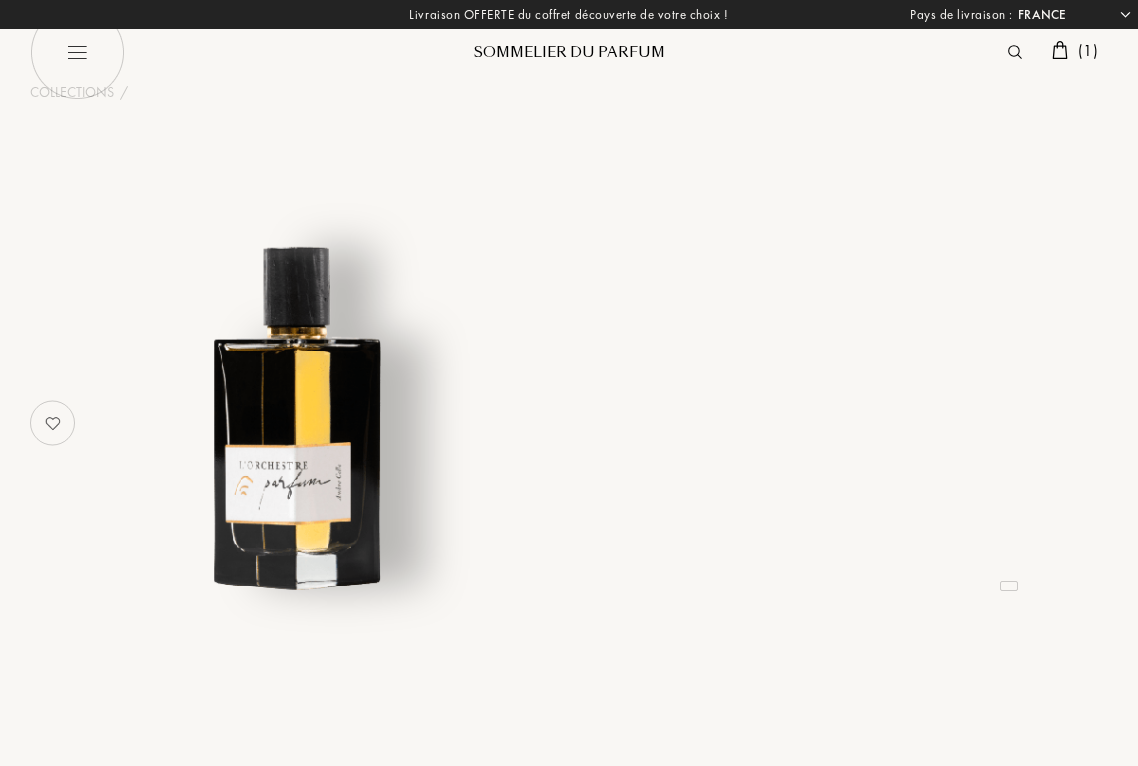select on "FR" 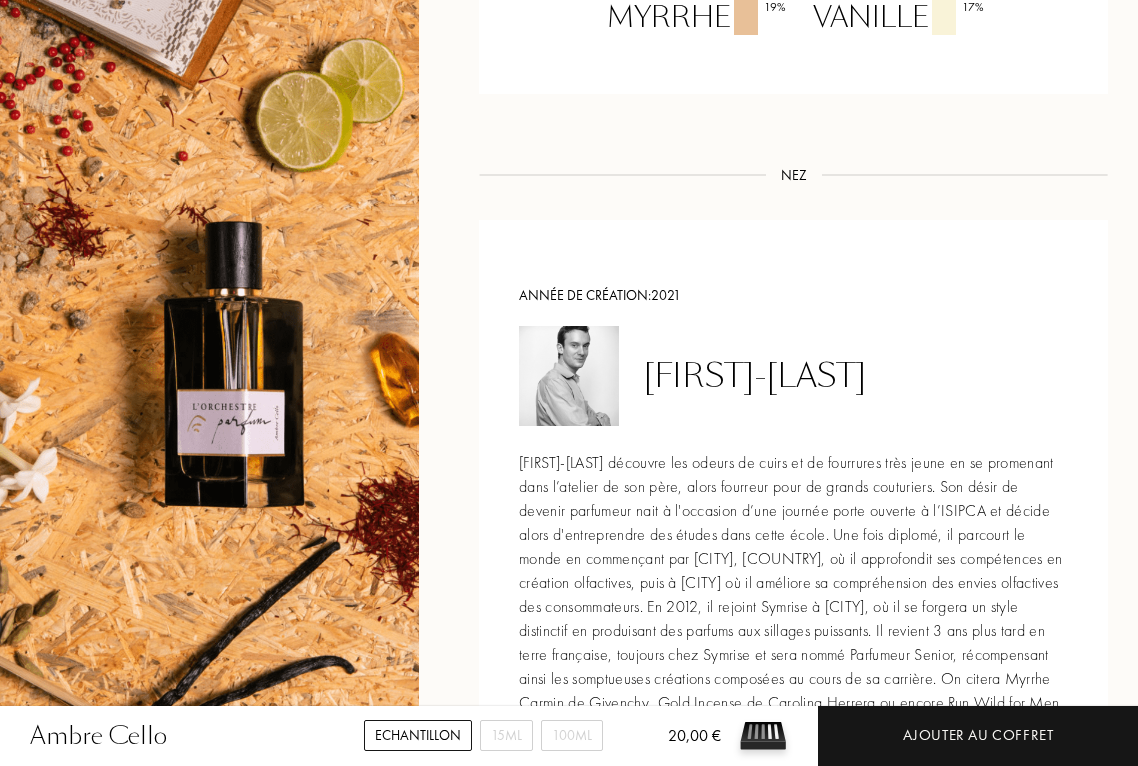 scroll, scrollTop: 1927, scrollLeft: 0, axis: vertical 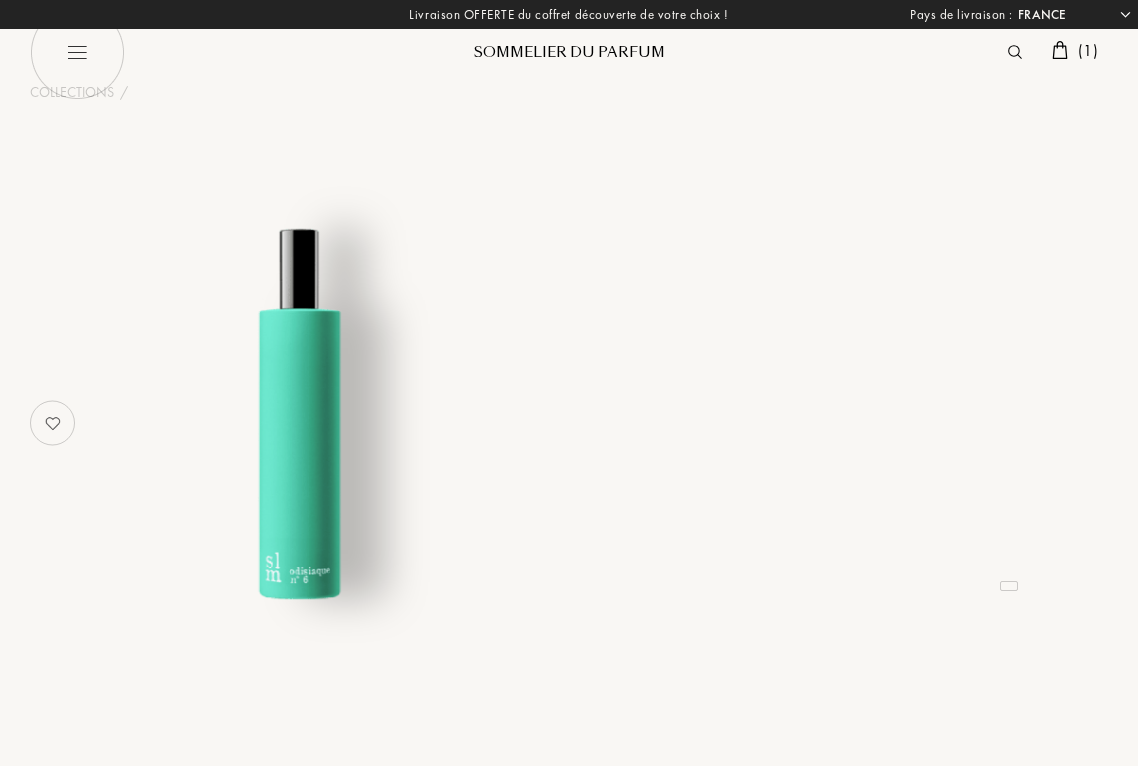 select on "FR" 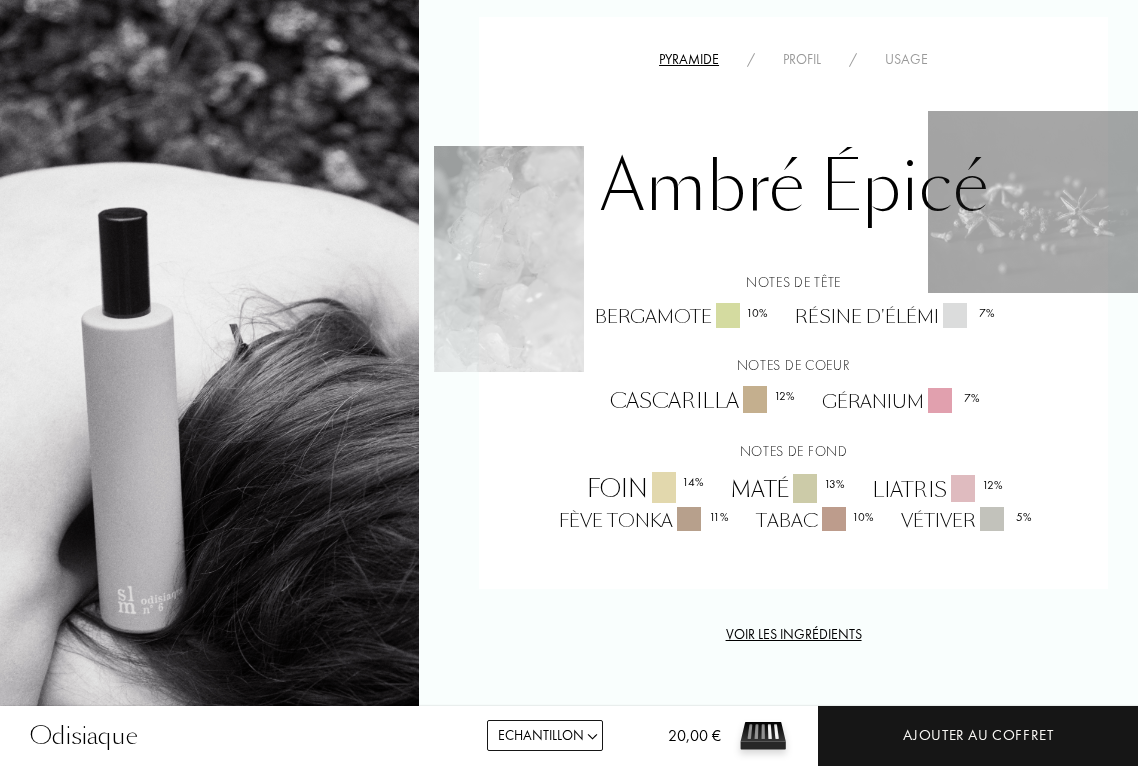 scroll, scrollTop: 1455, scrollLeft: 0, axis: vertical 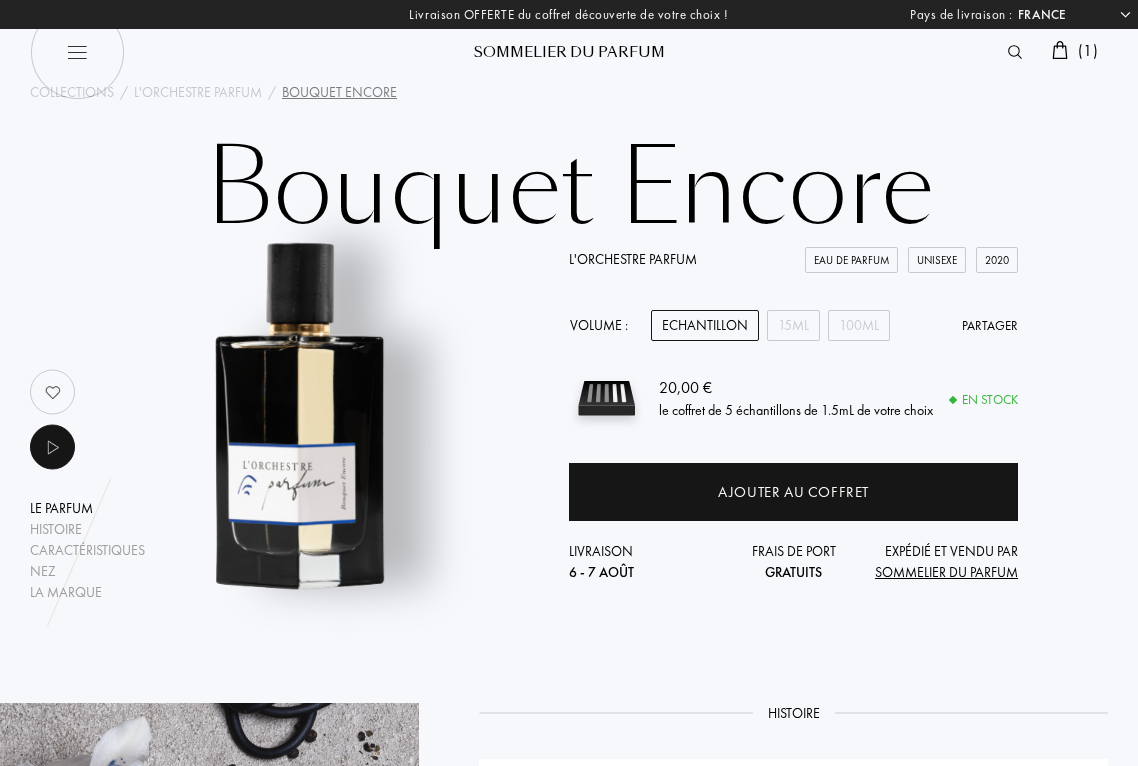 select on "FR" 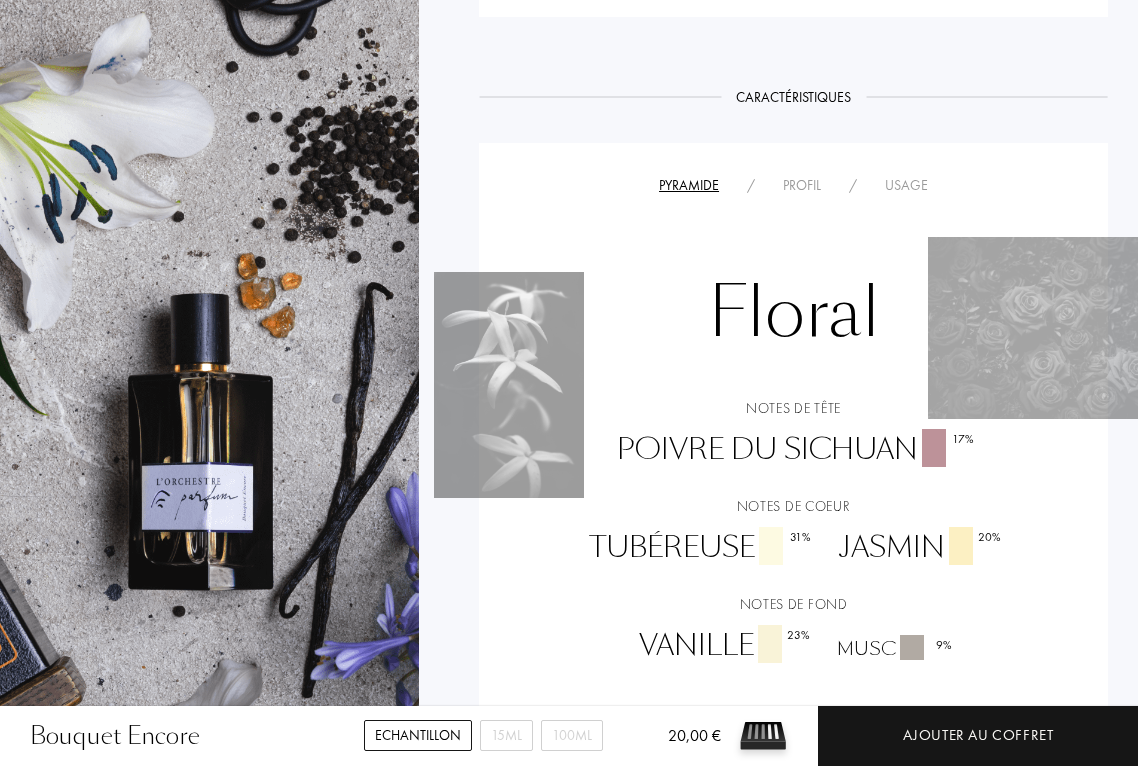 scroll, scrollTop: 1401, scrollLeft: 0, axis: vertical 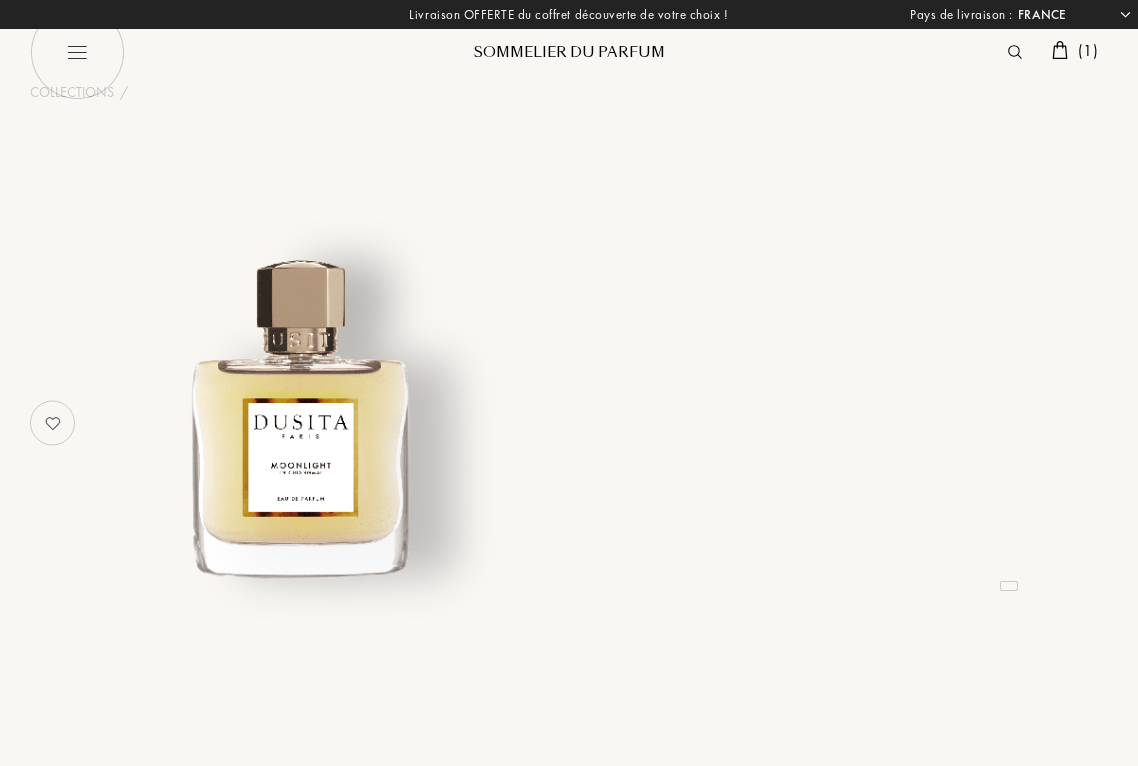 select on "FR" 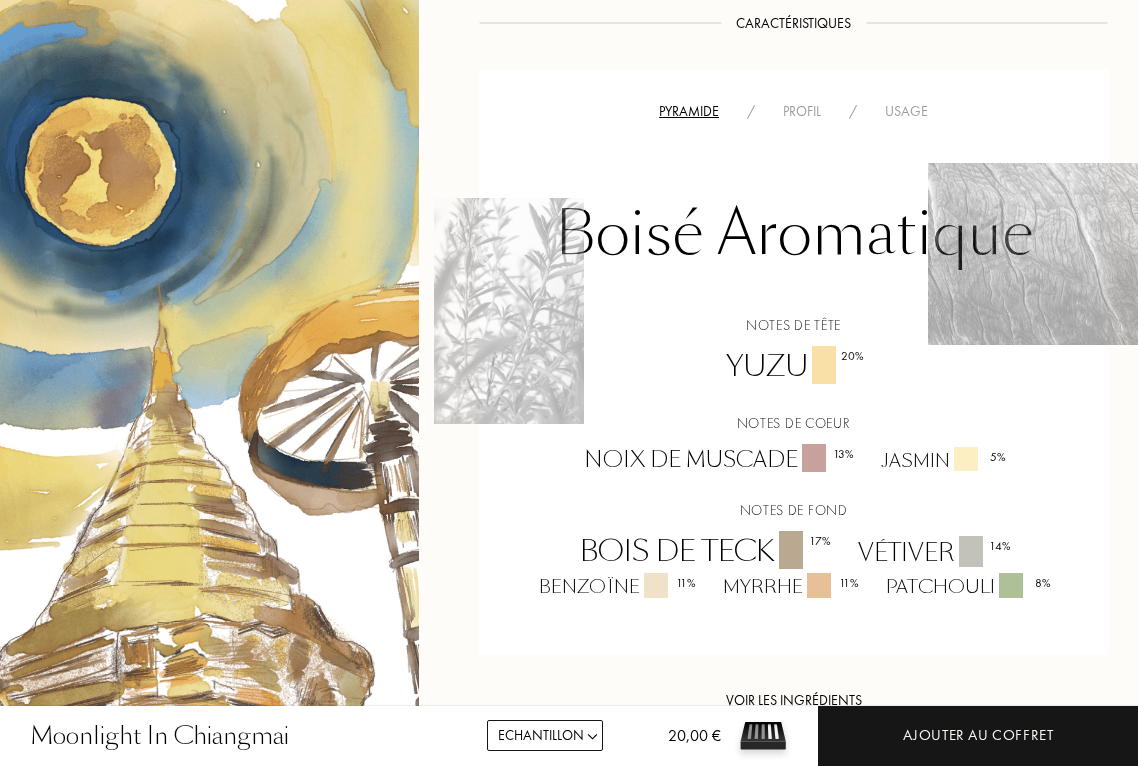 scroll, scrollTop: 1116, scrollLeft: 0, axis: vertical 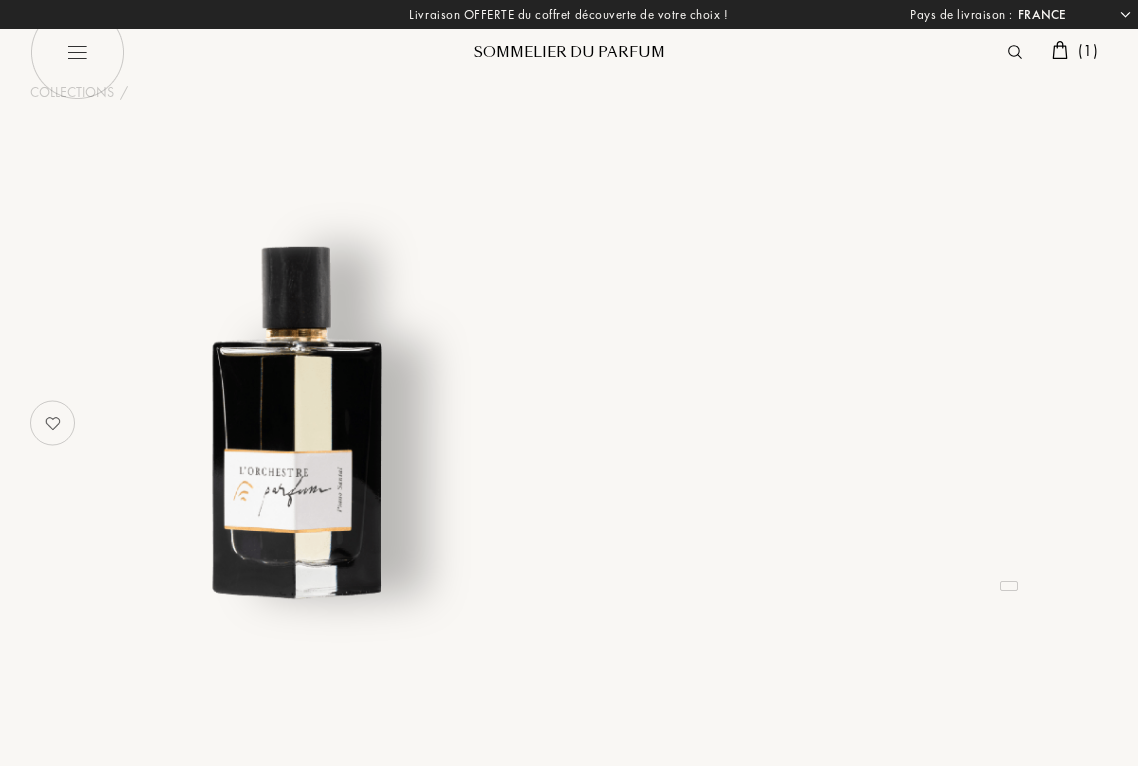 select on "FR" 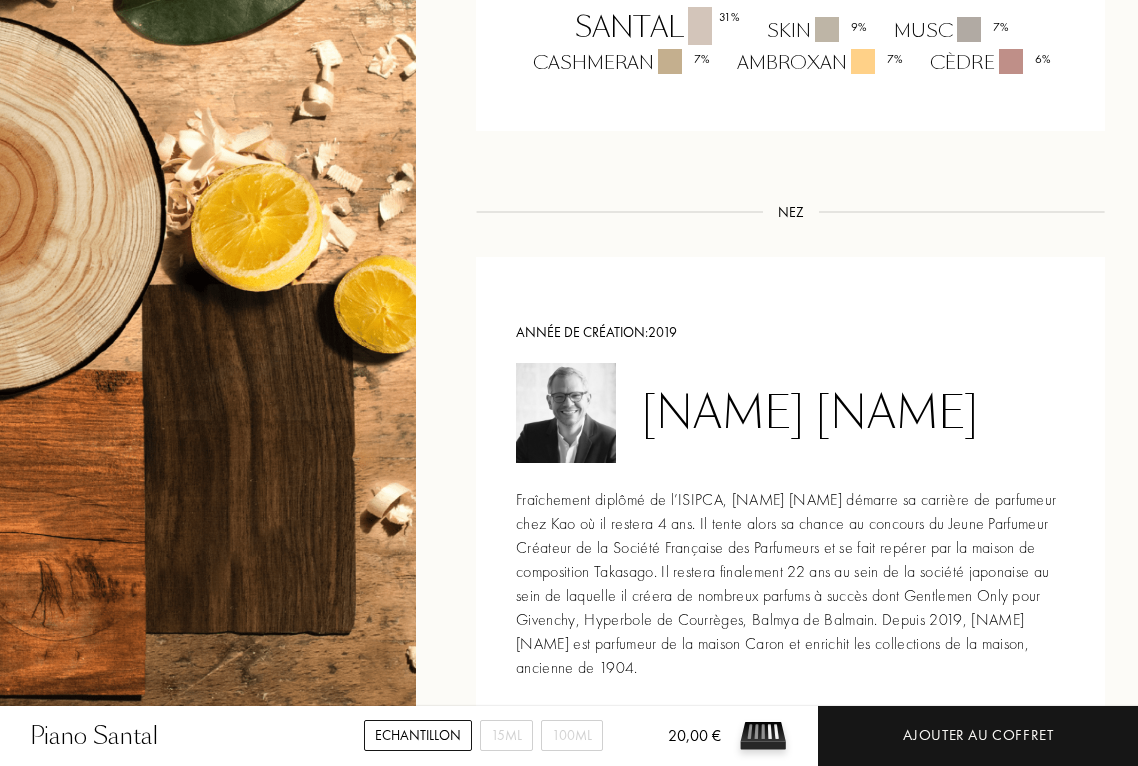 scroll, scrollTop: 1524, scrollLeft: 3, axis: both 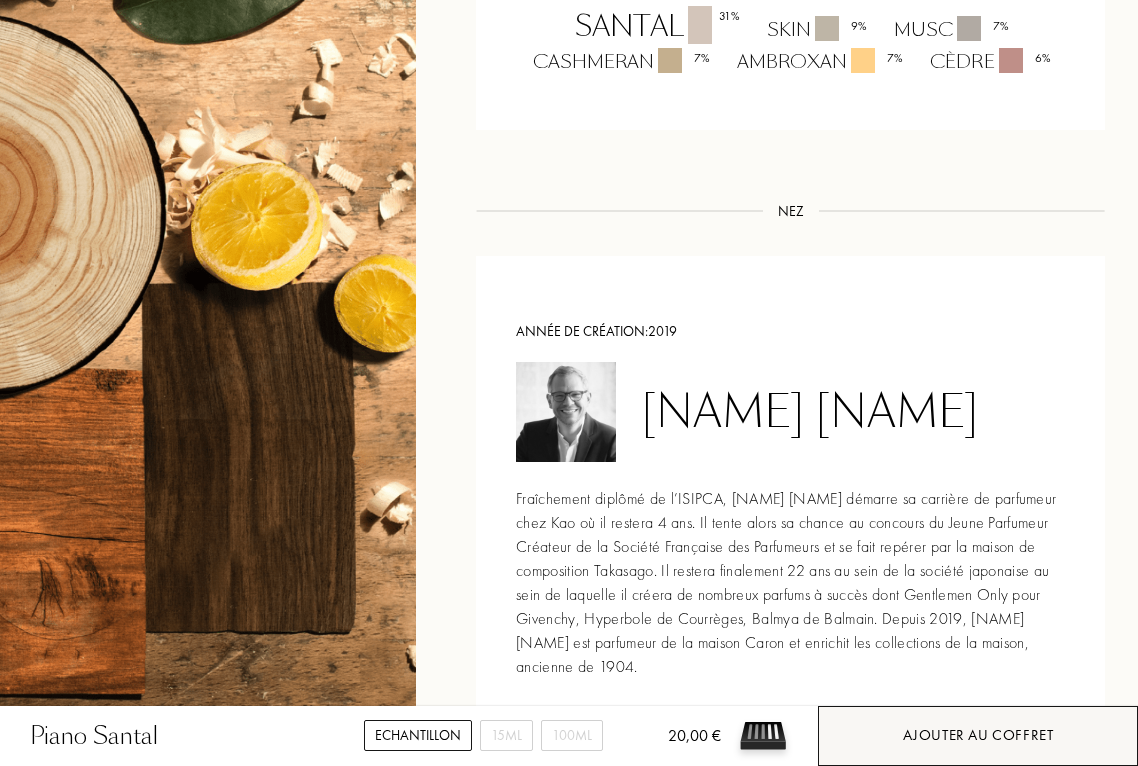 click on "Ajouter au coffret" at bounding box center (978, 736) 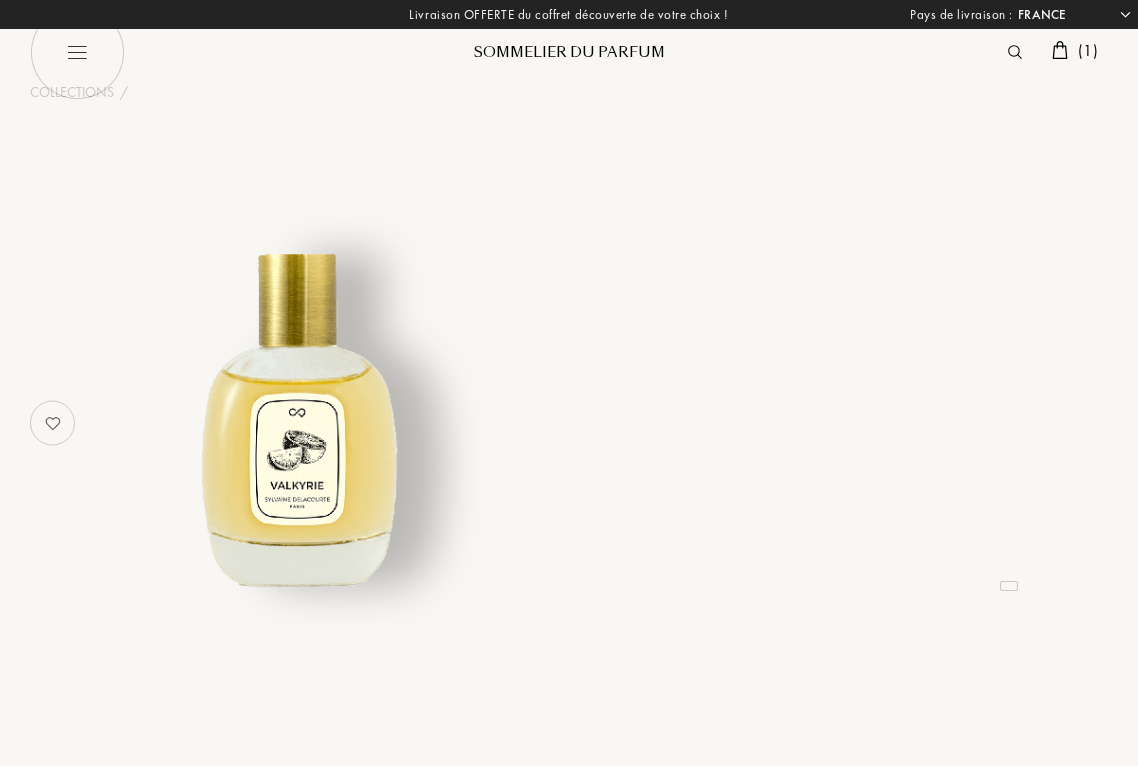 select on "FR" 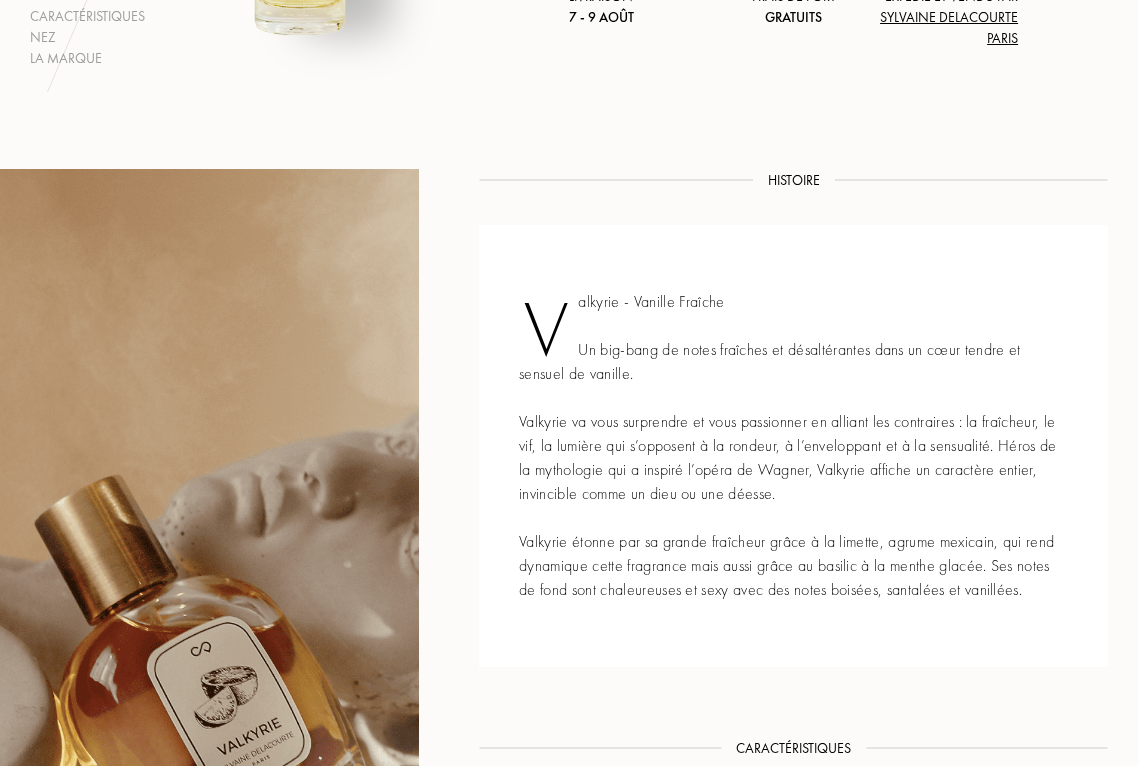 scroll, scrollTop: 551, scrollLeft: 0, axis: vertical 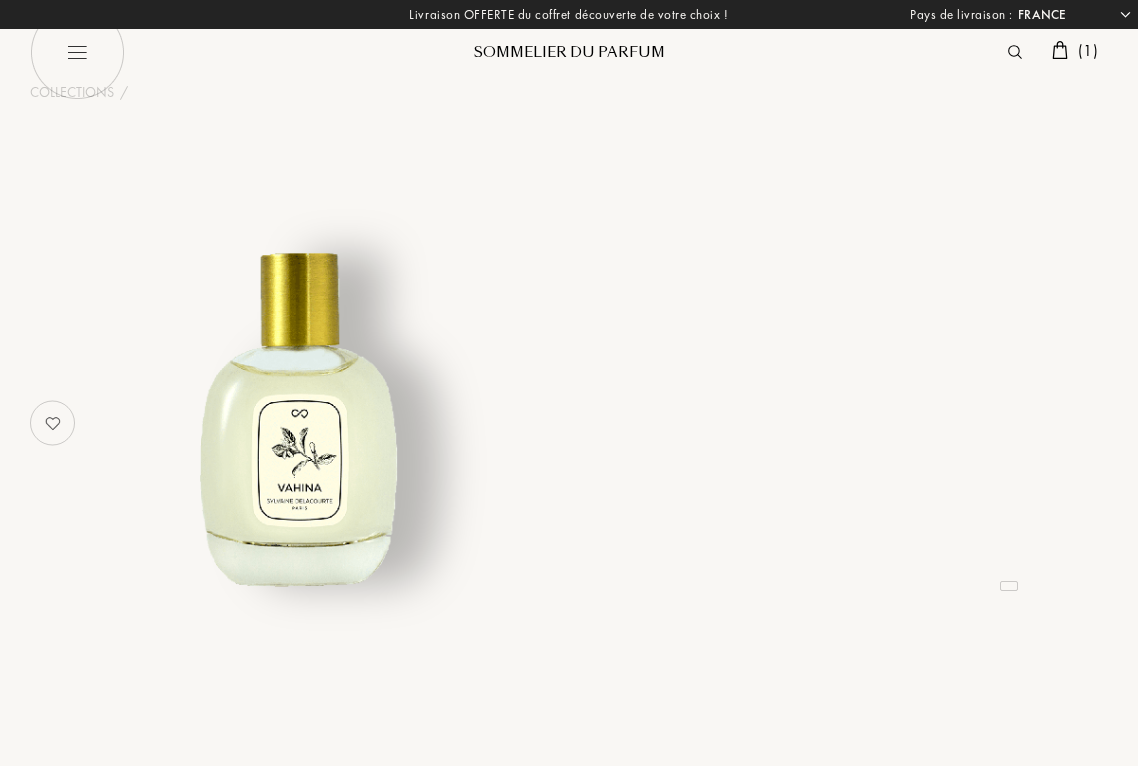 select on "FR" 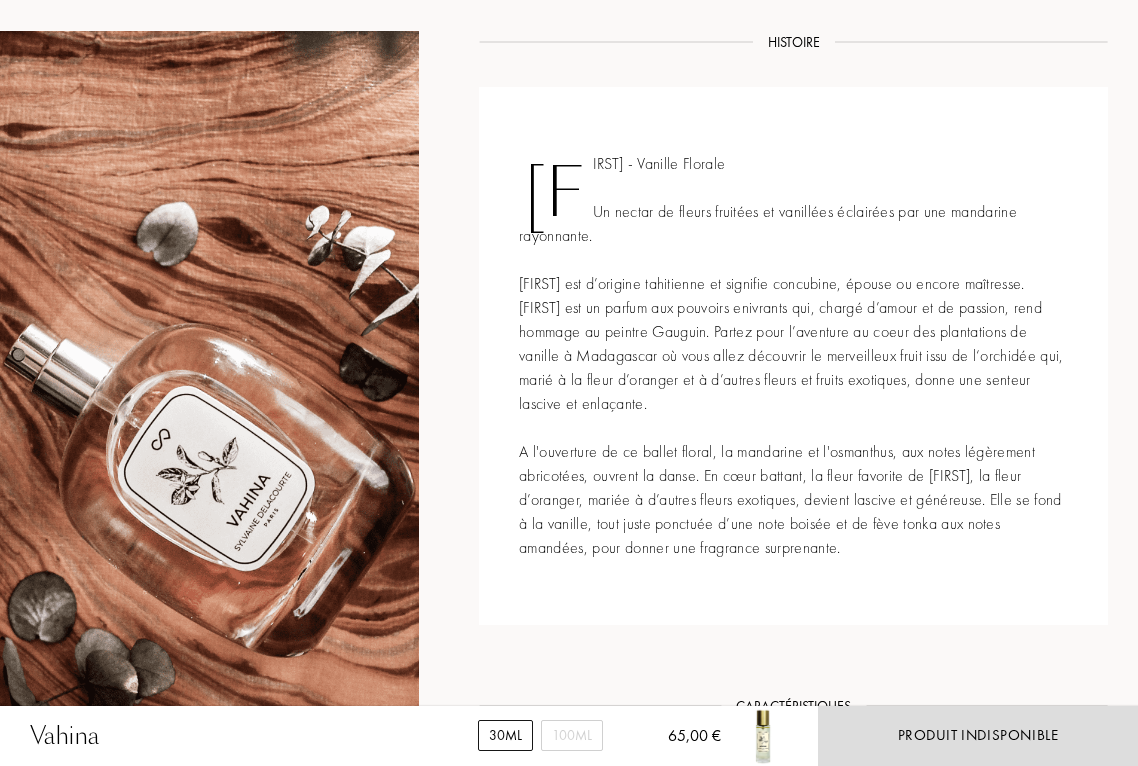 scroll, scrollTop: 689, scrollLeft: 0, axis: vertical 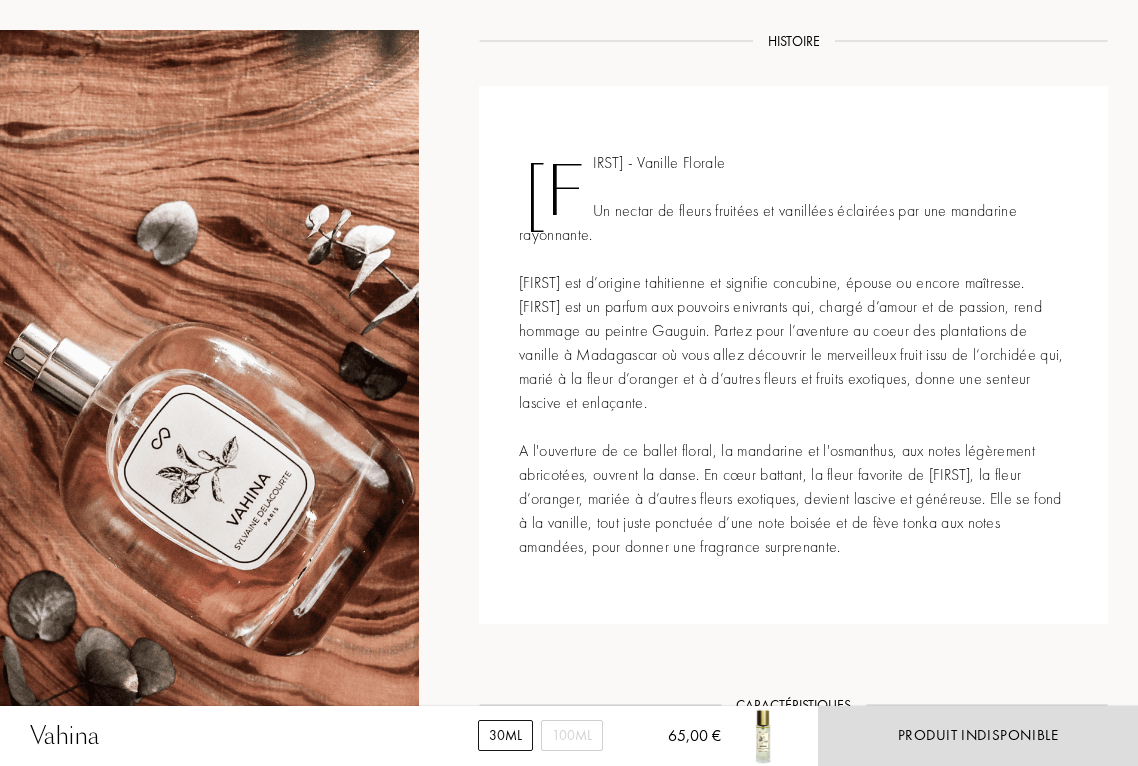 click on "30mL" at bounding box center (505, 735) 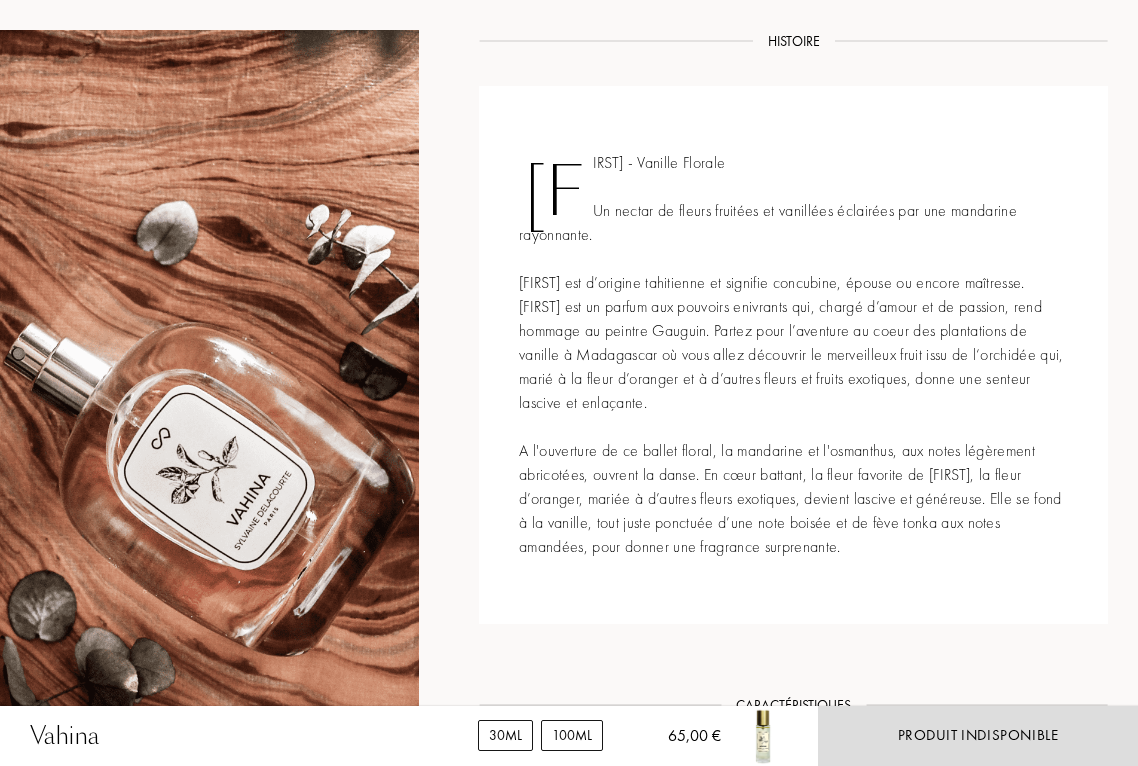 click on "100mL" at bounding box center [572, 735] 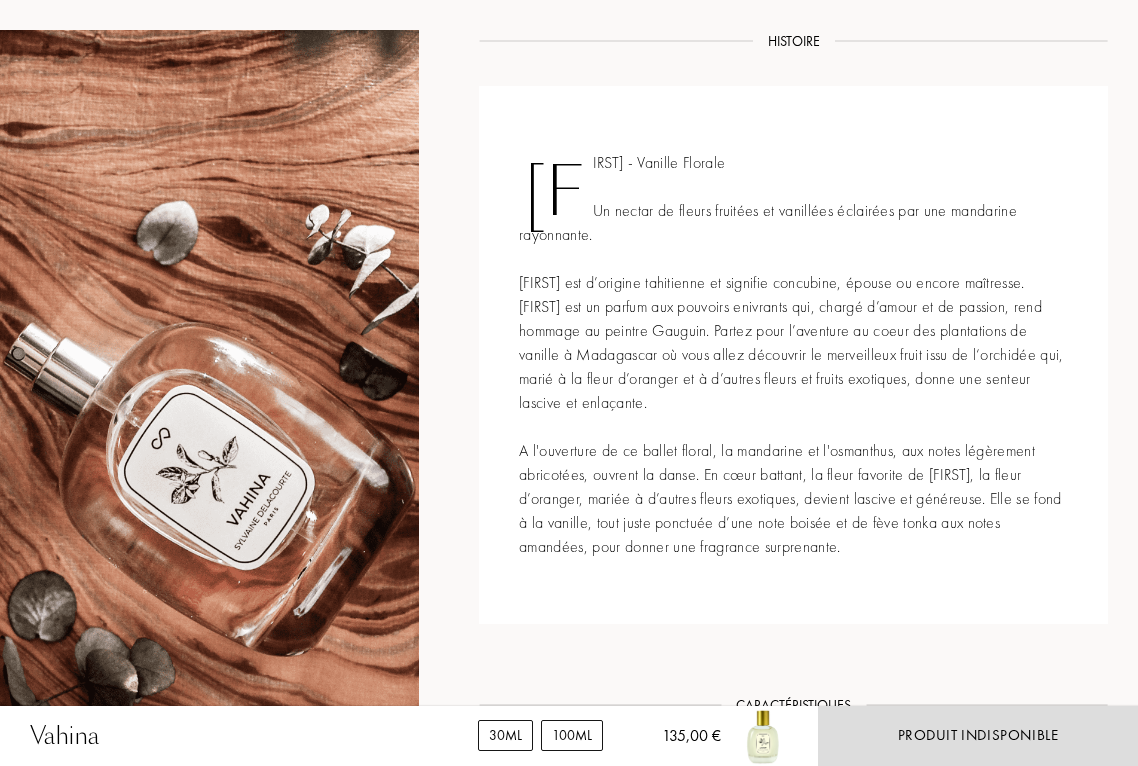 click on "30mL" at bounding box center (505, 735) 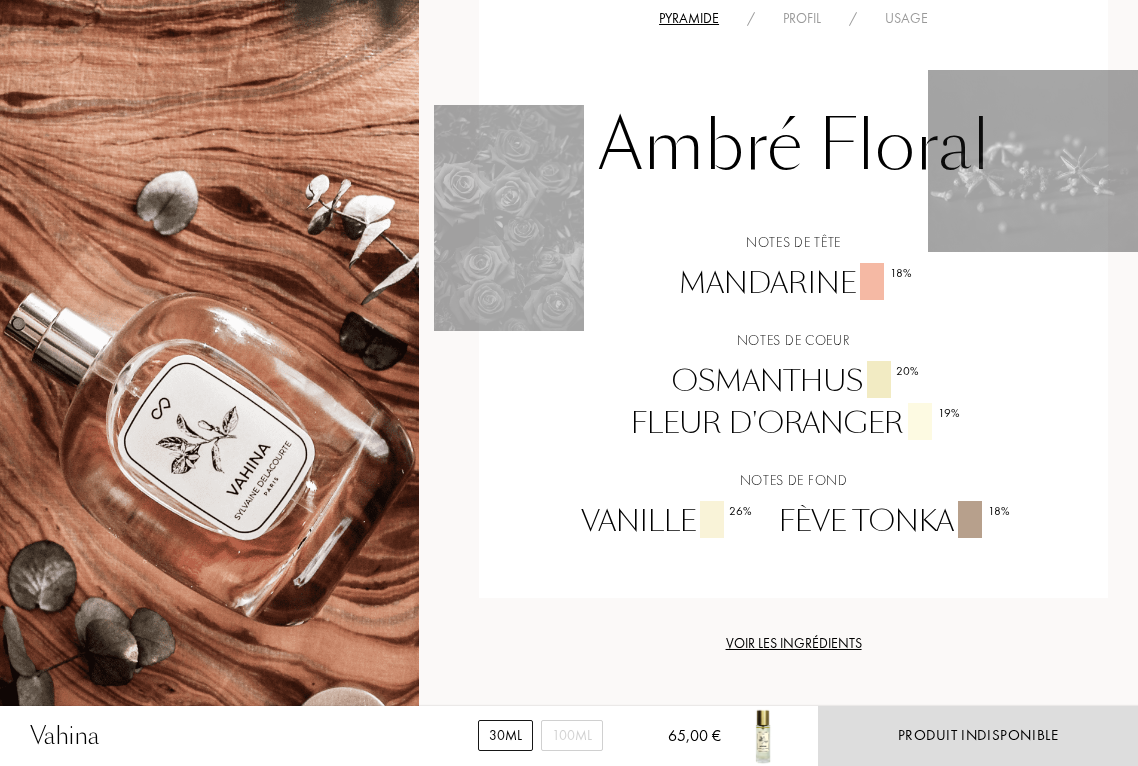 scroll, scrollTop: 1464, scrollLeft: 0, axis: vertical 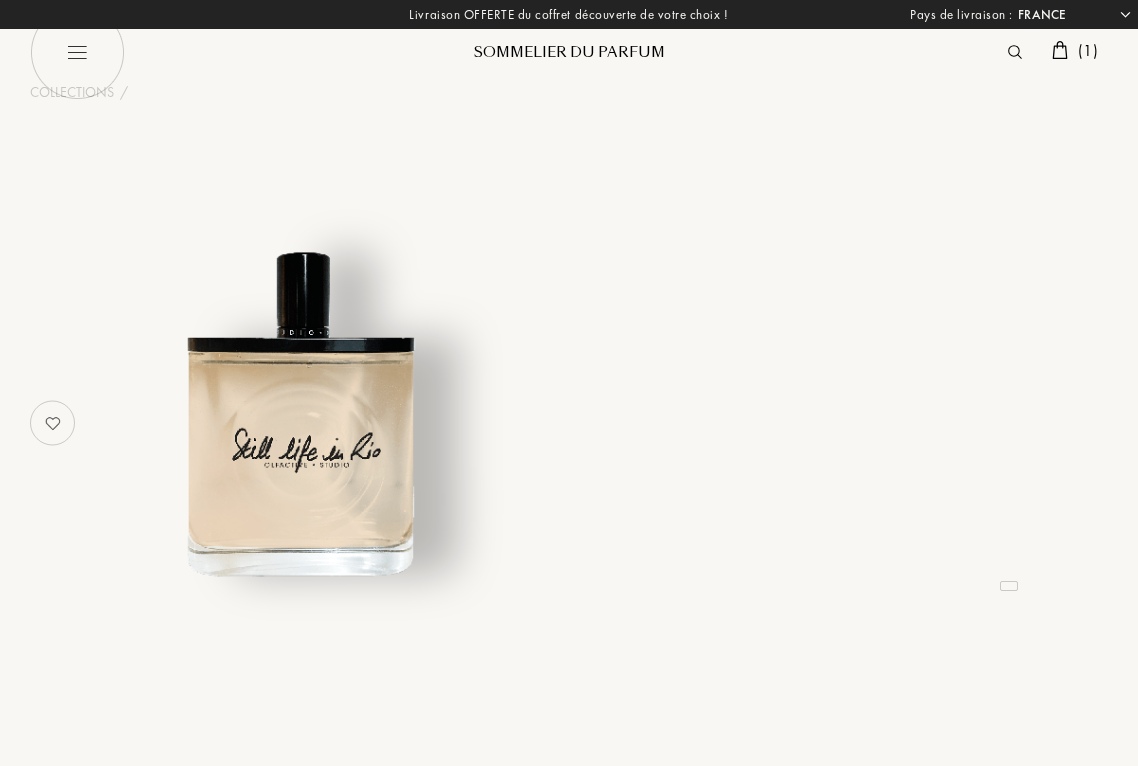 select on "FR" 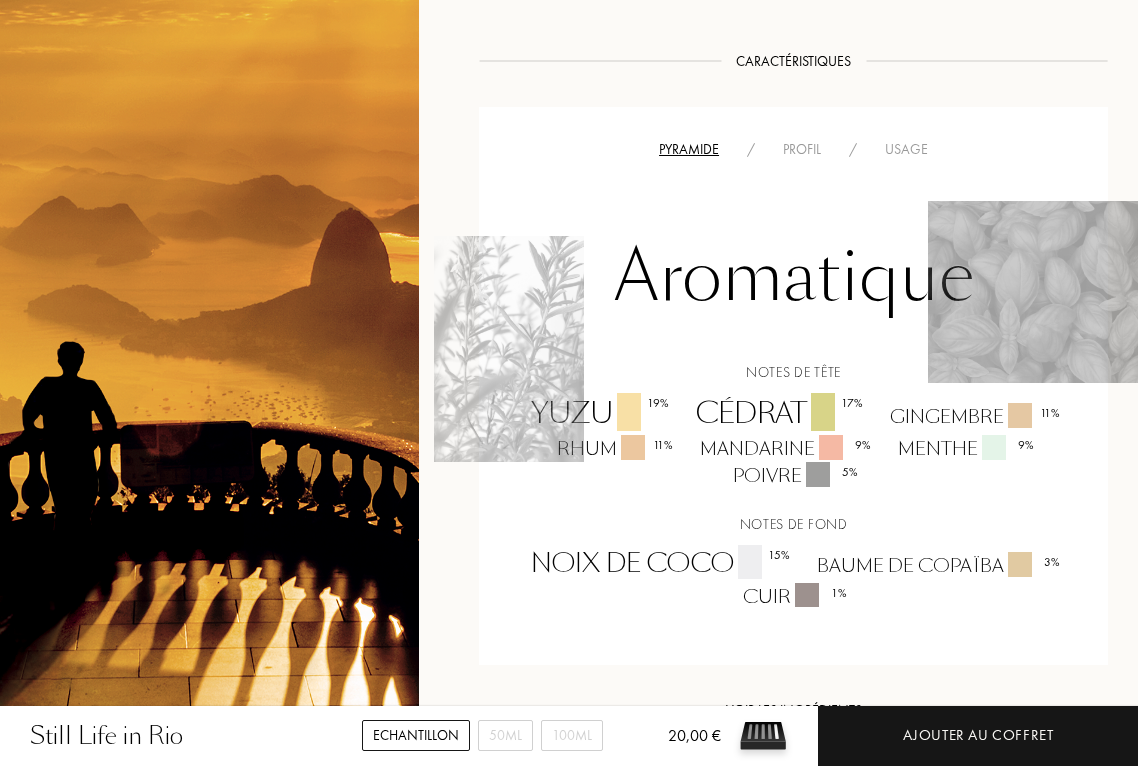 scroll, scrollTop: 1345, scrollLeft: 0, axis: vertical 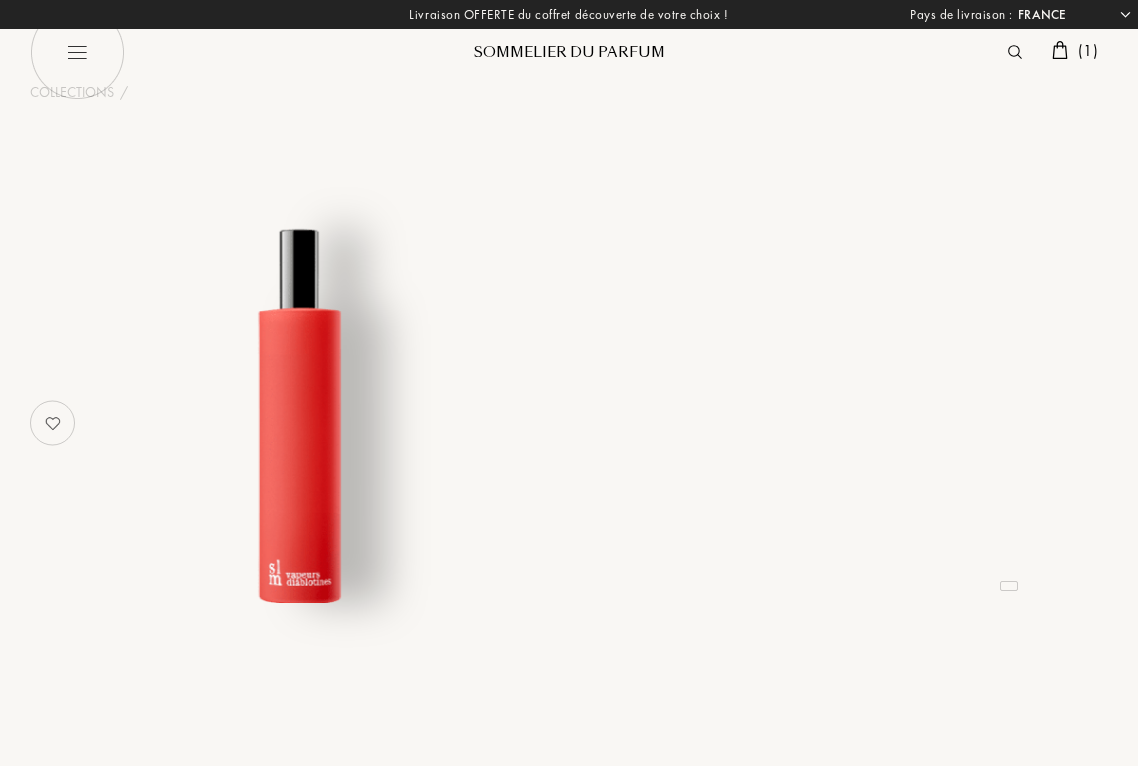 select on "FR" 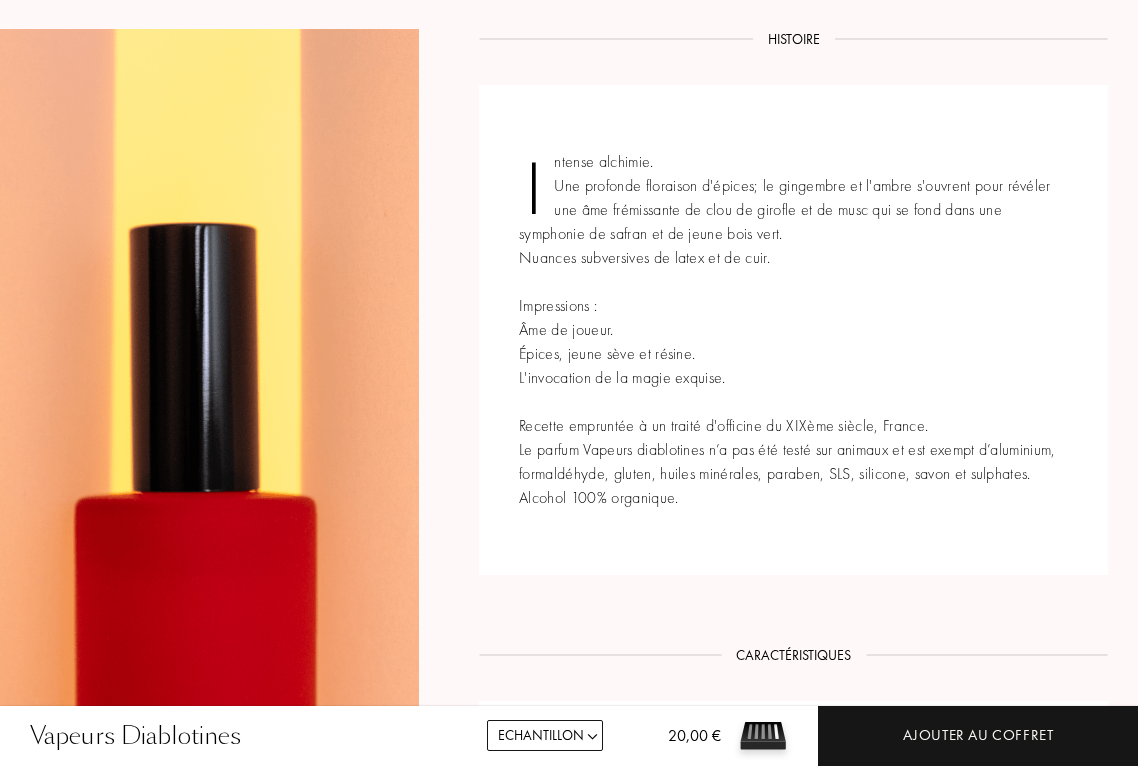scroll, scrollTop: 676, scrollLeft: 0, axis: vertical 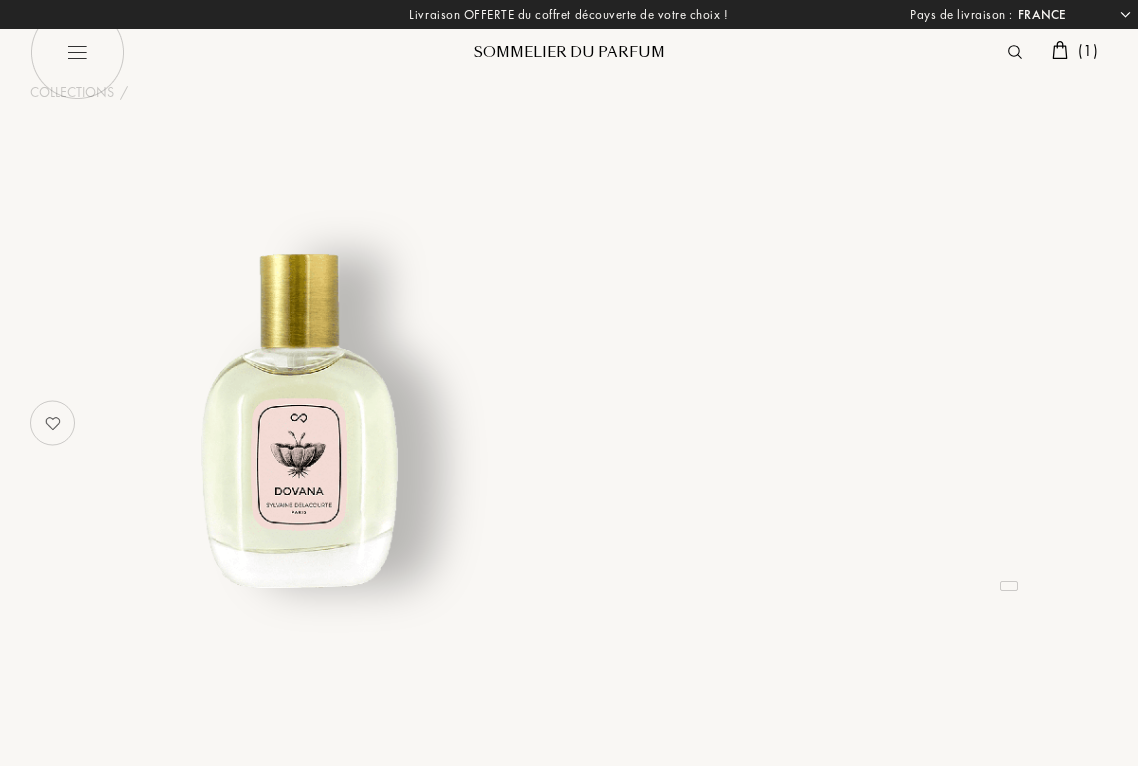 select on "FR" 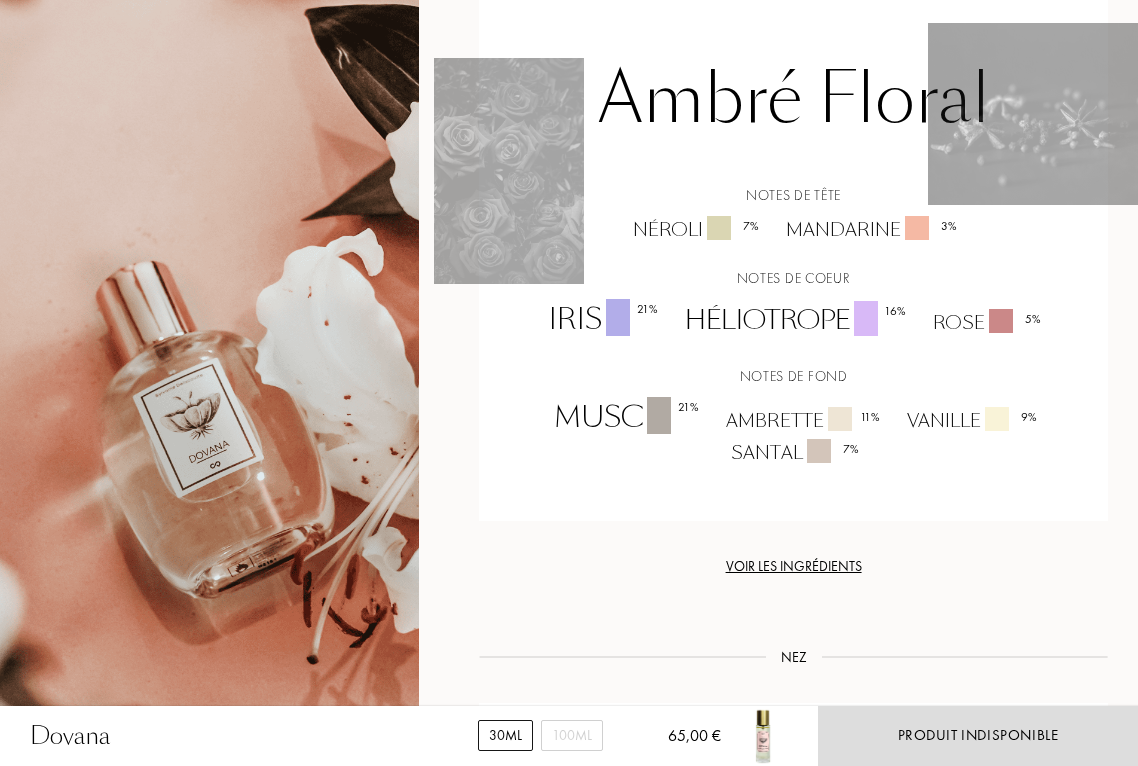 scroll, scrollTop: 1439, scrollLeft: 0, axis: vertical 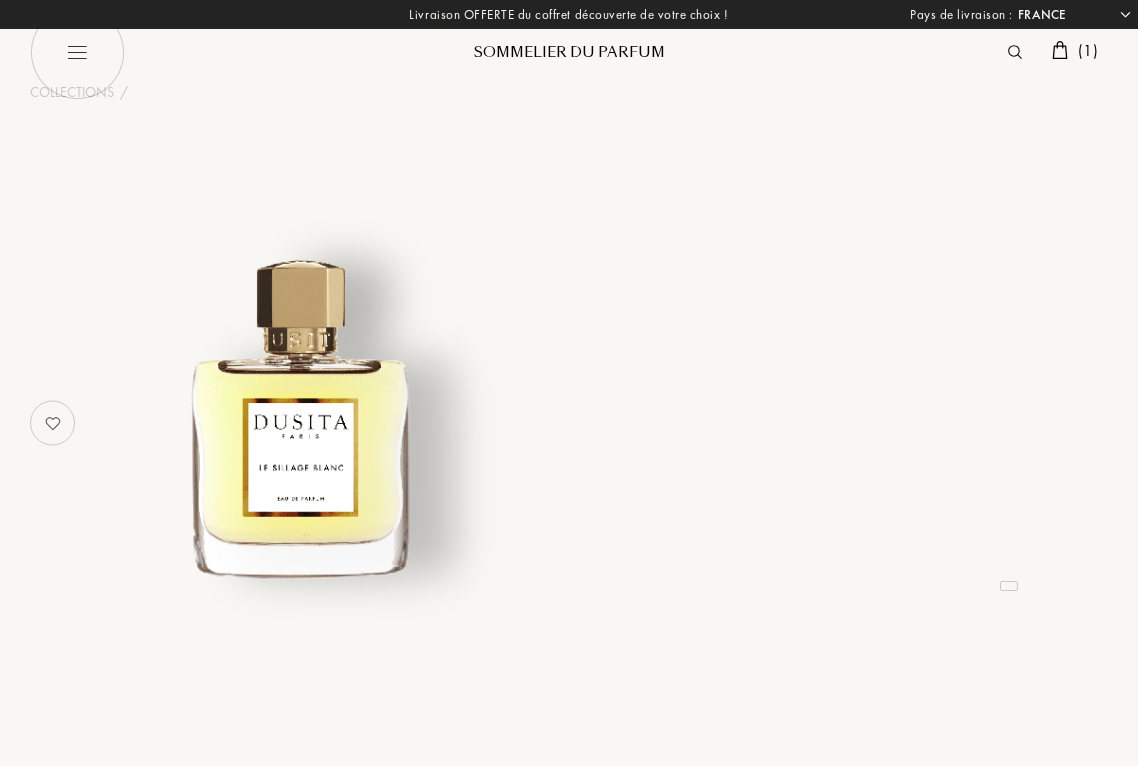 select on "FR" 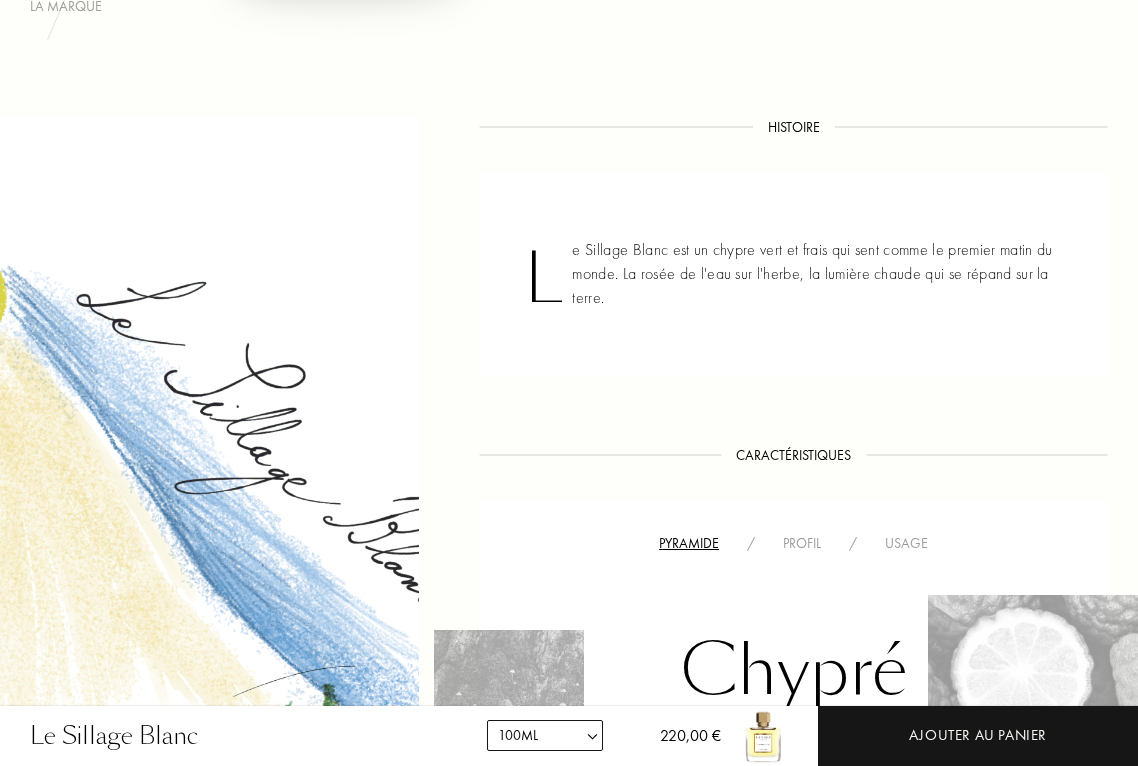 scroll, scrollTop: 587, scrollLeft: 0, axis: vertical 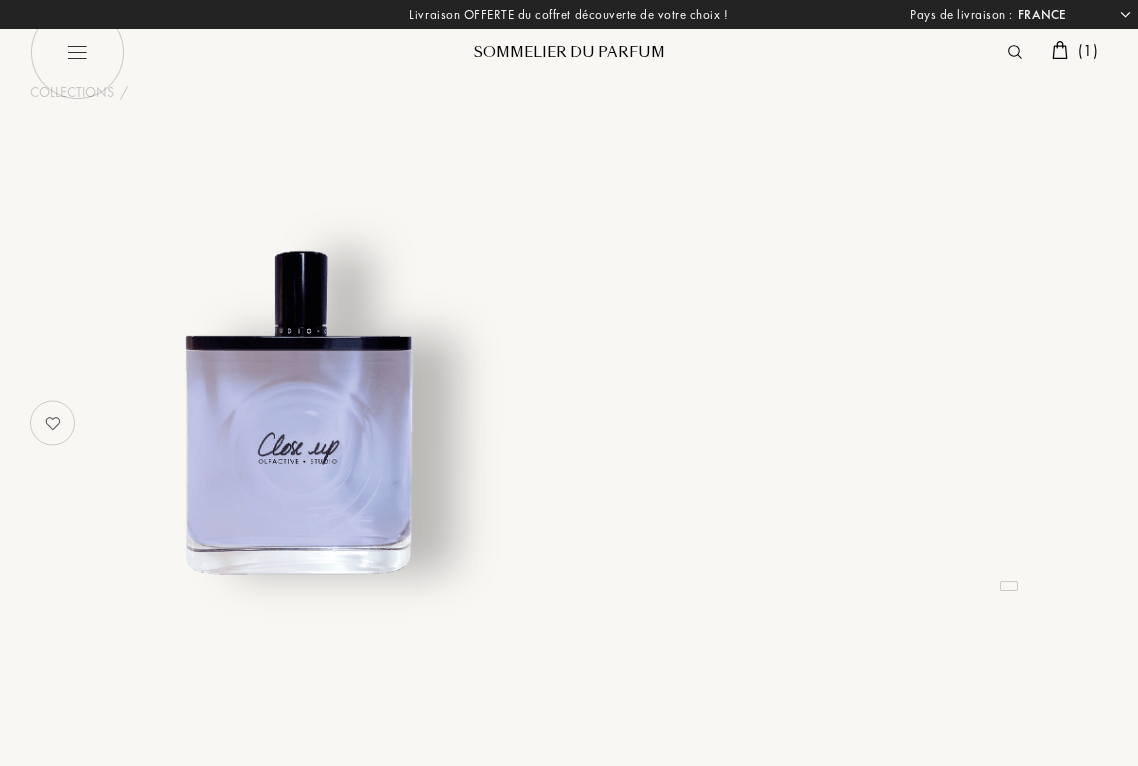 select on "FR" 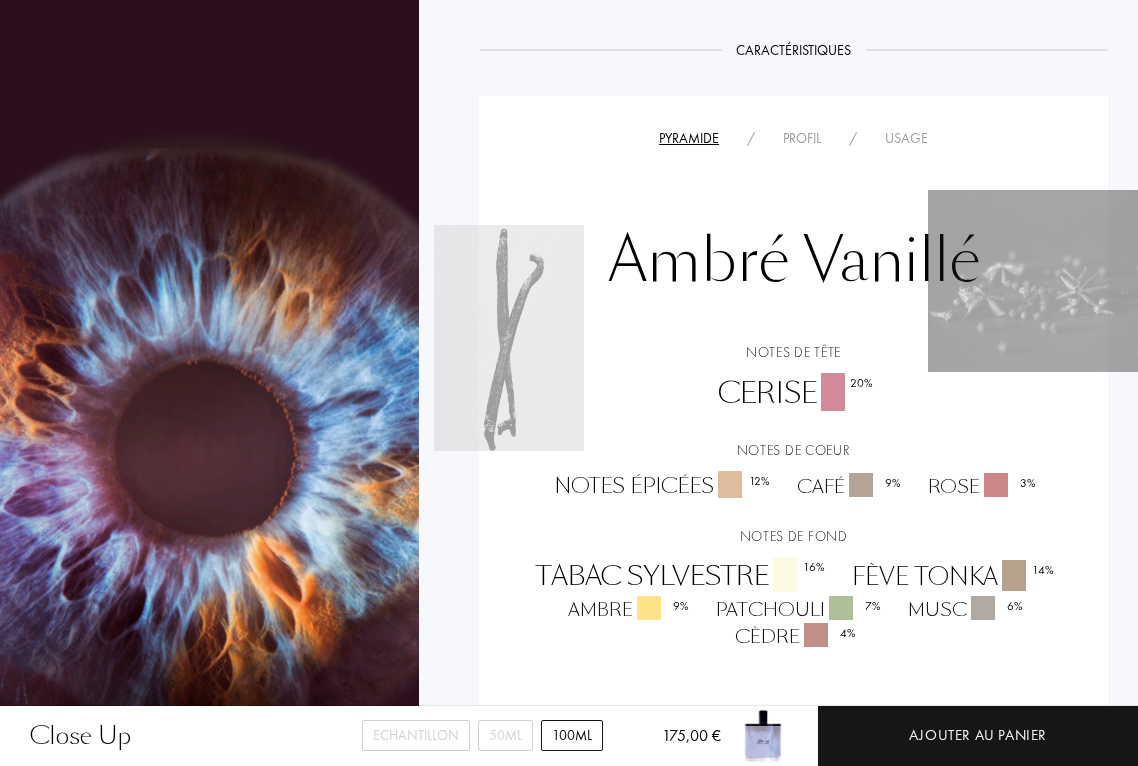 scroll, scrollTop: 1282, scrollLeft: 0, axis: vertical 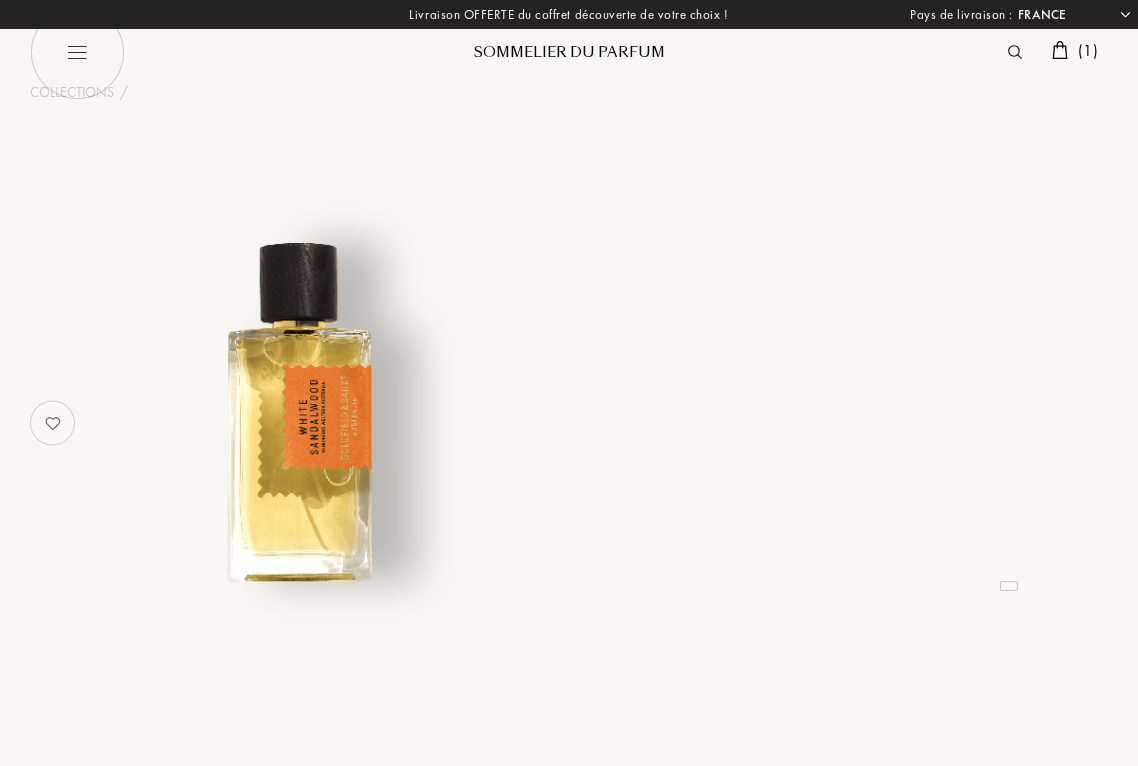 select on "FR" 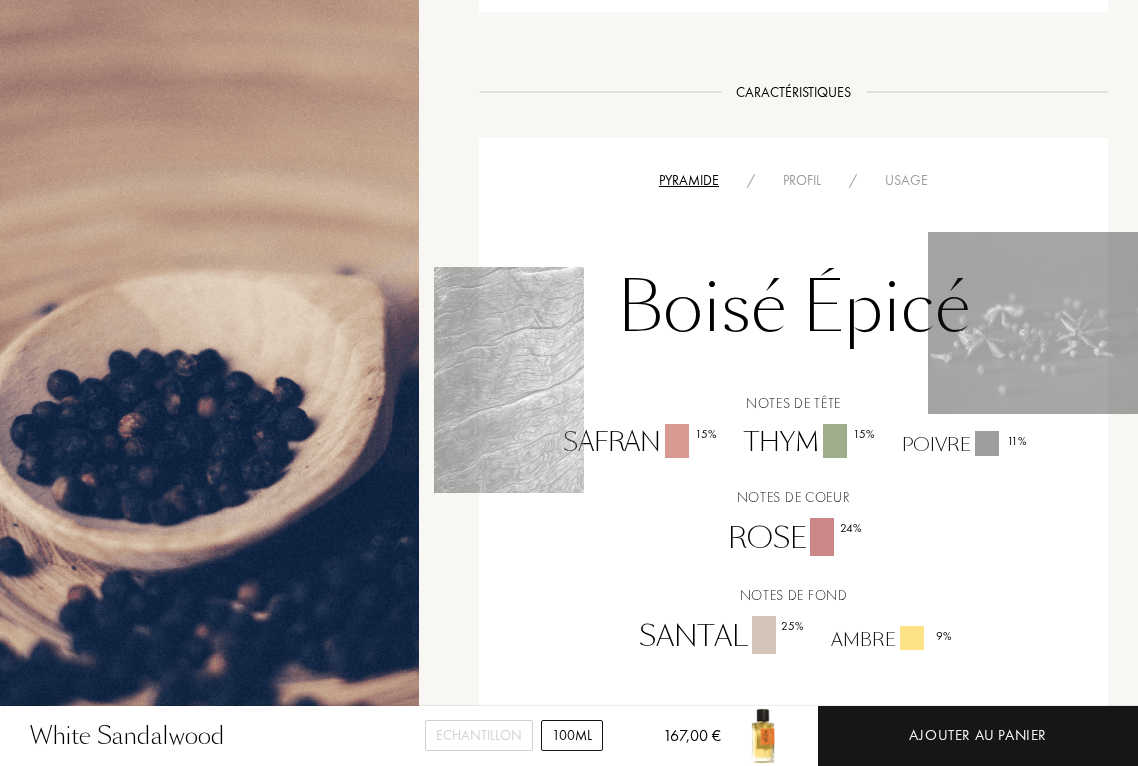 scroll, scrollTop: 951, scrollLeft: 0, axis: vertical 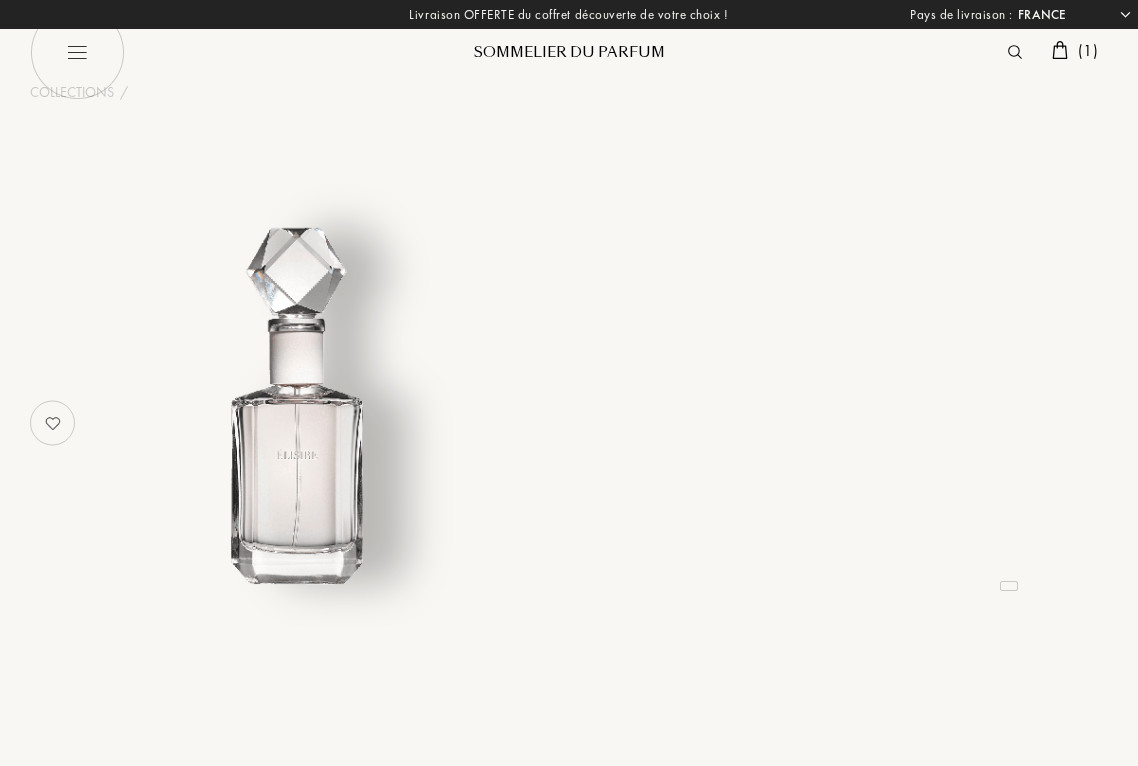select on "FR" 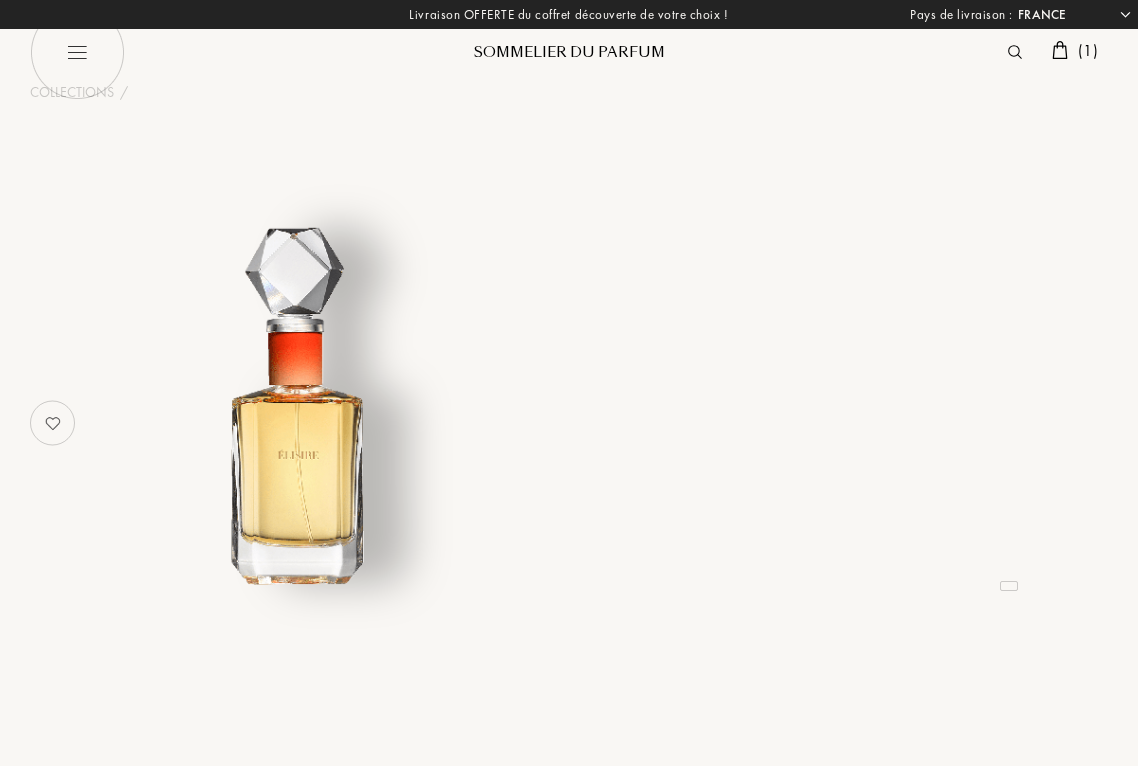 select on "FR" 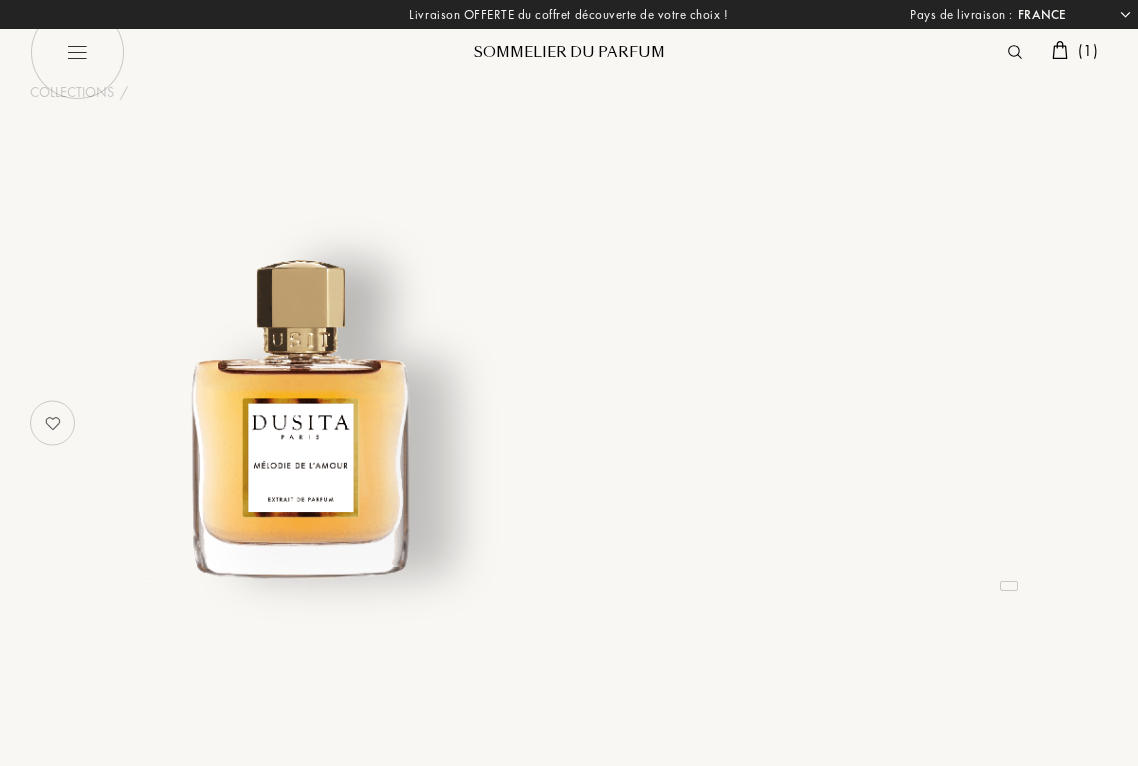 select on "FR" 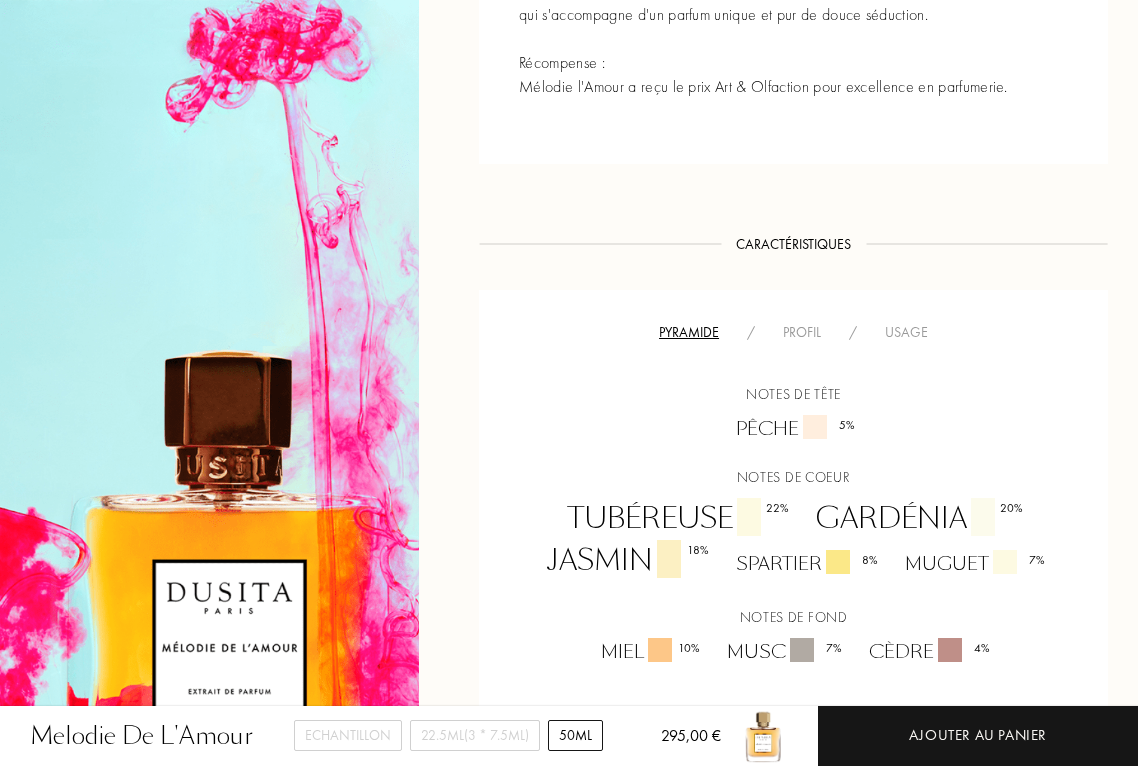 scroll, scrollTop: 895, scrollLeft: 0, axis: vertical 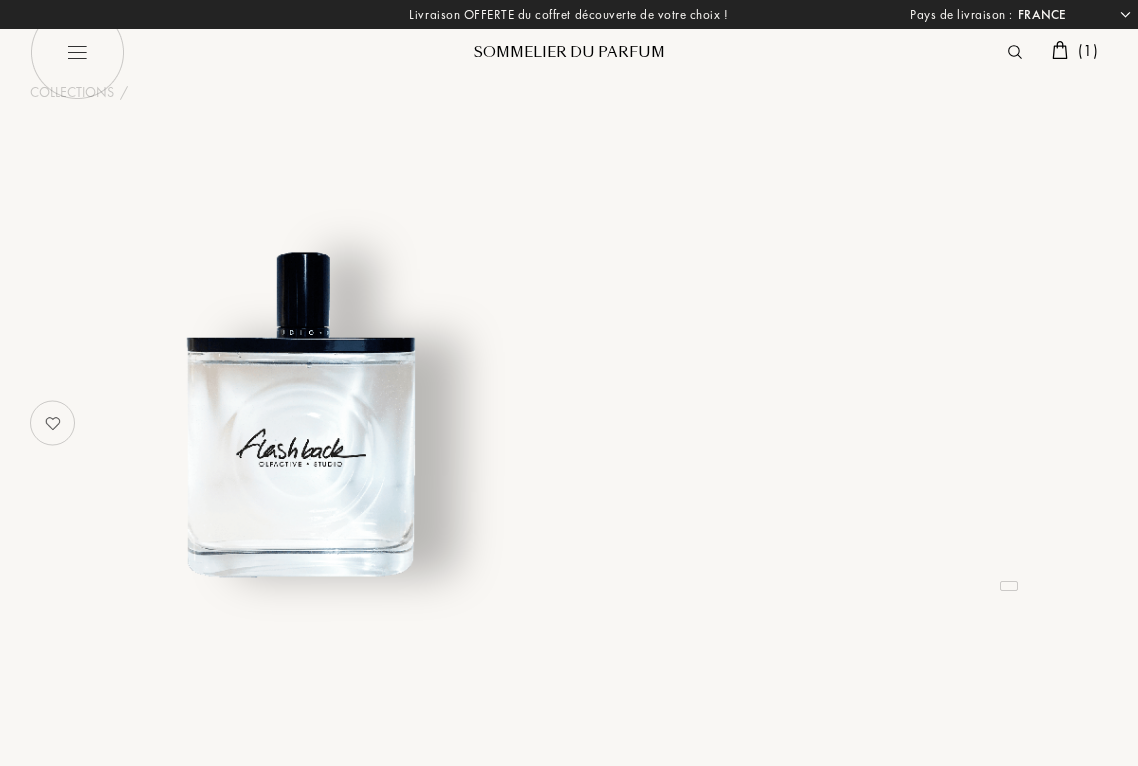 select on "FR" 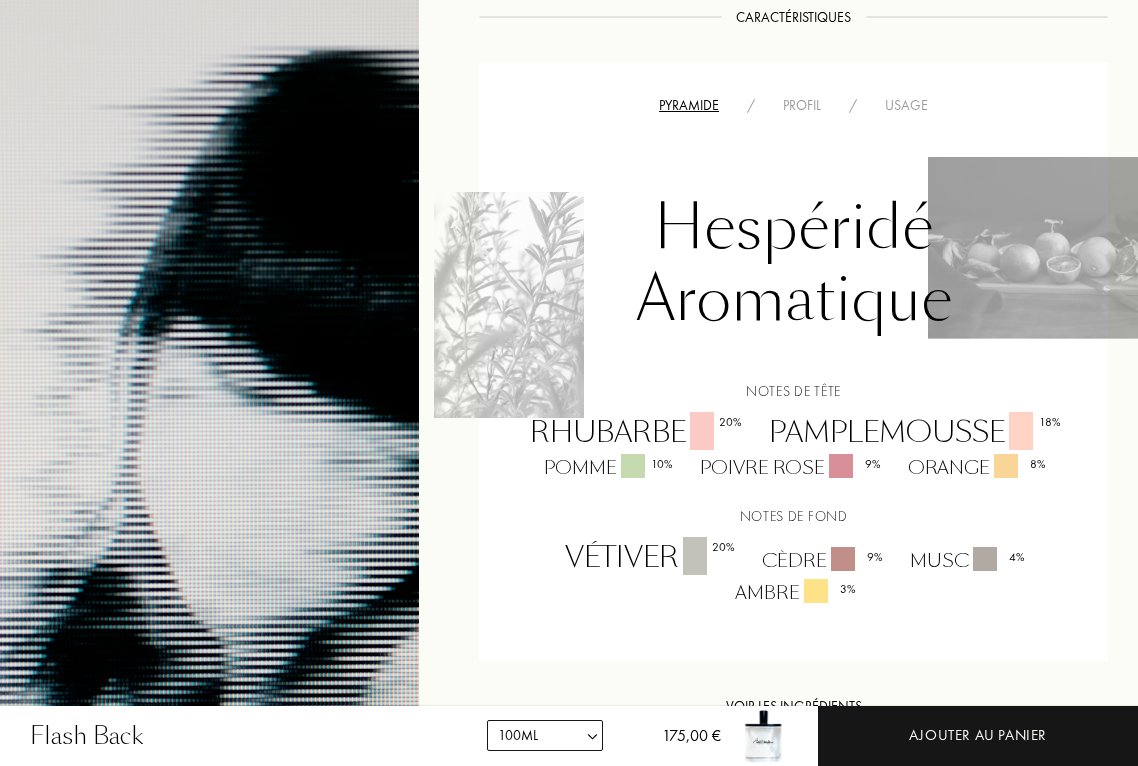 scroll, scrollTop: 1289, scrollLeft: 0, axis: vertical 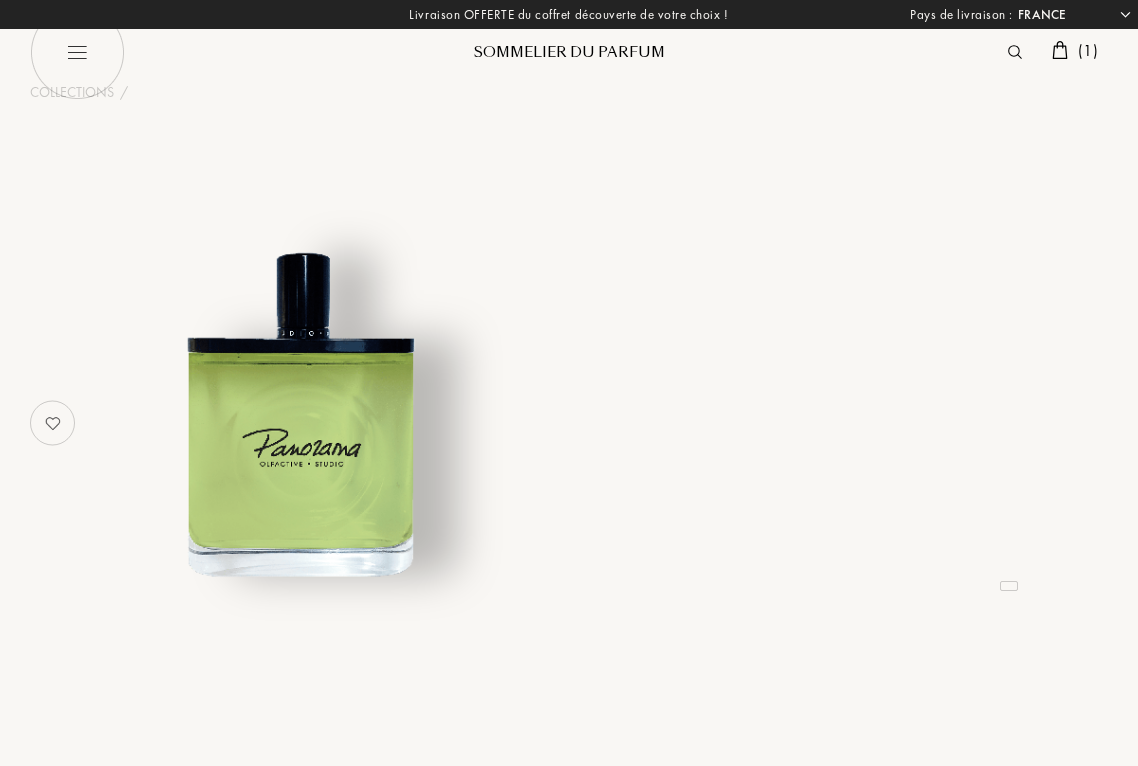 select on "FR" 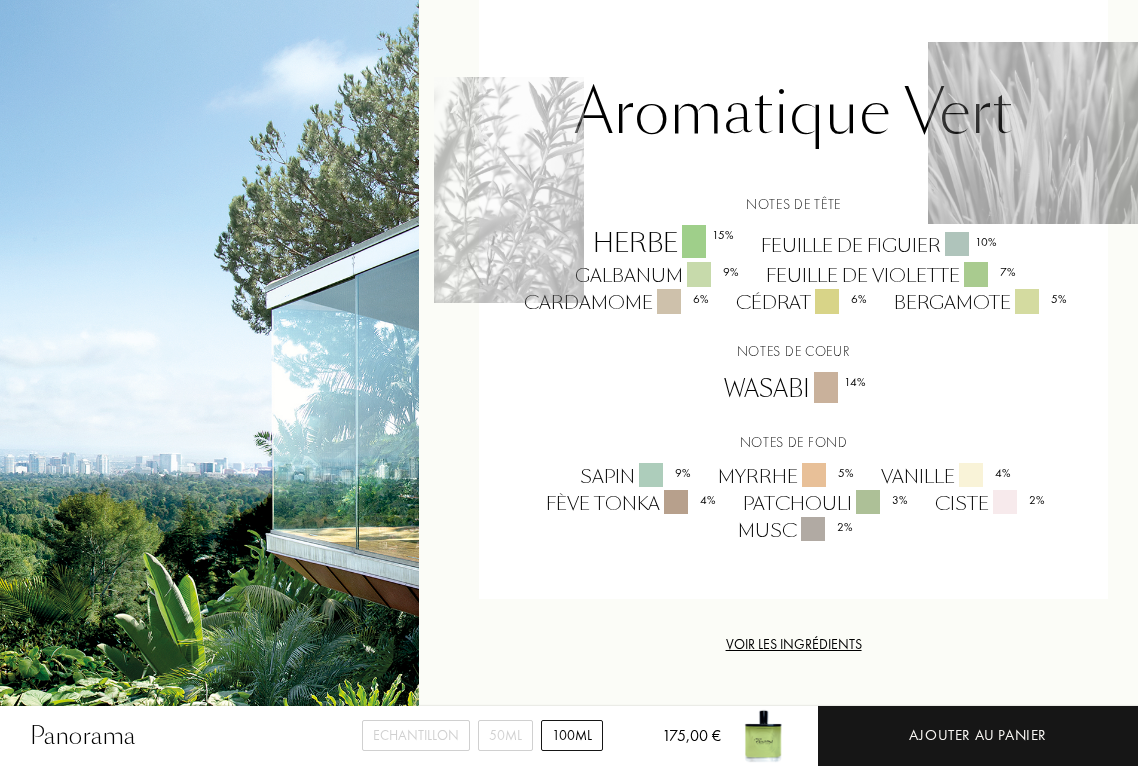 scroll, scrollTop: 1551, scrollLeft: 0, axis: vertical 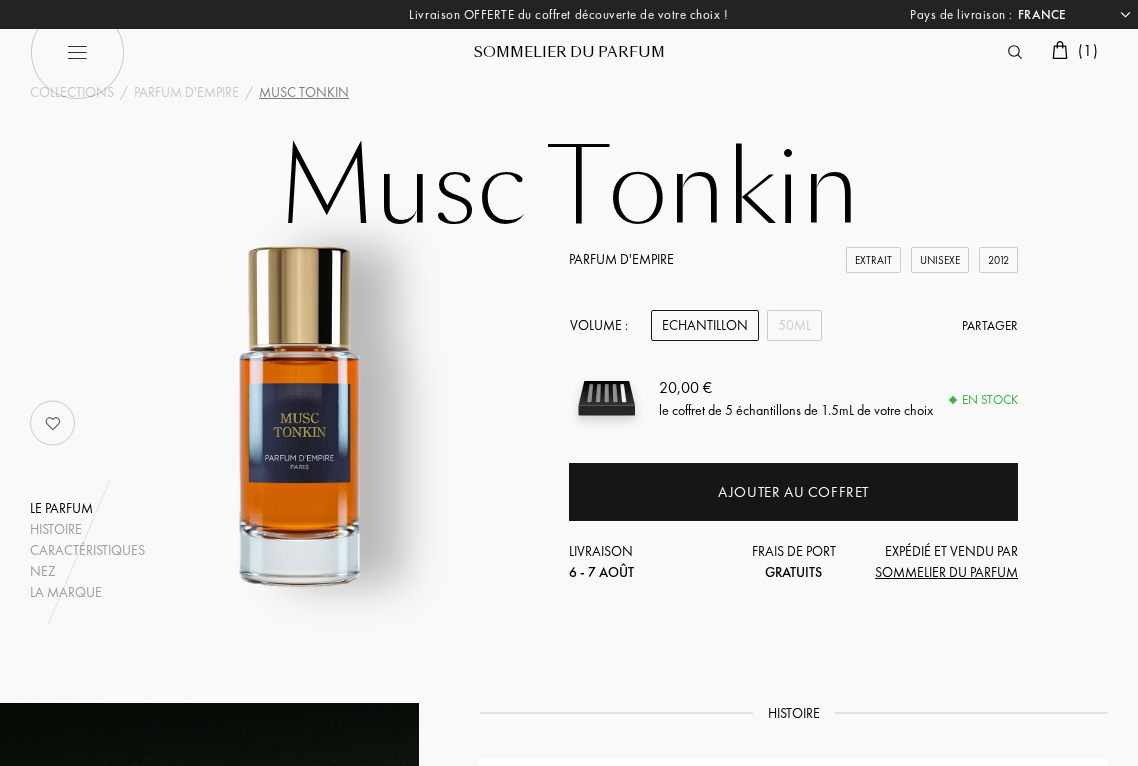 select on "FR" 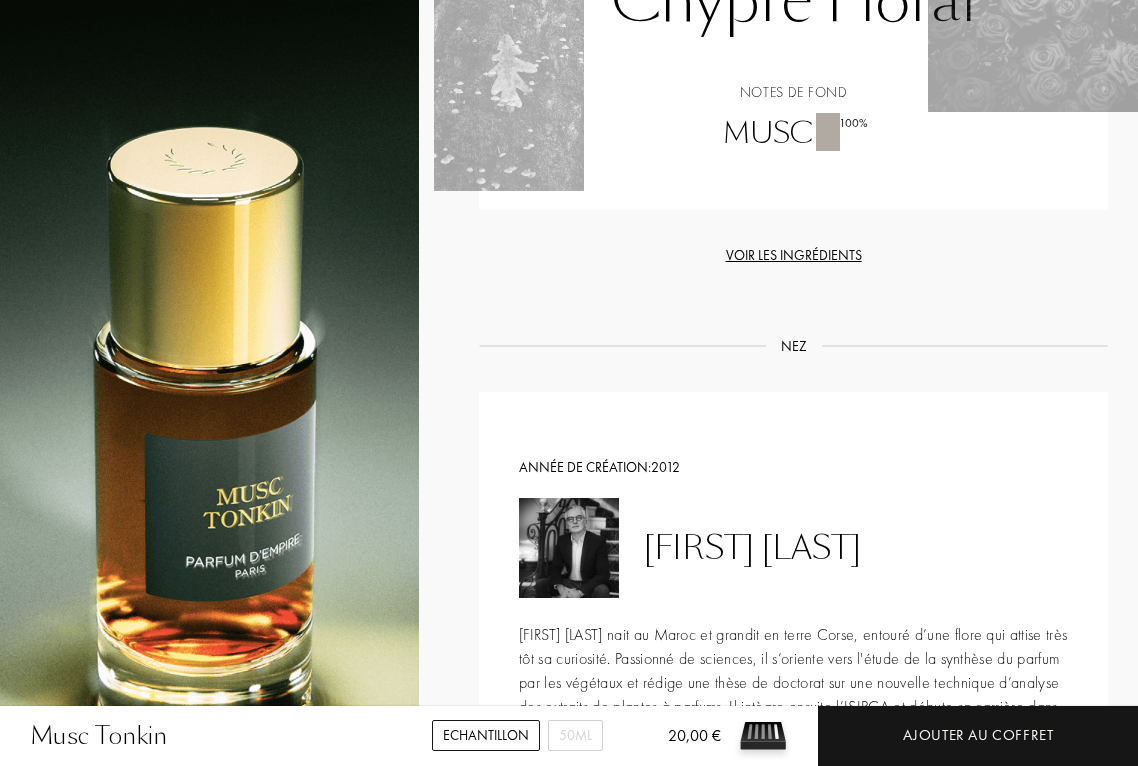 scroll, scrollTop: 1685, scrollLeft: 0, axis: vertical 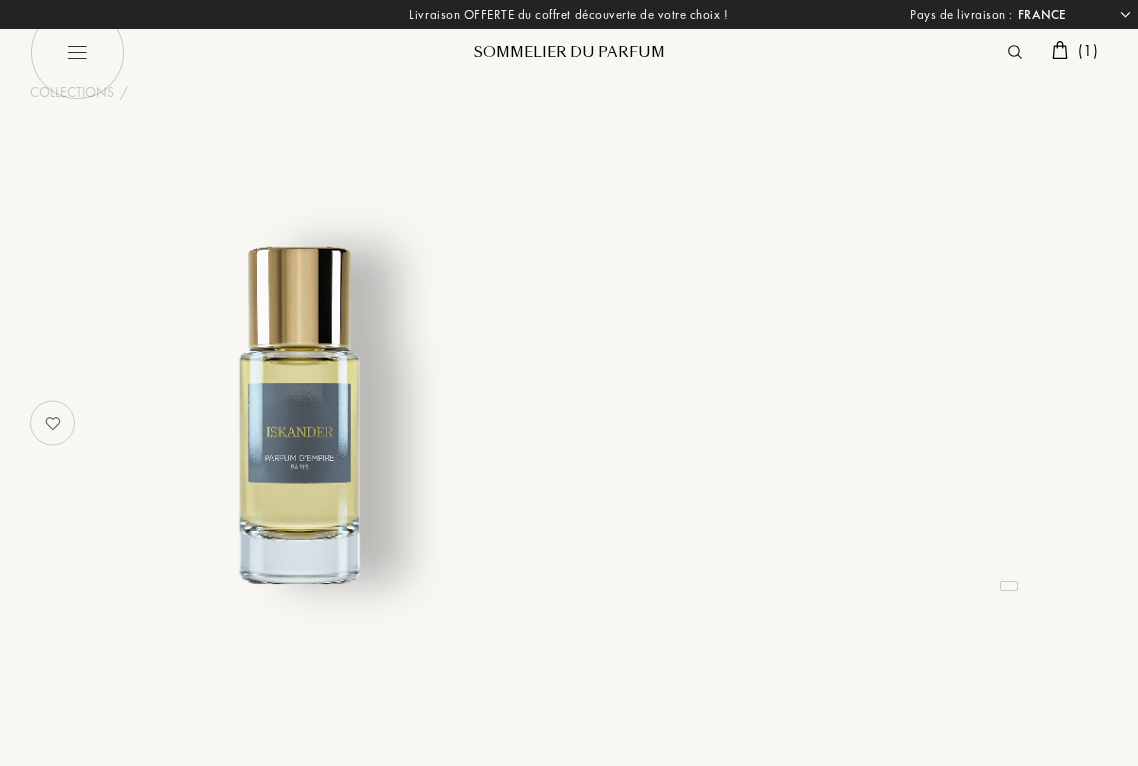 select on "FR" 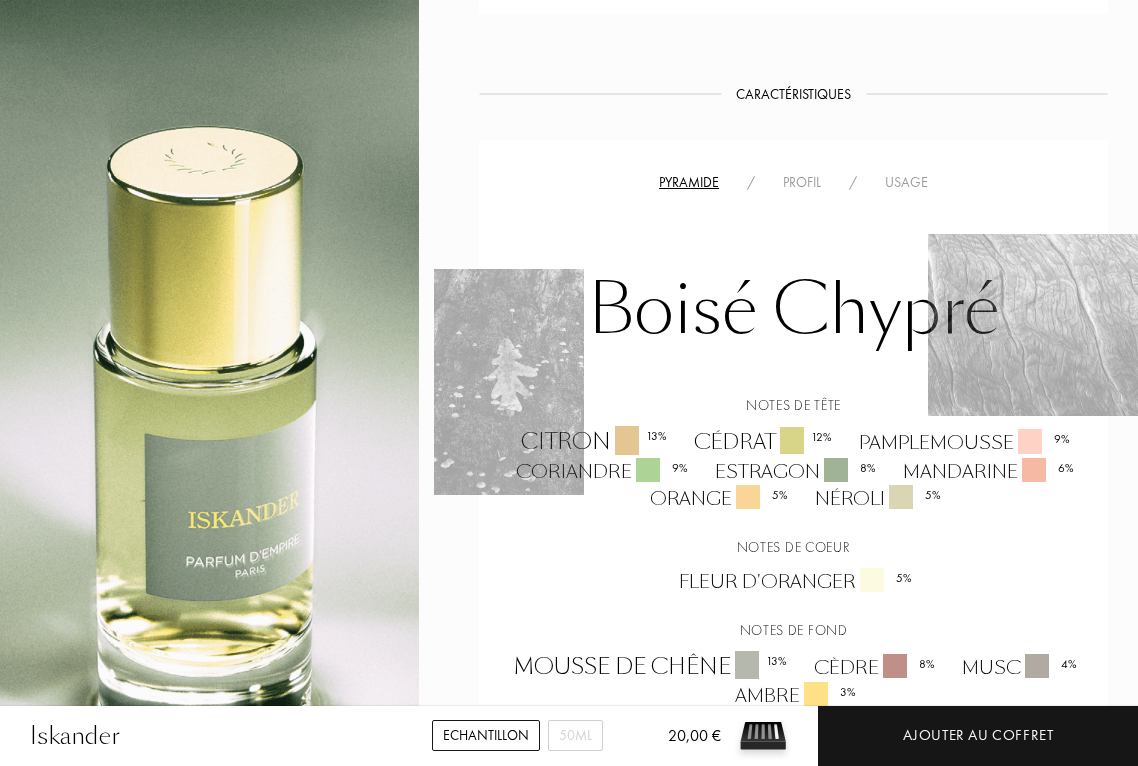 scroll, scrollTop: 1333, scrollLeft: 0, axis: vertical 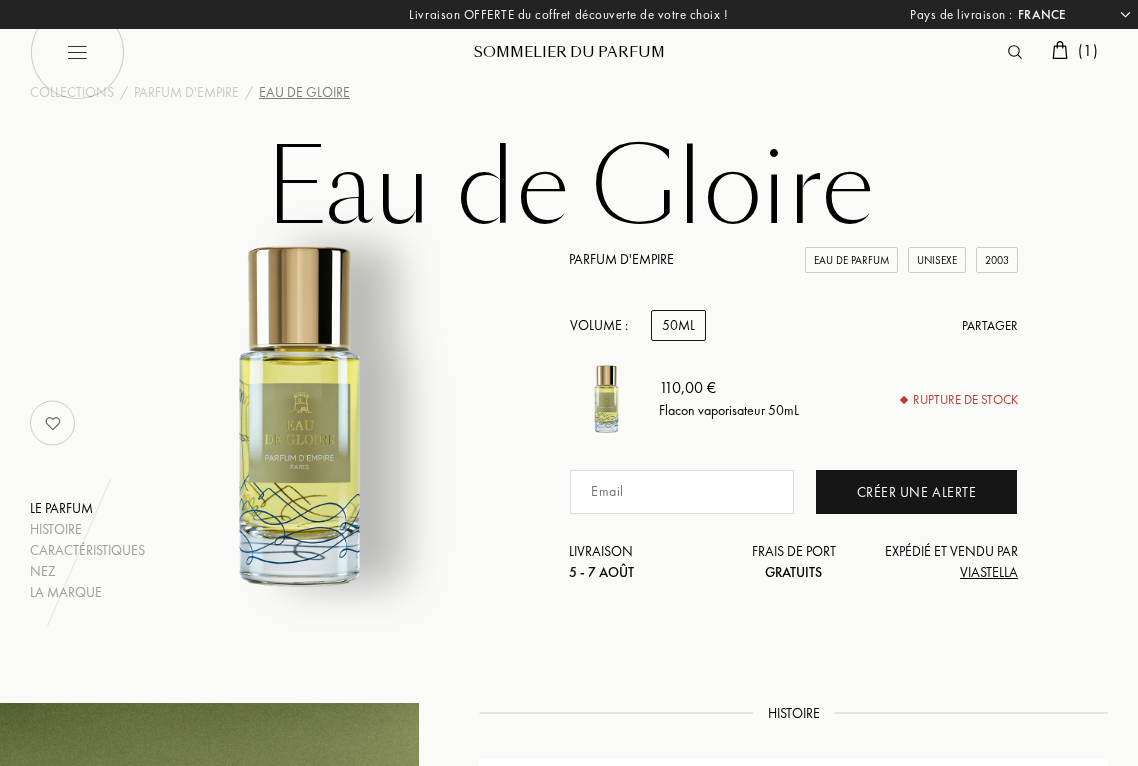 select on "FR" 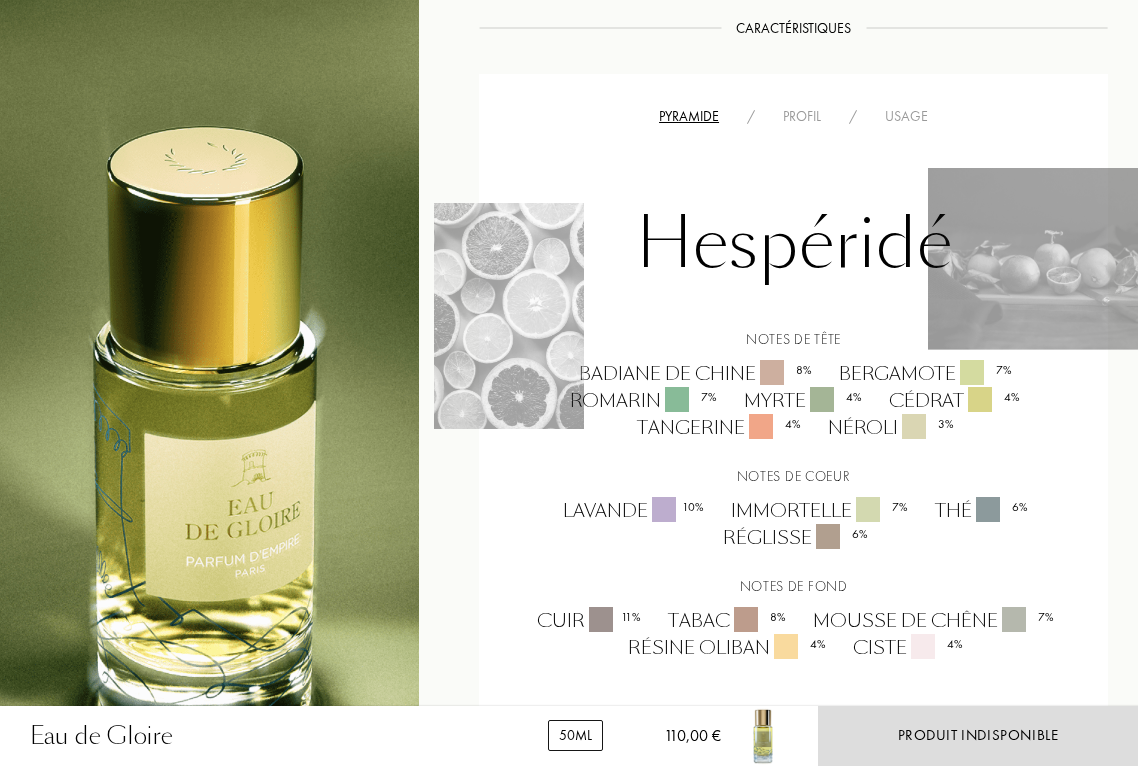 scroll, scrollTop: 1494, scrollLeft: 0, axis: vertical 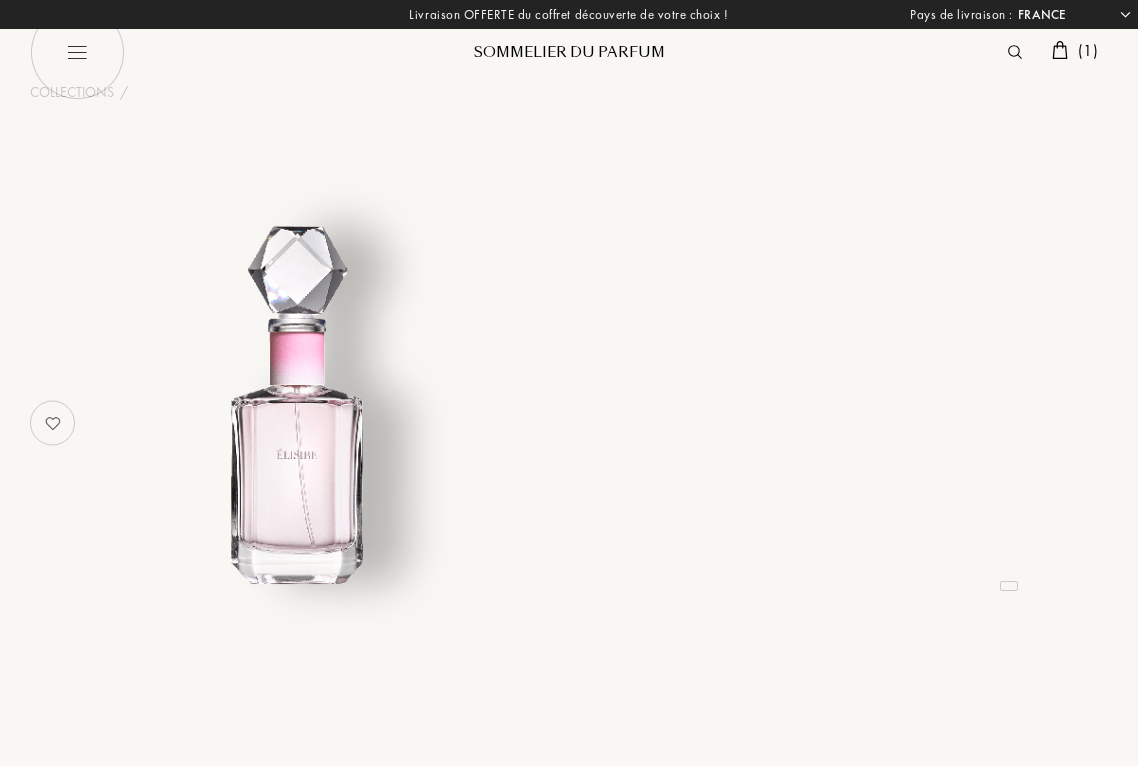 select on "FR" 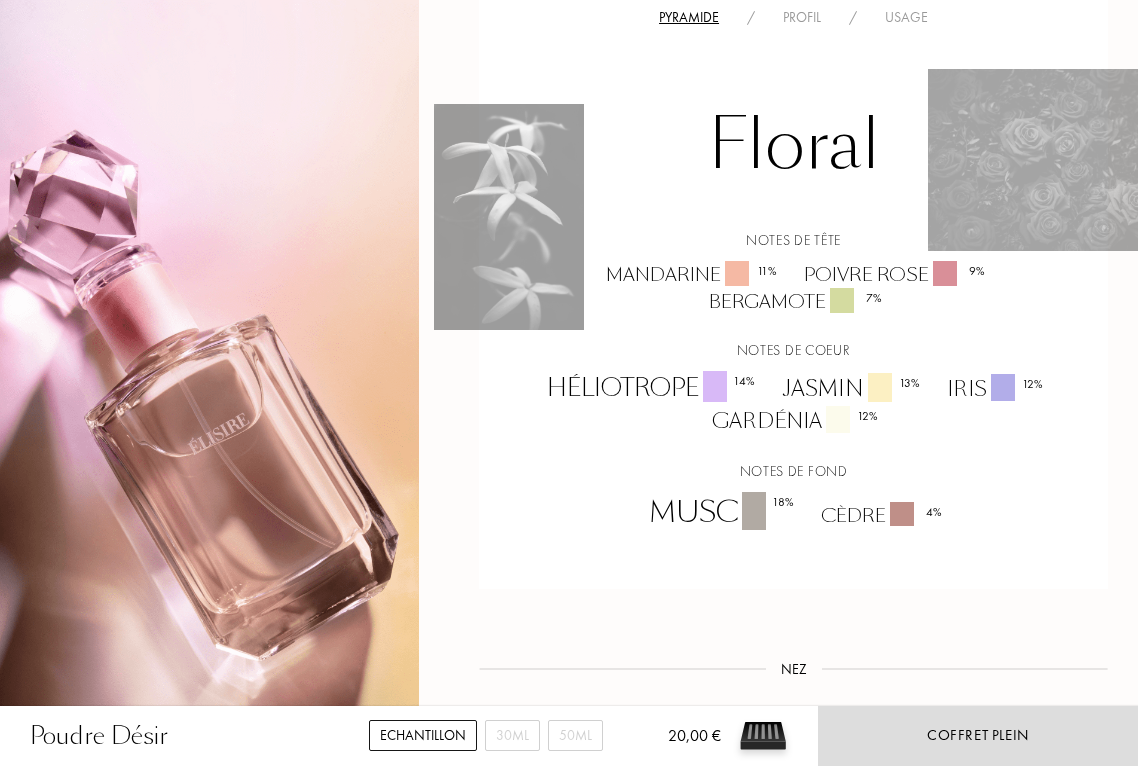 scroll, scrollTop: 1185, scrollLeft: 0, axis: vertical 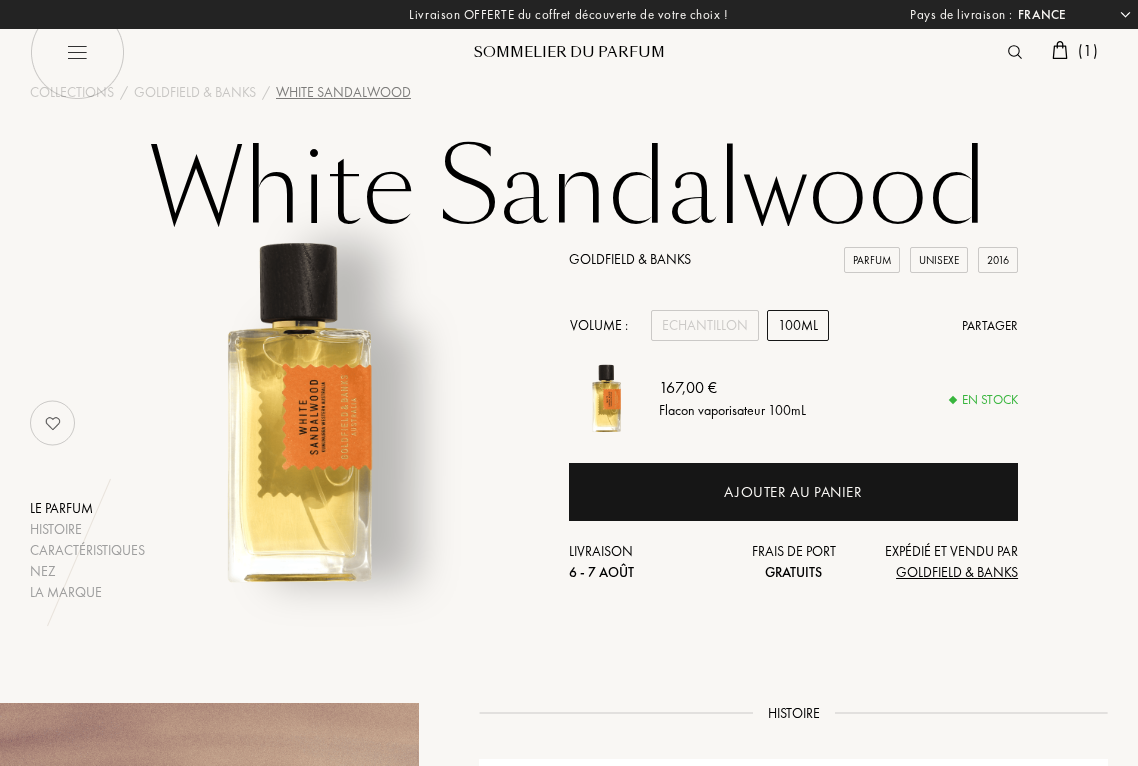 select on "FR" 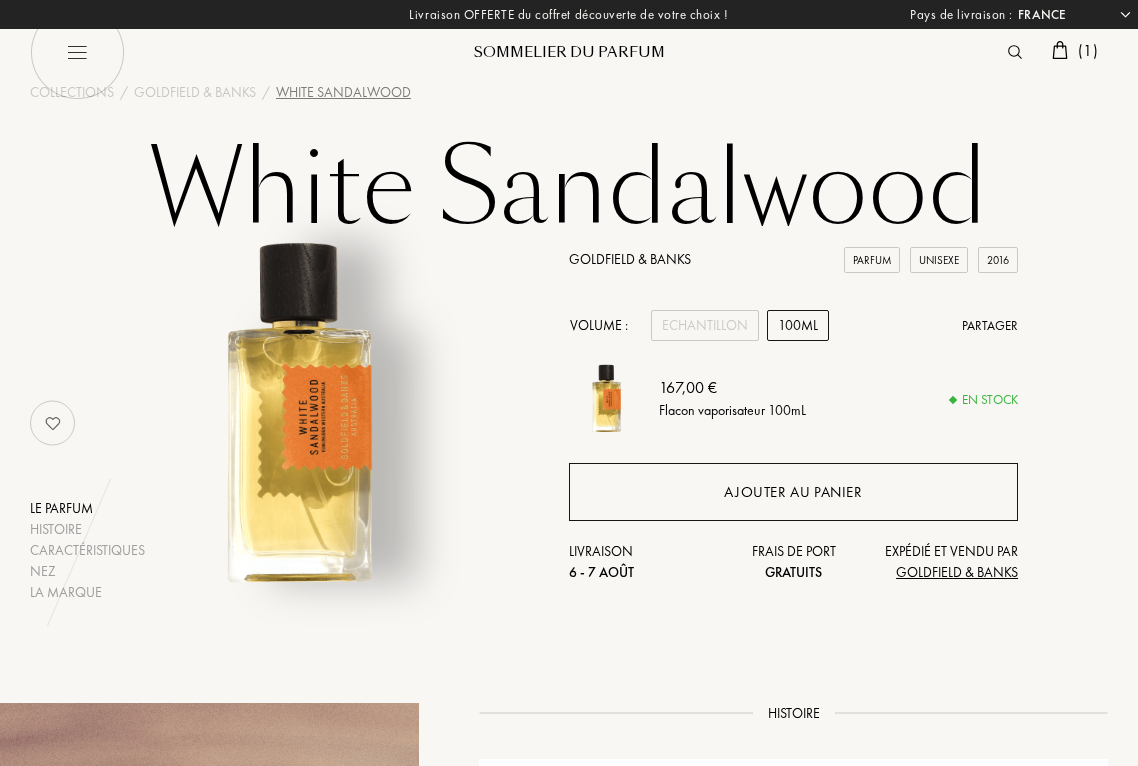 click on "Ajouter au panier" at bounding box center [793, 492] 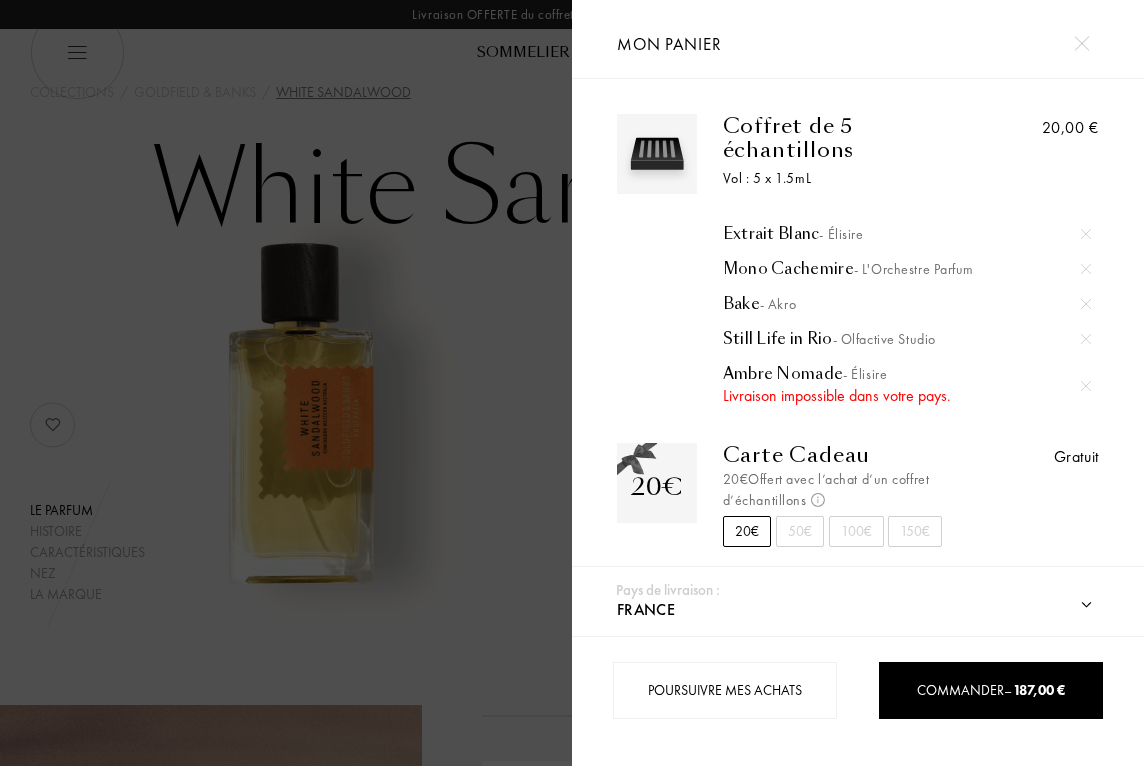 click at bounding box center [1086, 386] 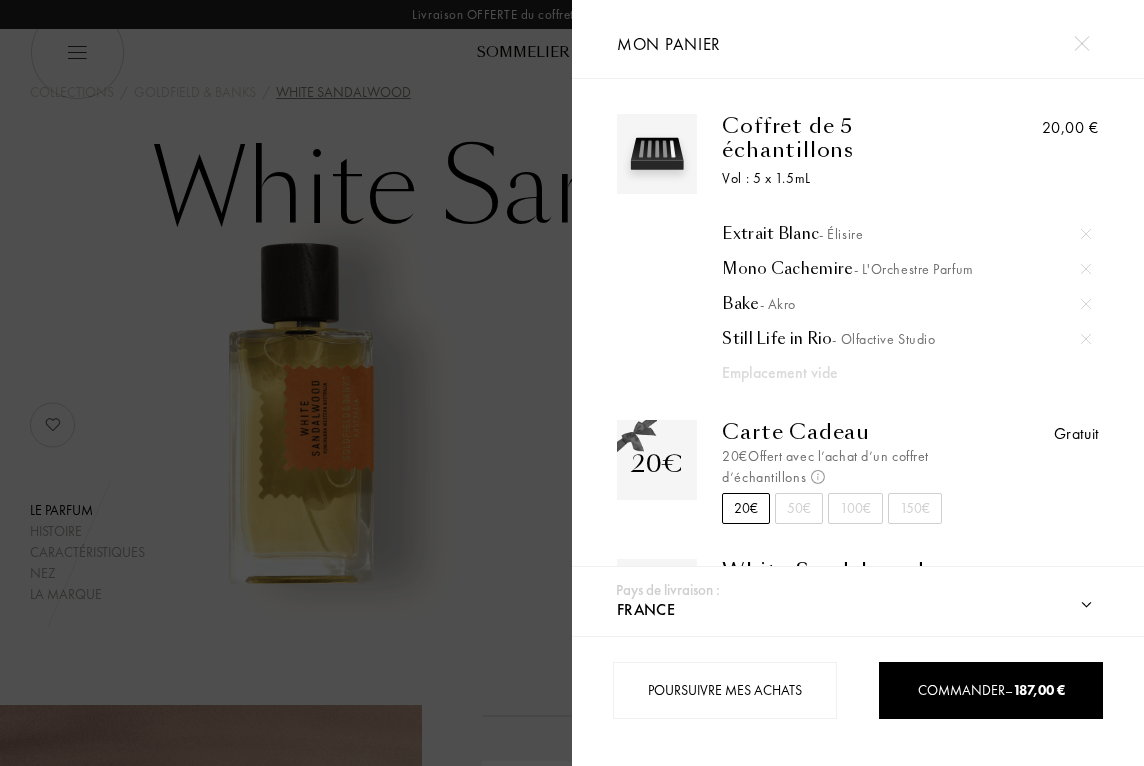 click at bounding box center (286, 383) 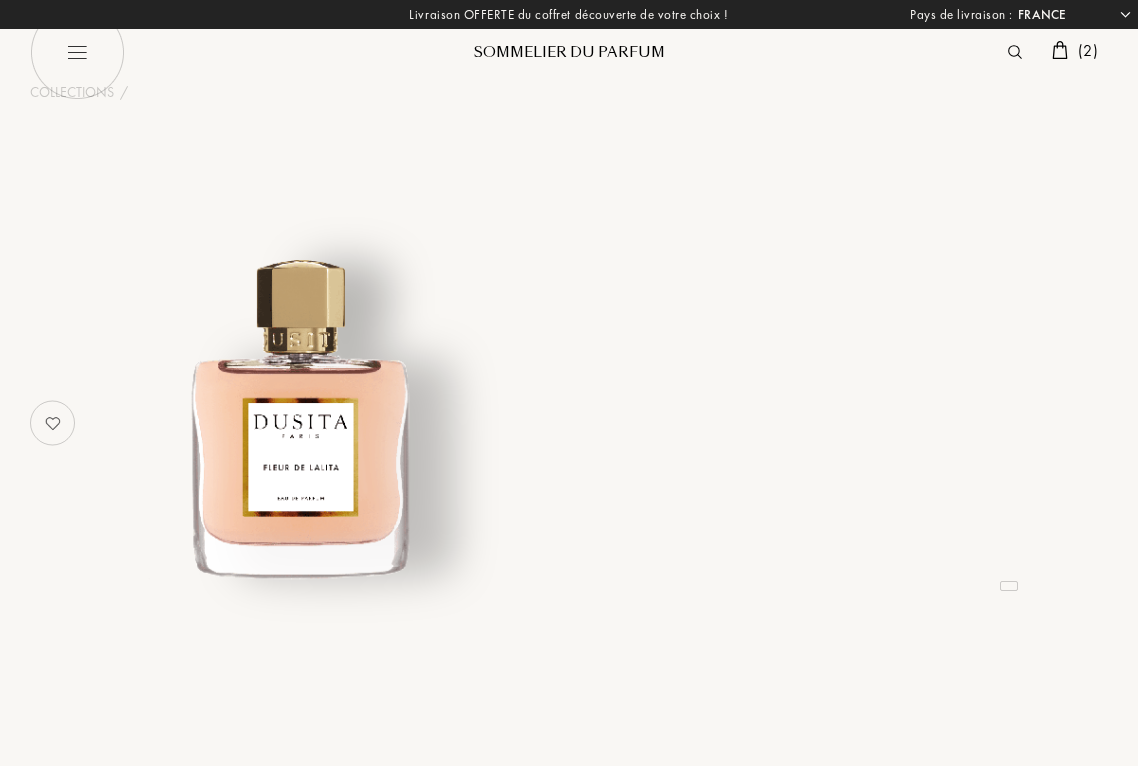 select on "FR" 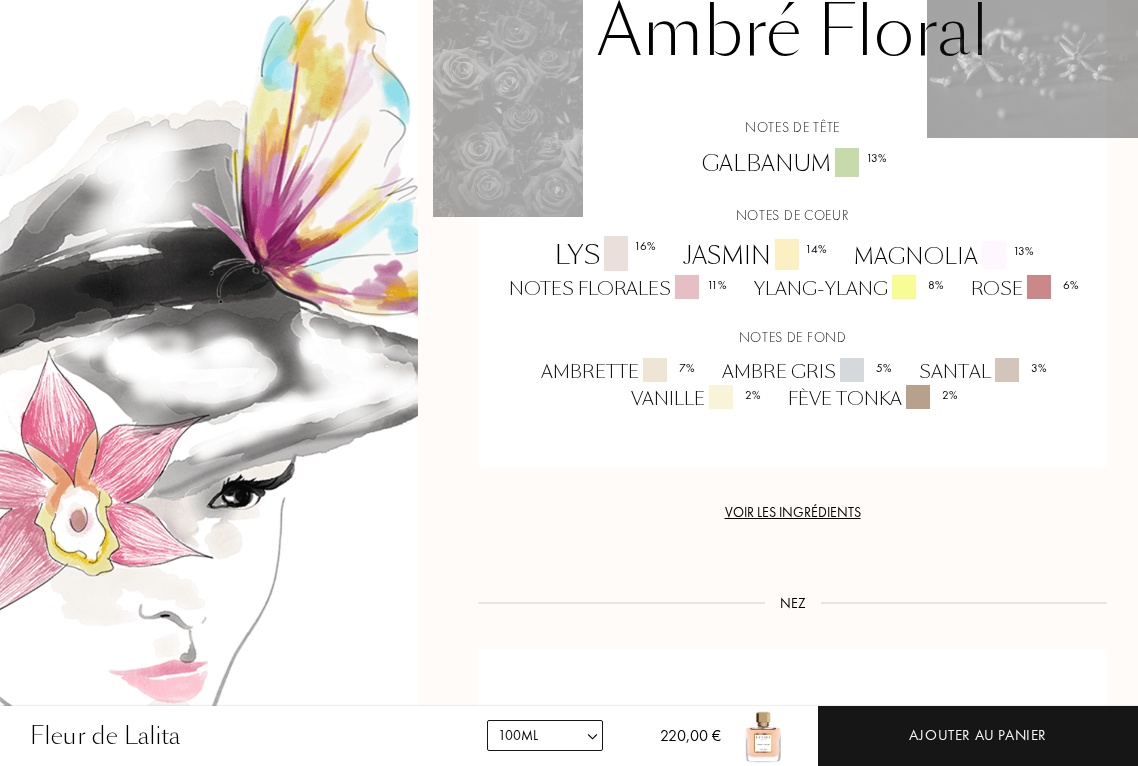 scroll, scrollTop: 1218, scrollLeft: 1, axis: both 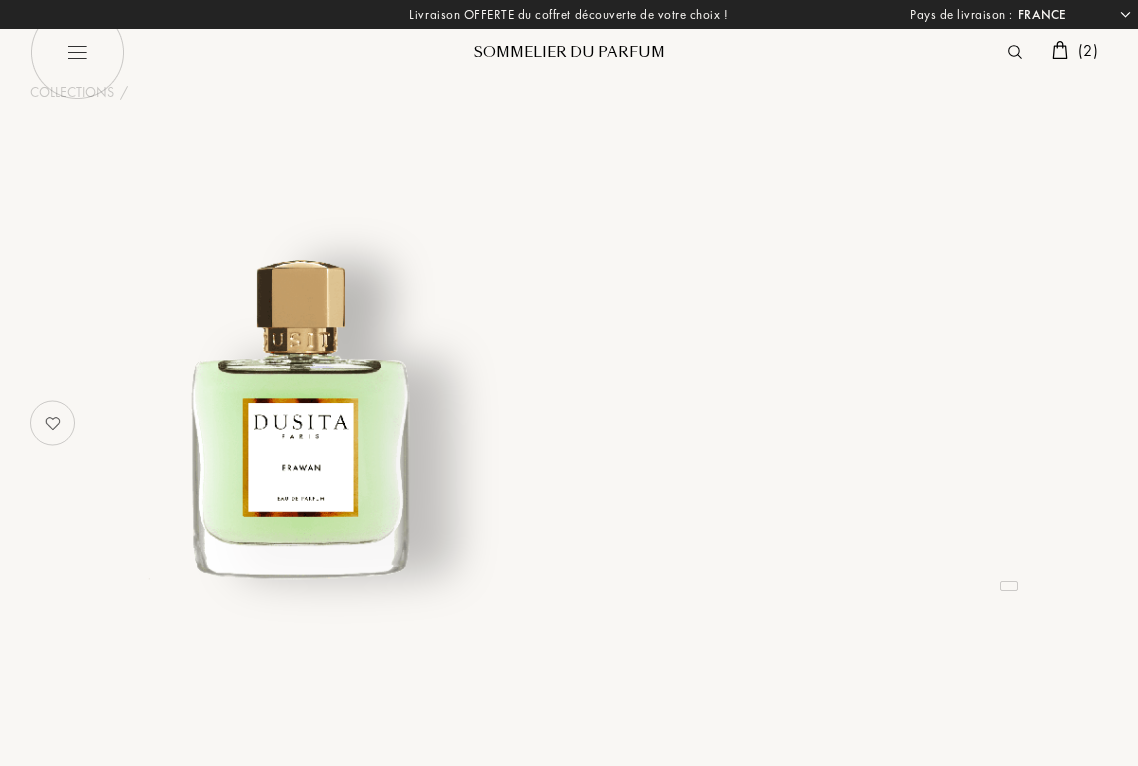 select on "FR" 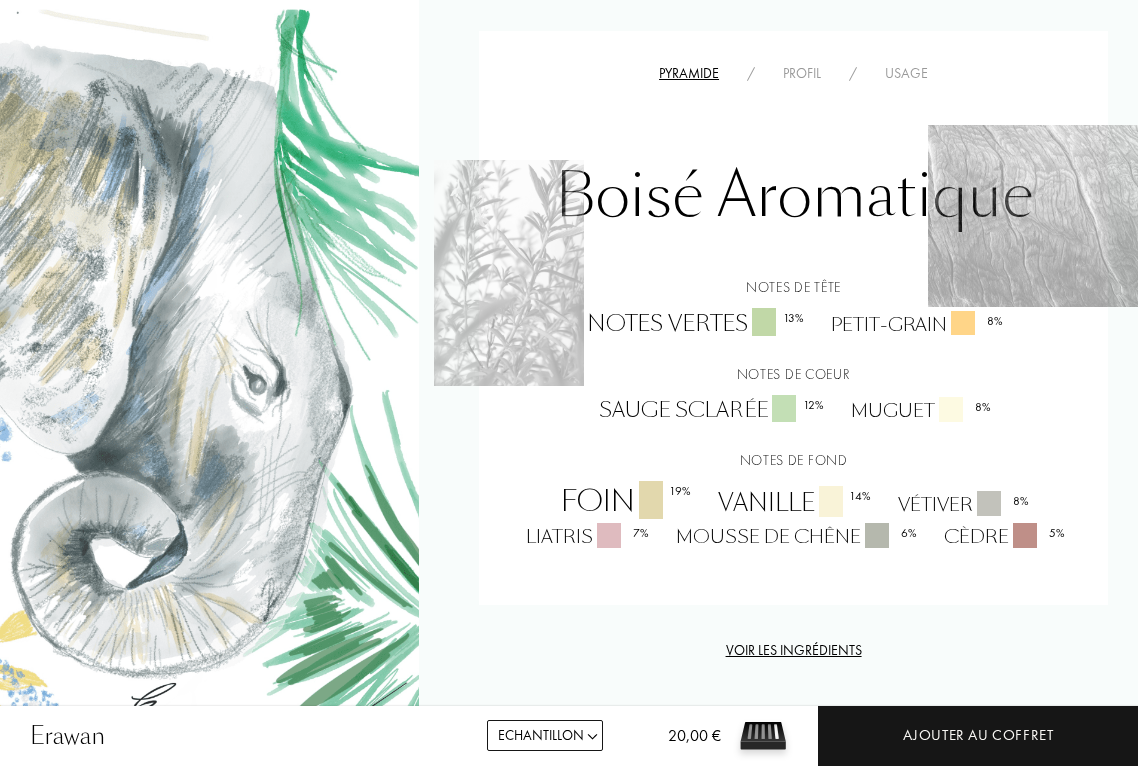 scroll, scrollTop: 1129, scrollLeft: 0, axis: vertical 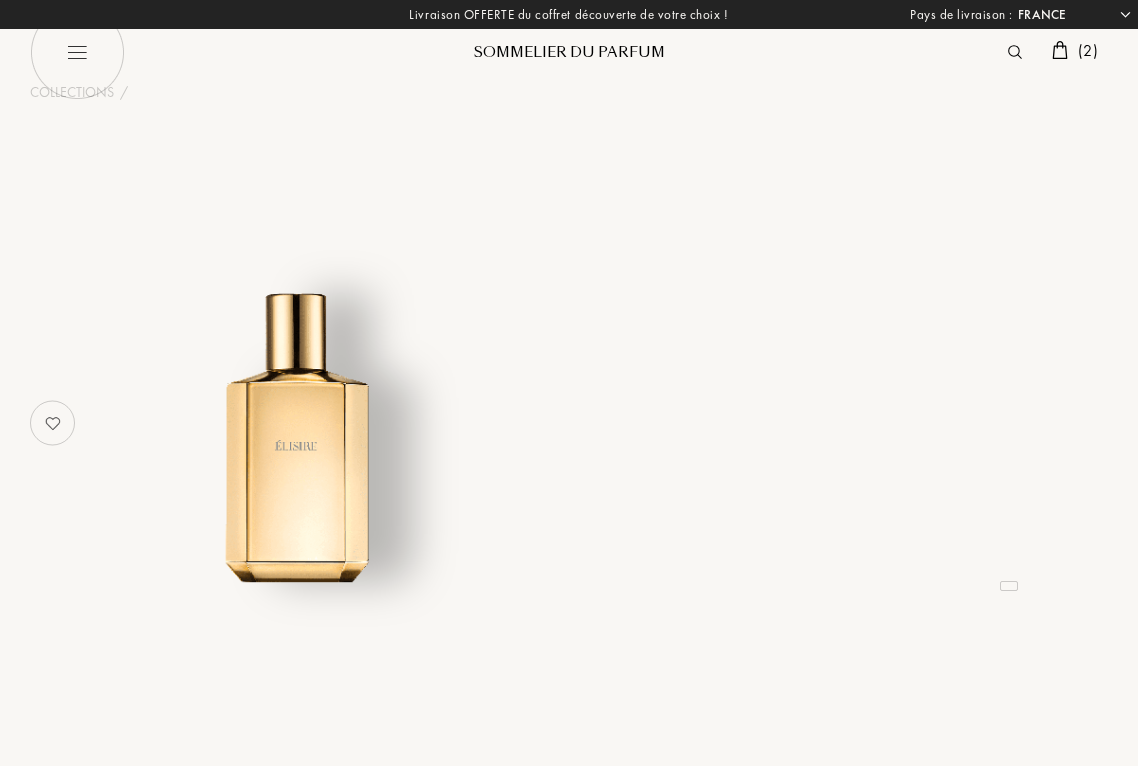 select on "FR" 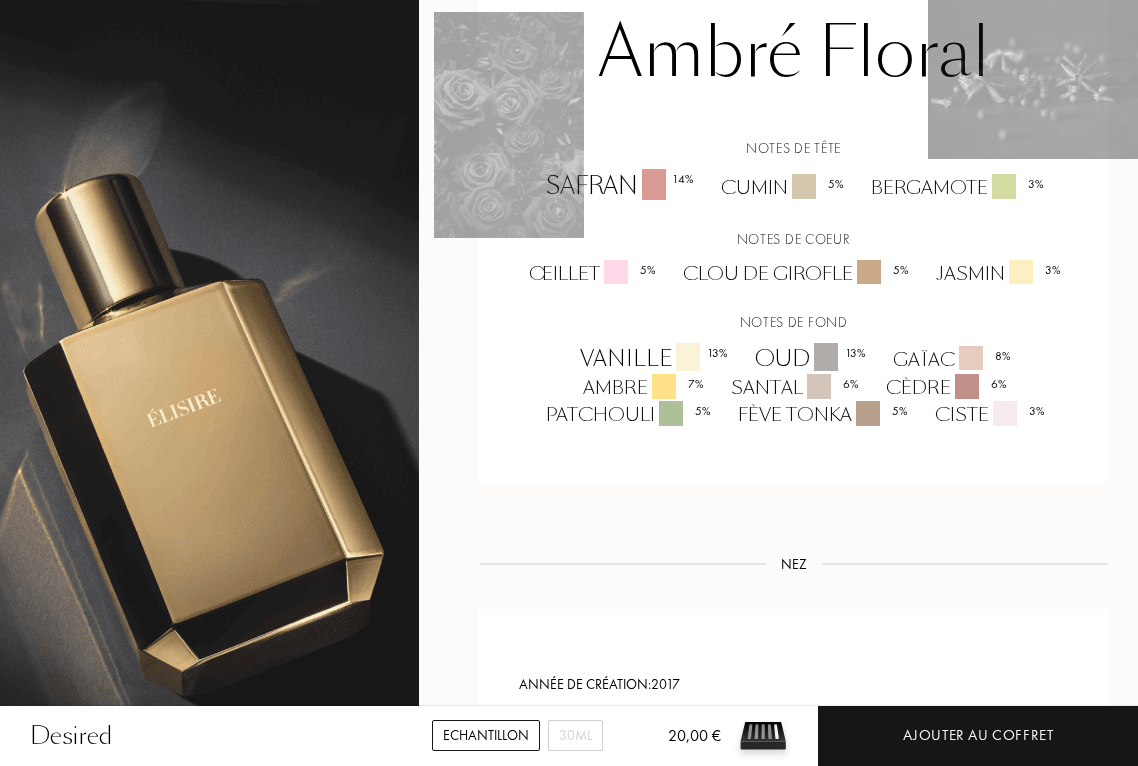 scroll, scrollTop: 1313, scrollLeft: 0, axis: vertical 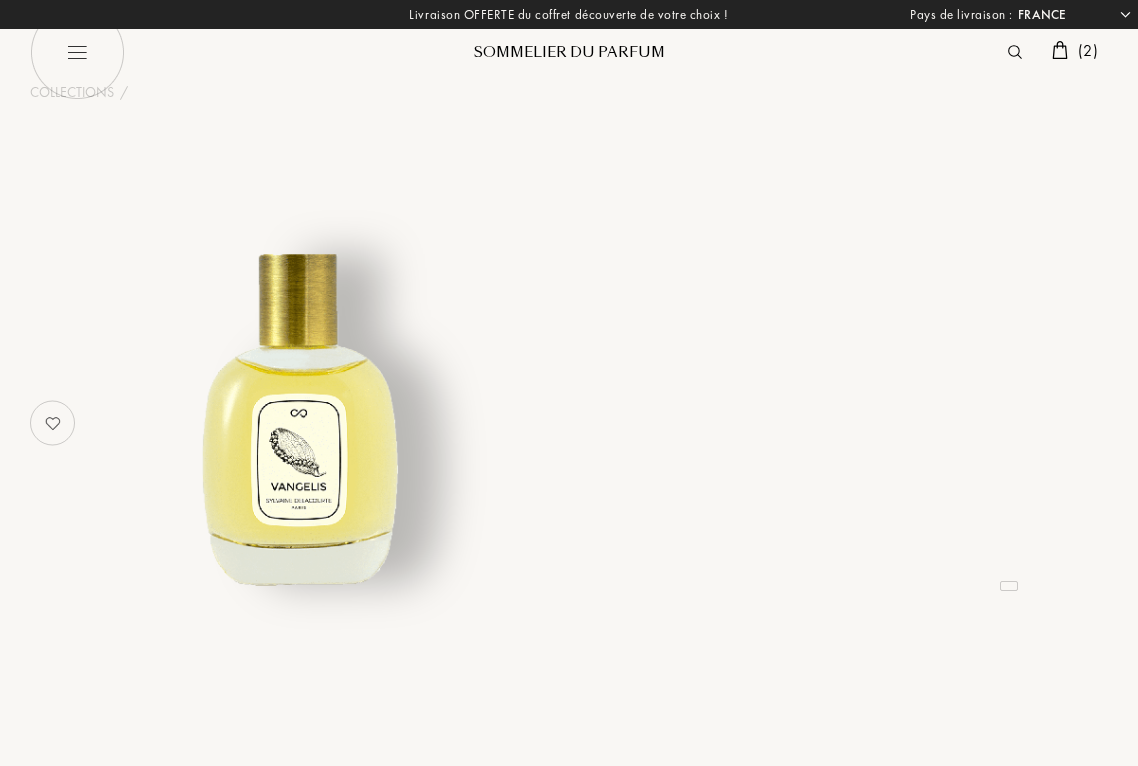 select on "FR" 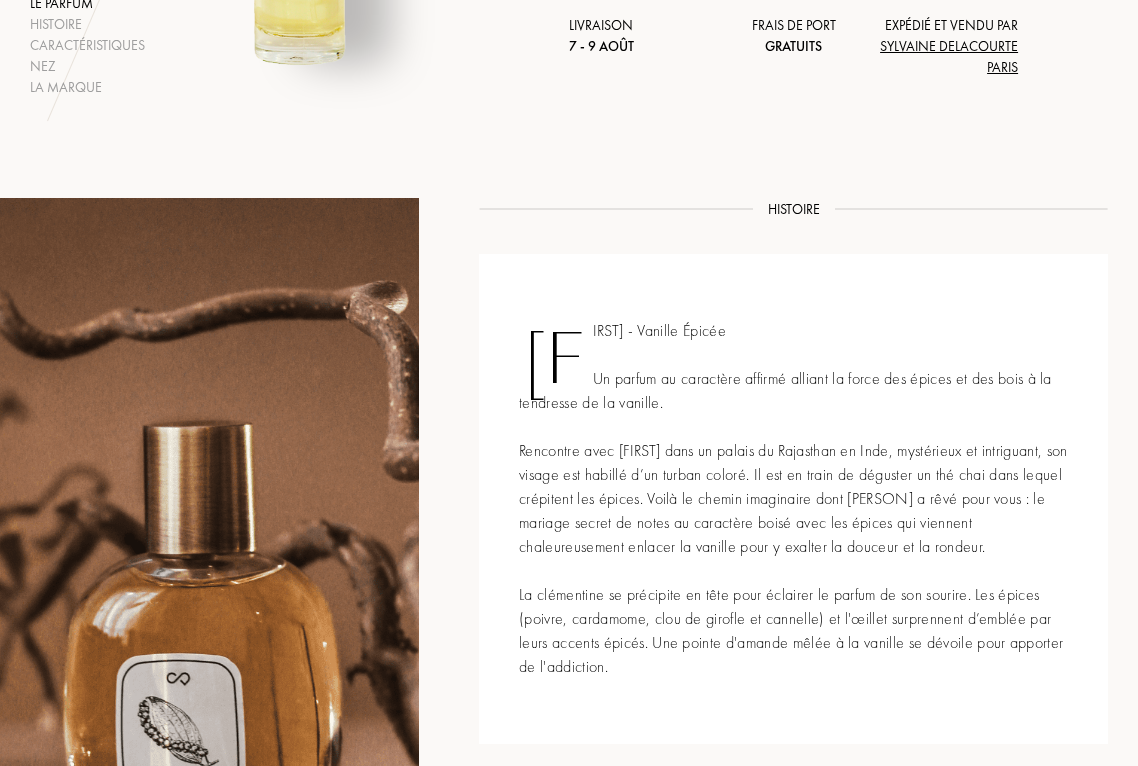 scroll, scrollTop: 527, scrollLeft: 0, axis: vertical 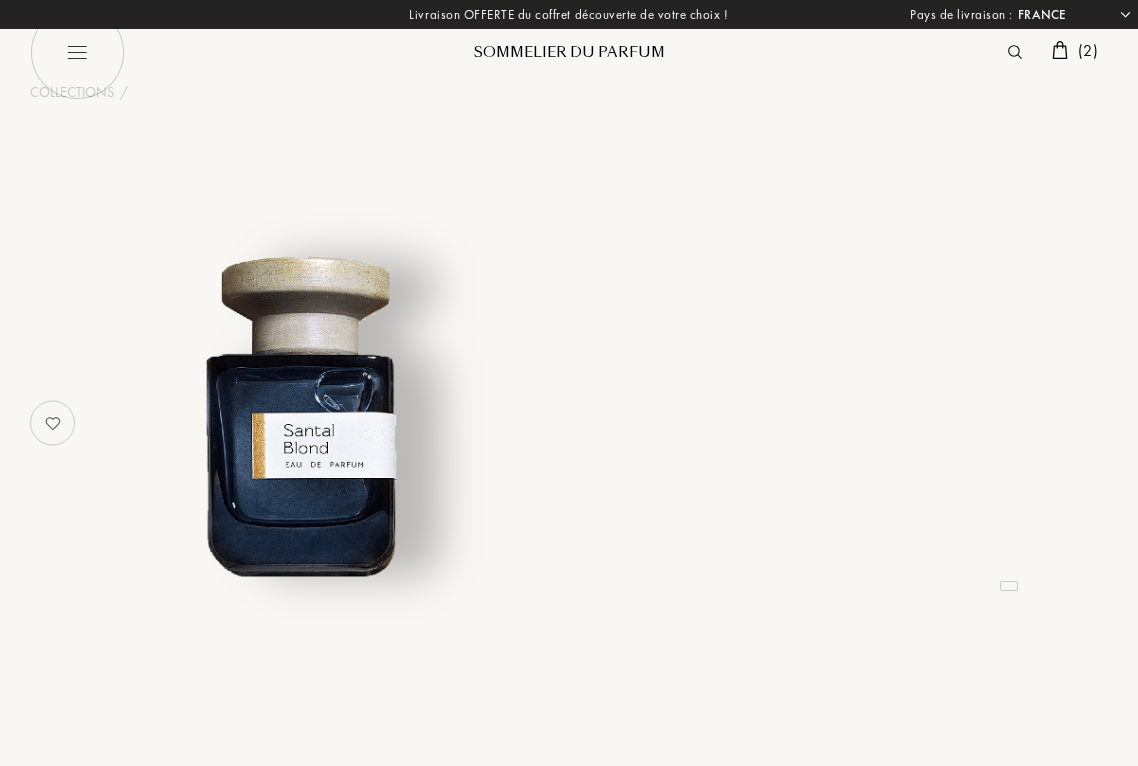 select on "FR" 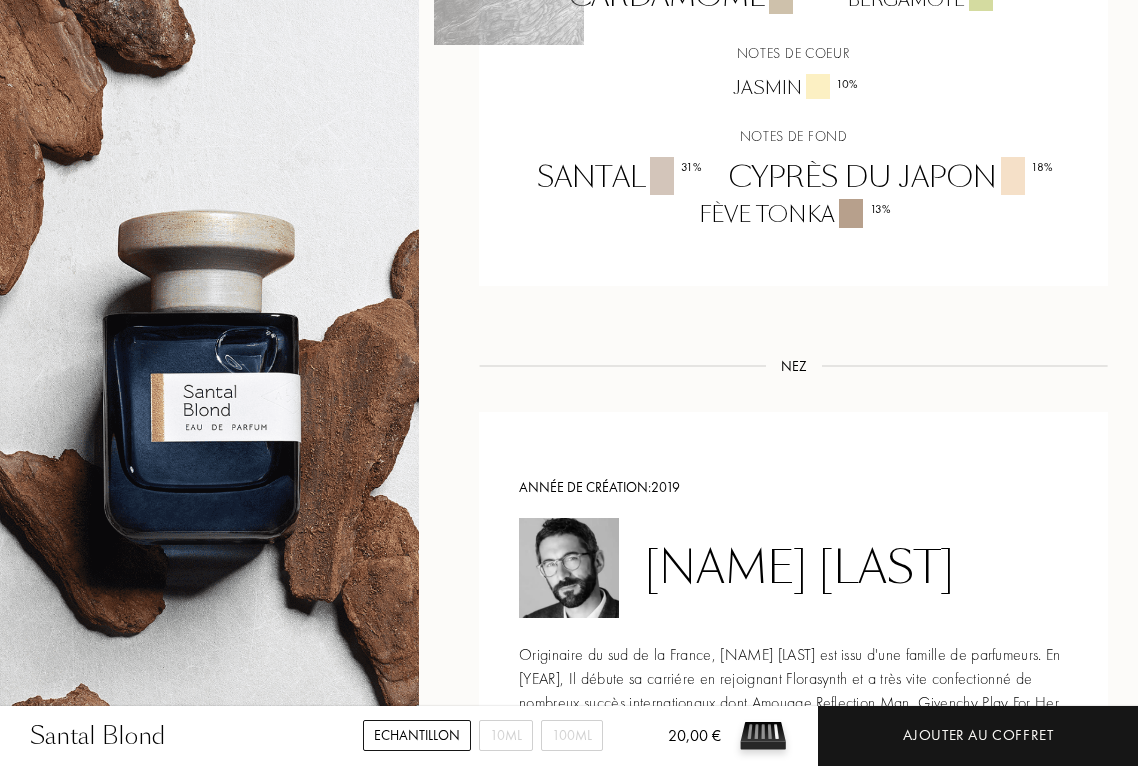 scroll, scrollTop: 1495, scrollLeft: 0, axis: vertical 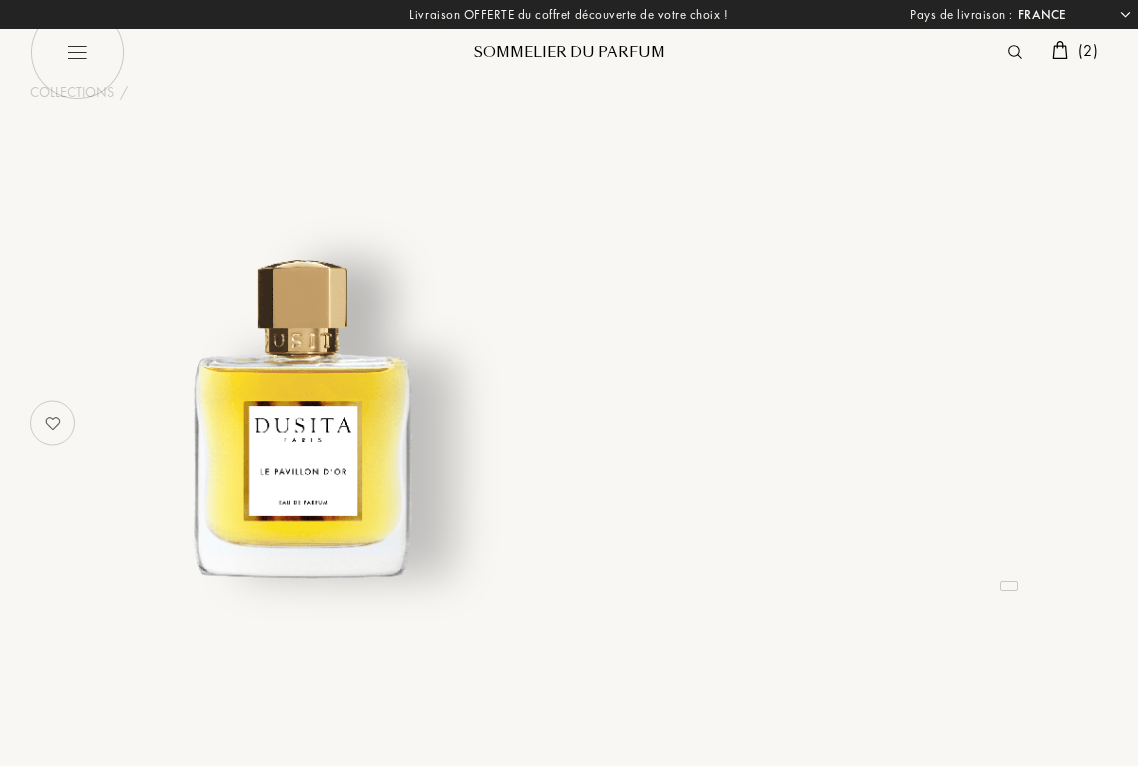 select on "FR" 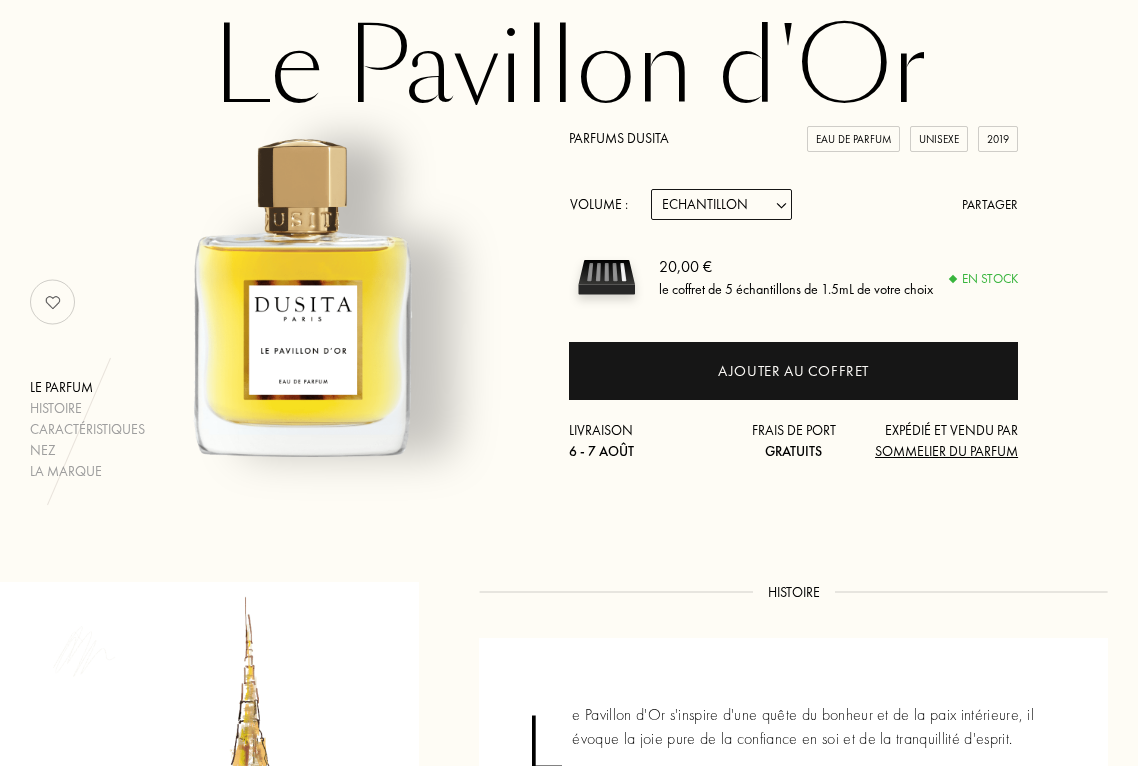 scroll, scrollTop: 114, scrollLeft: 0, axis: vertical 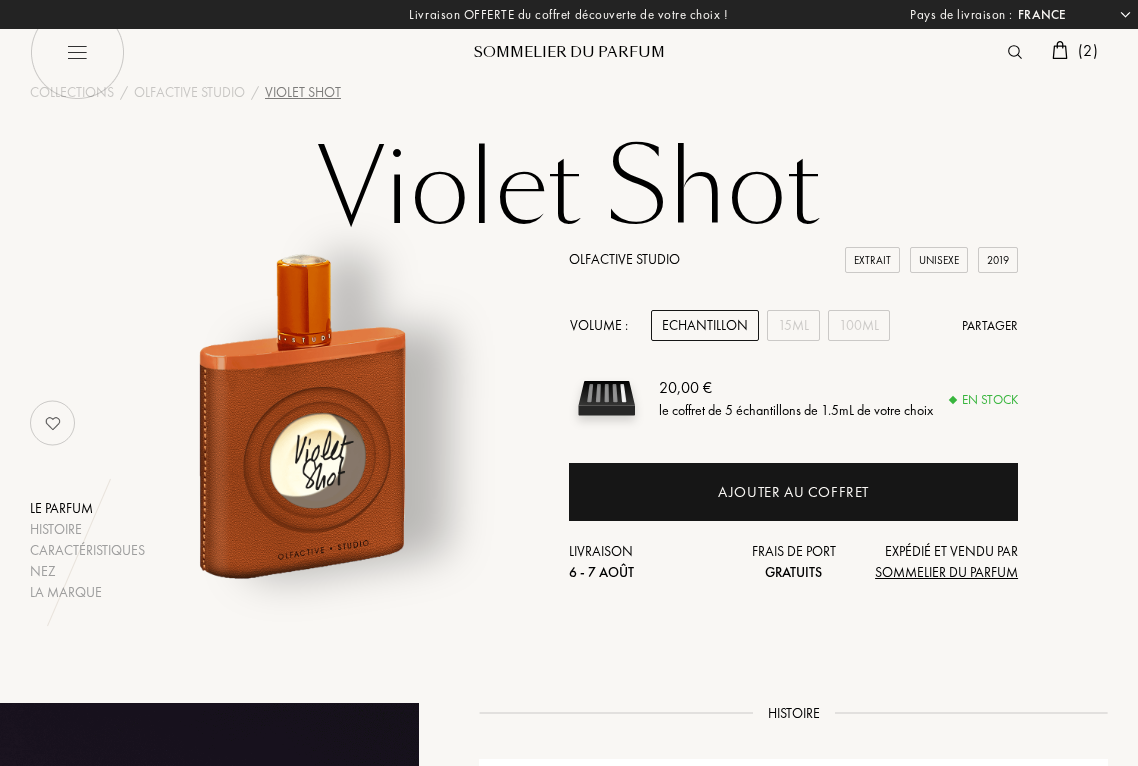 select on "FR" 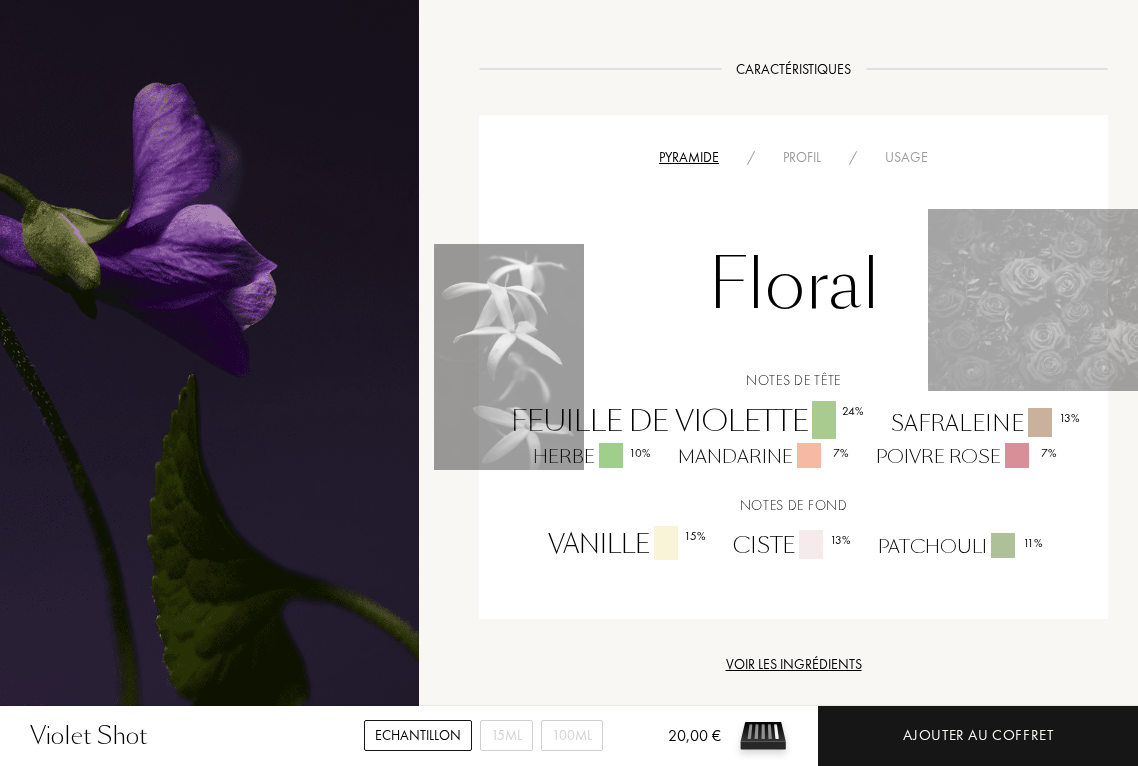 scroll, scrollTop: 1045, scrollLeft: 0, axis: vertical 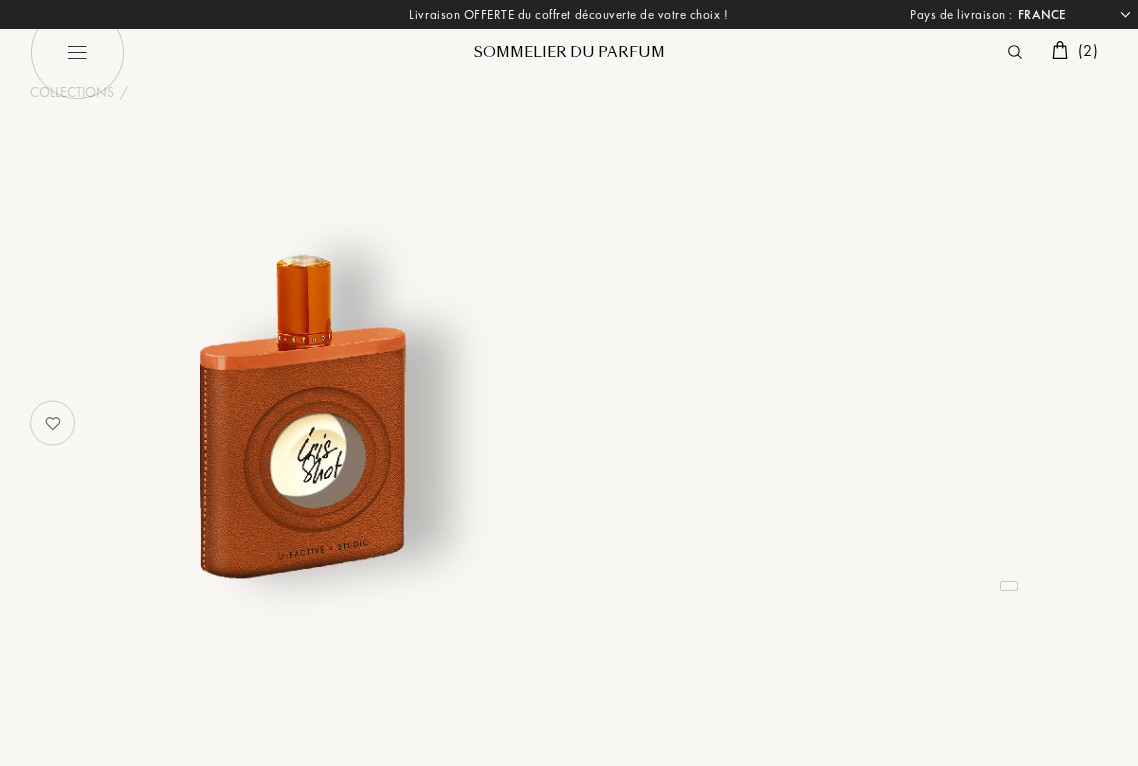 select on "FR" 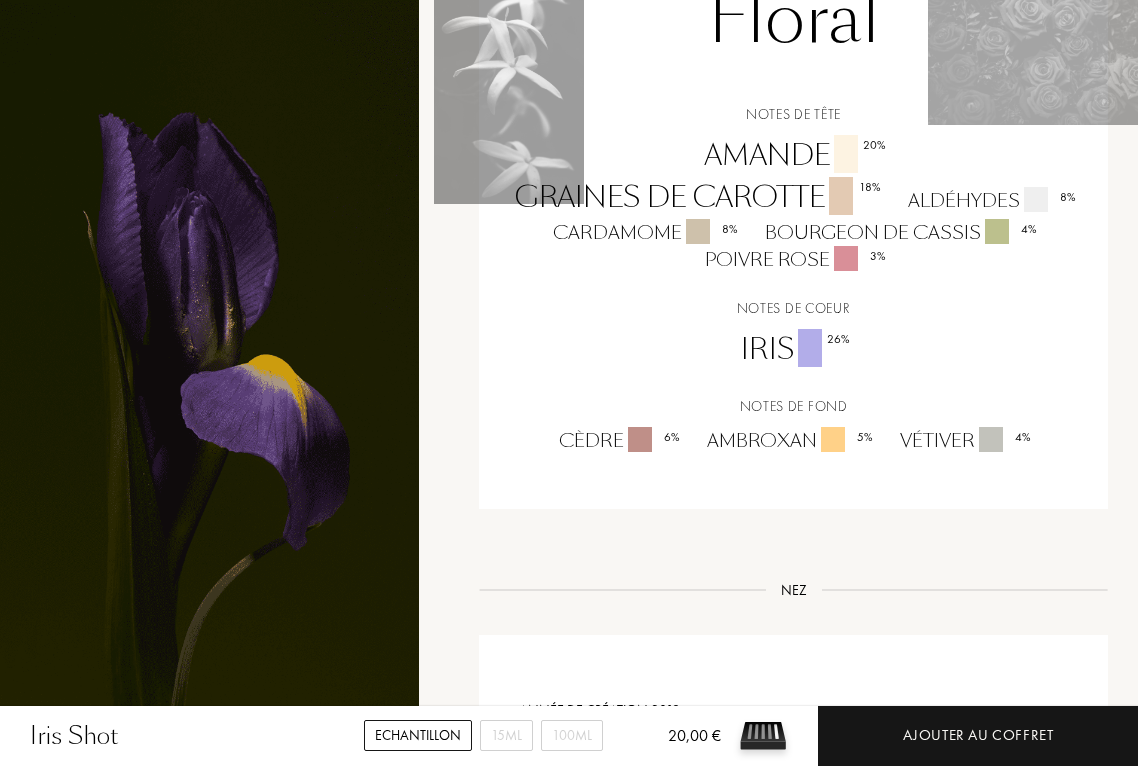 scroll, scrollTop: 1288, scrollLeft: 0, axis: vertical 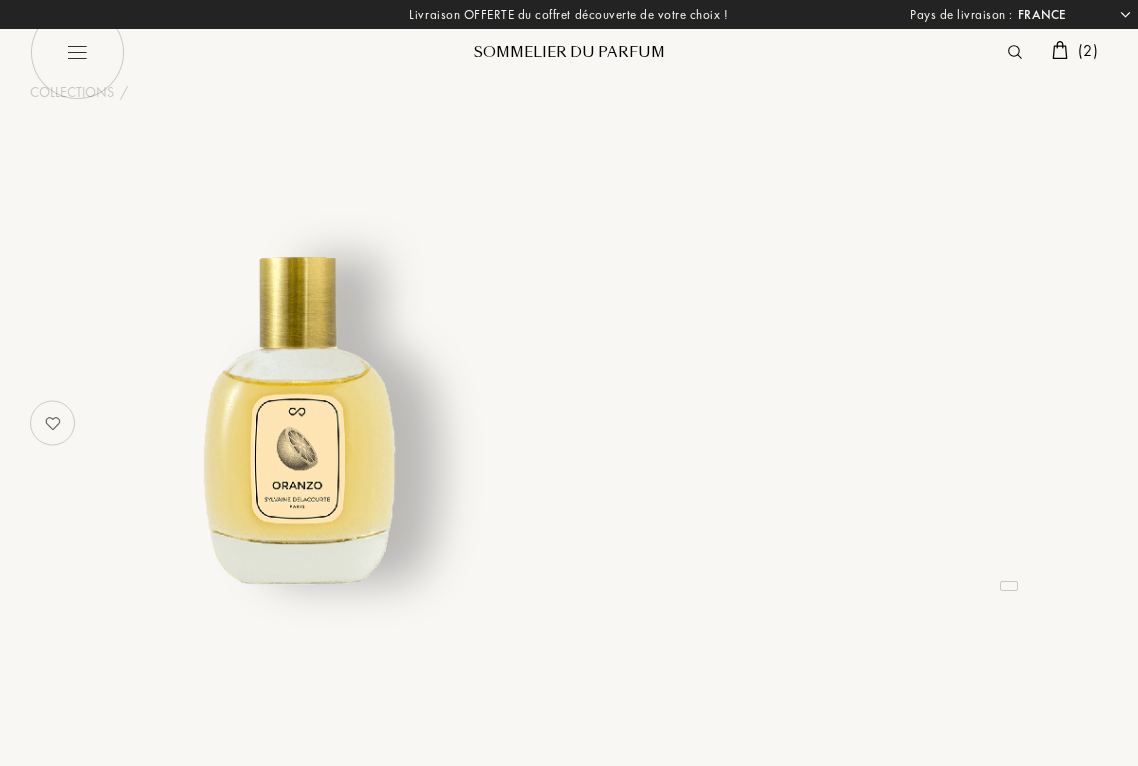 select on "FR" 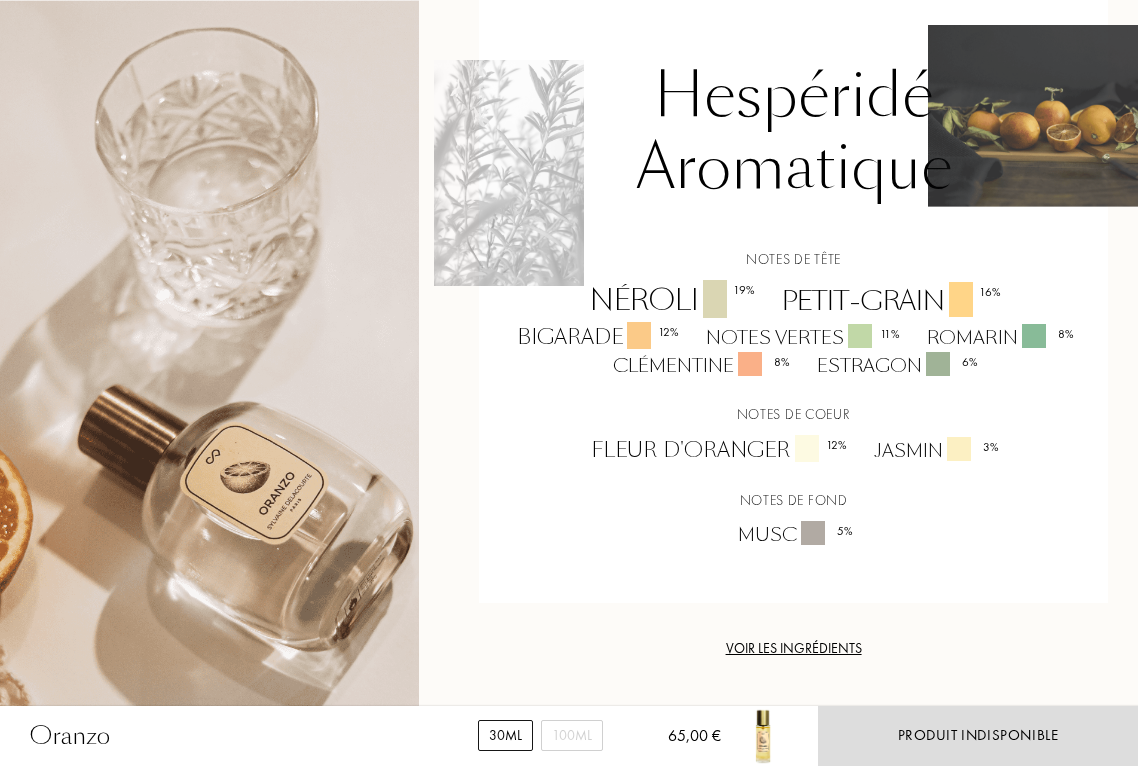 scroll, scrollTop: 1463, scrollLeft: 0, axis: vertical 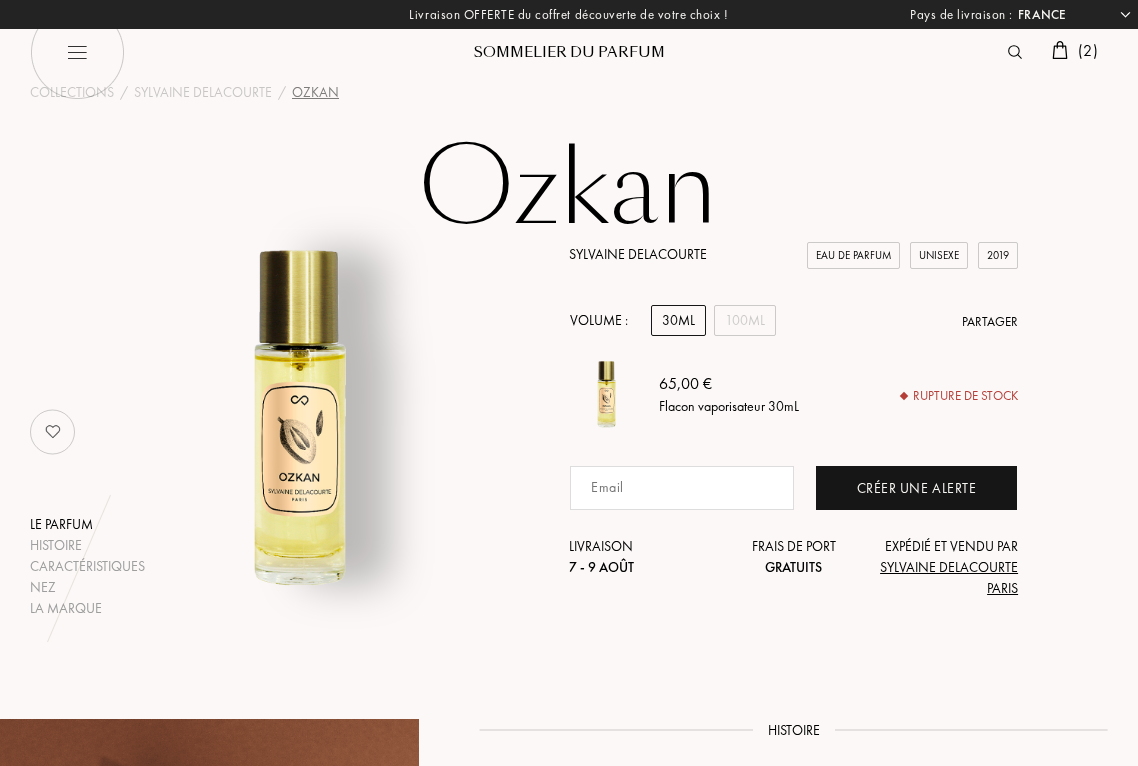 select on "FR" 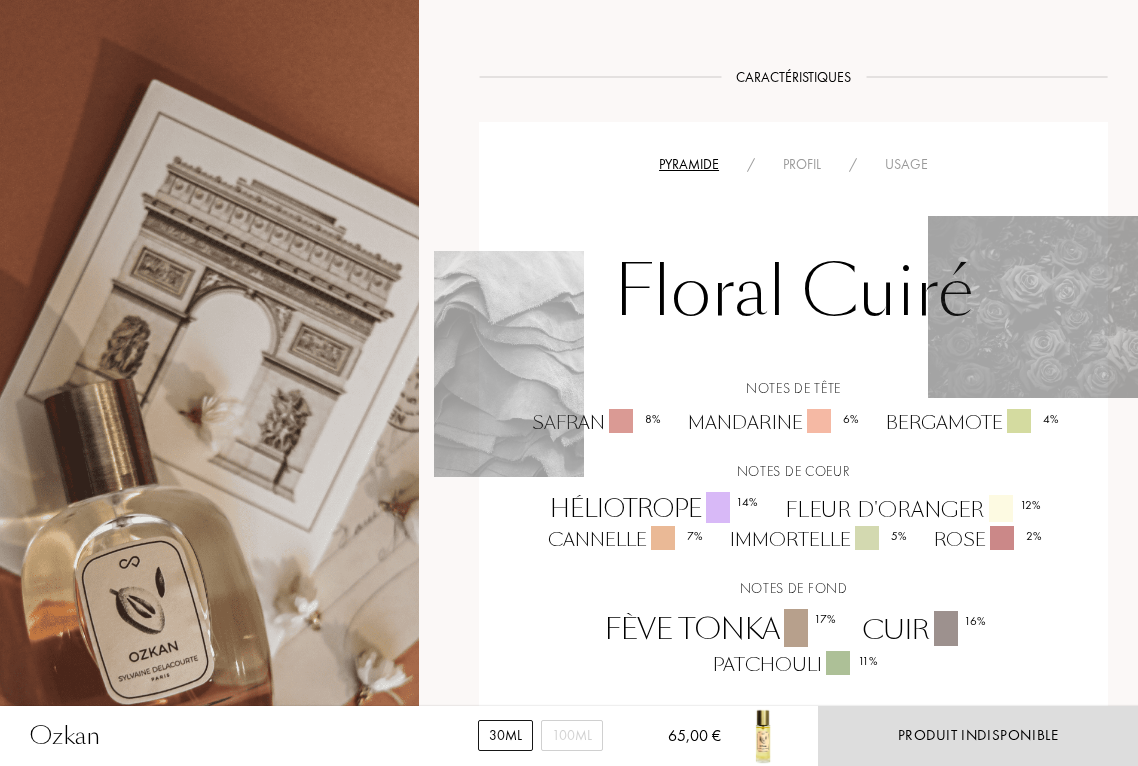 scroll, scrollTop: 1277, scrollLeft: 0, axis: vertical 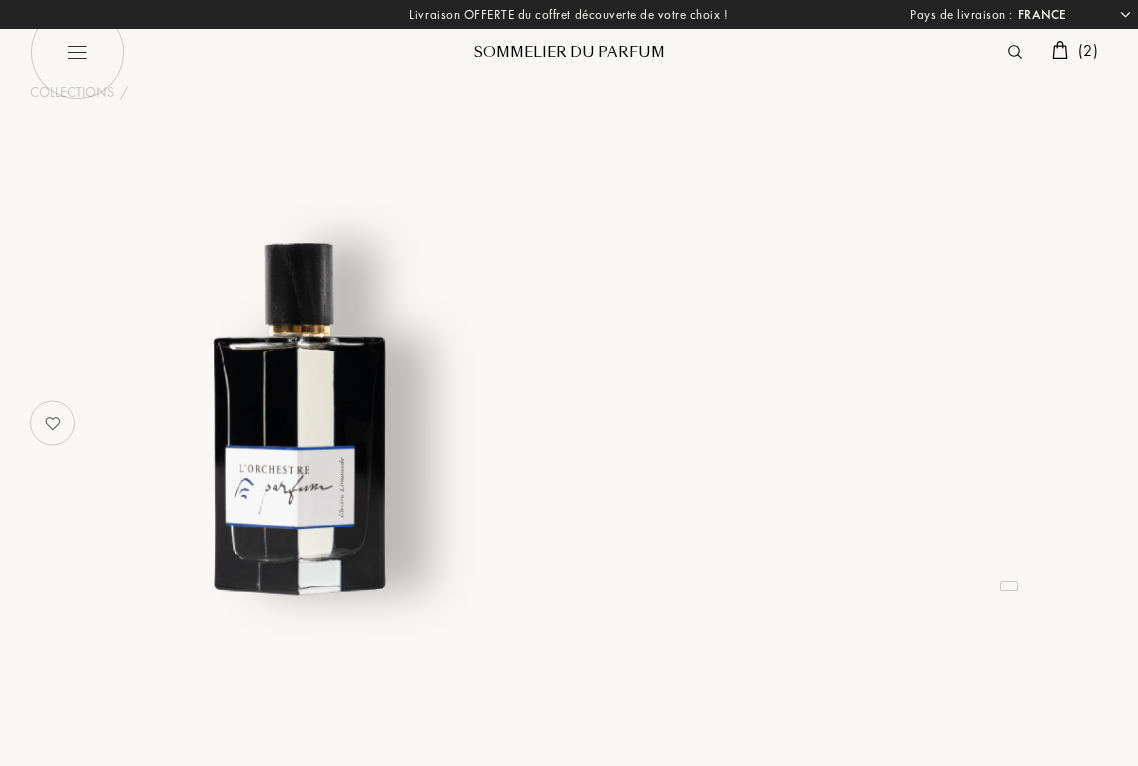 select on "FR" 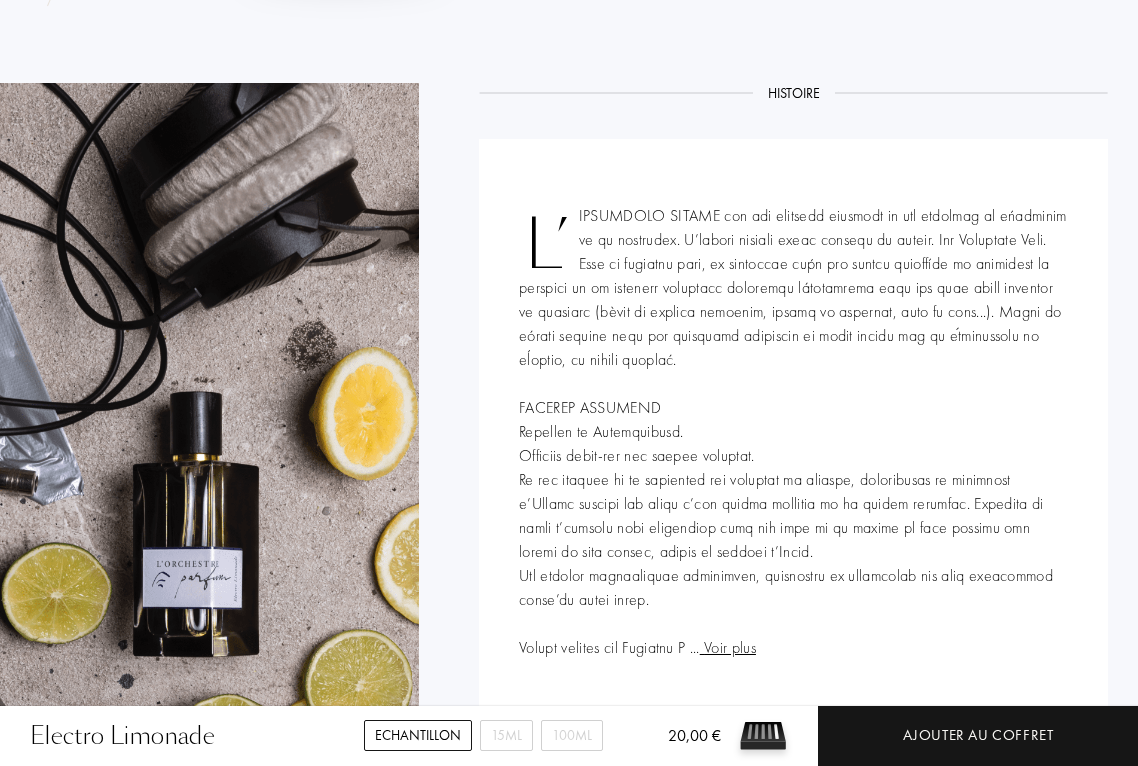 scroll, scrollTop: 613, scrollLeft: 1, axis: both 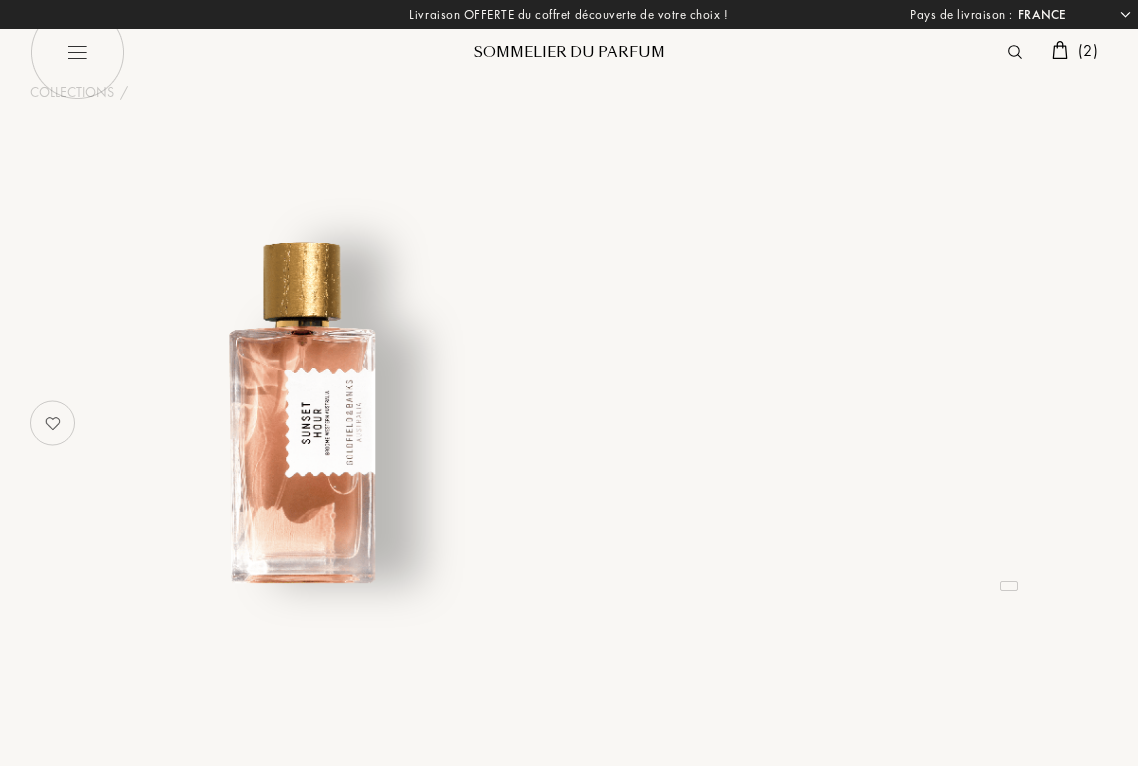 select on "FR" 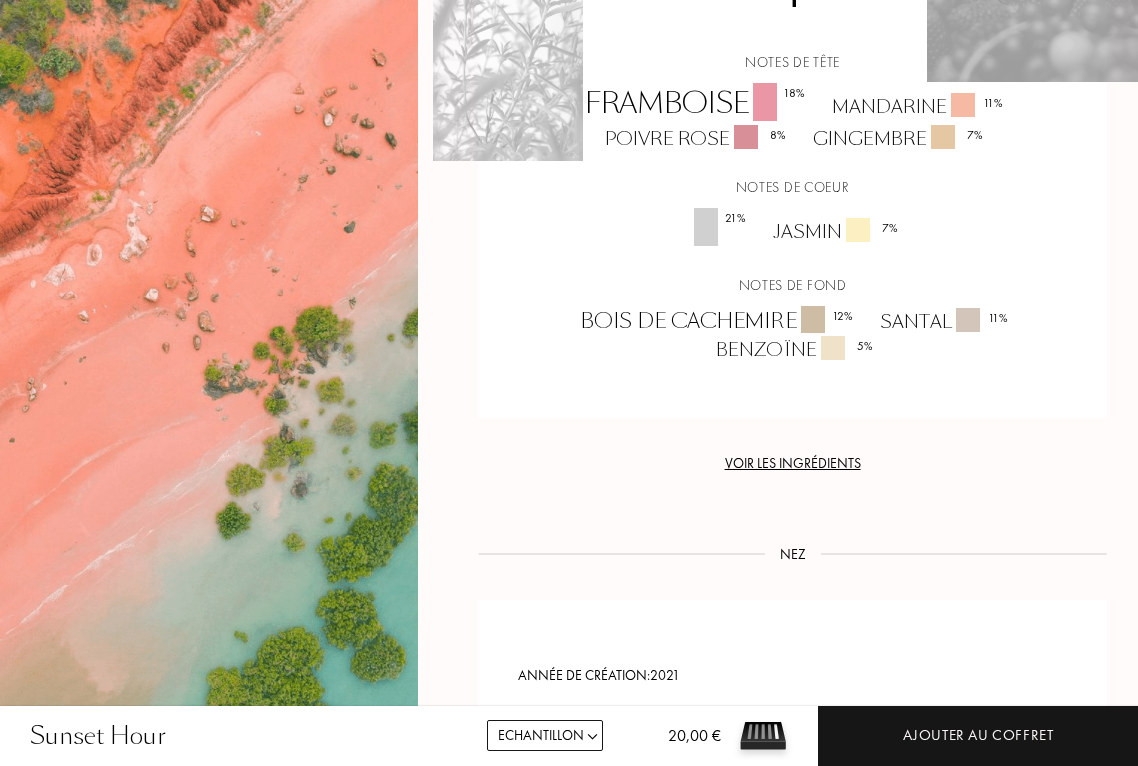 scroll, scrollTop: 1327, scrollLeft: 1, axis: both 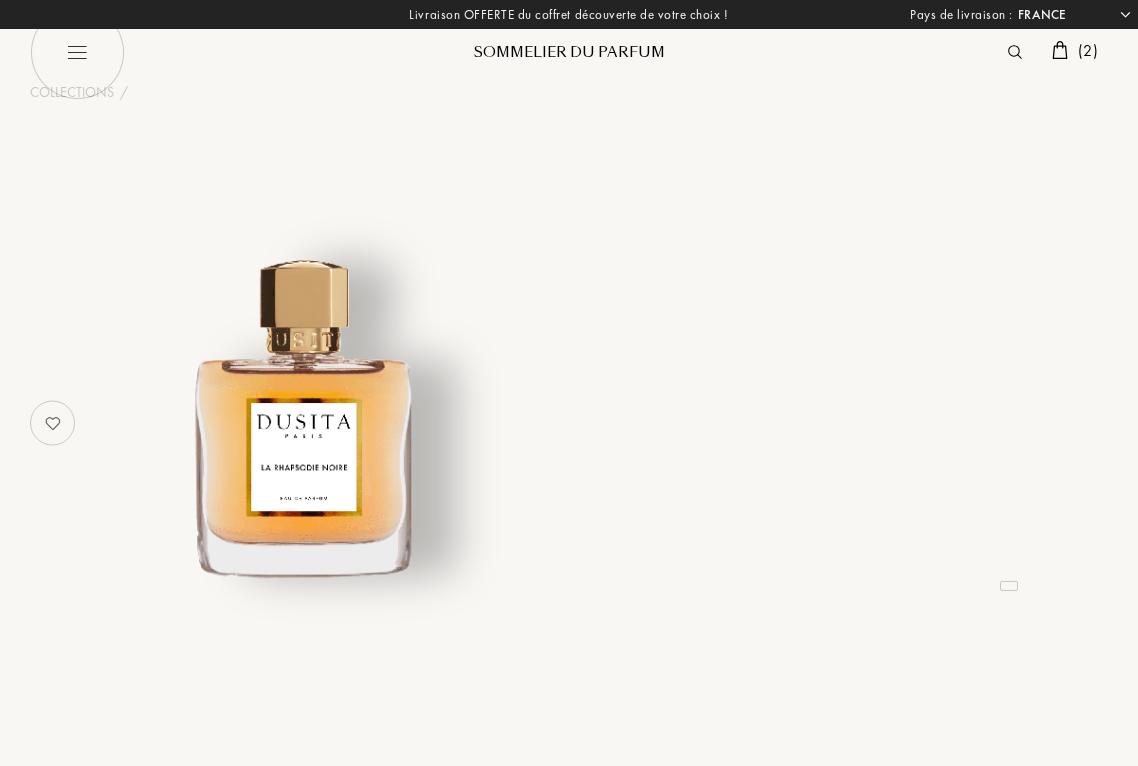 select on "FR" 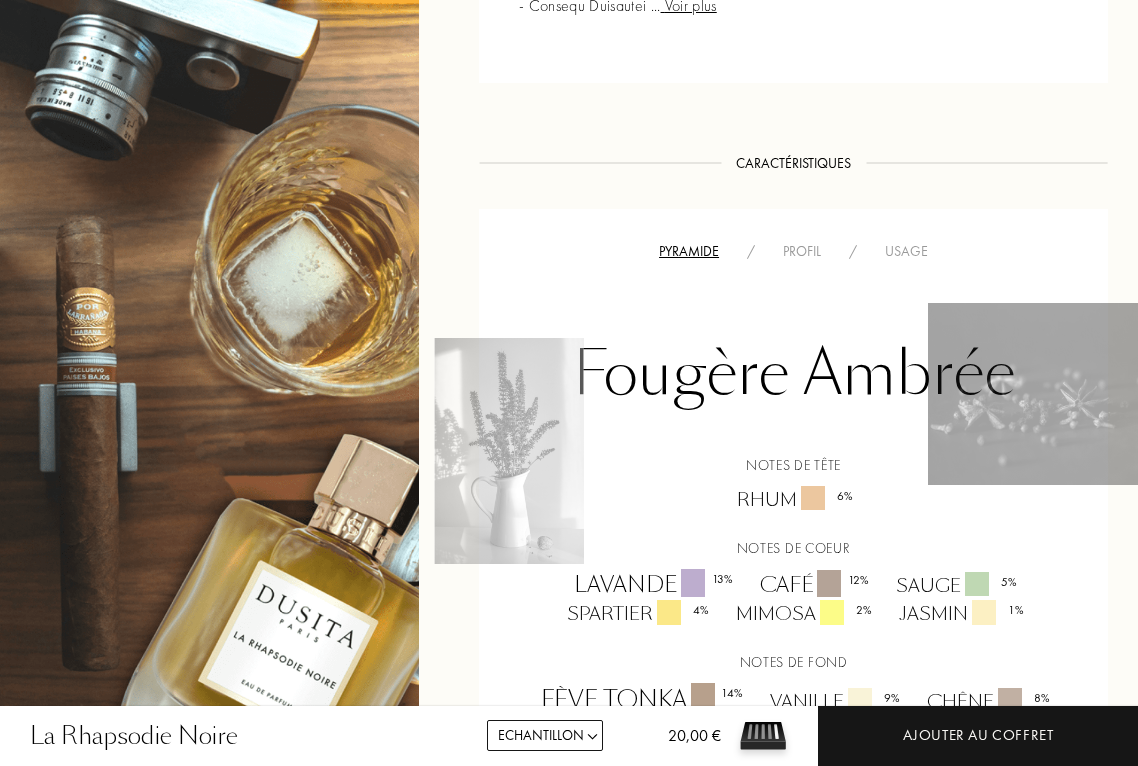 scroll, scrollTop: 1216, scrollLeft: 0, axis: vertical 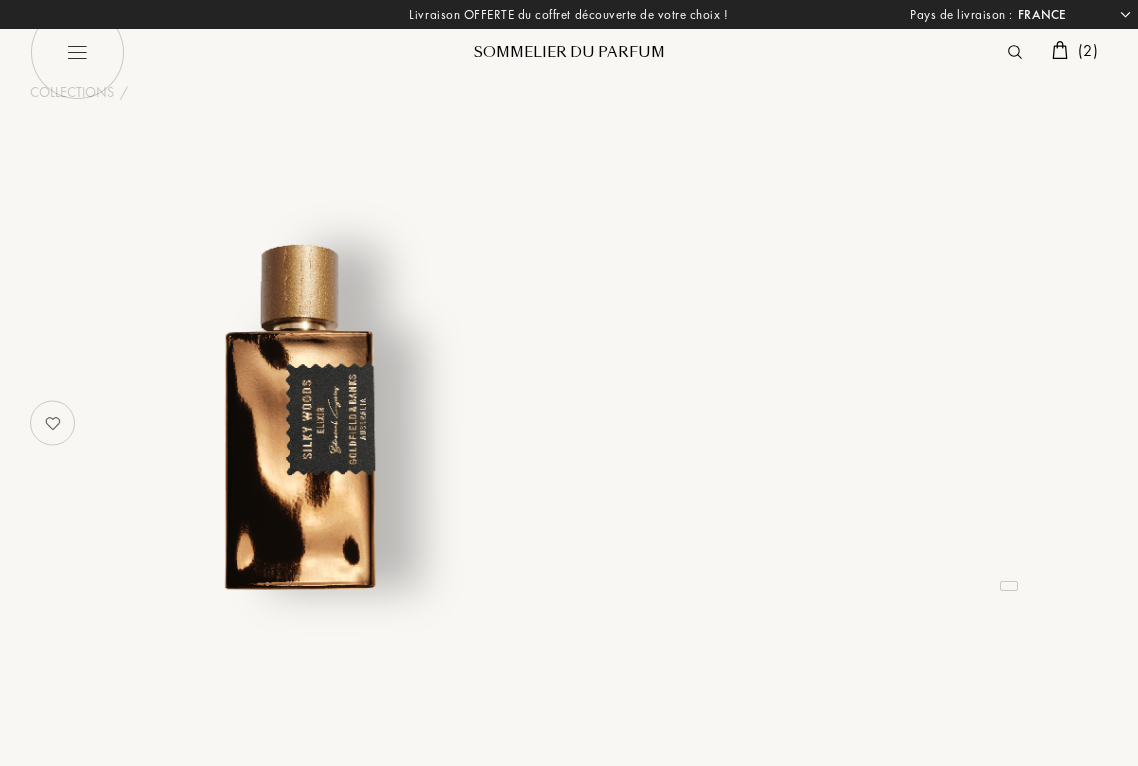 select on "FR" 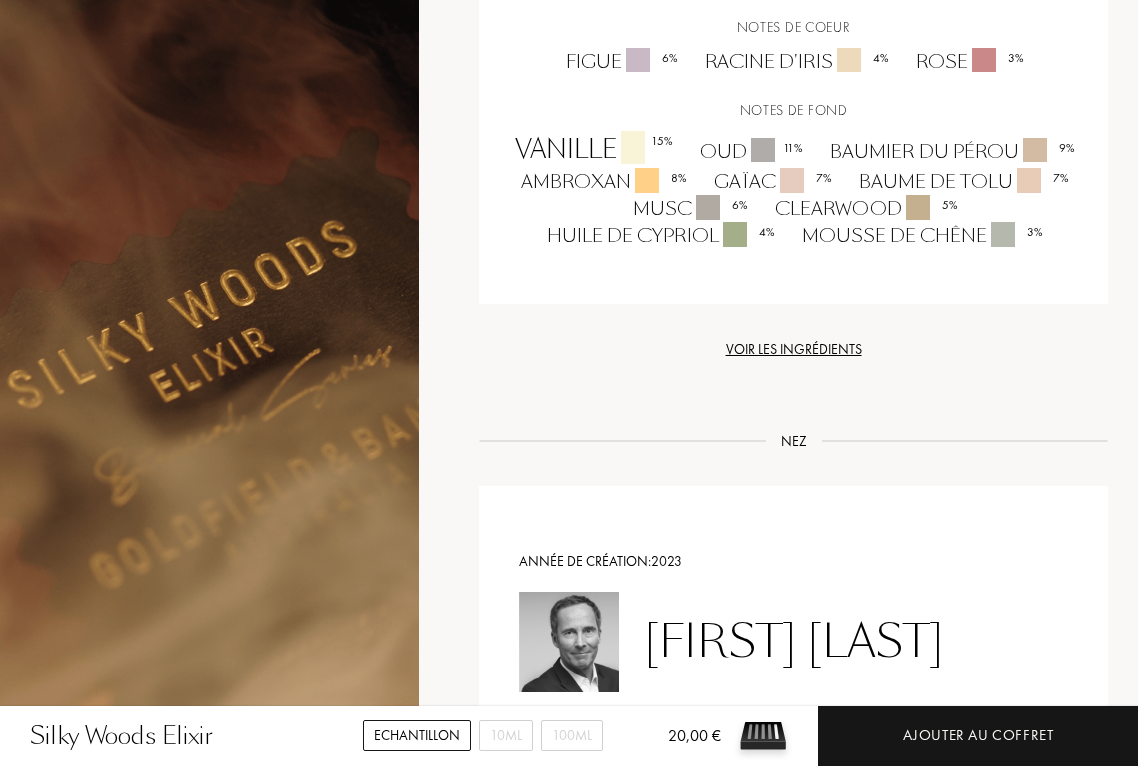 scroll, scrollTop: 1389, scrollLeft: 0, axis: vertical 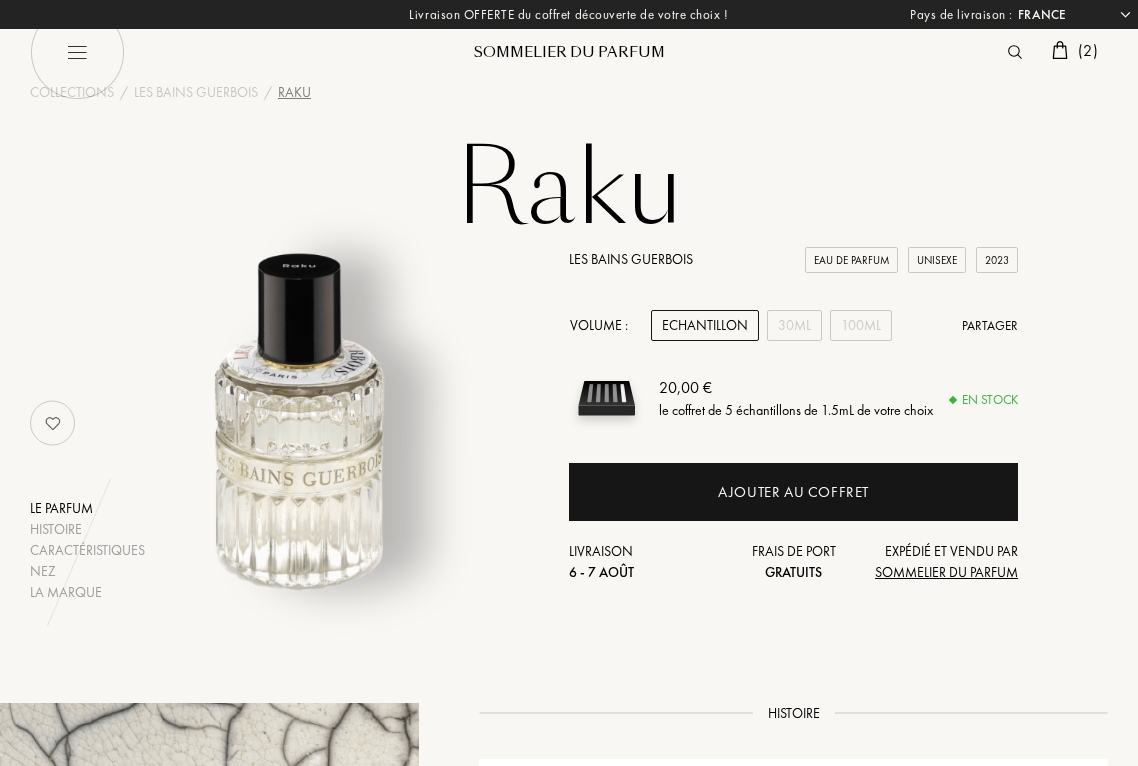 select on "FR" 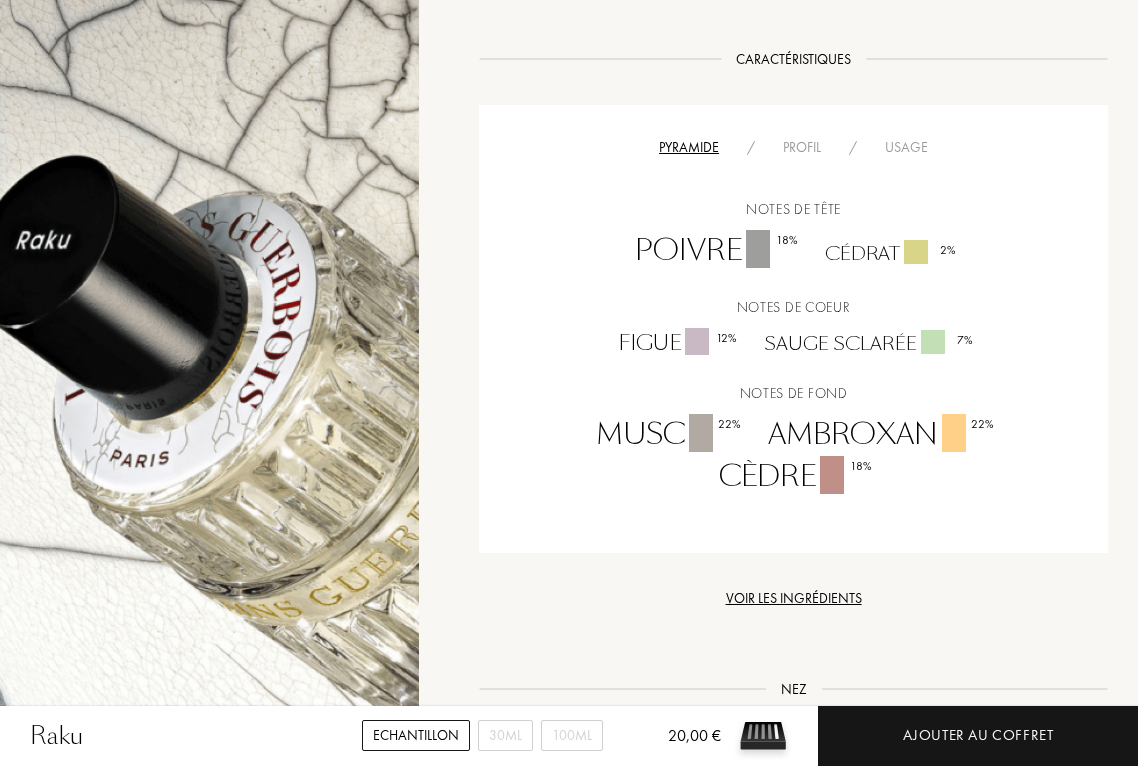 scroll, scrollTop: 1031, scrollLeft: 0, axis: vertical 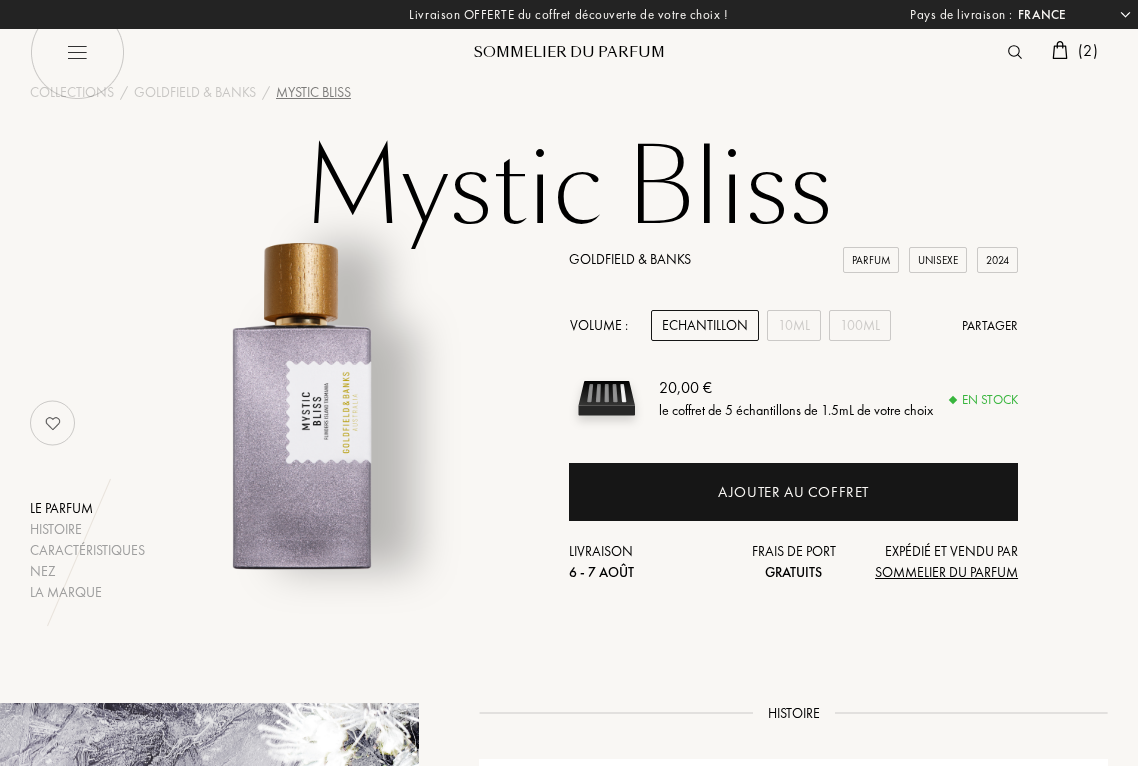 select on "FR" 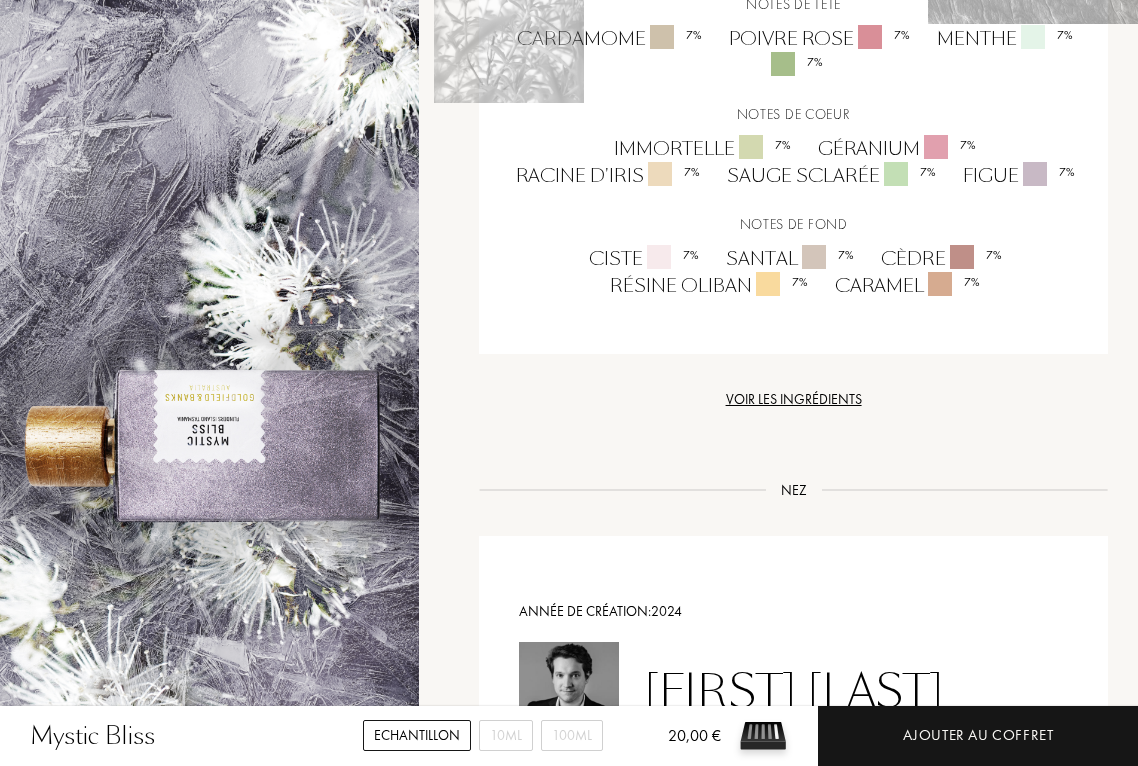 scroll, scrollTop: 1532, scrollLeft: 0, axis: vertical 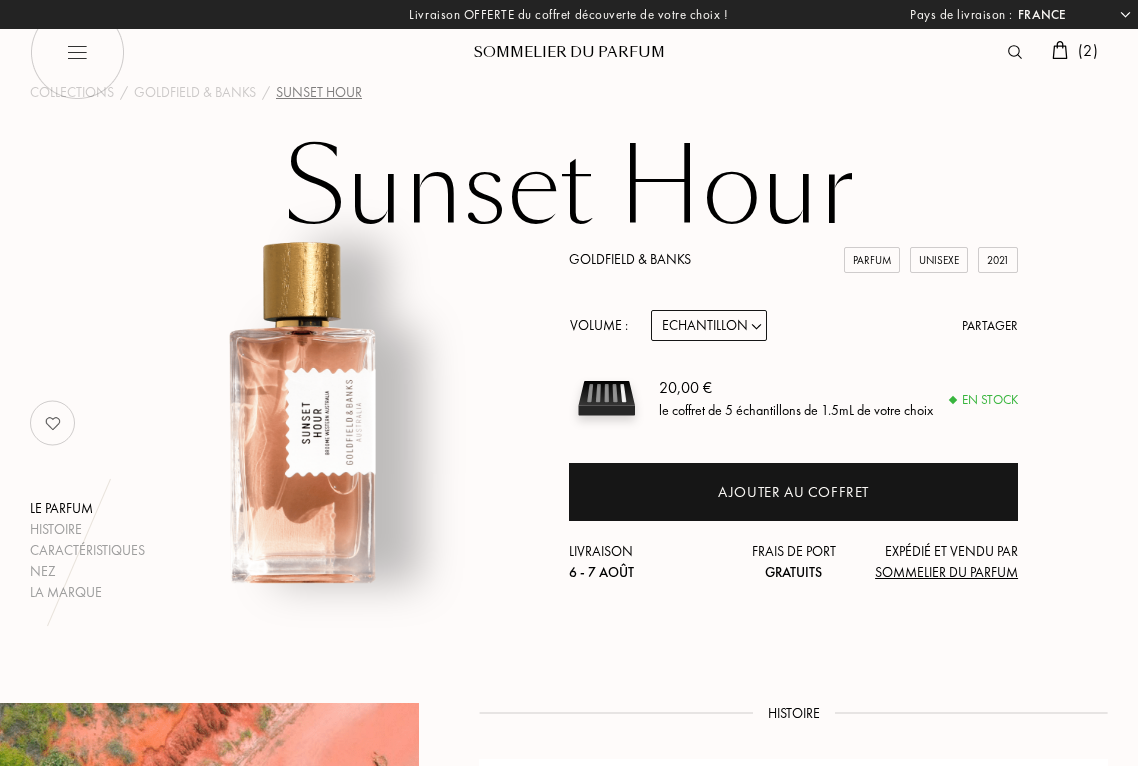 select on "FR" 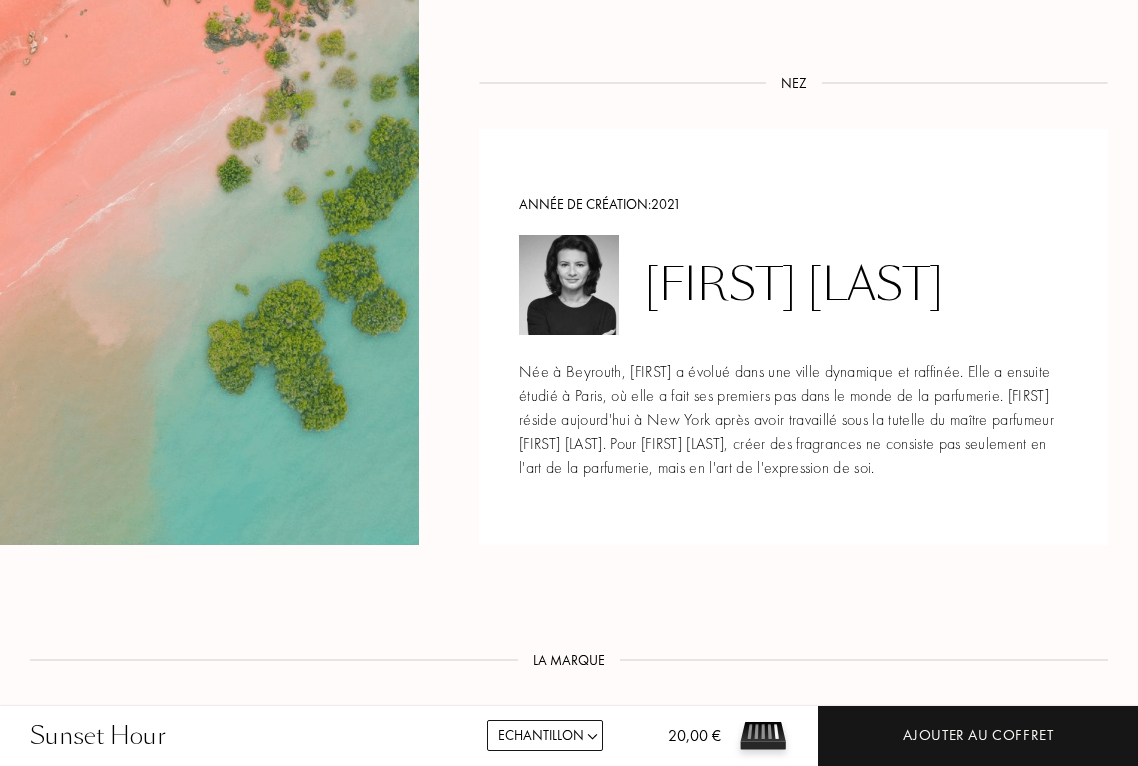 scroll, scrollTop: 1802, scrollLeft: 0, axis: vertical 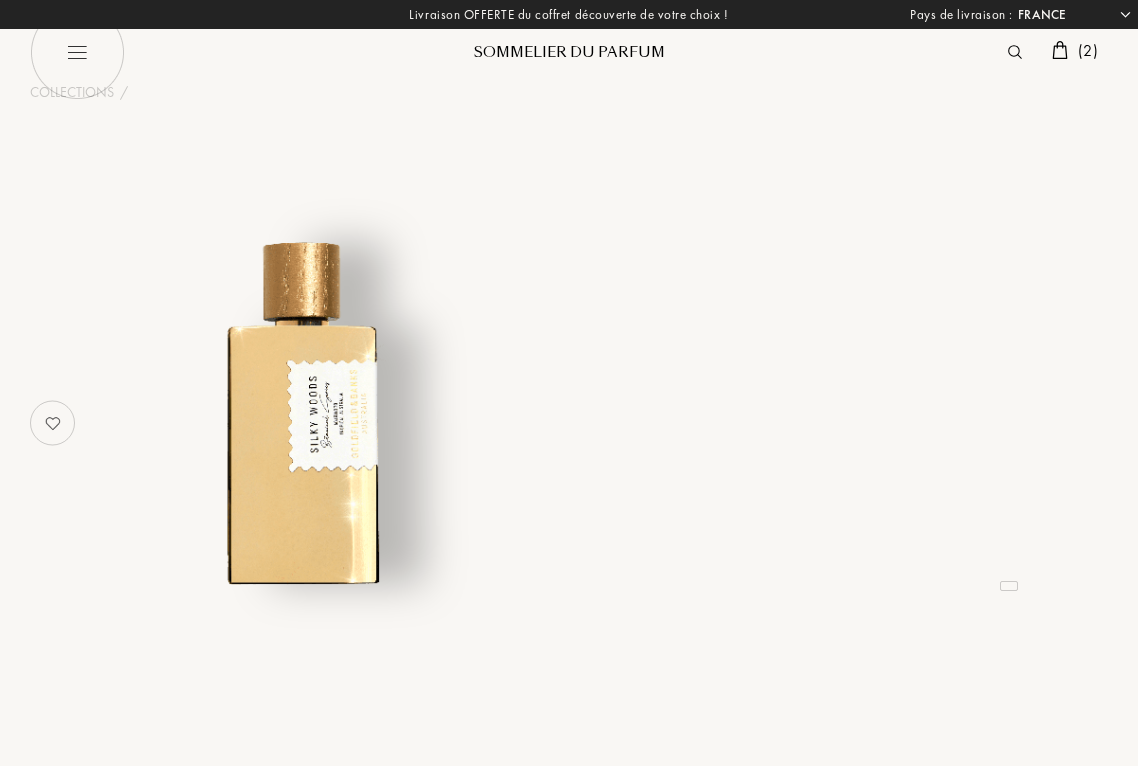 select on "FR" 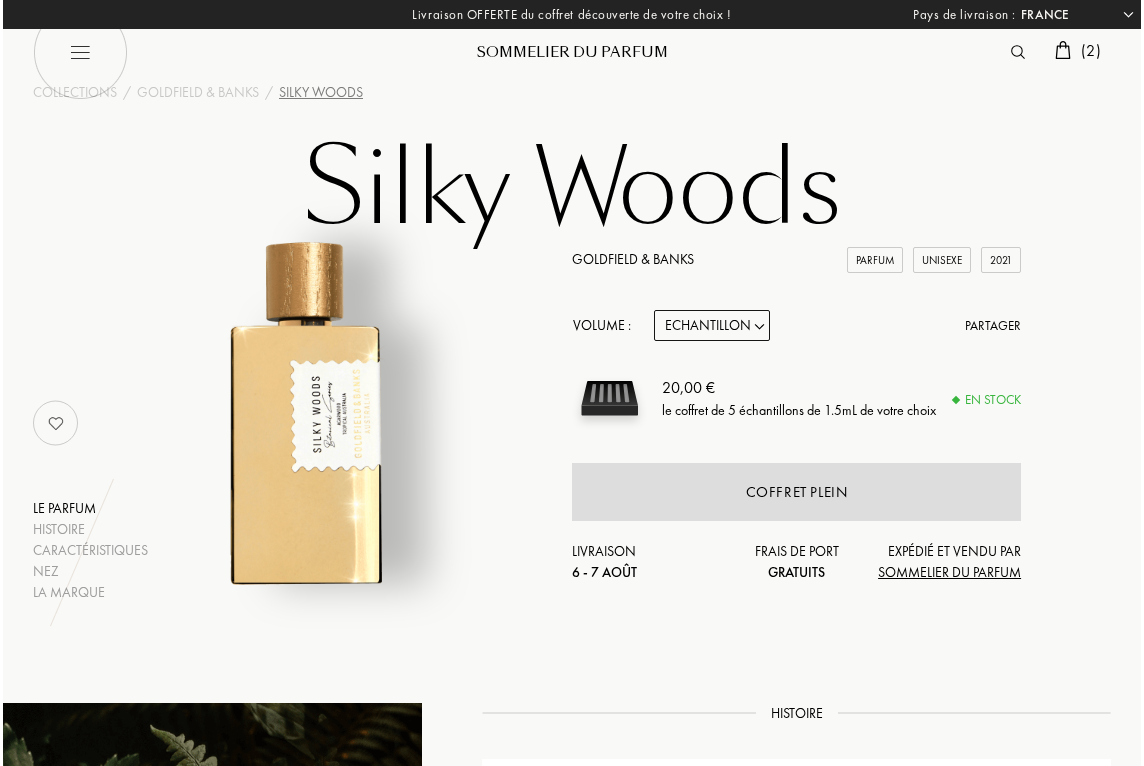 scroll, scrollTop: 0, scrollLeft: 0, axis: both 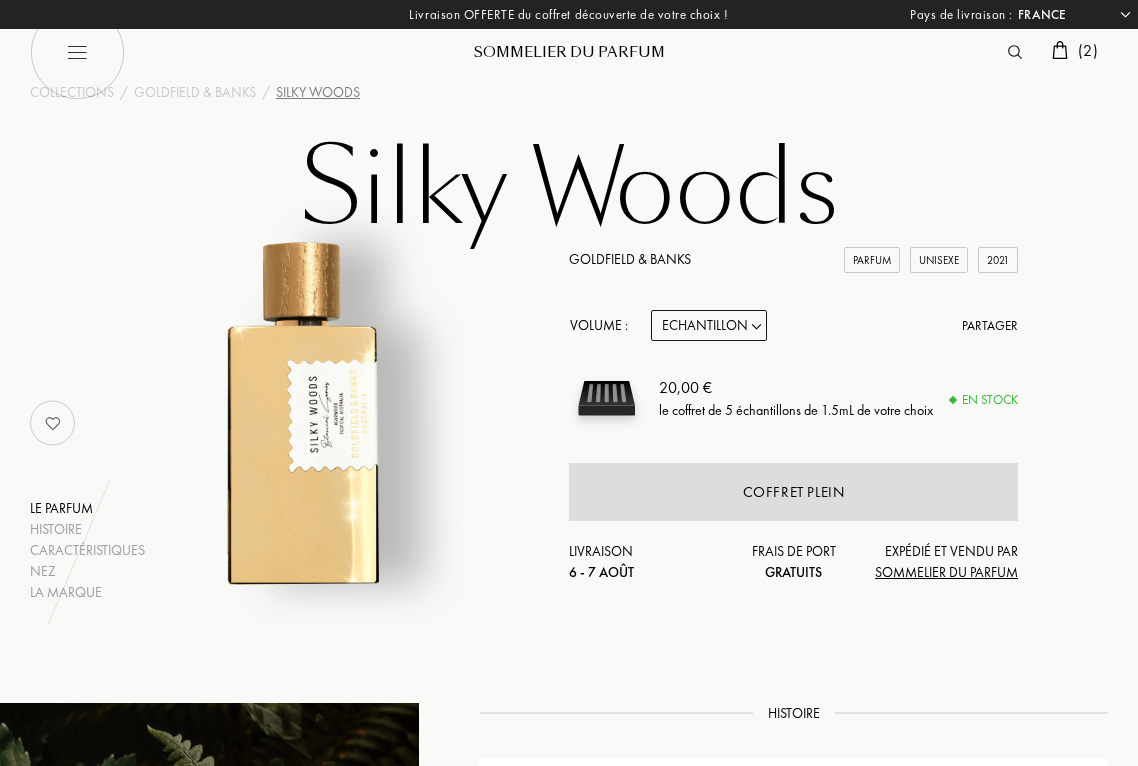 click on "( 2 )" at bounding box center (1088, 50) 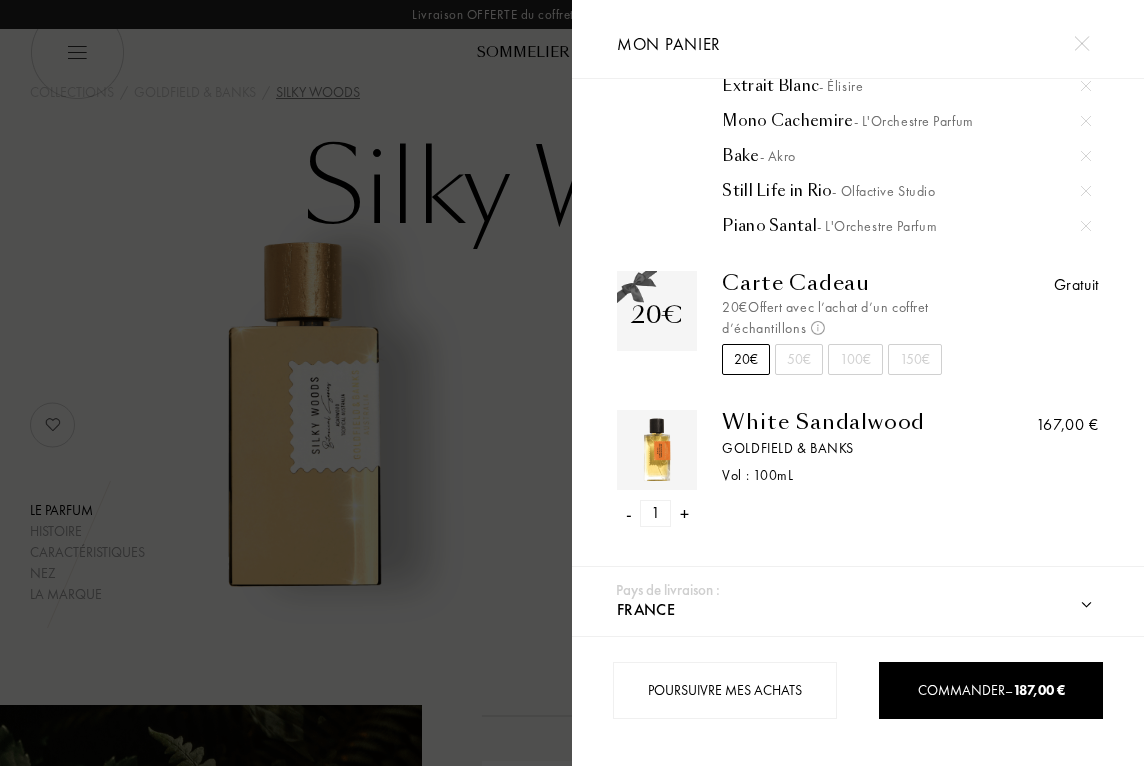scroll, scrollTop: 147, scrollLeft: 0, axis: vertical 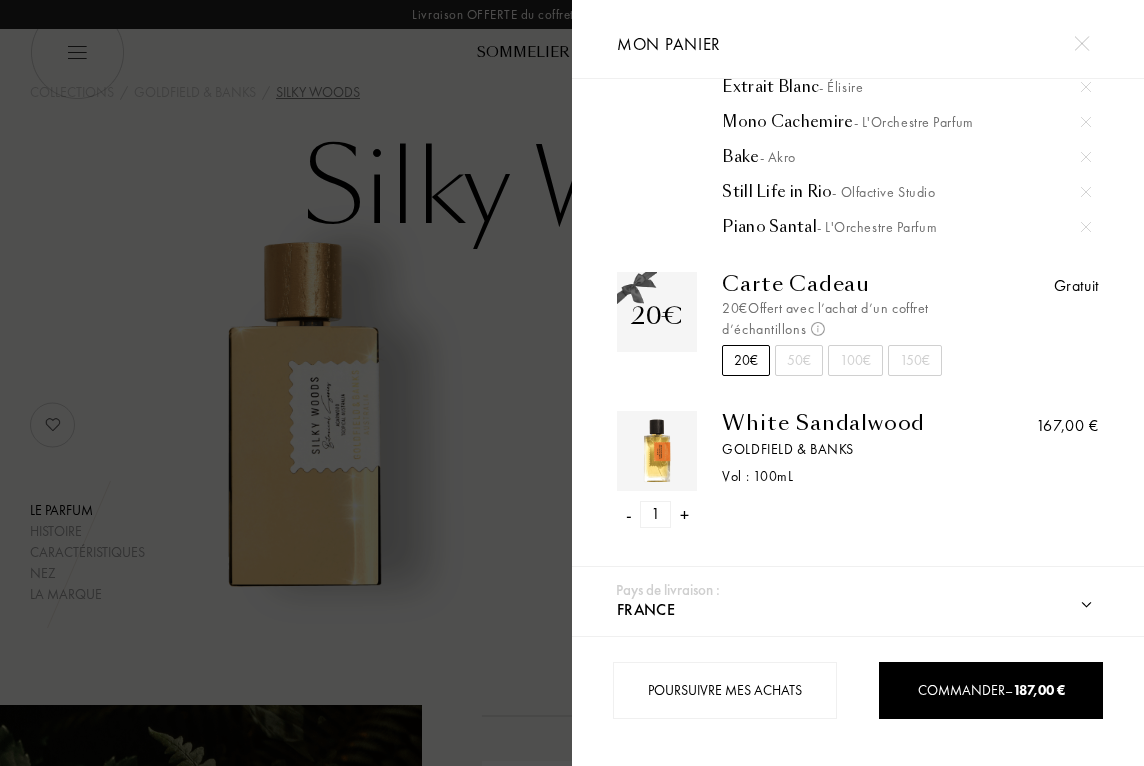 click on "-" at bounding box center (629, 514) 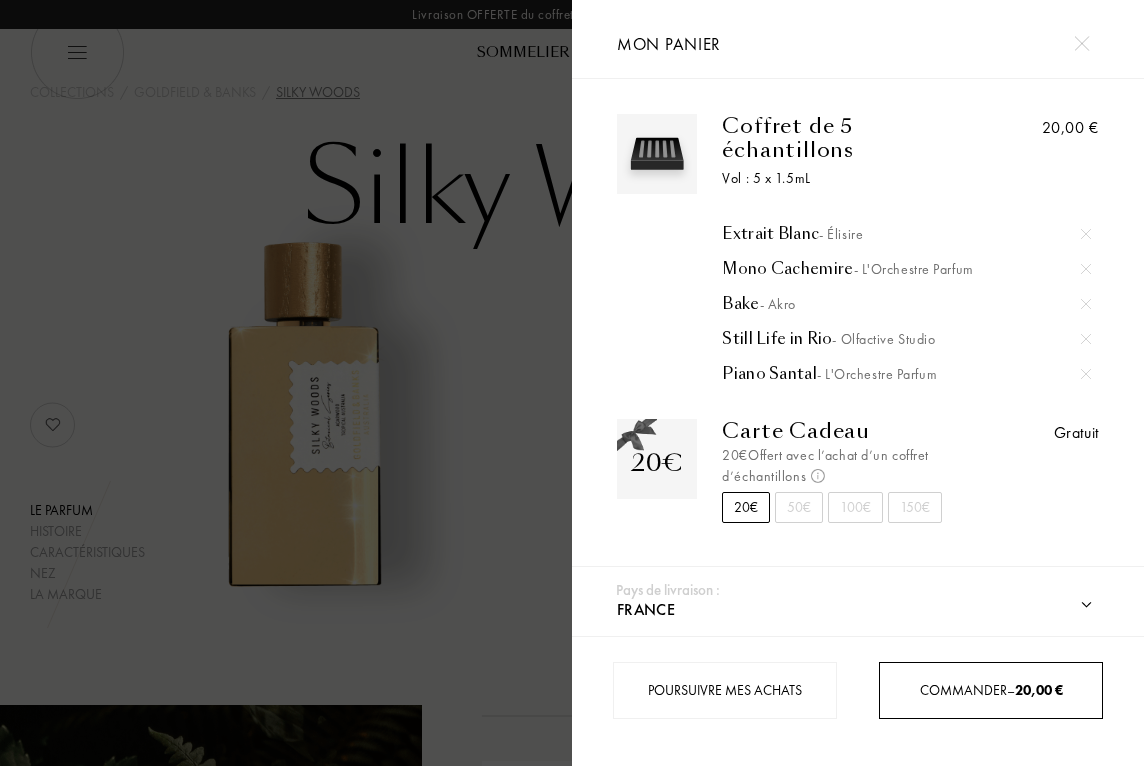 click on "Commander  –  20,00 €" at bounding box center (991, 690) 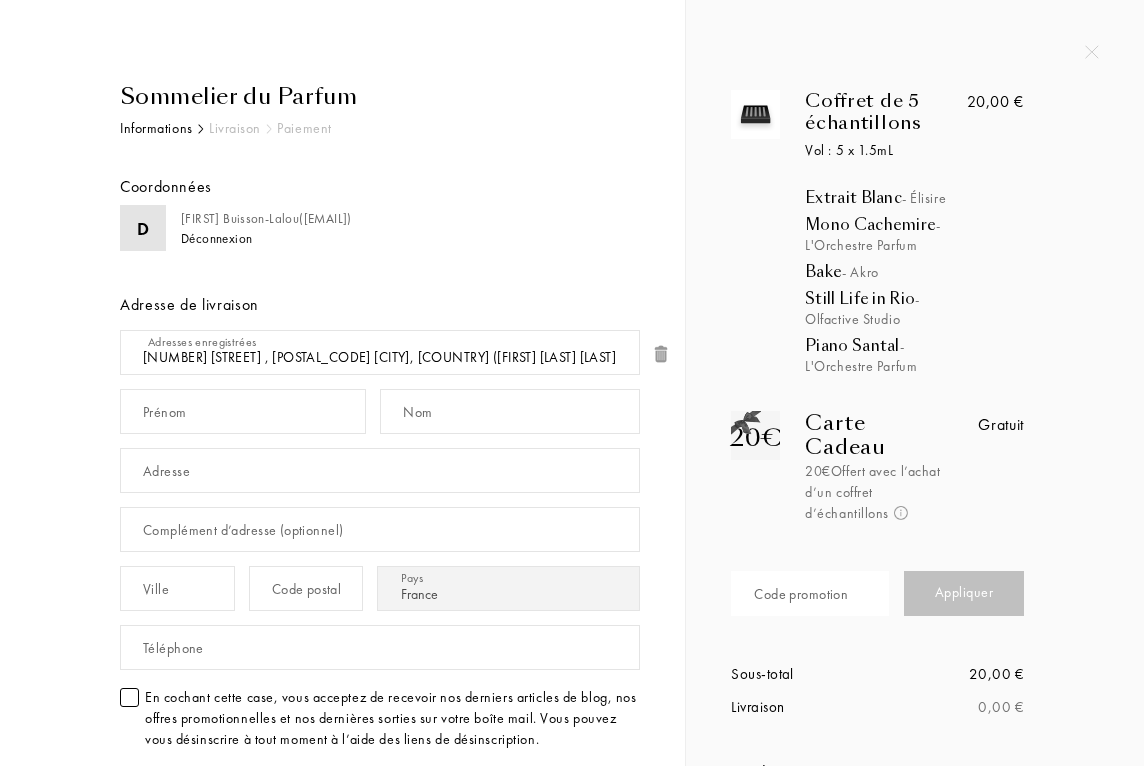 select on "FR" 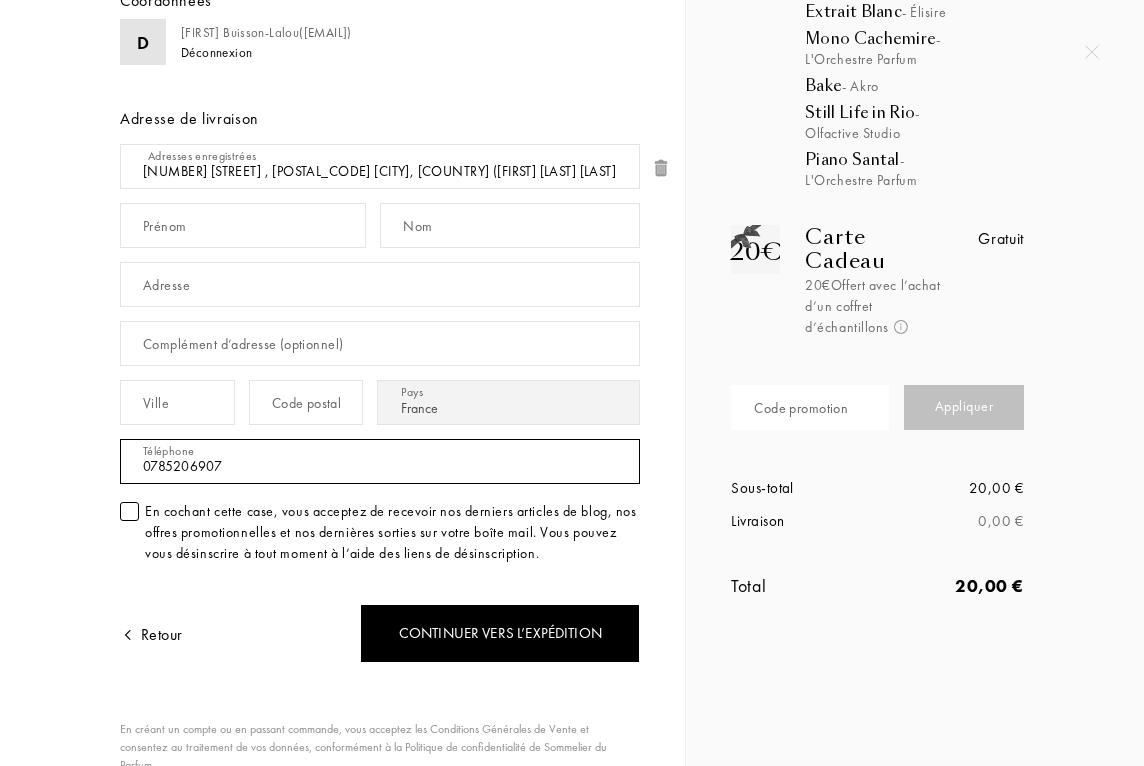 scroll, scrollTop: 198, scrollLeft: 0, axis: vertical 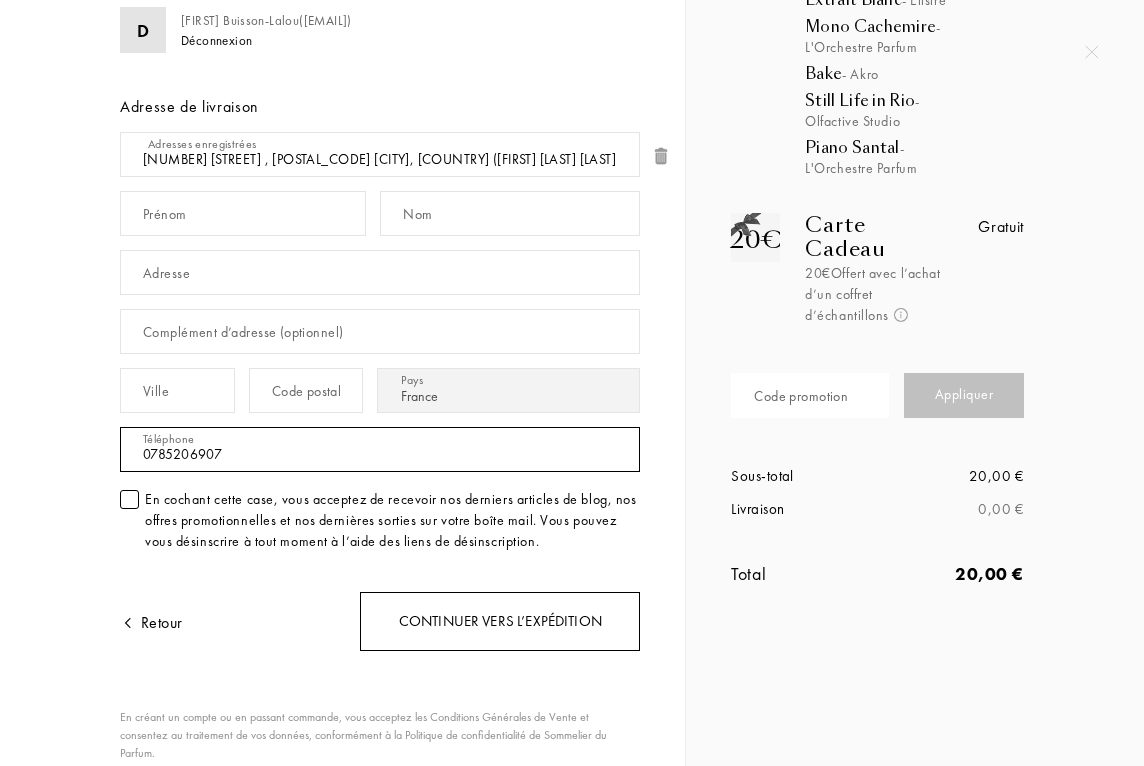 type on "0785206907" 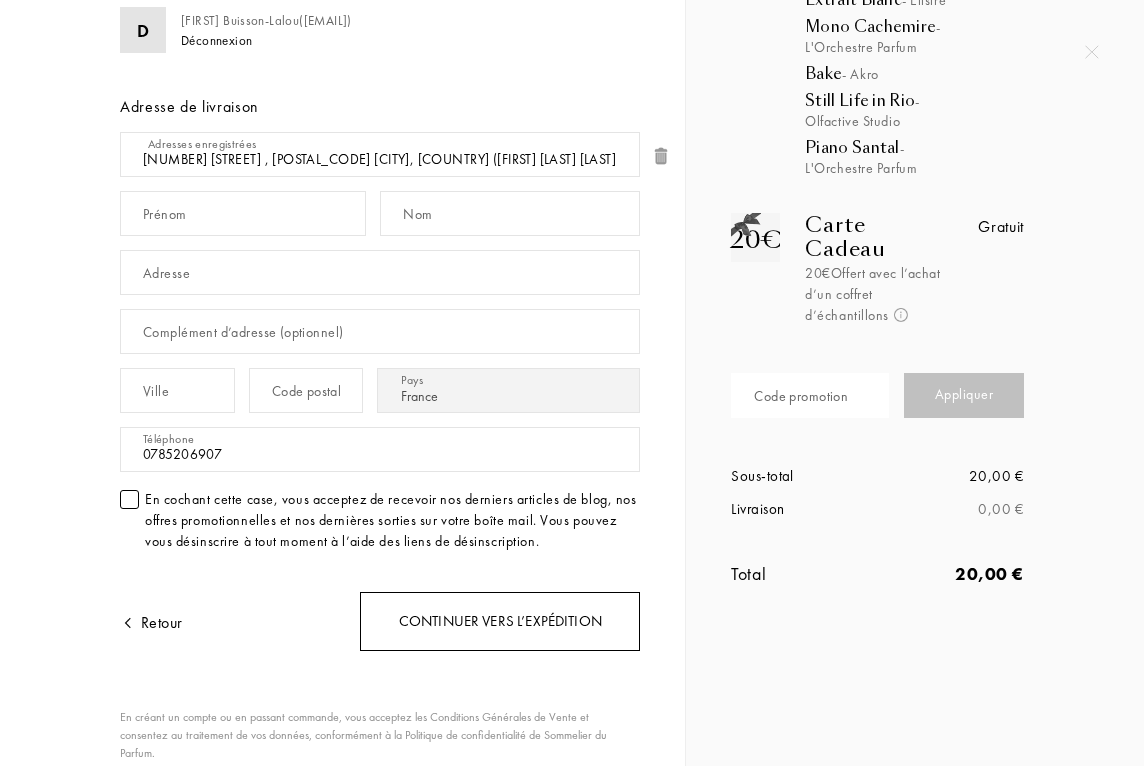 click on "Continuer vers l’expédition" at bounding box center (500, 621) 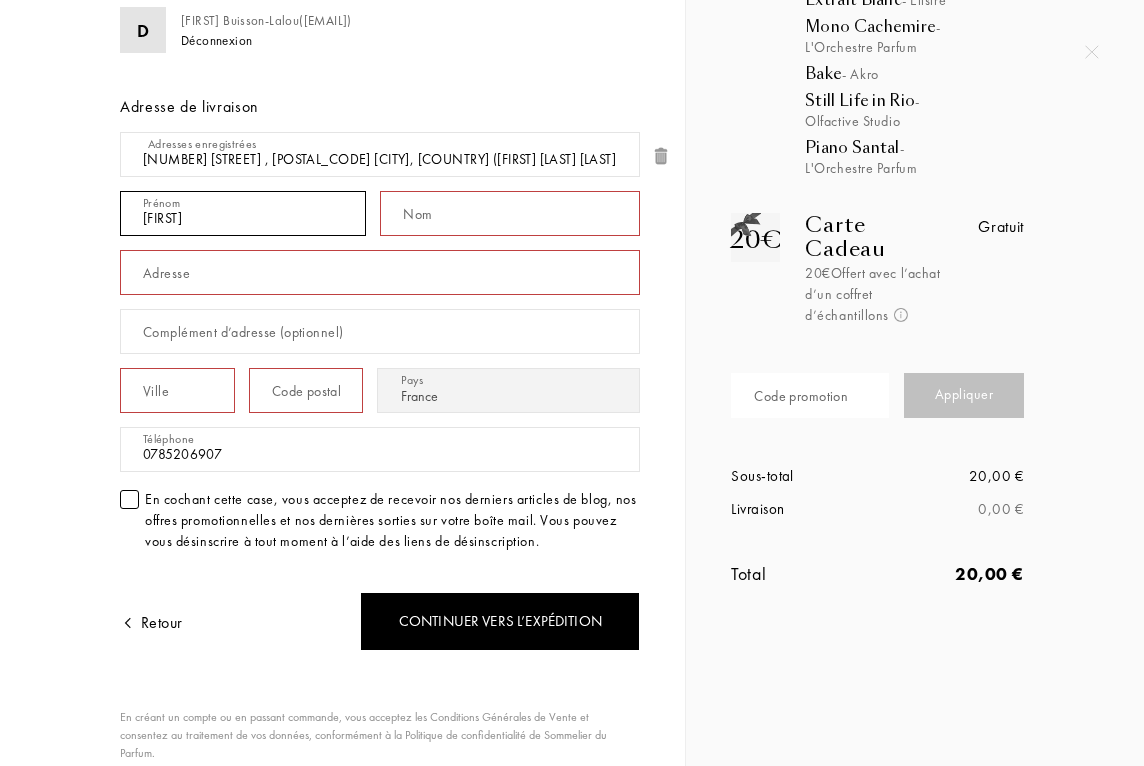 type on "Delphine" 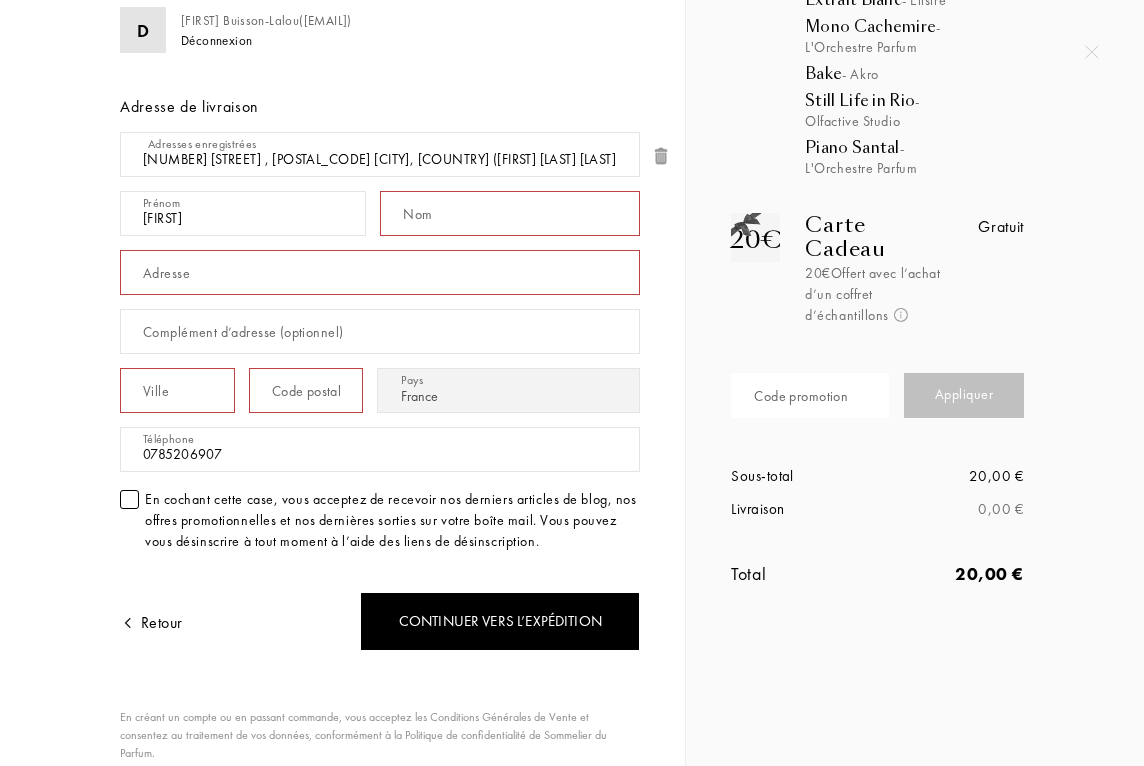 click on "Nom" at bounding box center [417, 214] 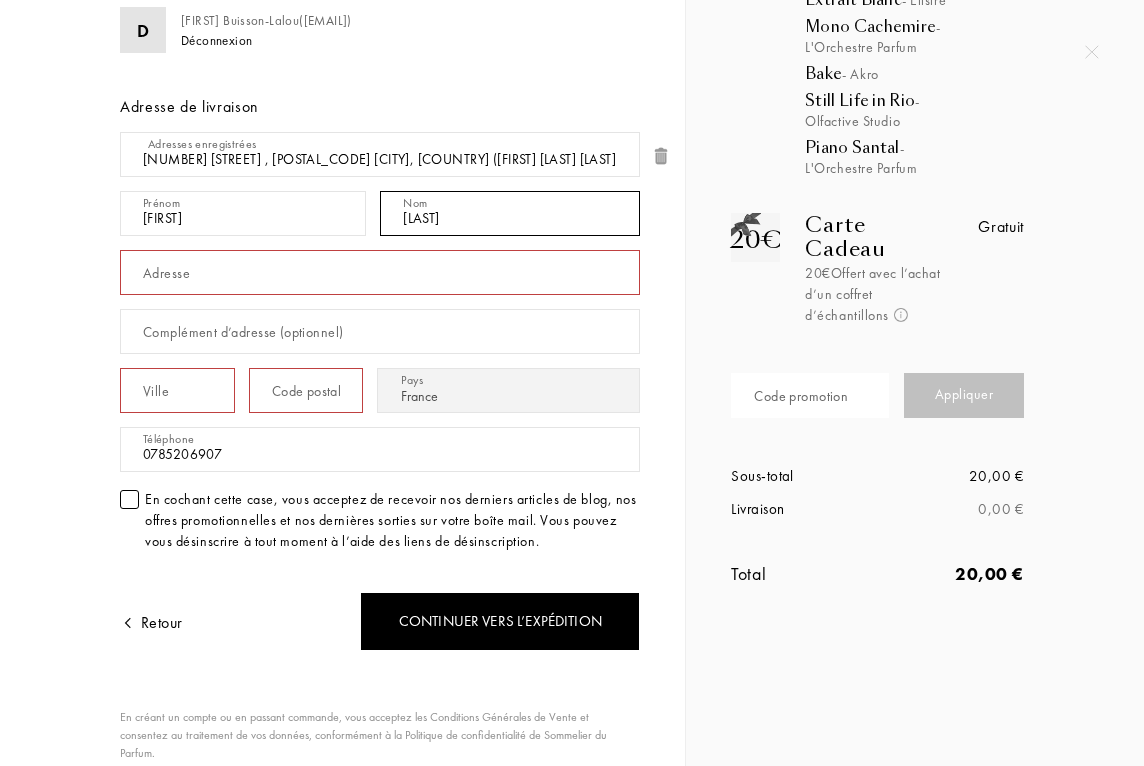 type on "Lalou" 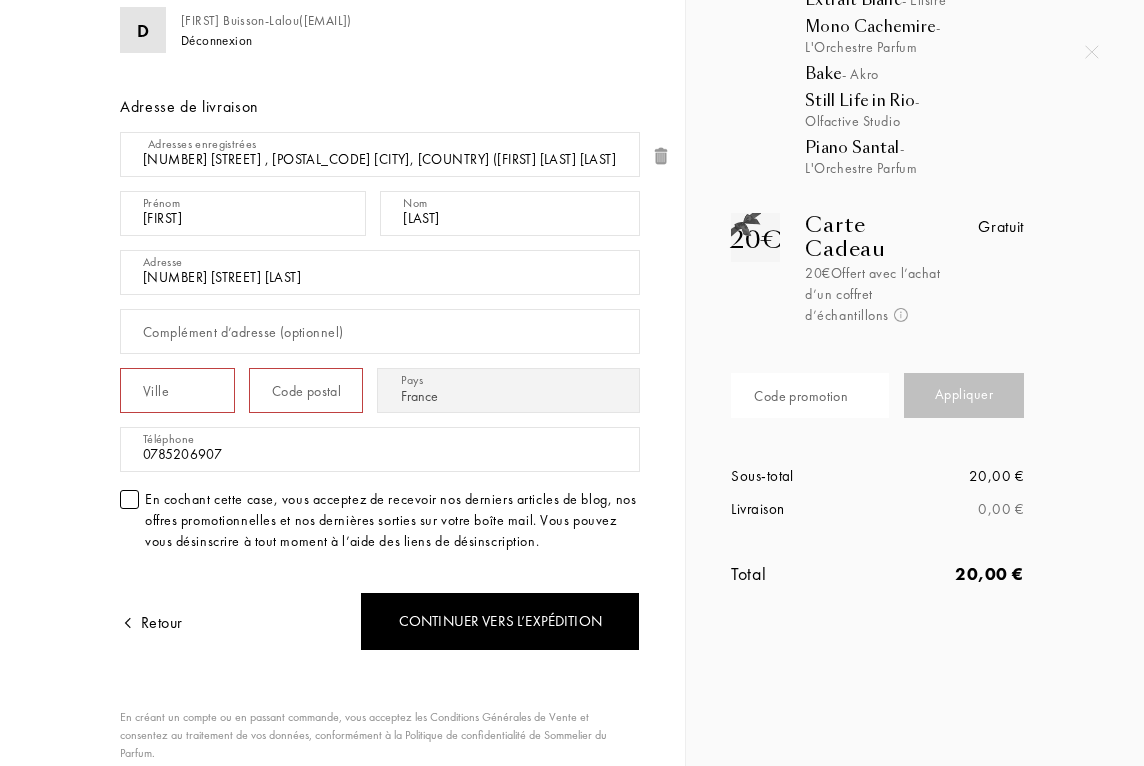 click on "10 quai André Chanmson" at bounding box center (380, 272) 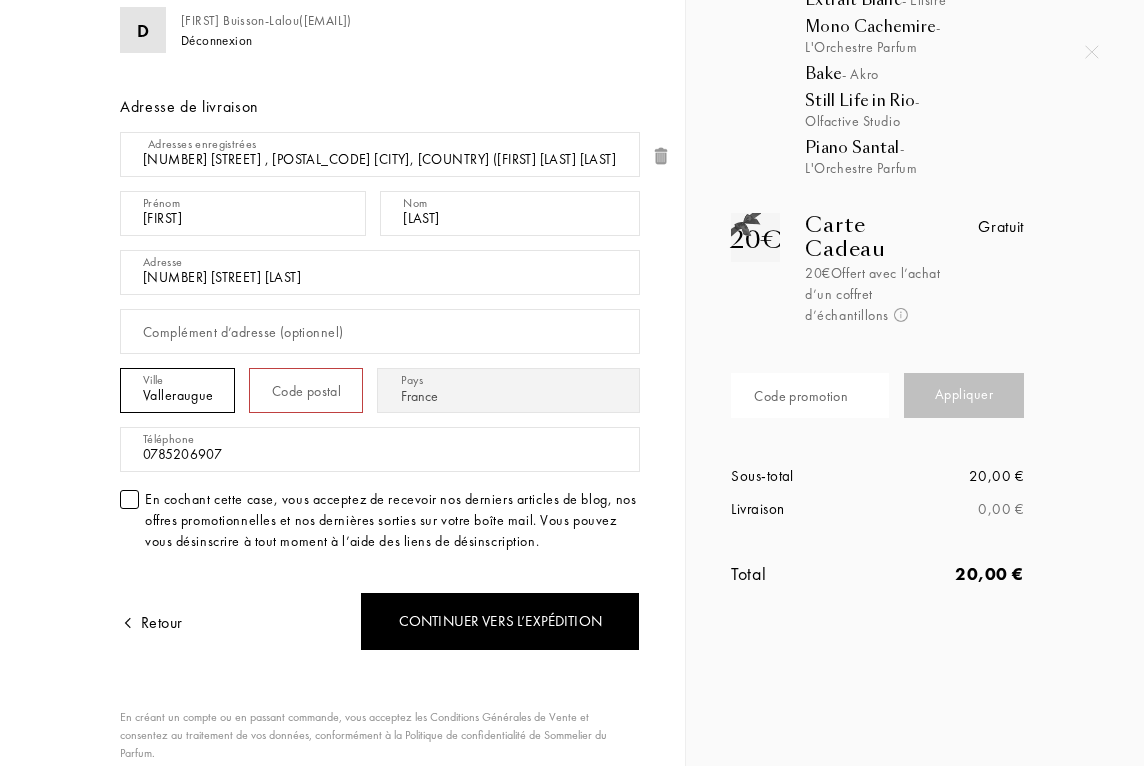 type on "Valleraugue" 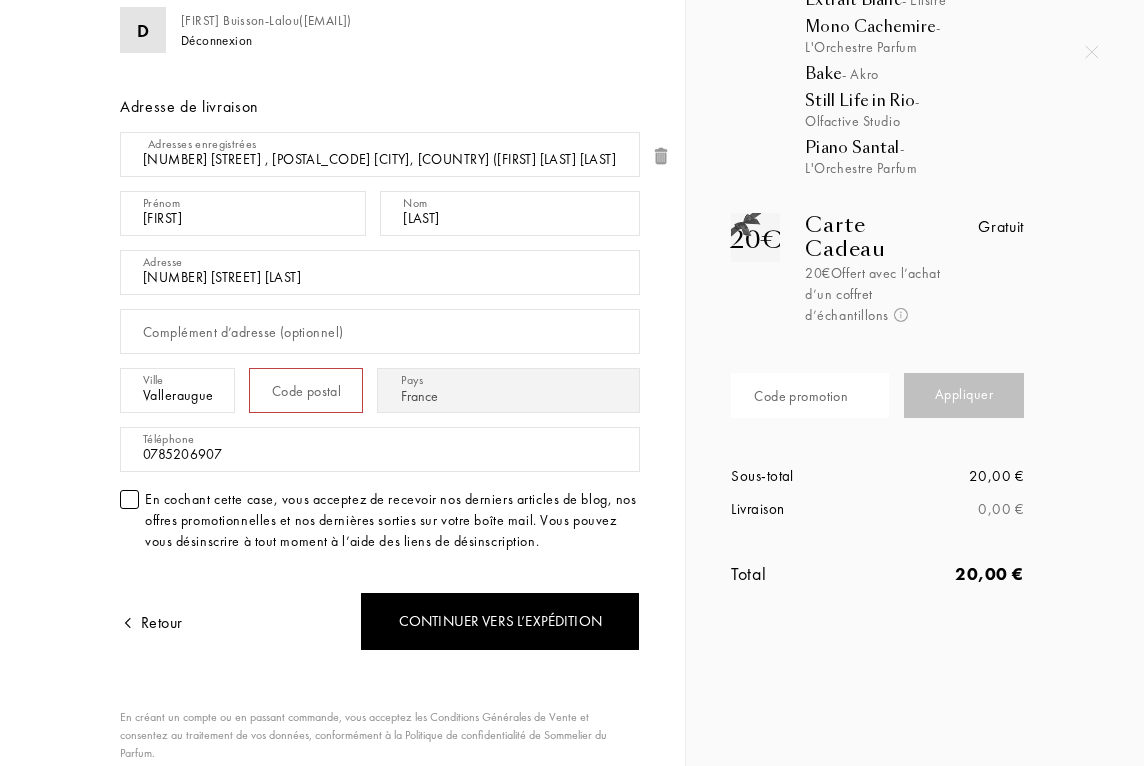 click on "Code postal" at bounding box center [307, 391] 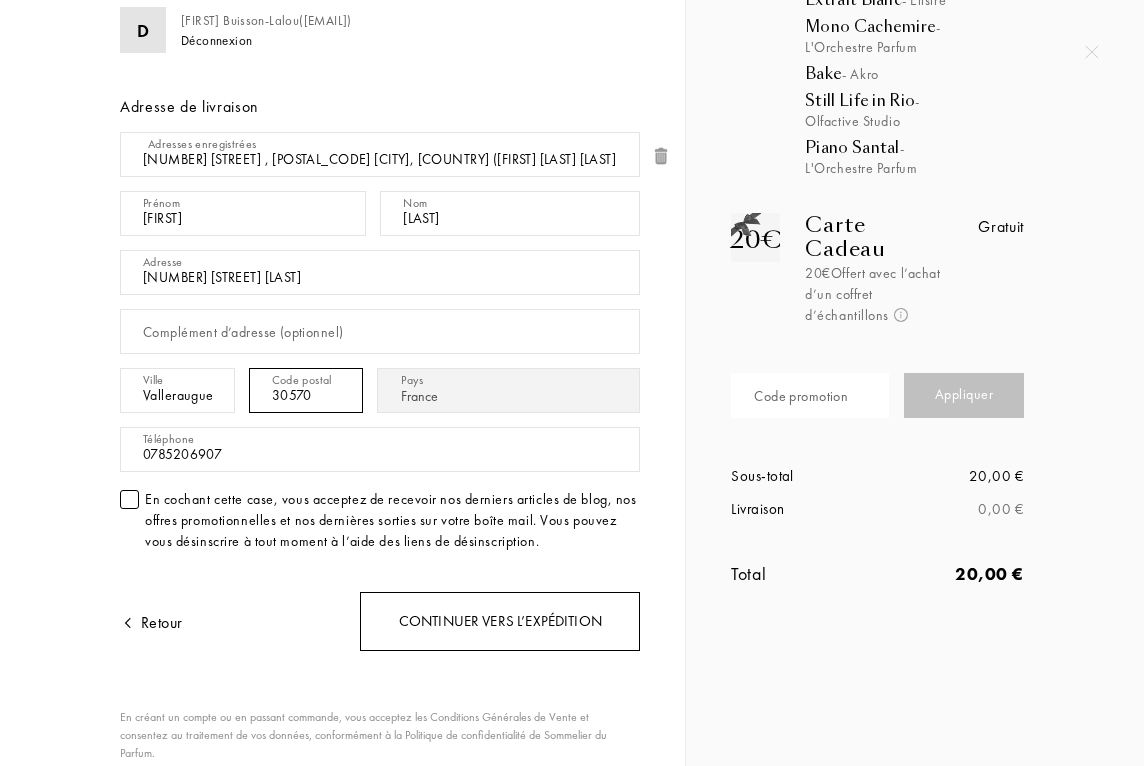 type on "30570" 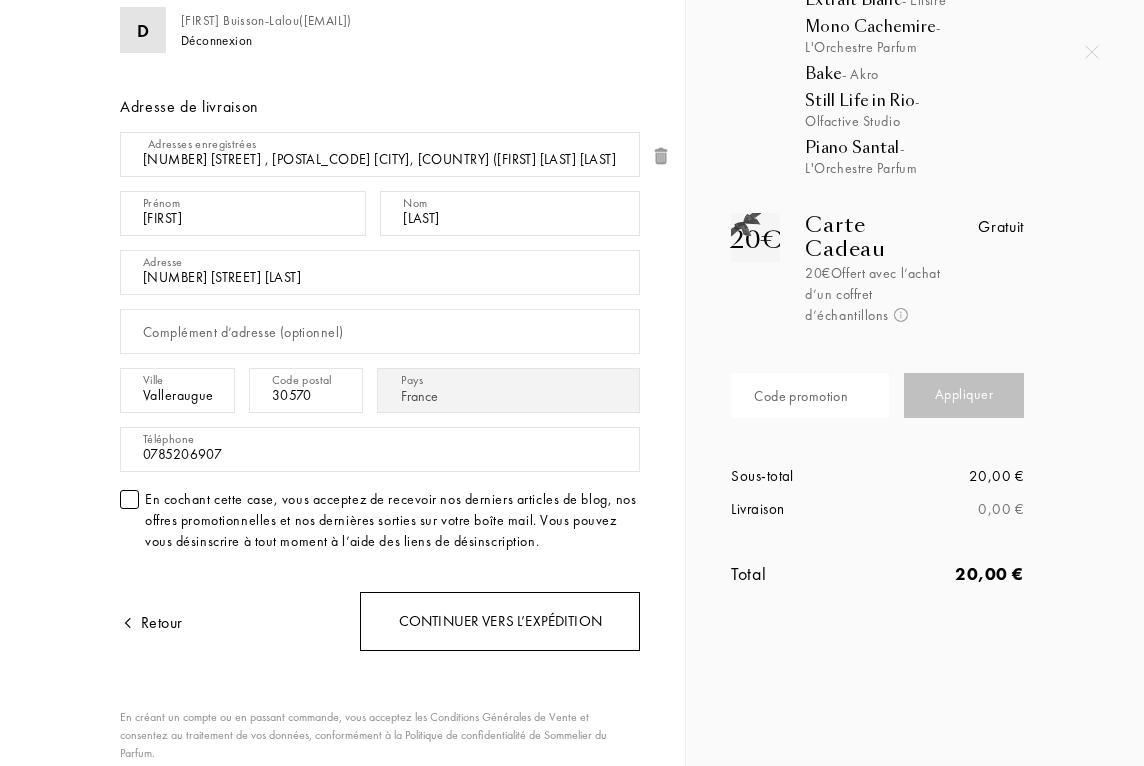 click on "Continuer vers l’expédition" at bounding box center [500, 621] 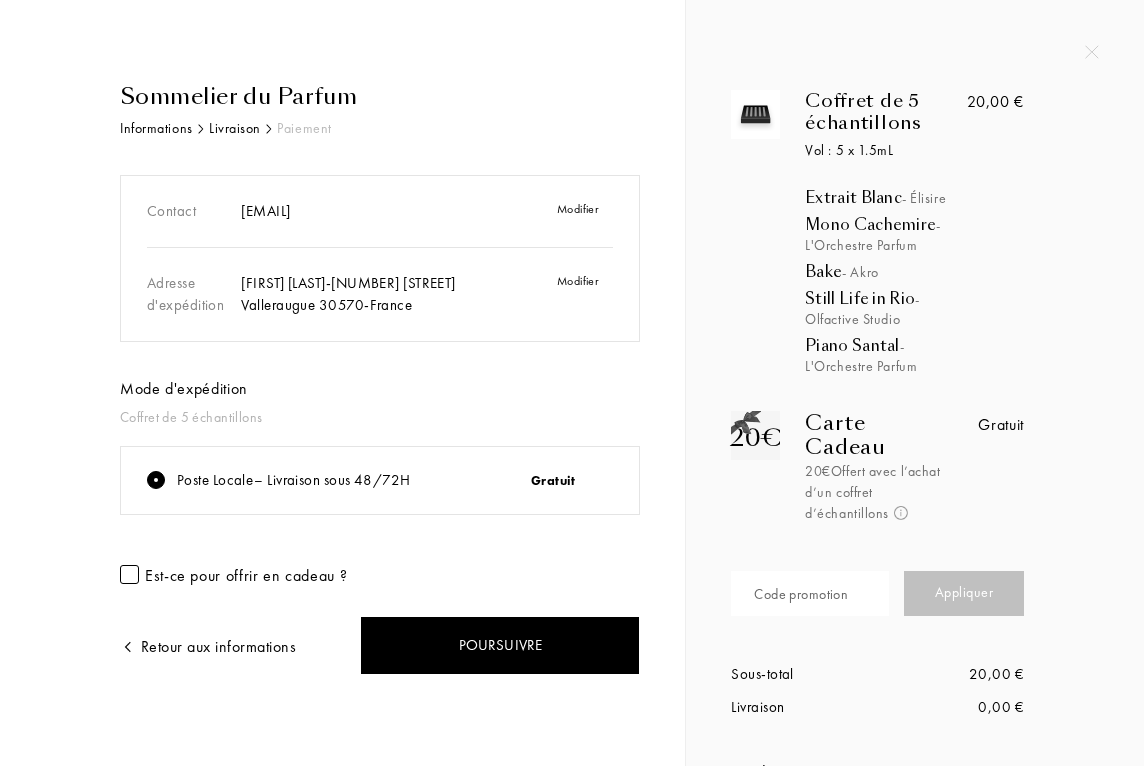 scroll, scrollTop: 0, scrollLeft: 0, axis: both 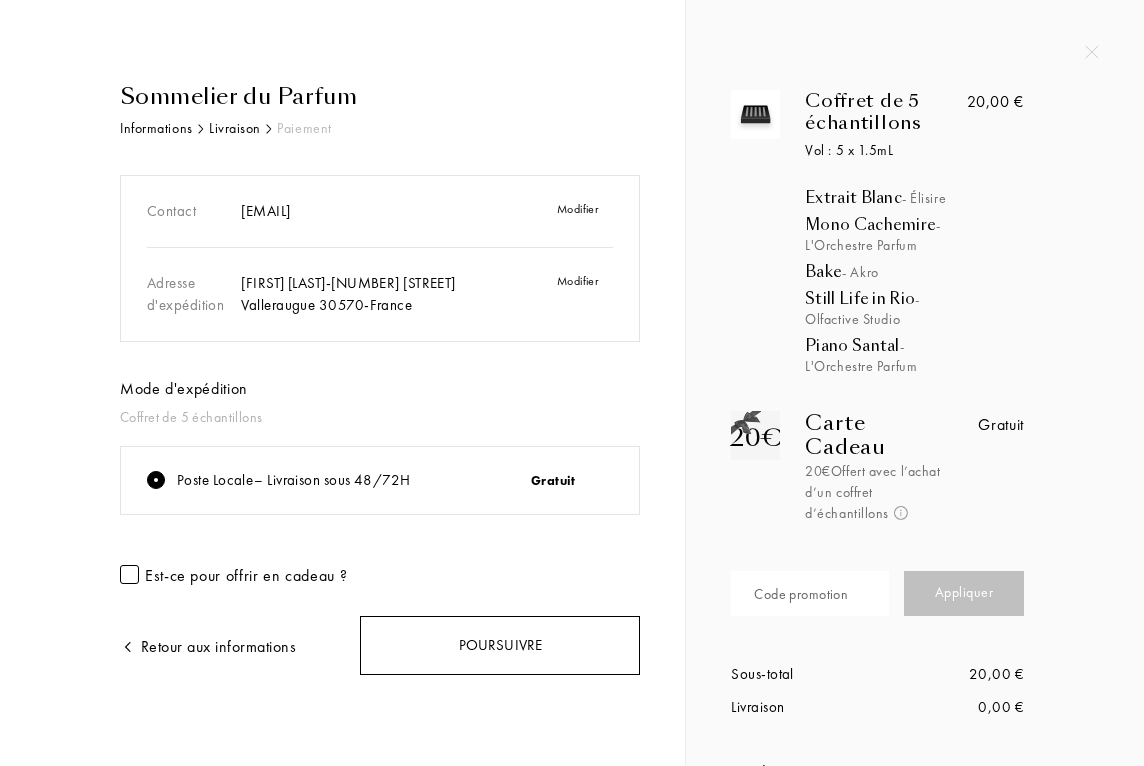 click on "Poursuivre" at bounding box center (500, 645) 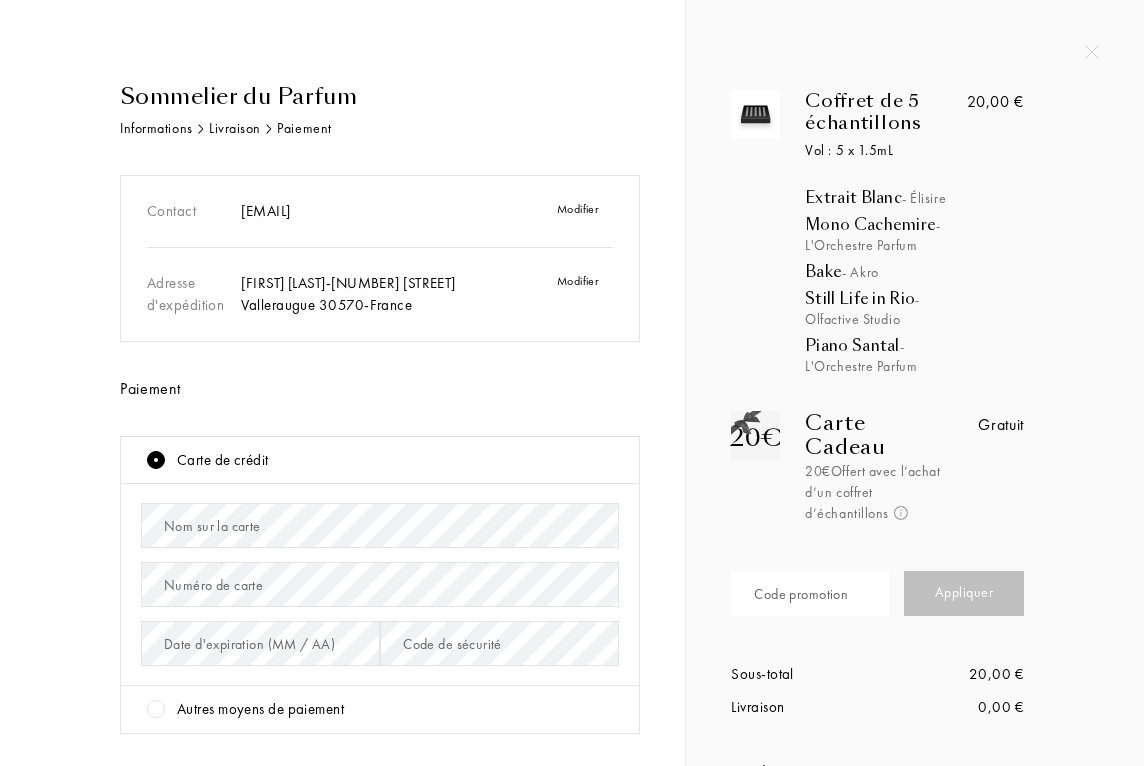 scroll, scrollTop: 0, scrollLeft: 0, axis: both 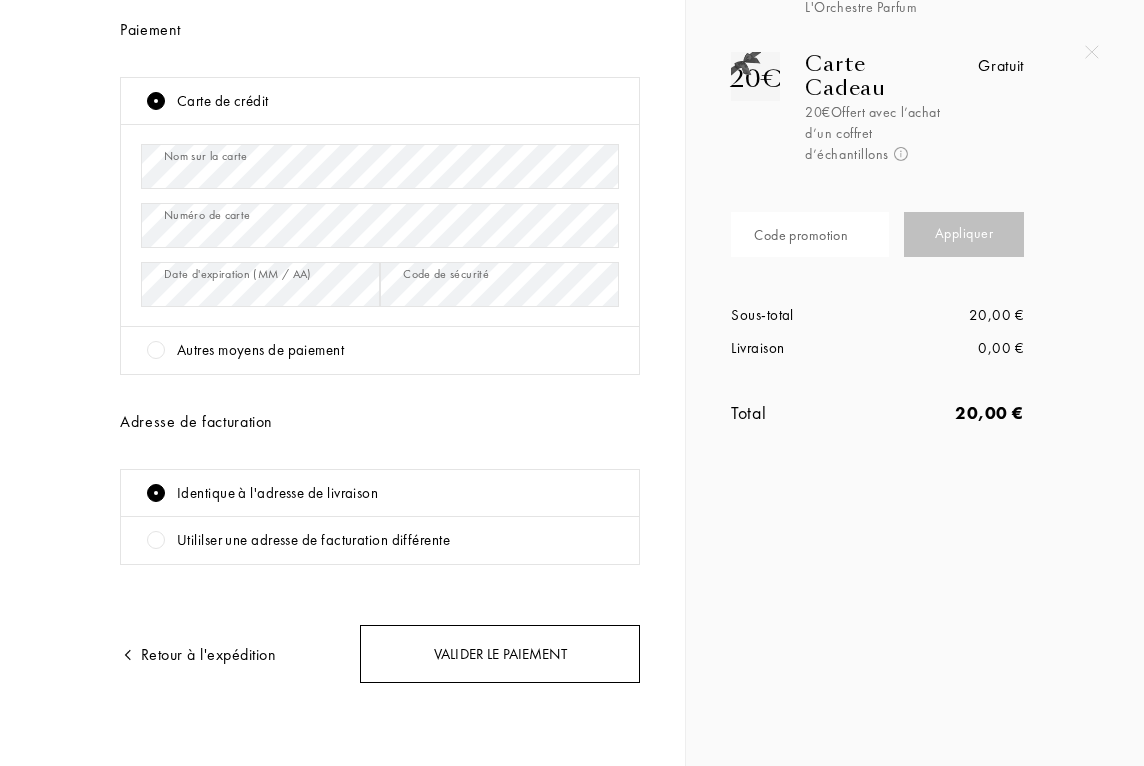 click on "Valider le paiement" at bounding box center [500, 654] 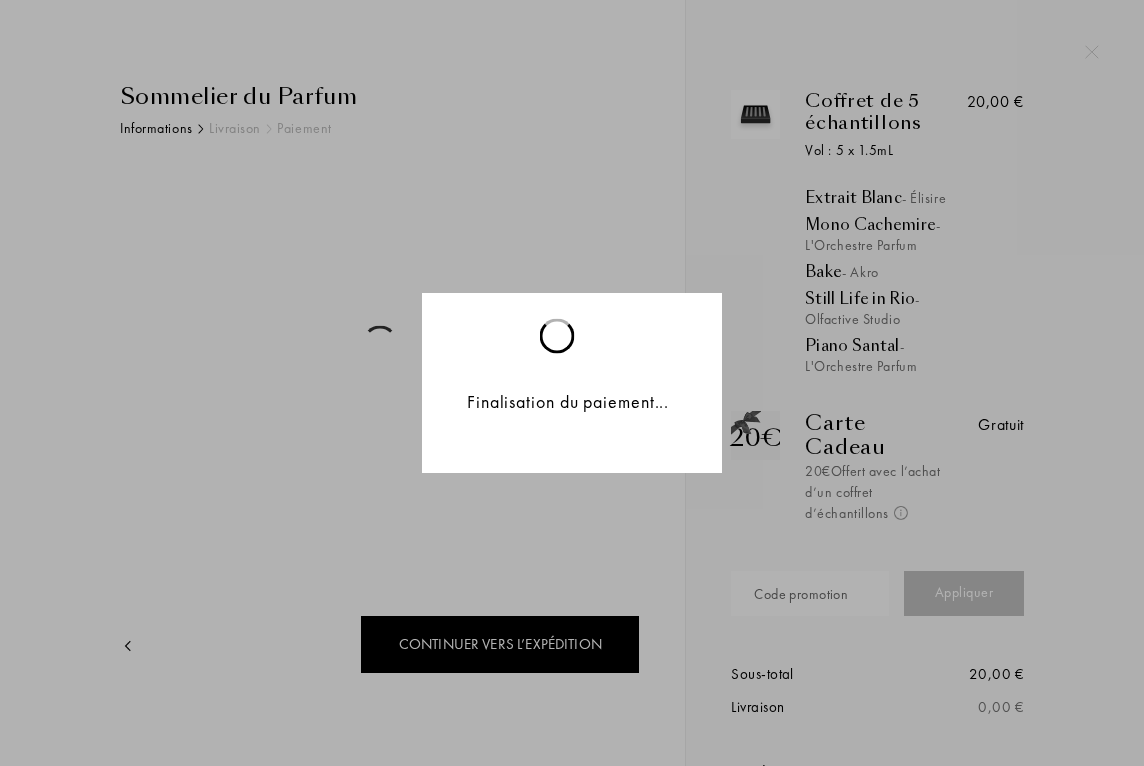 scroll, scrollTop: 0, scrollLeft: 0, axis: both 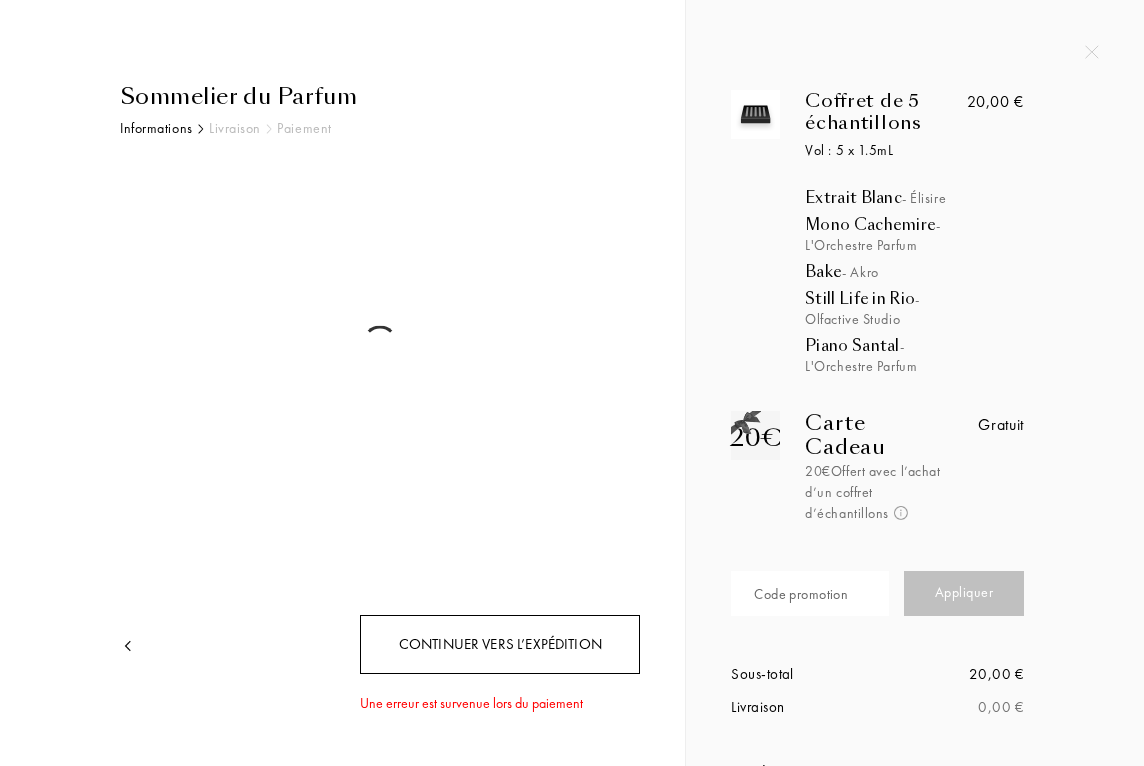 click on "Continuer vers l’expédition" at bounding box center [500, 644] 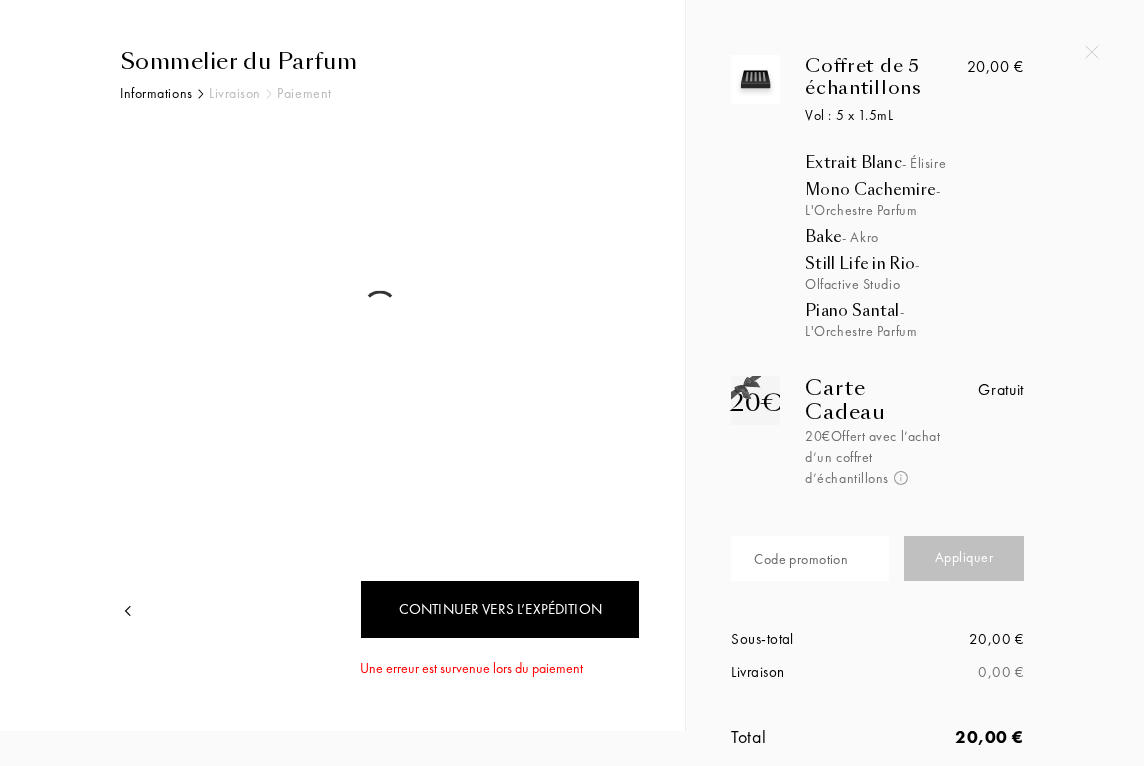 scroll, scrollTop: 34, scrollLeft: 0, axis: vertical 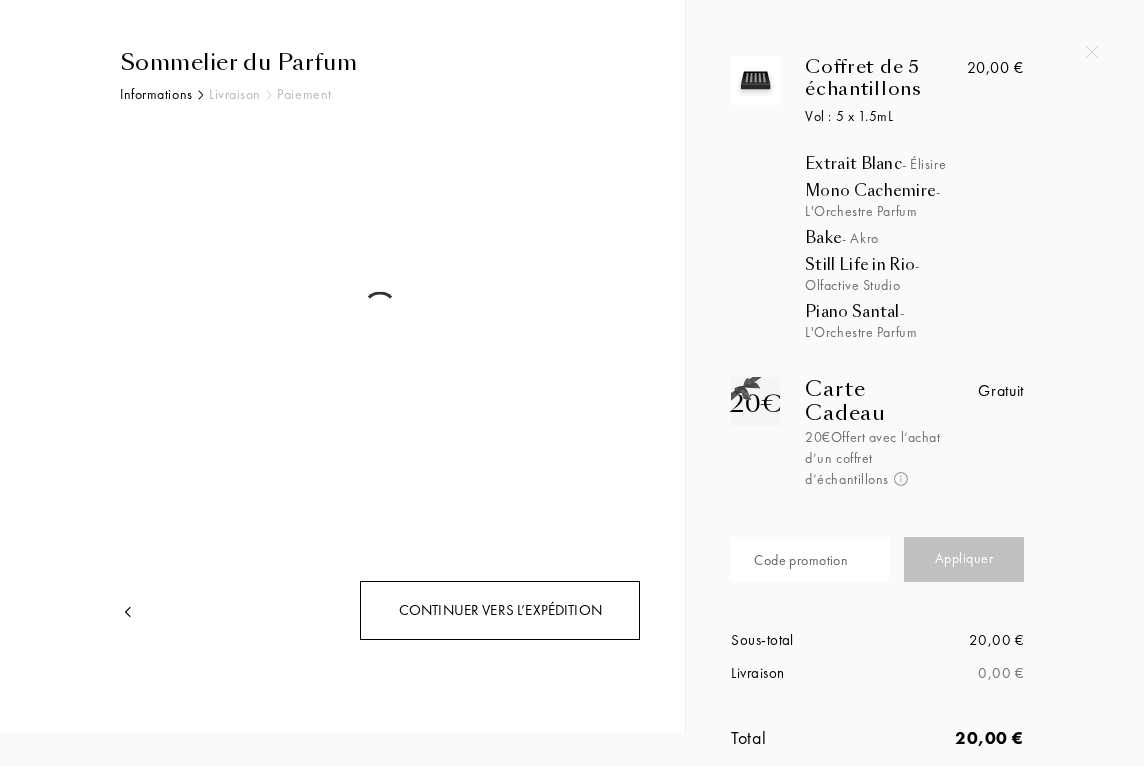 click on "Continuer vers l’expédition" at bounding box center (500, 610) 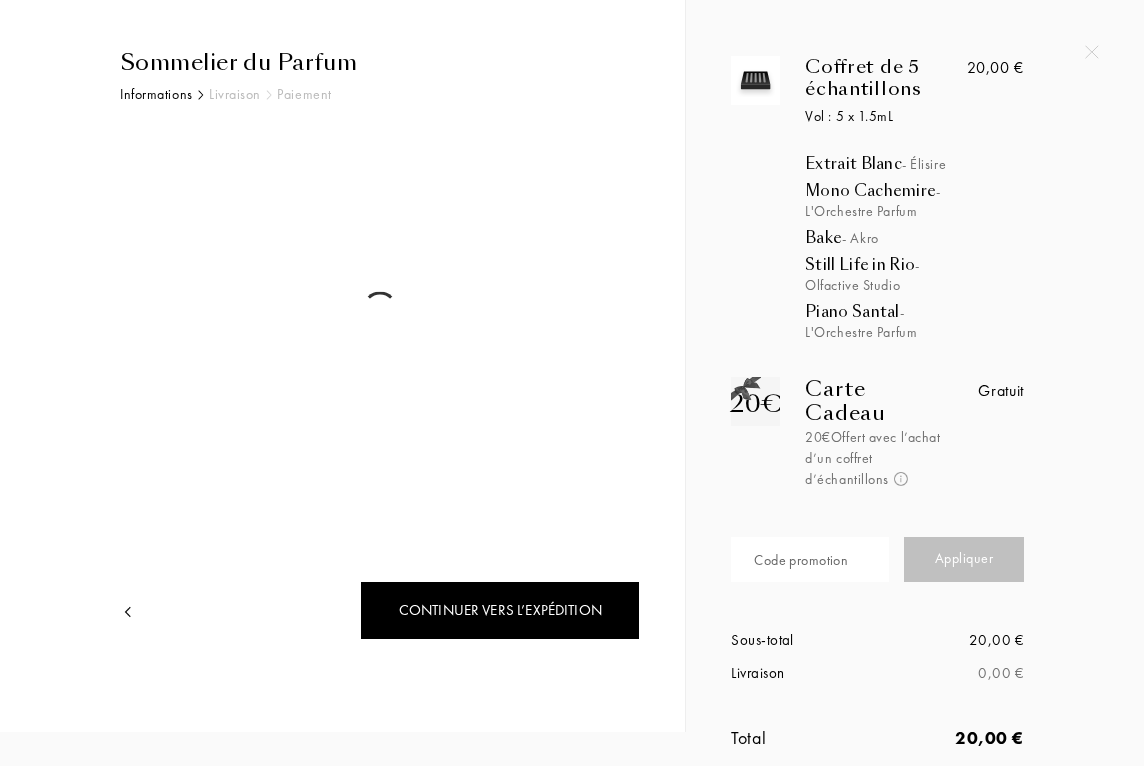 click at bounding box center [128, 612] 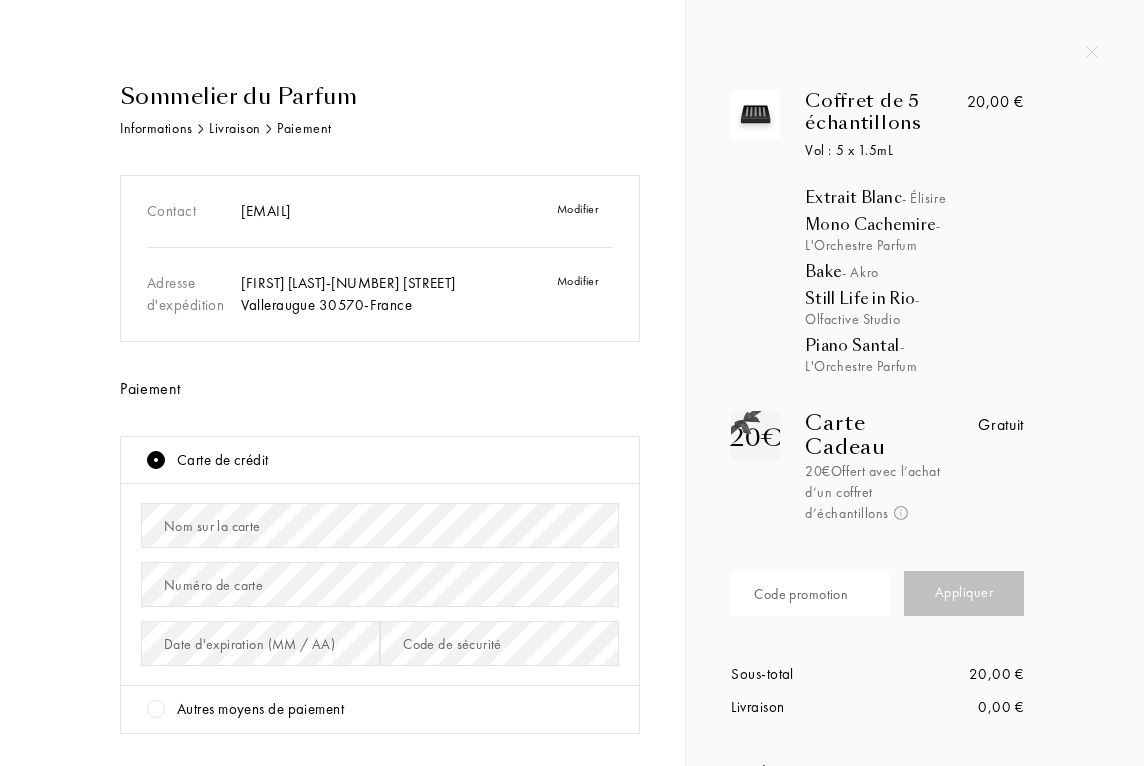 scroll, scrollTop: 0, scrollLeft: 0, axis: both 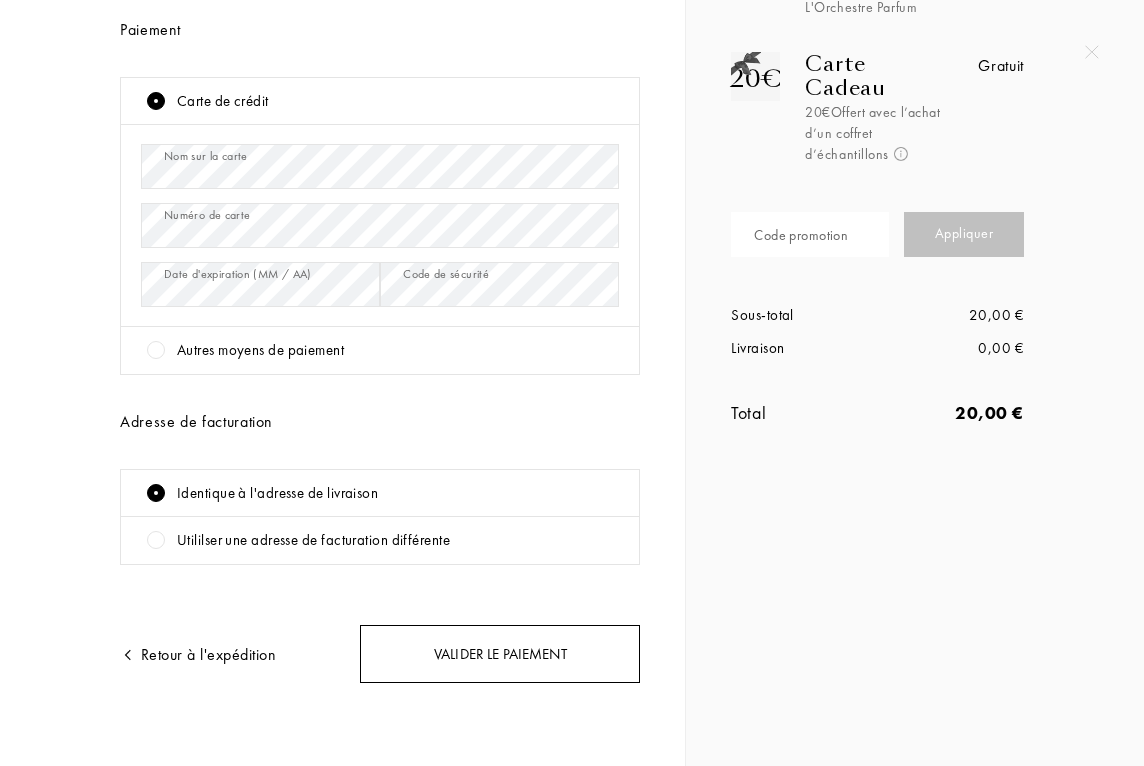 click on "Valider le paiement" at bounding box center [500, 654] 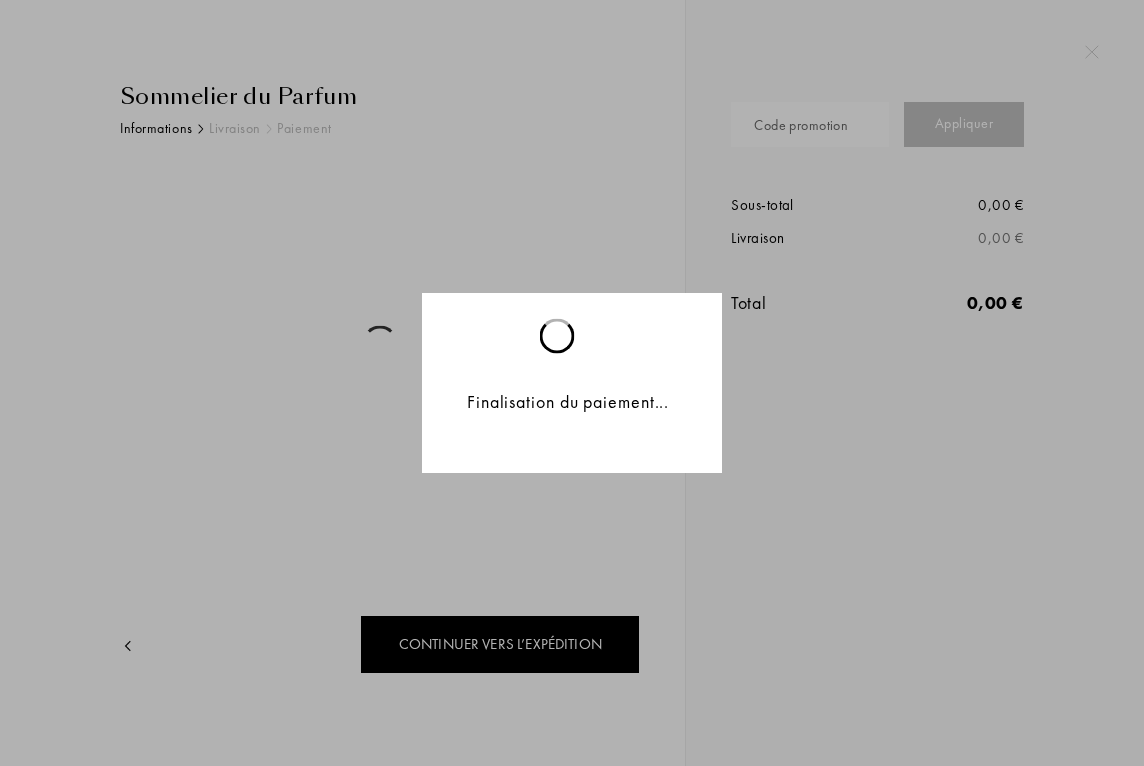 scroll, scrollTop: 0, scrollLeft: 0, axis: both 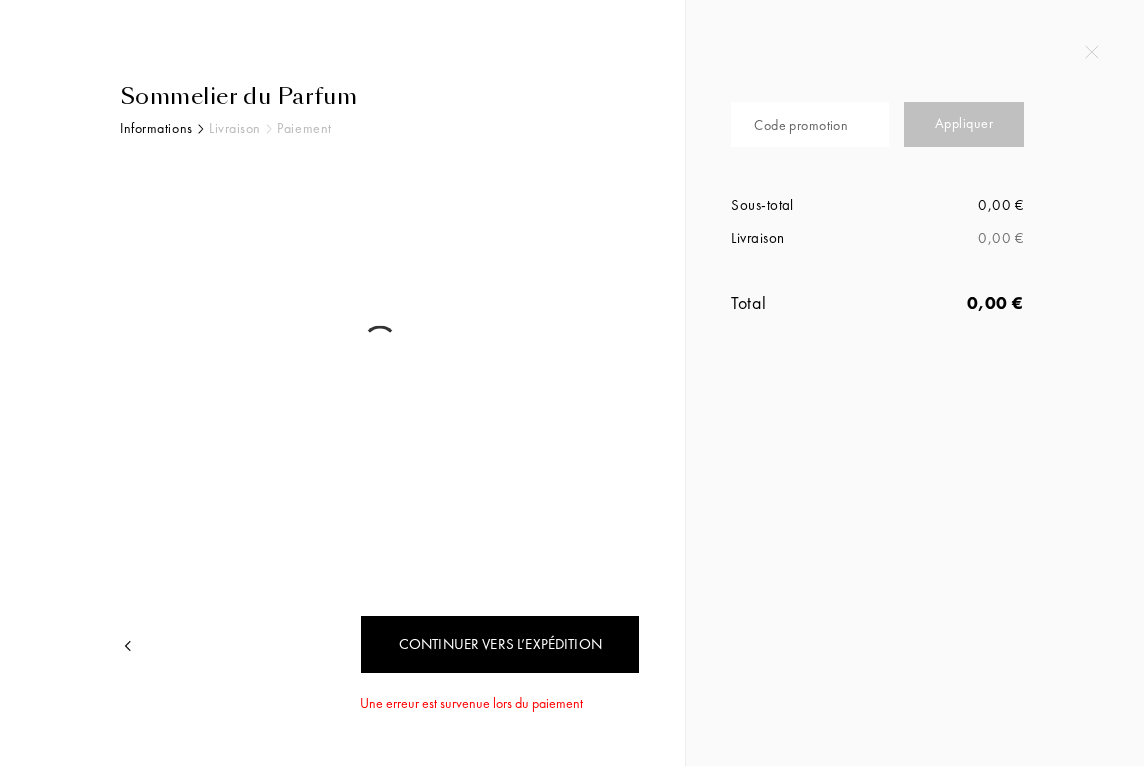 click at bounding box center (1092, 52) 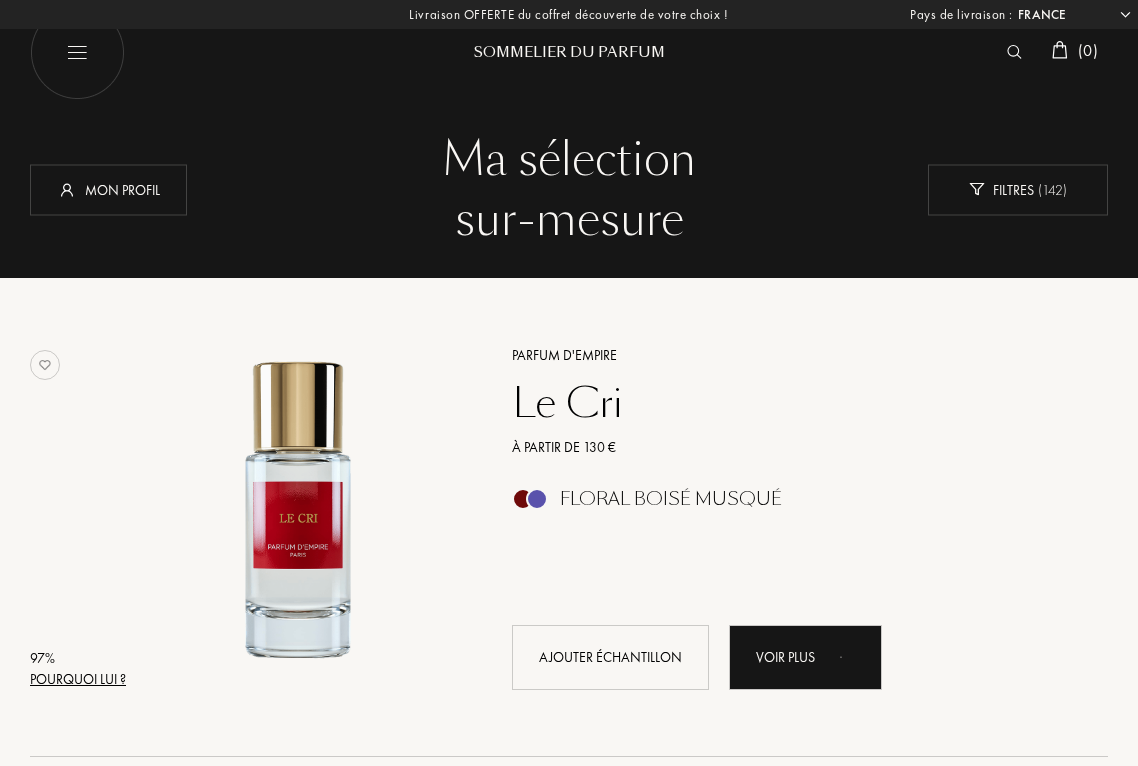 select on "FR" 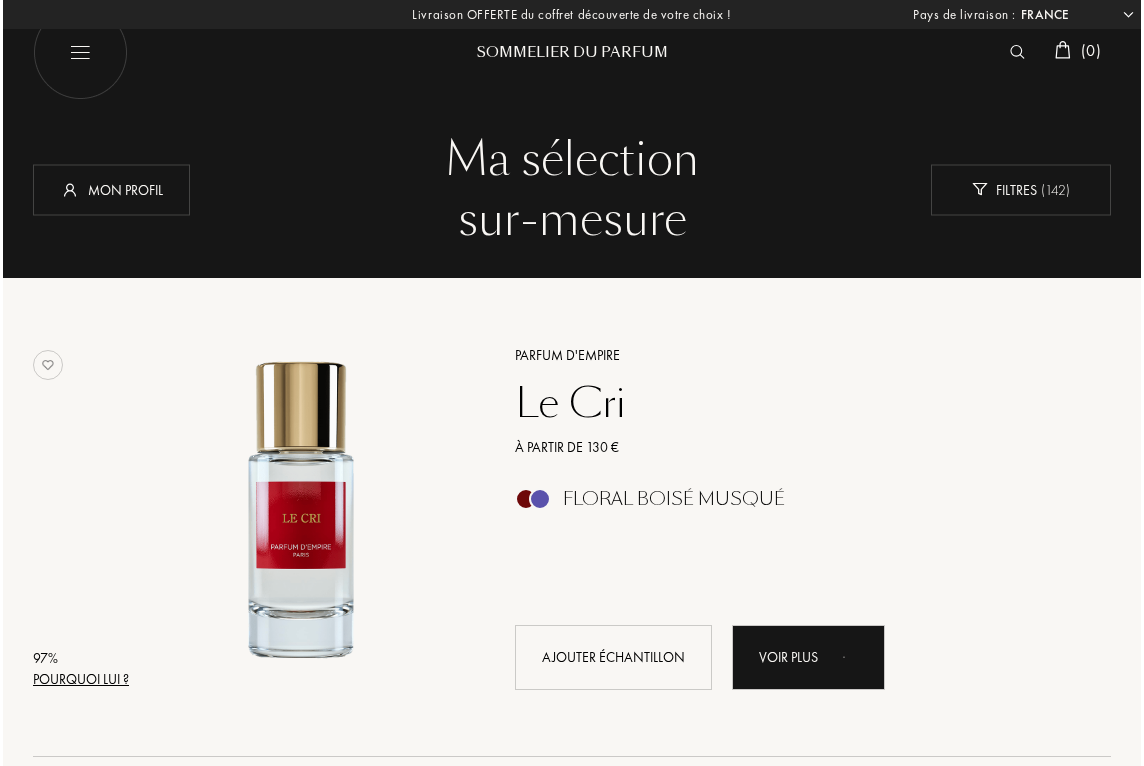scroll, scrollTop: 0, scrollLeft: 0, axis: both 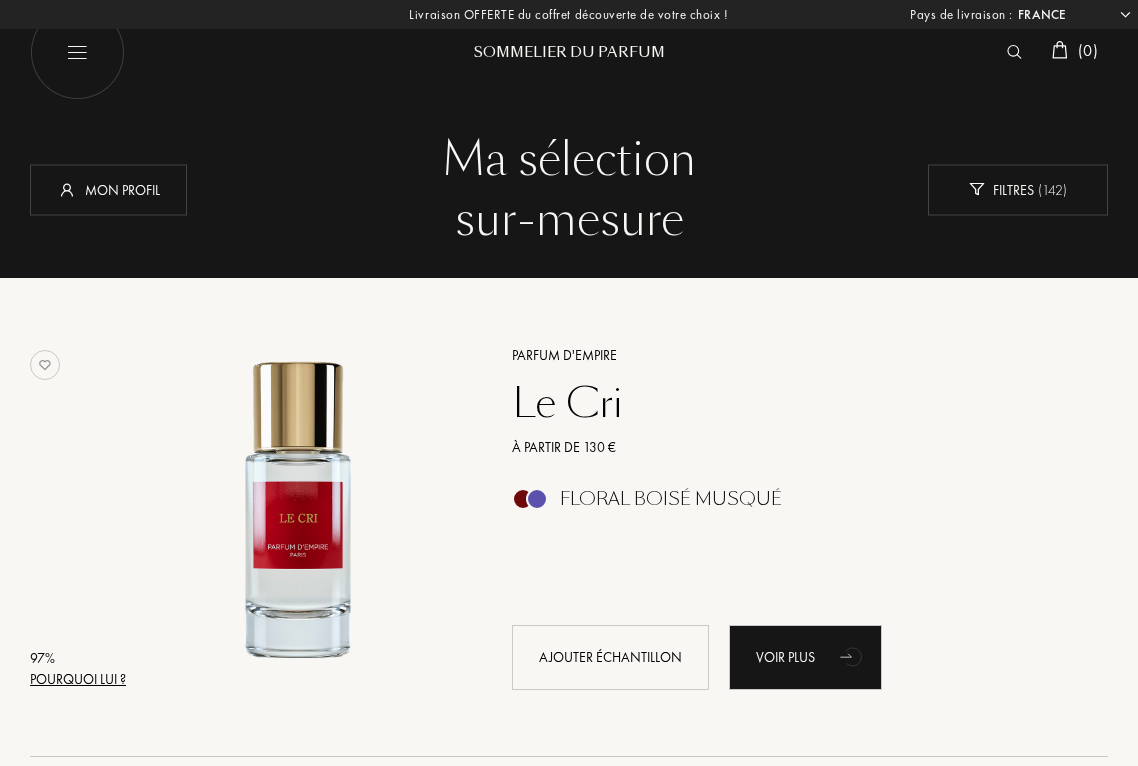 click at bounding box center [1060, 50] 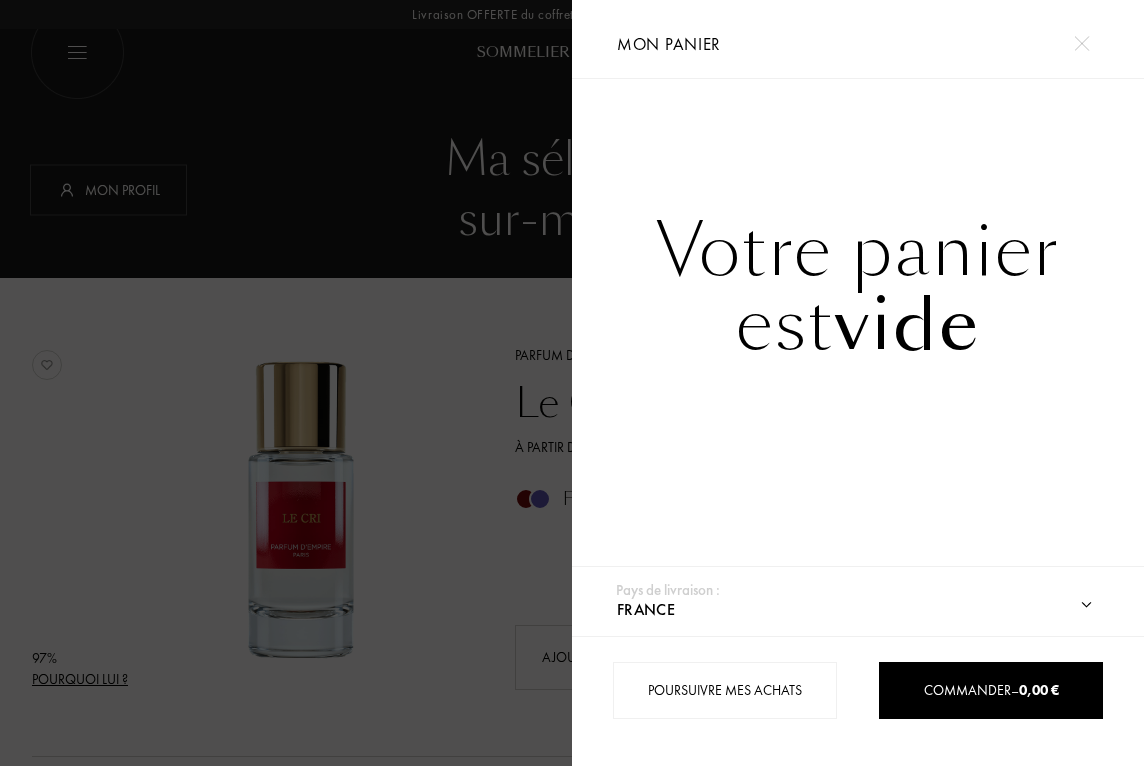 click at bounding box center [1081, 43] 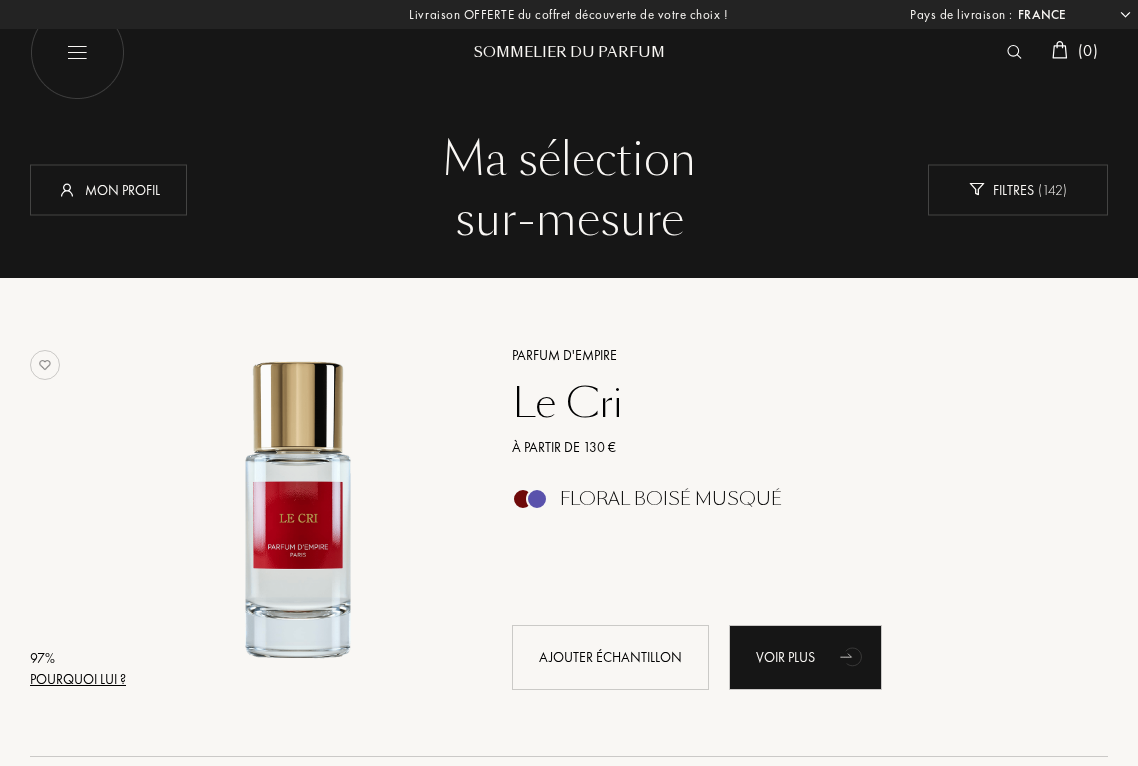 click at bounding box center [1014, 52] 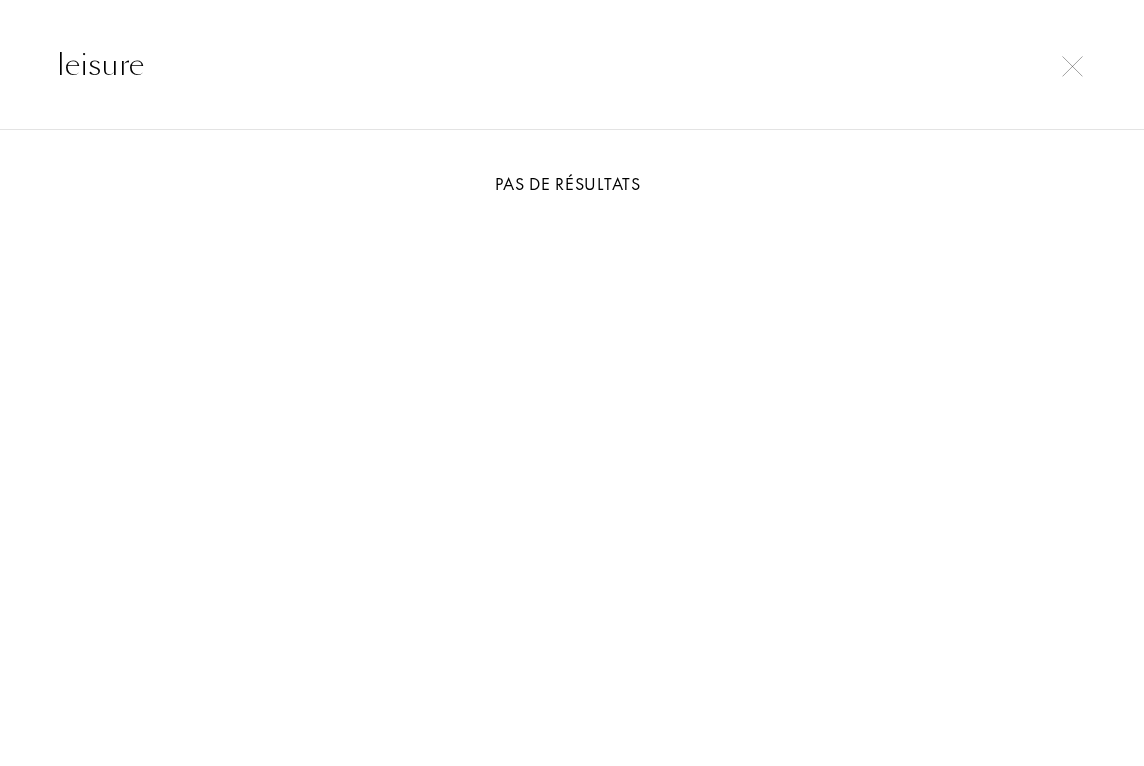 scroll, scrollTop: 72, scrollLeft: 0, axis: vertical 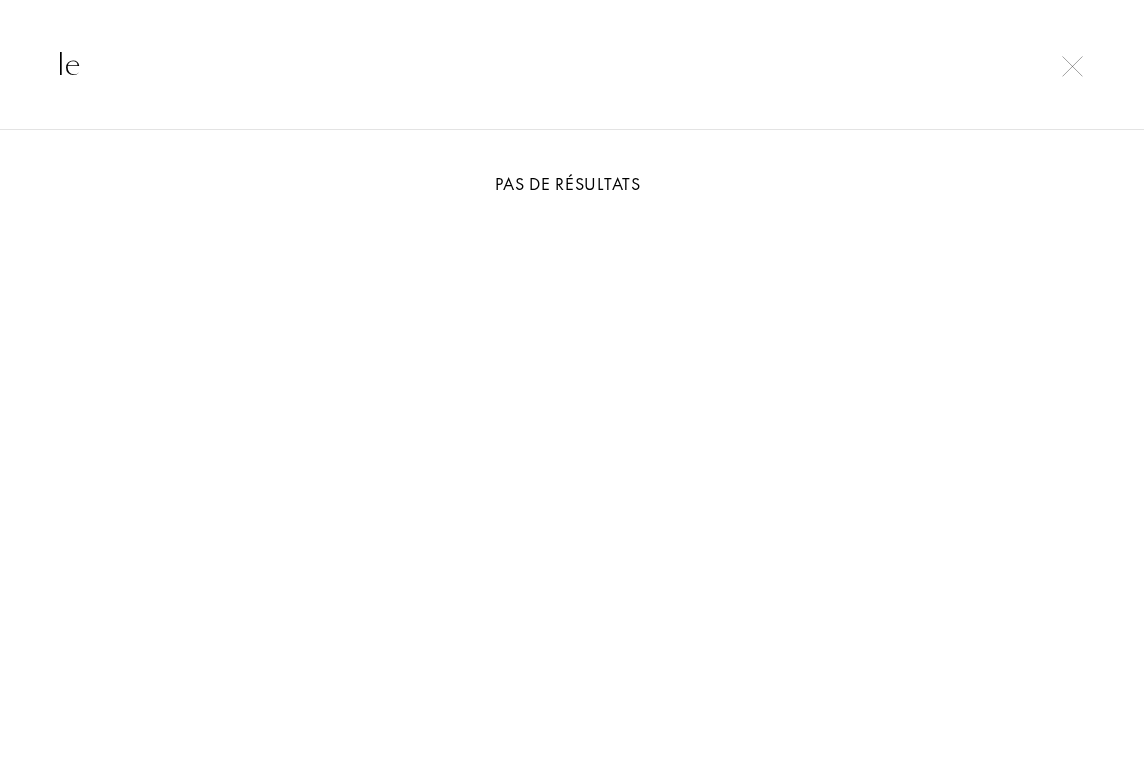 type on "l" 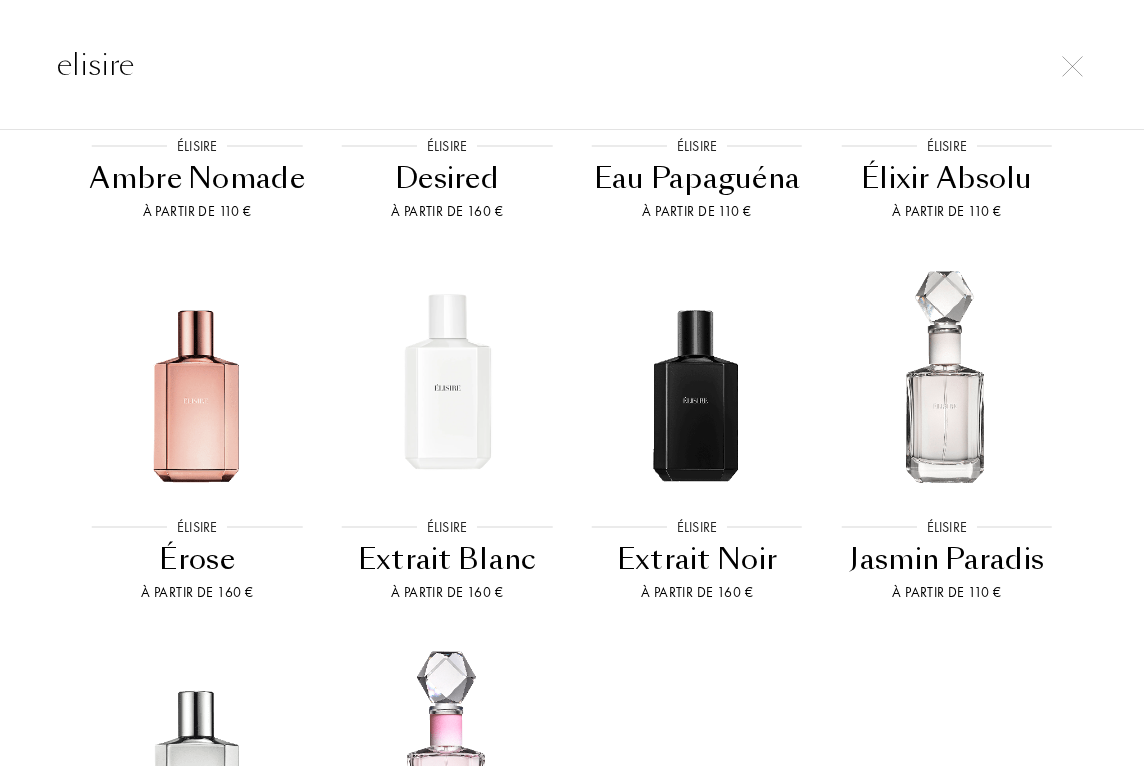 scroll, scrollTop: 727, scrollLeft: 0, axis: vertical 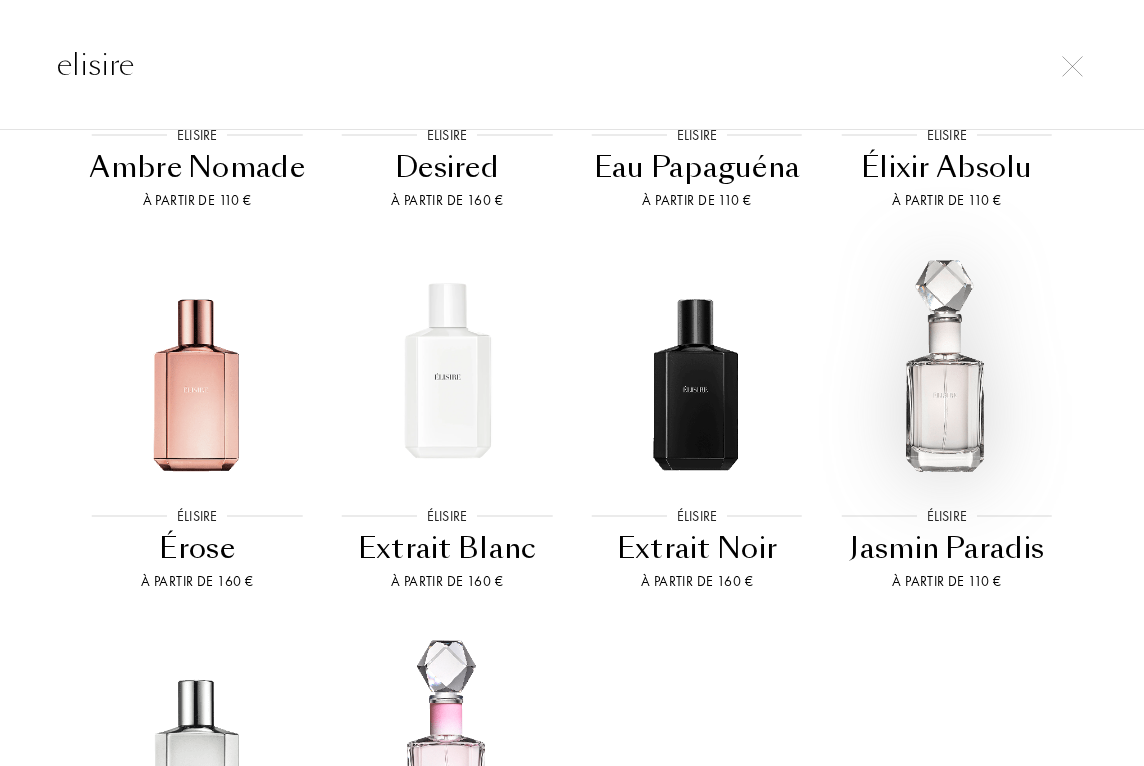type on "elisire" 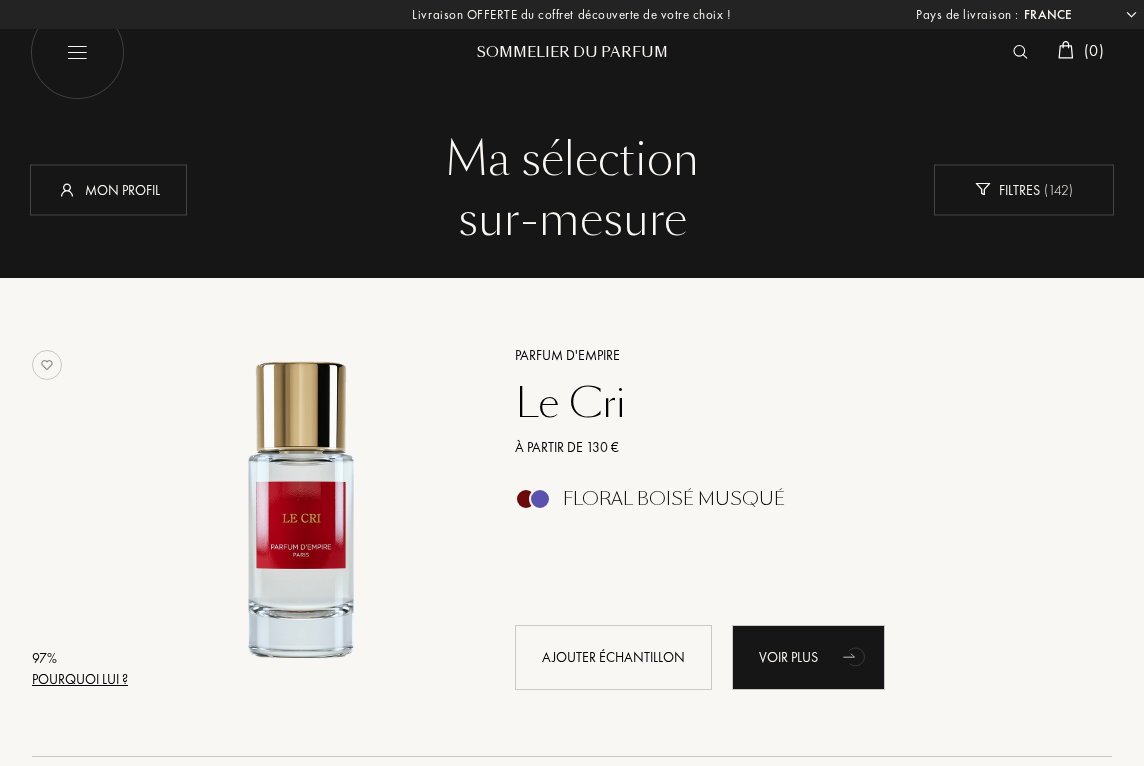 type 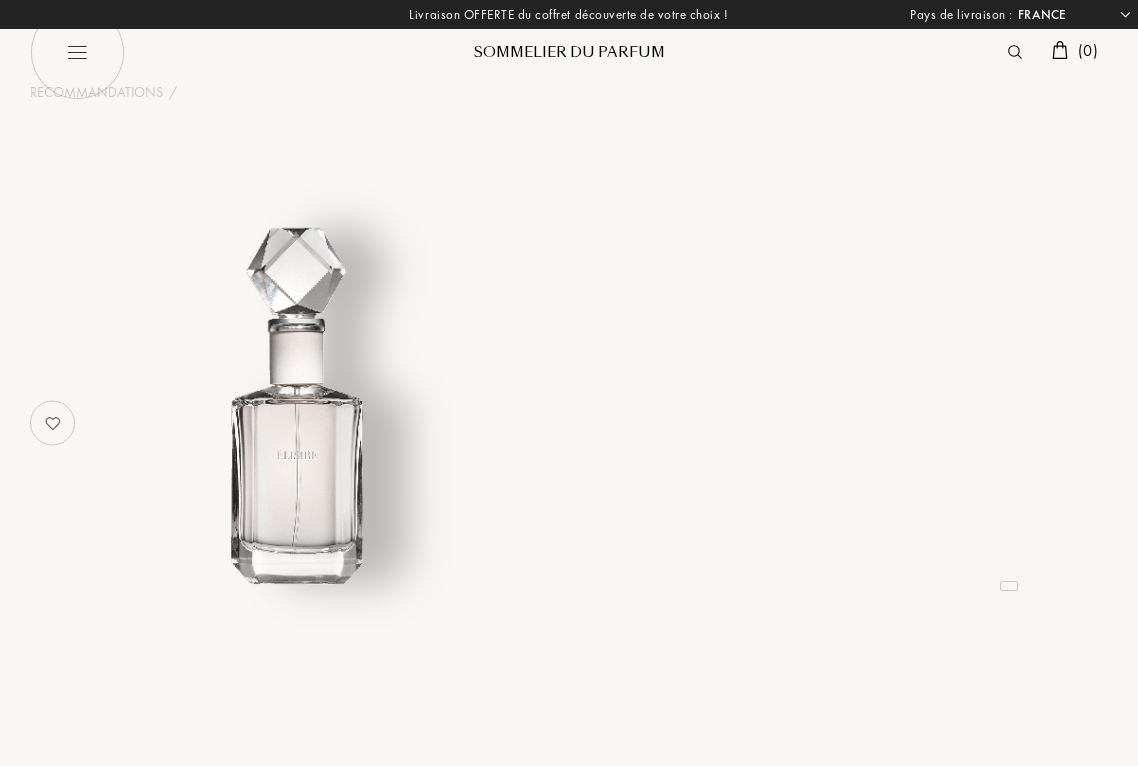 select on "FR" 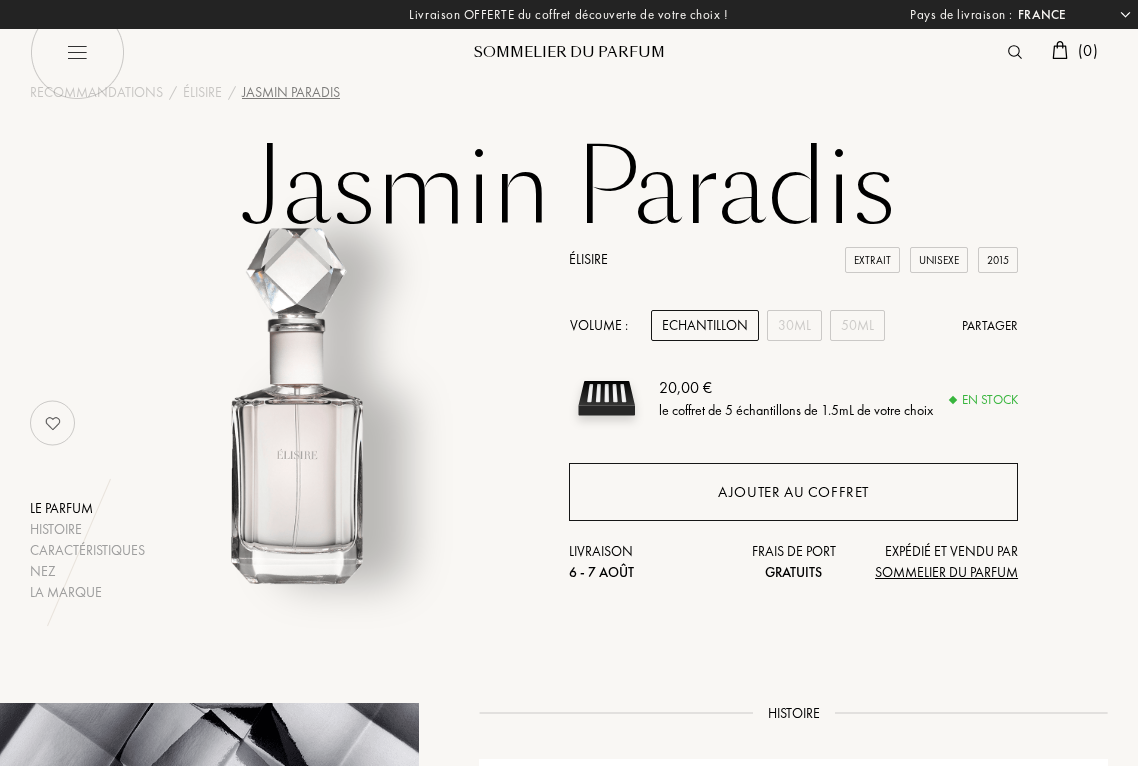 click on "Ajouter au coffret" at bounding box center [793, 492] 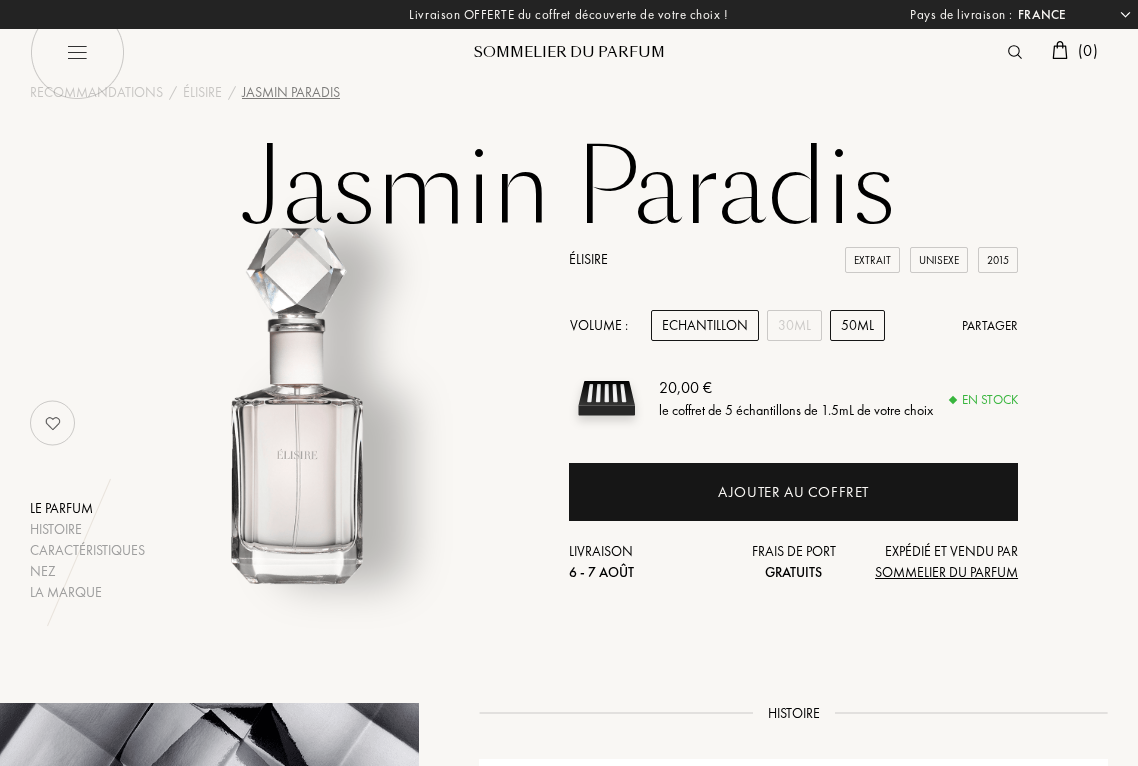 click on "50mL" at bounding box center (857, 325) 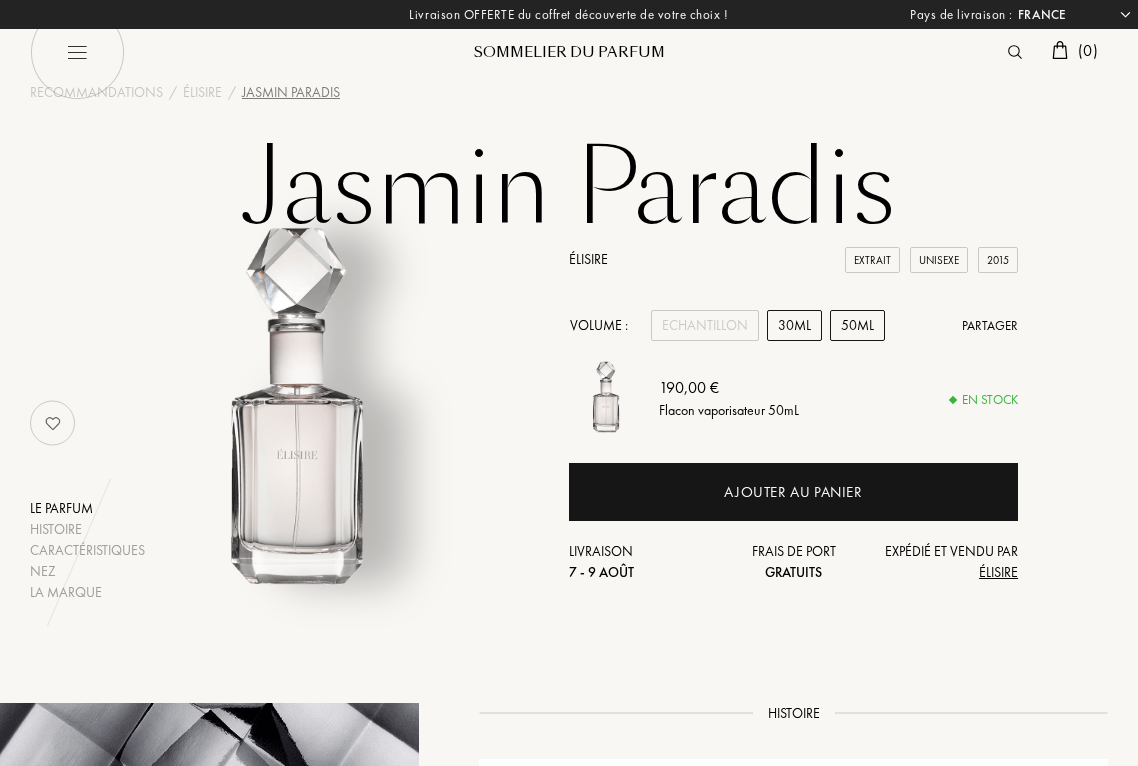 click on "30mL" at bounding box center (794, 325) 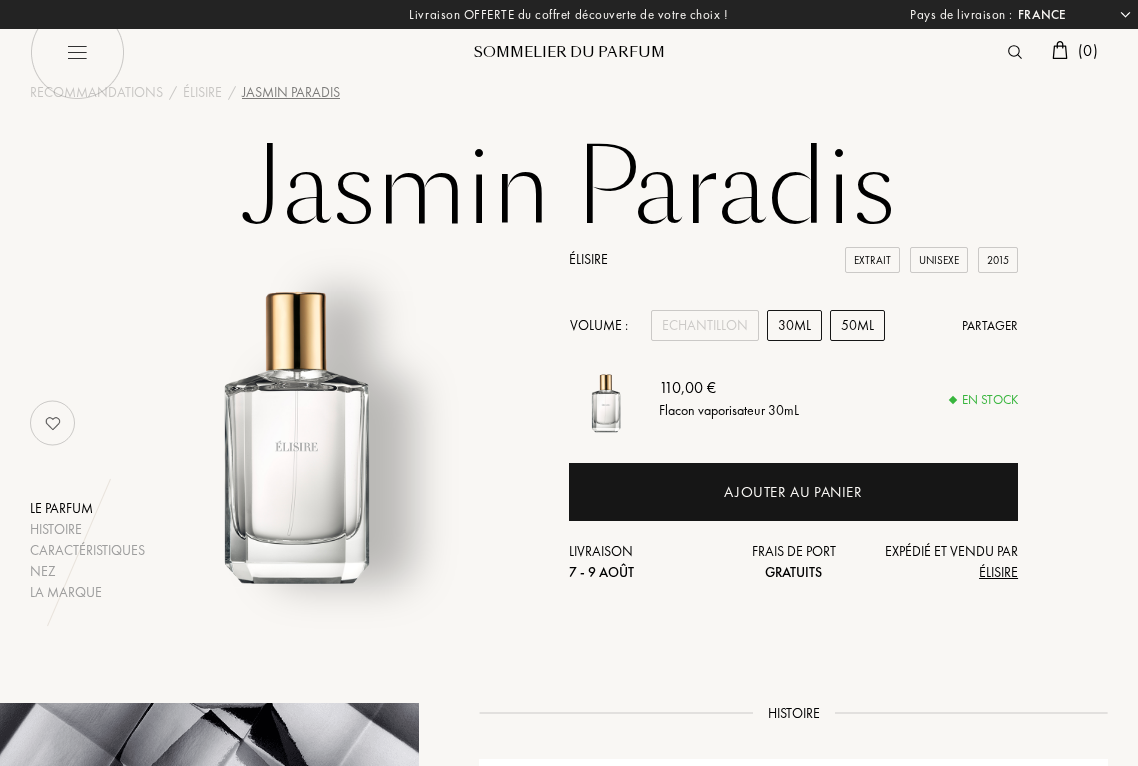 click on "50mL" at bounding box center (857, 325) 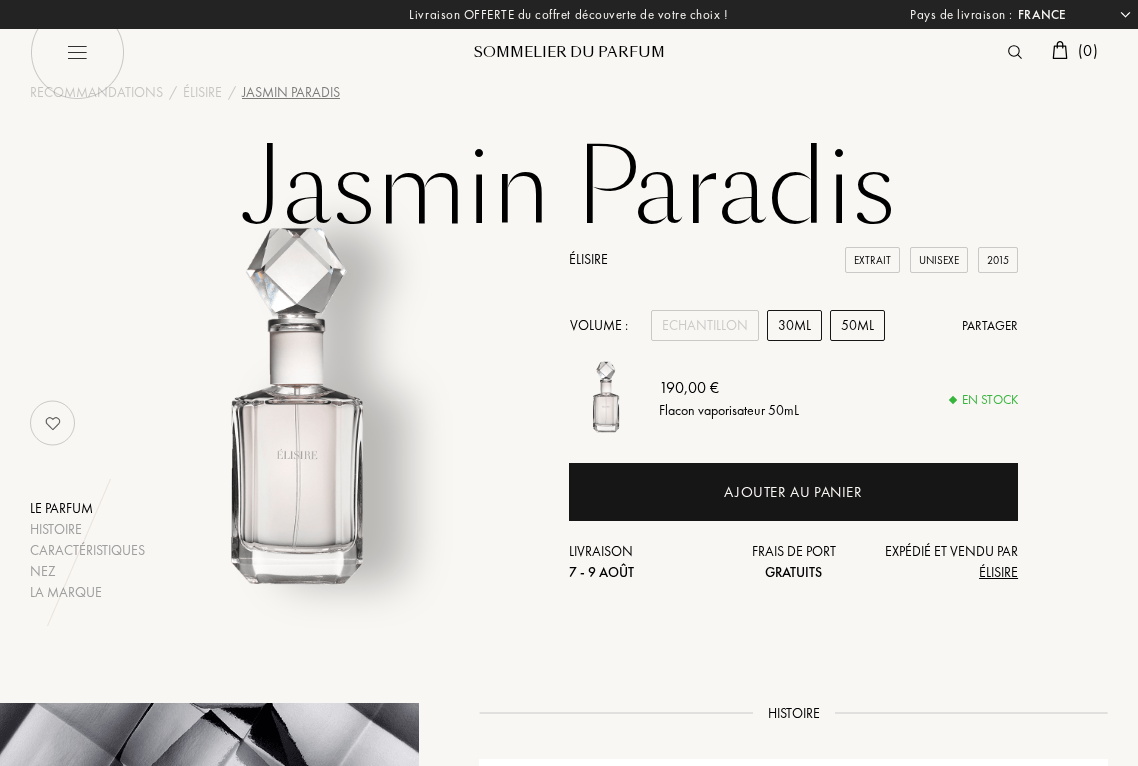 click on "30mL" at bounding box center [794, 325] 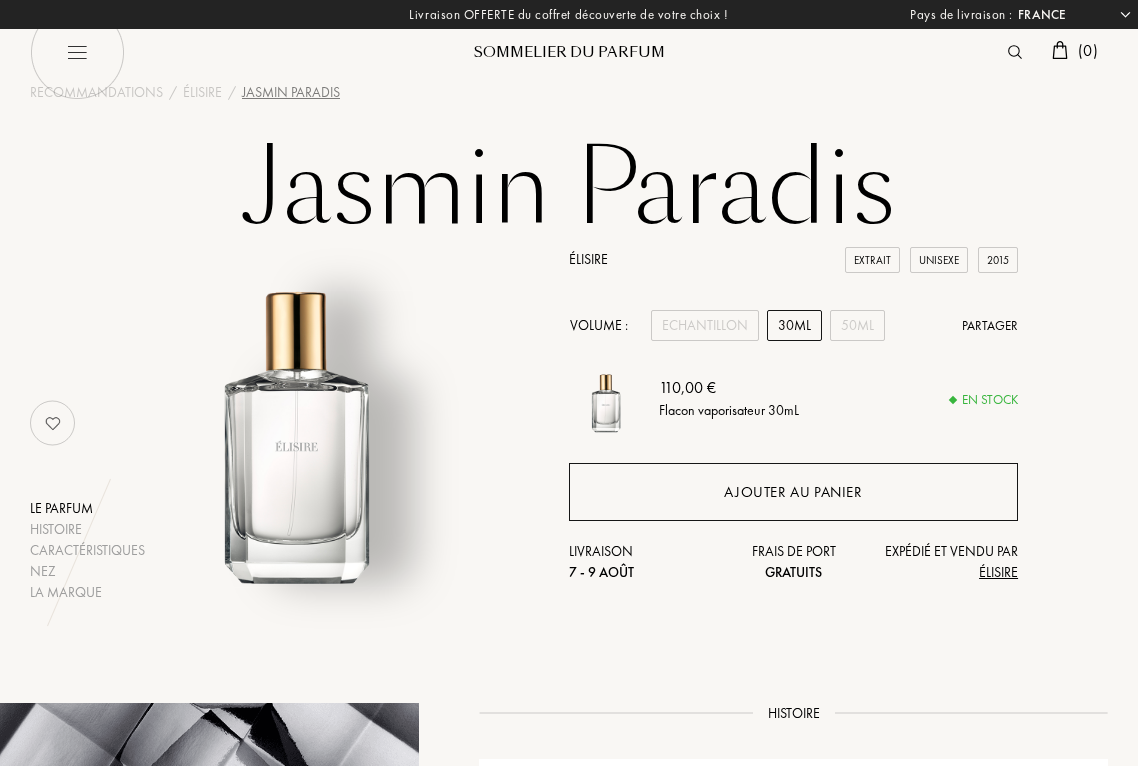 click on "Ajouter au panier" at bounding box center (793, 492) 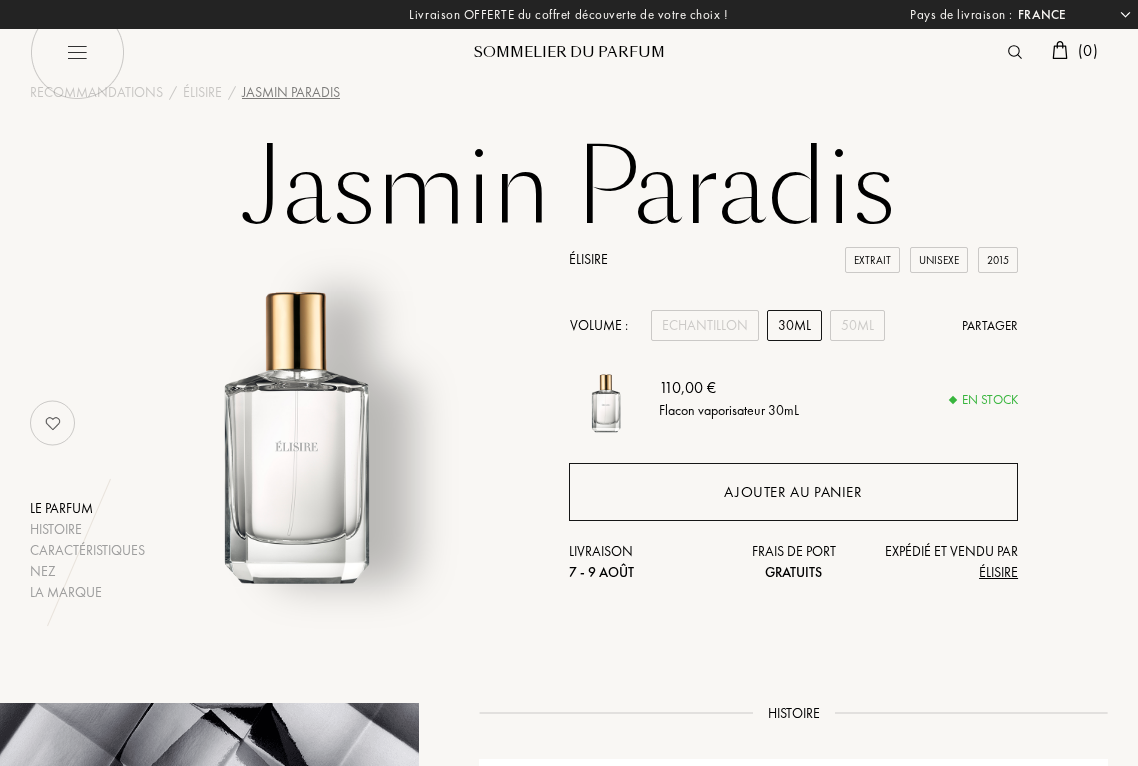 click on "Ajouter au panier" at bounding box center [793, 492] 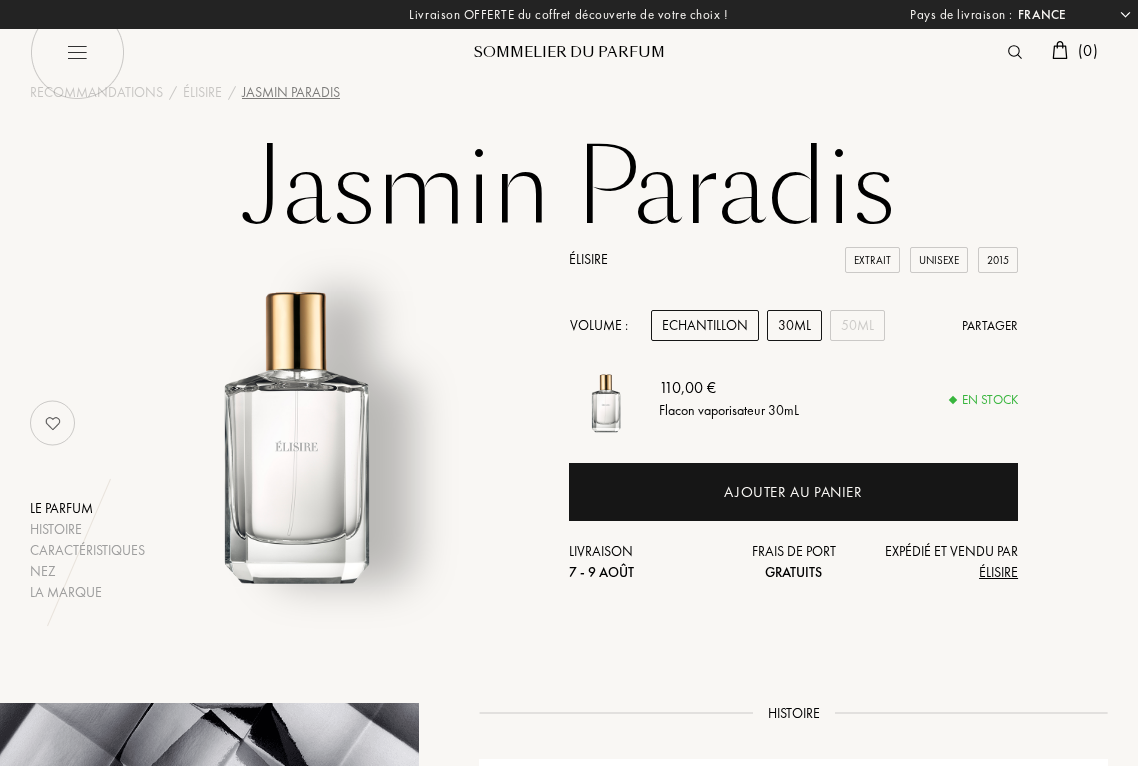click on "Echantillon" at bounding box center (705, 325) 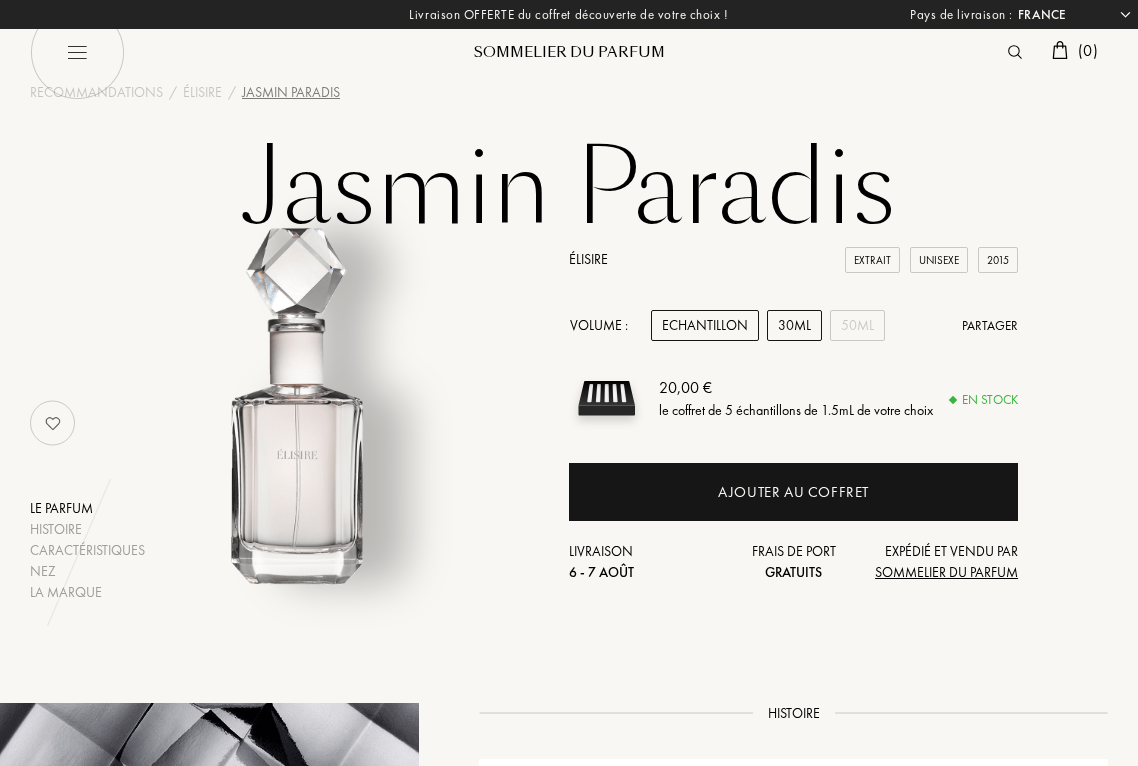 click on "30mL" at bounding box center (794, 325) 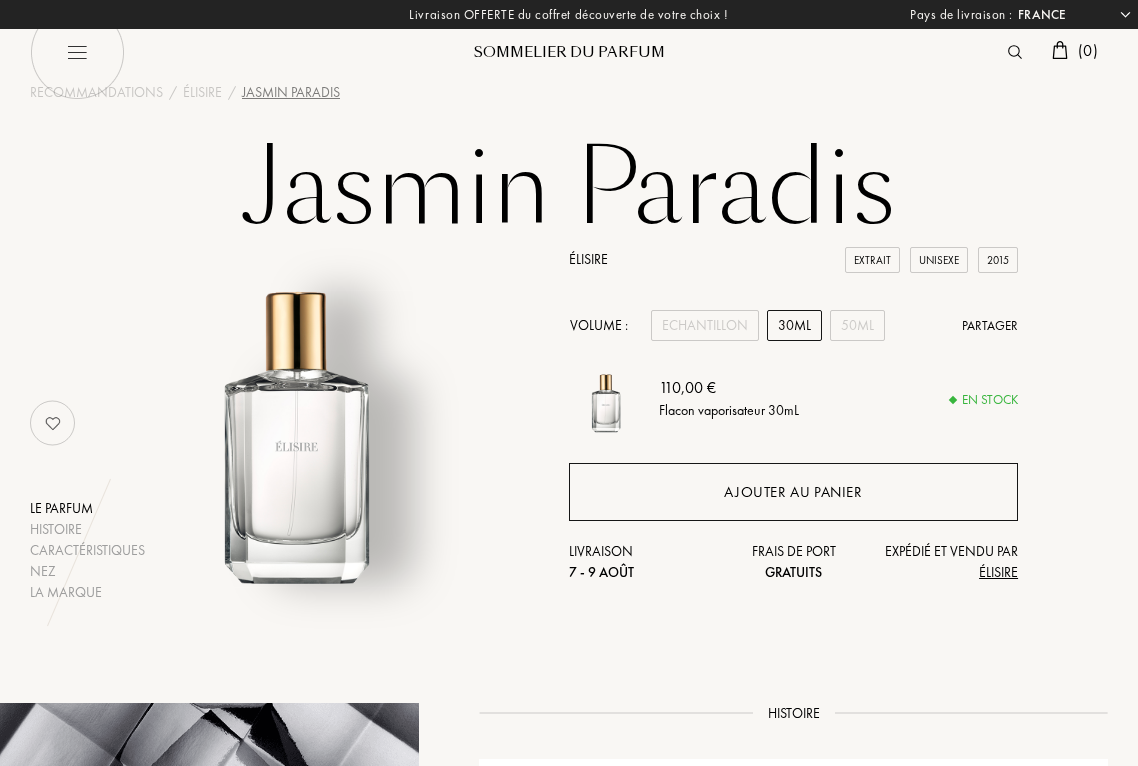 click on "Ajouter au panier" at bounding box center [793, 492] 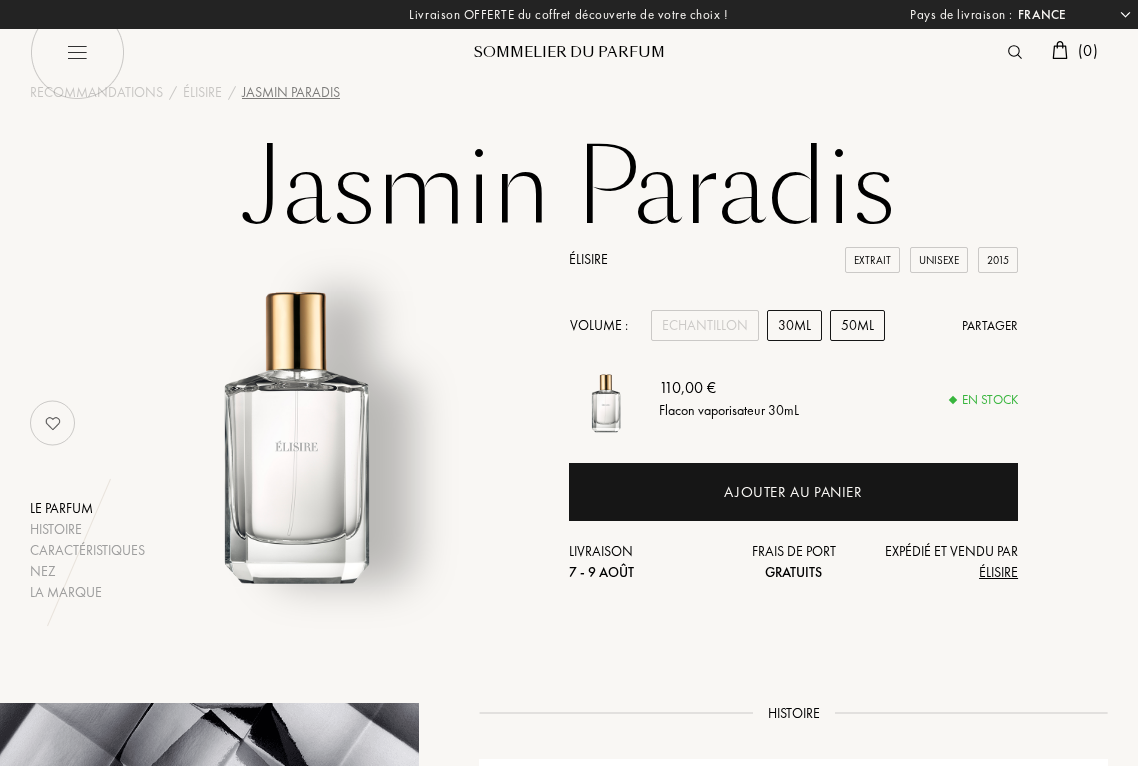 click on "50mL" at bounding box center [857, 325] 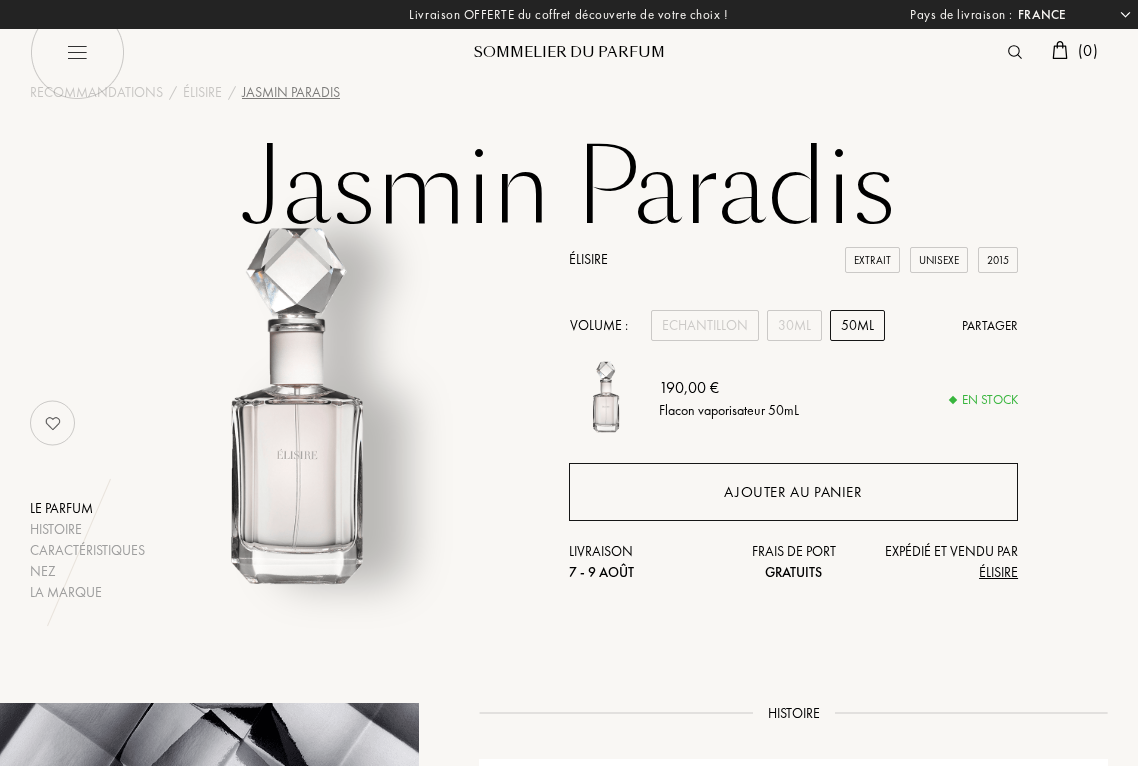 click on "Ajouter au panier" at bounding box center (793, 492) 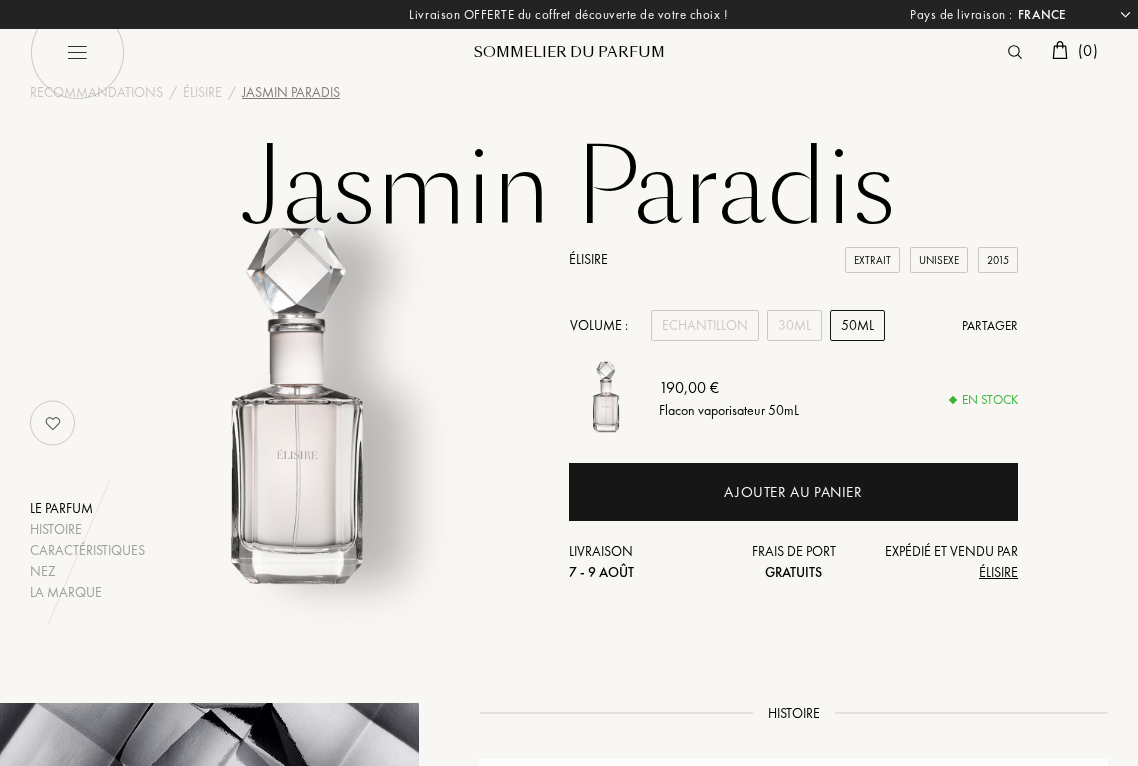 click at bounding box center (1060, 50) 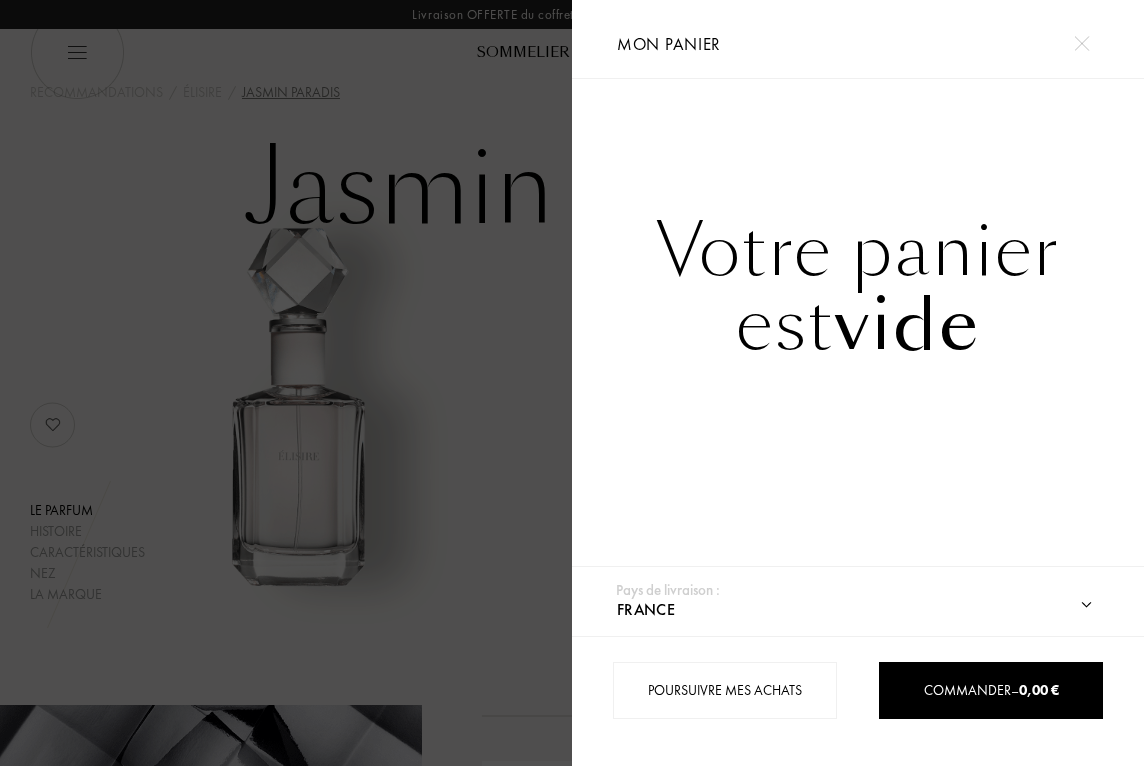click at bounding box center [1081, 43] 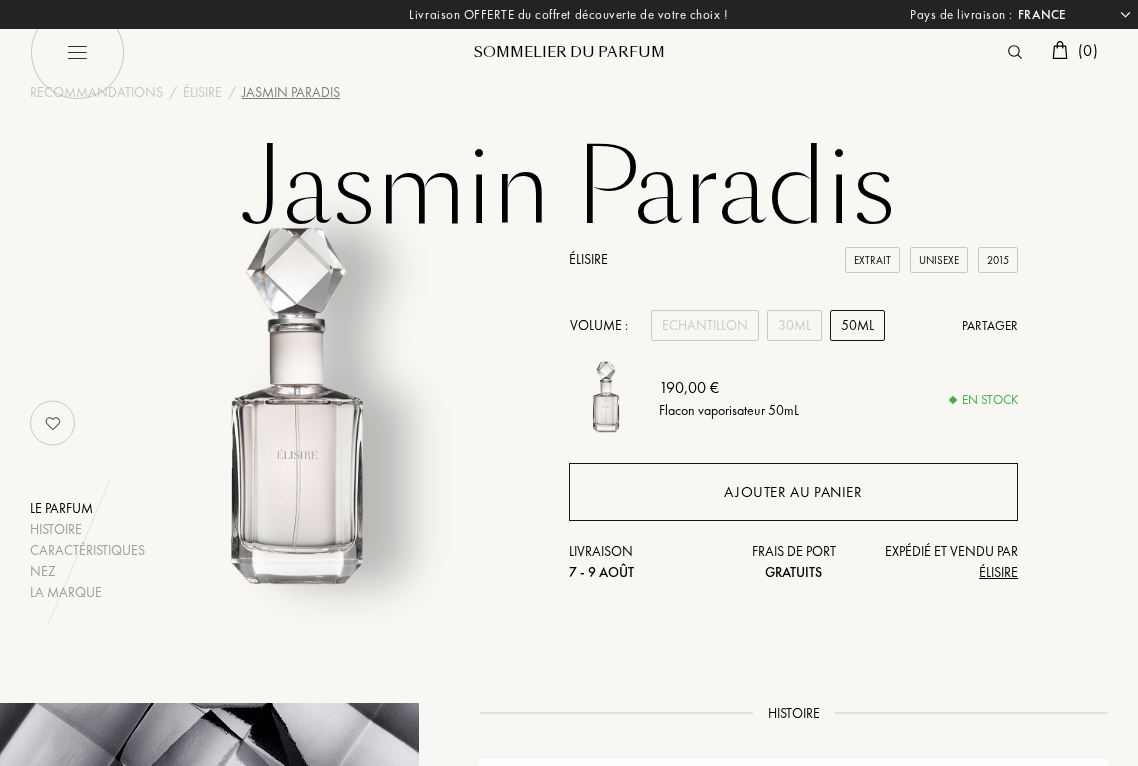 click on "Ajouter au panier" at bounding box center [793, 492] 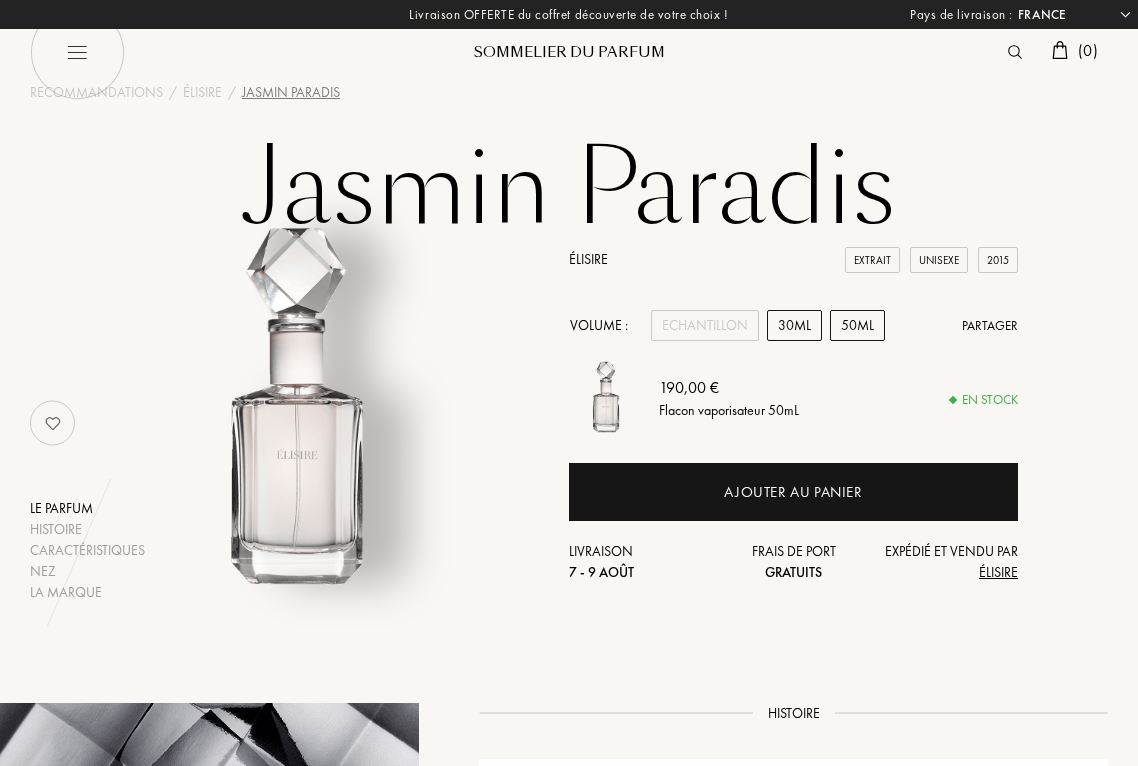 click on "30mL" at bounding box center (794, 325) 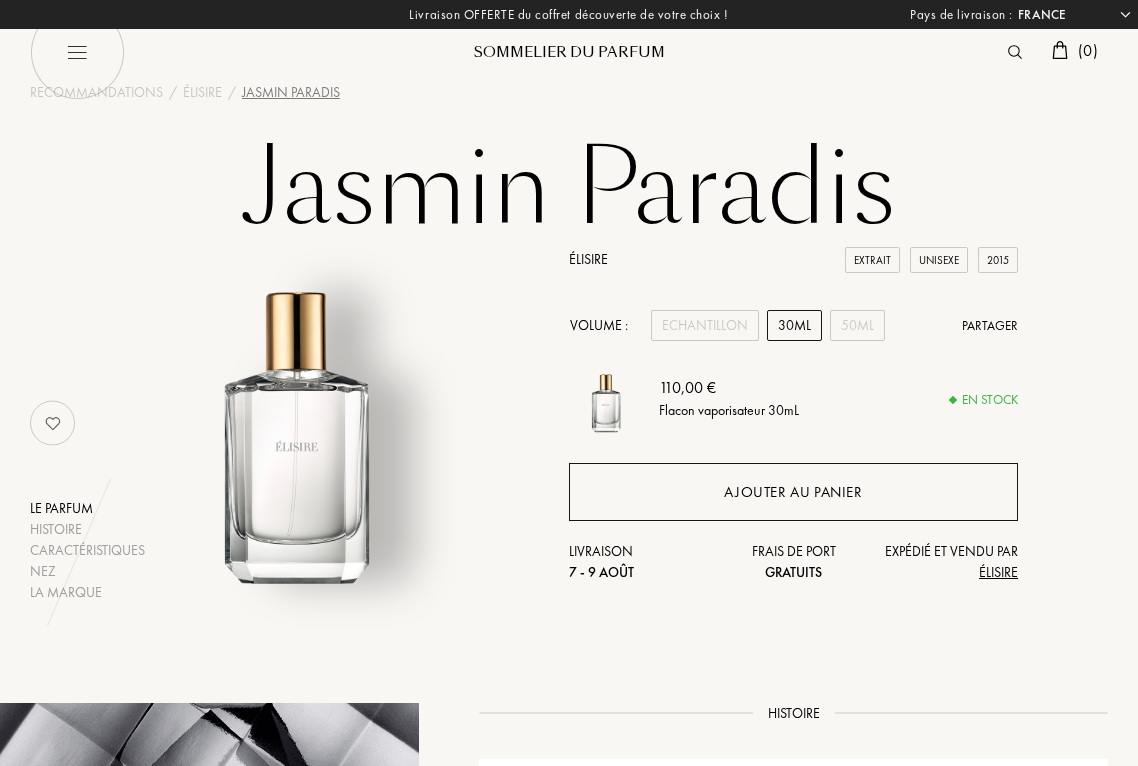 click on "Ajouter au panier" at bounding box center [793, 492] 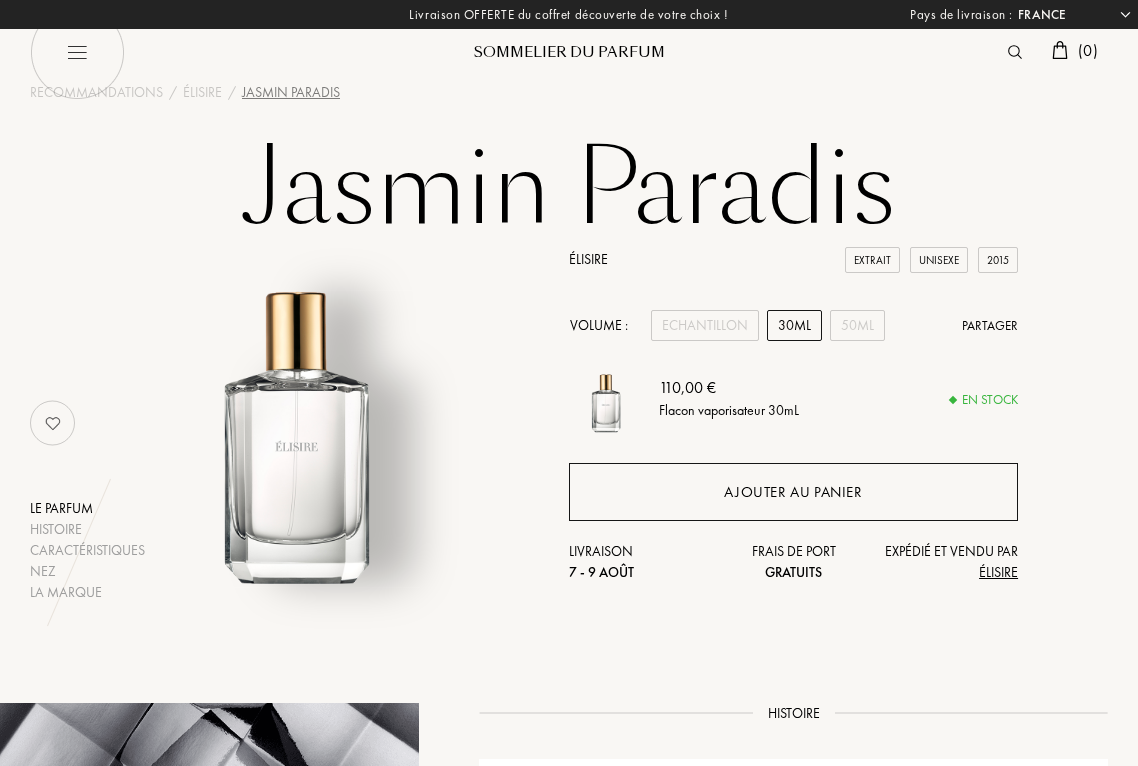 click on "Ajouter au panier" at bounding box center (793, 492) 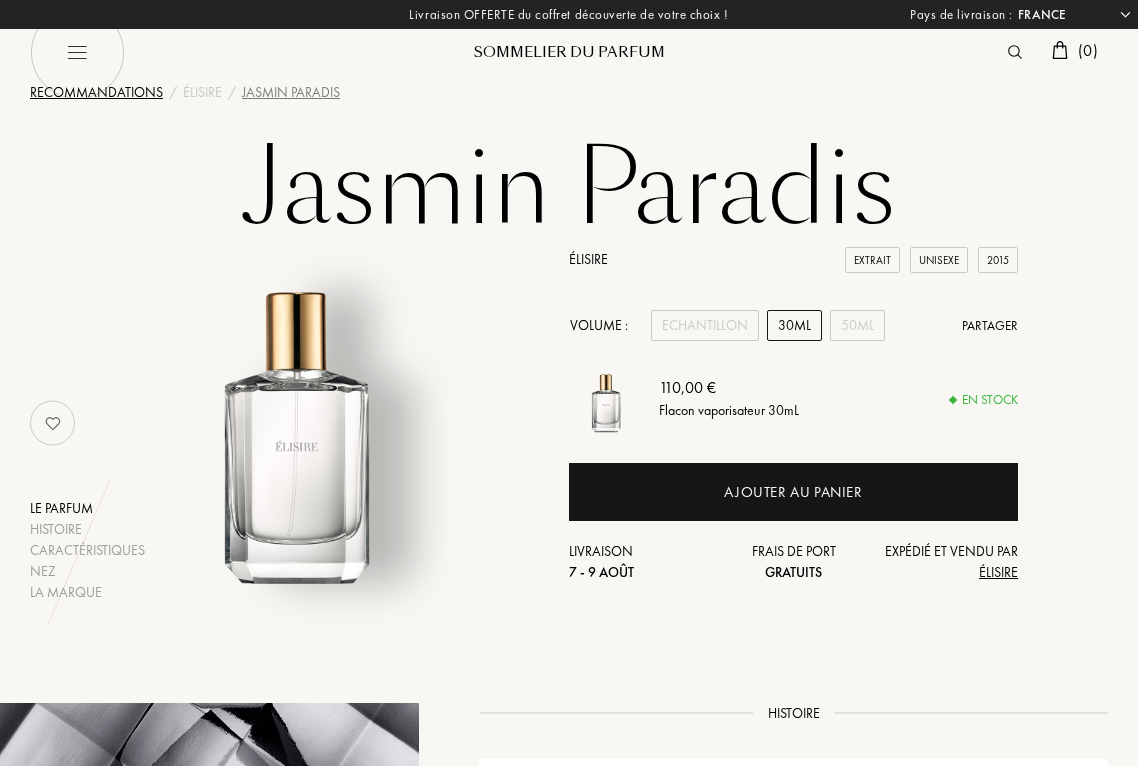 click on "Recommandations" at bounding box center (96, 92) 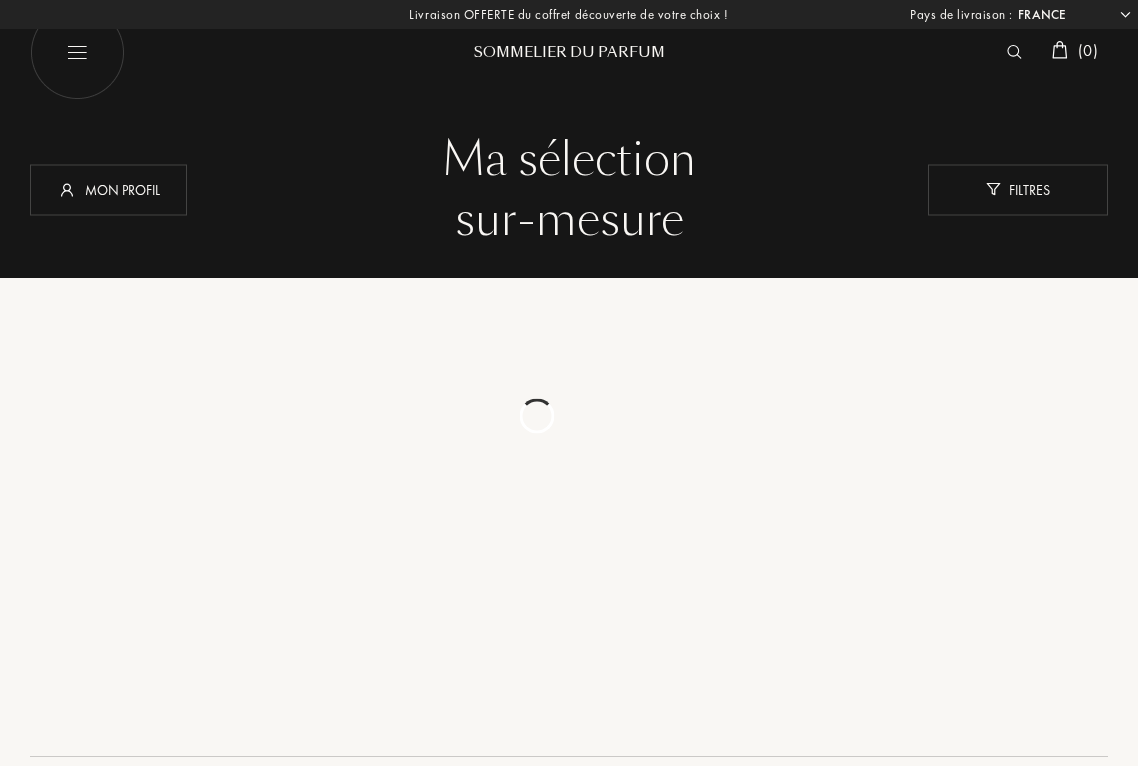 select on "FR" 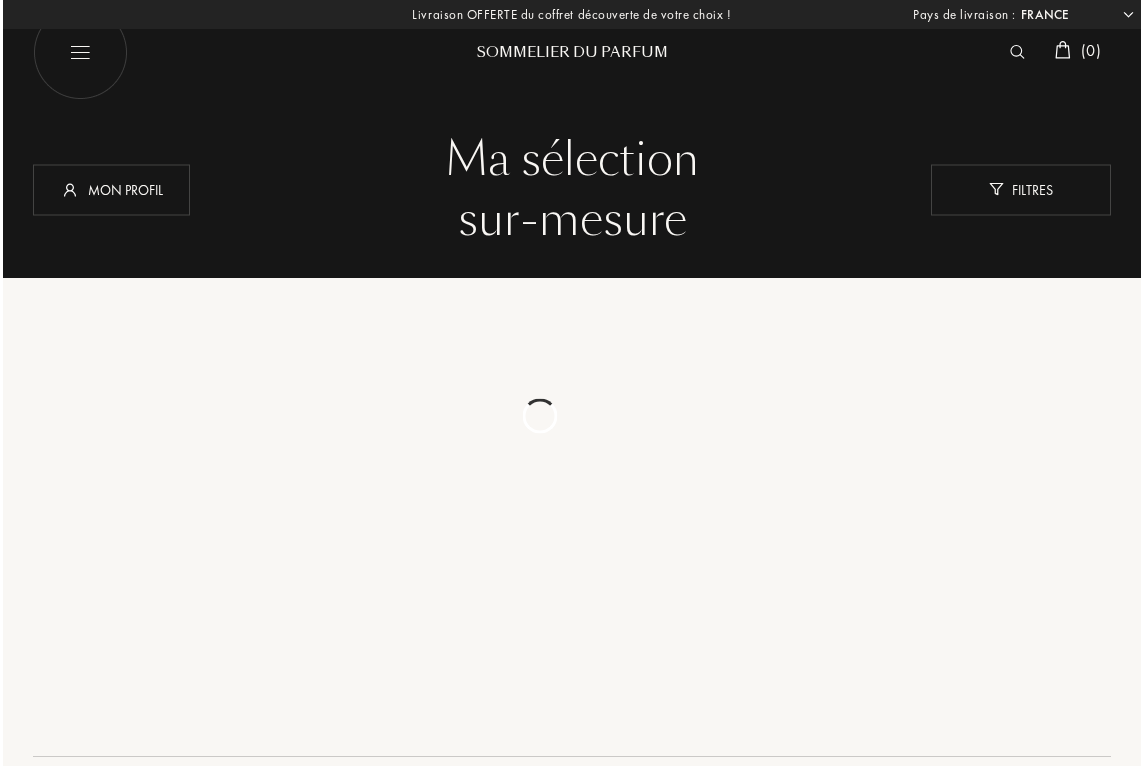 scroll, scrollTop: 0, scrollLeft: 0, axis: both 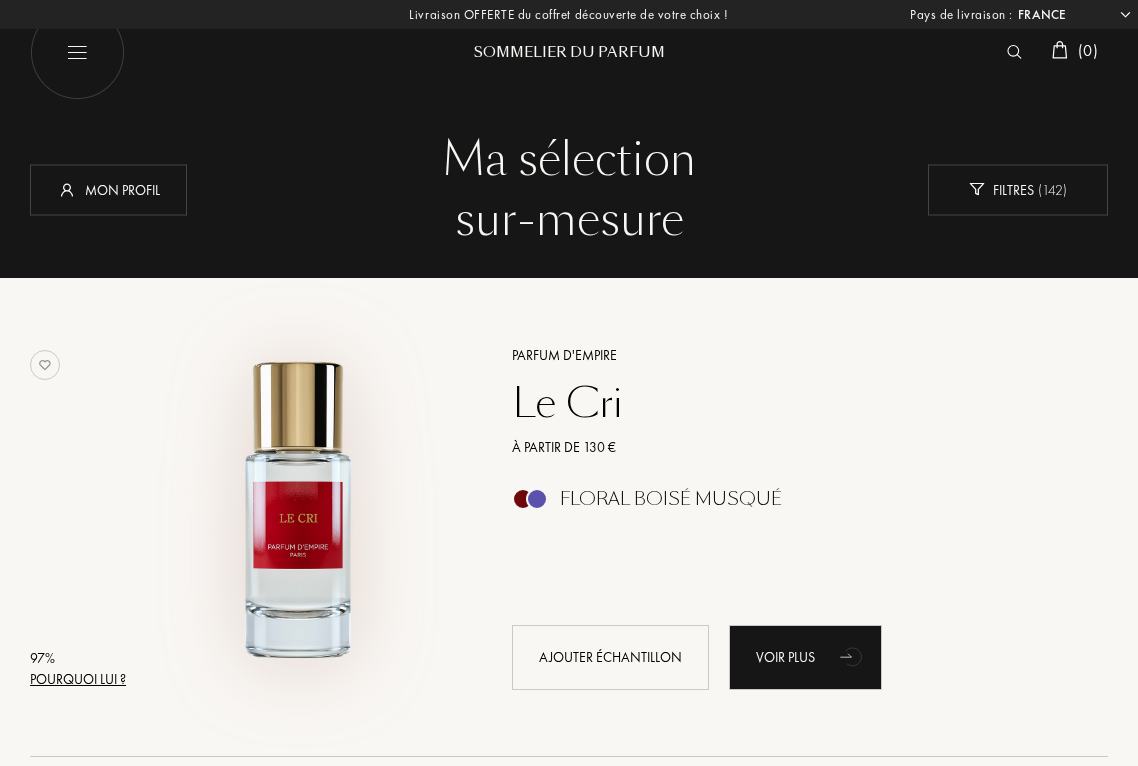 click at bounding box center [298, 508] 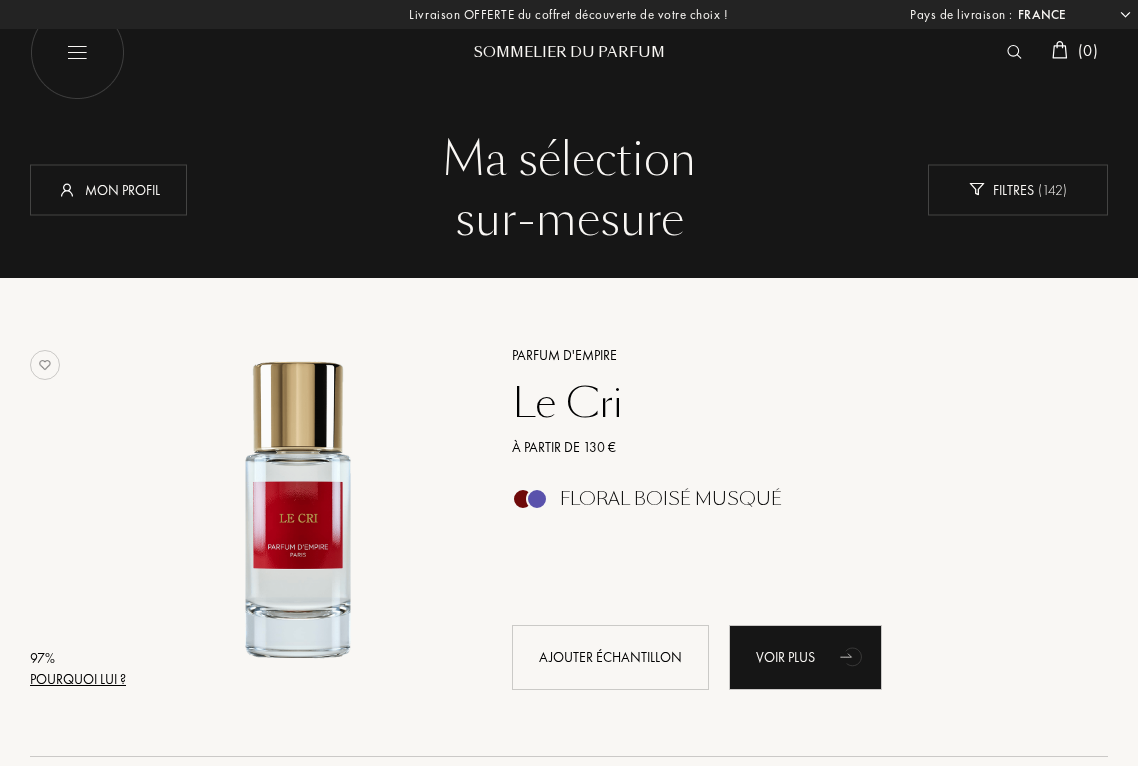 click at bounding box center (77, 52) 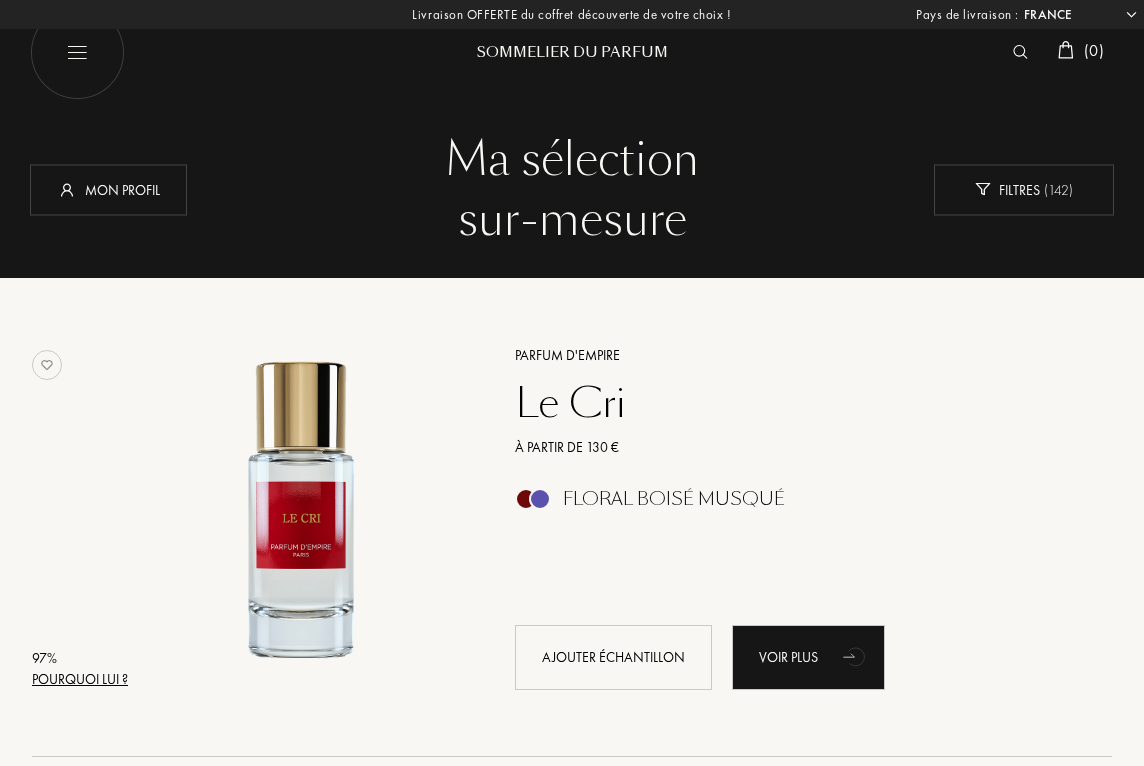 select on "FR" 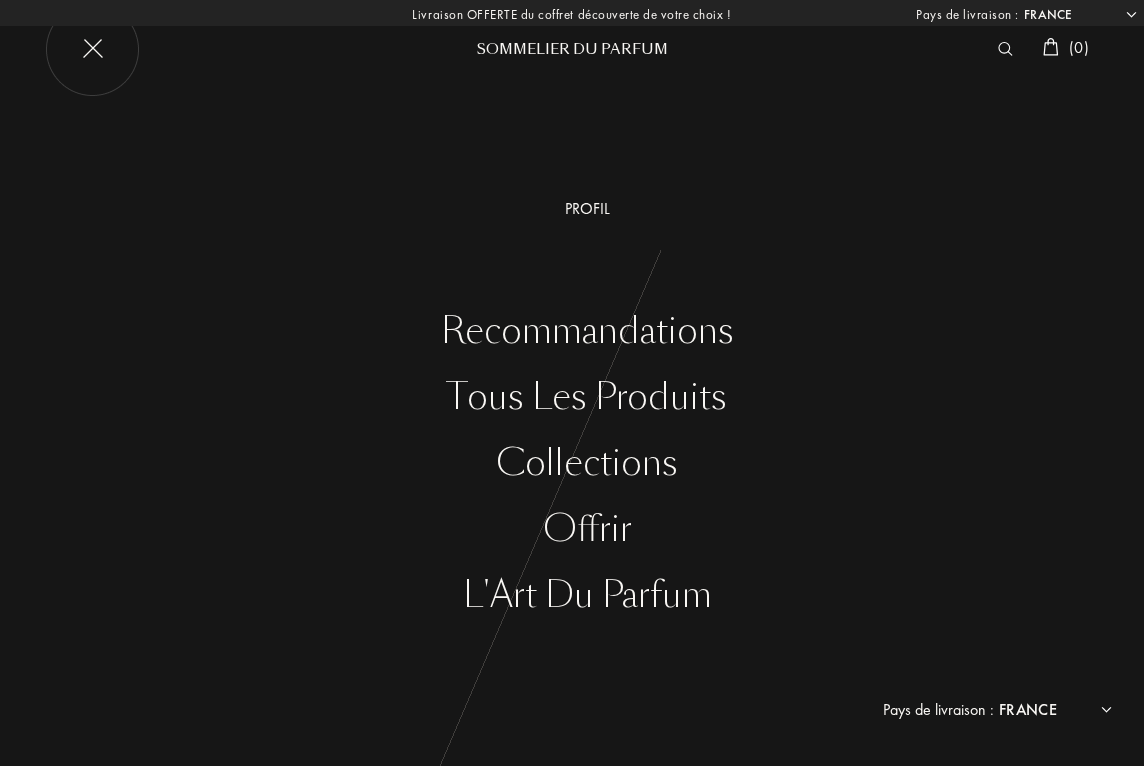 click on "Tous les produits" at bounding box center [587, 397] 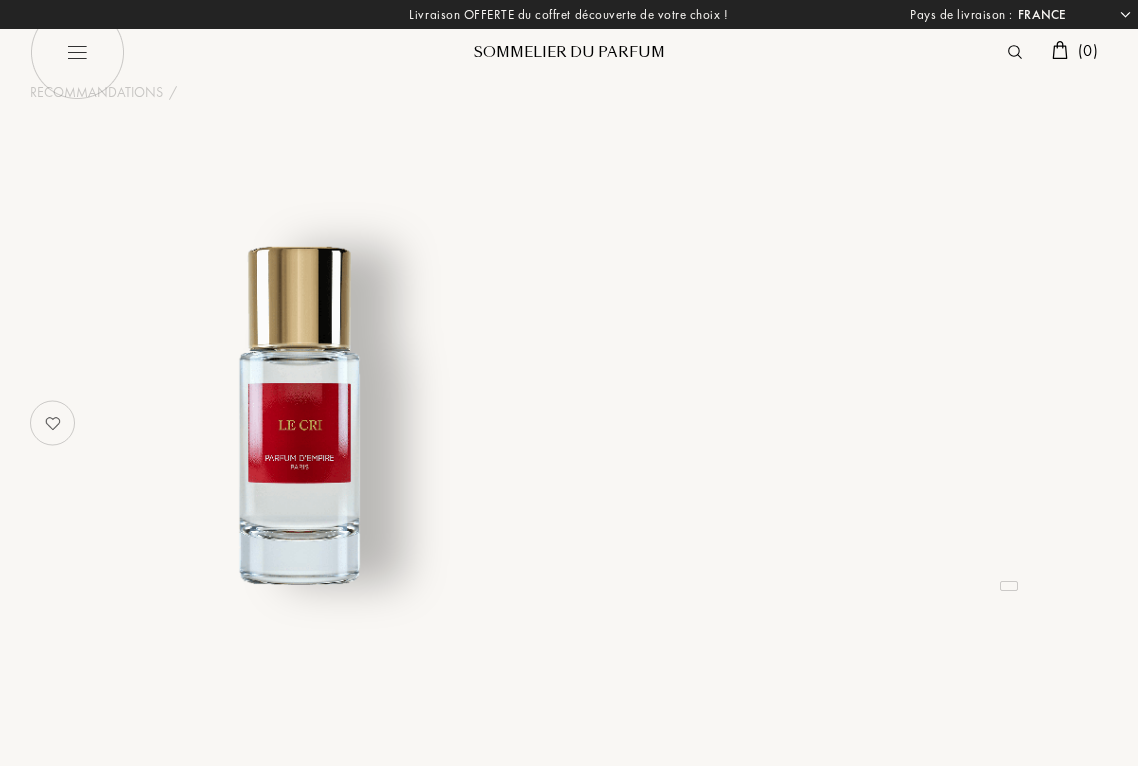 select on "FR" 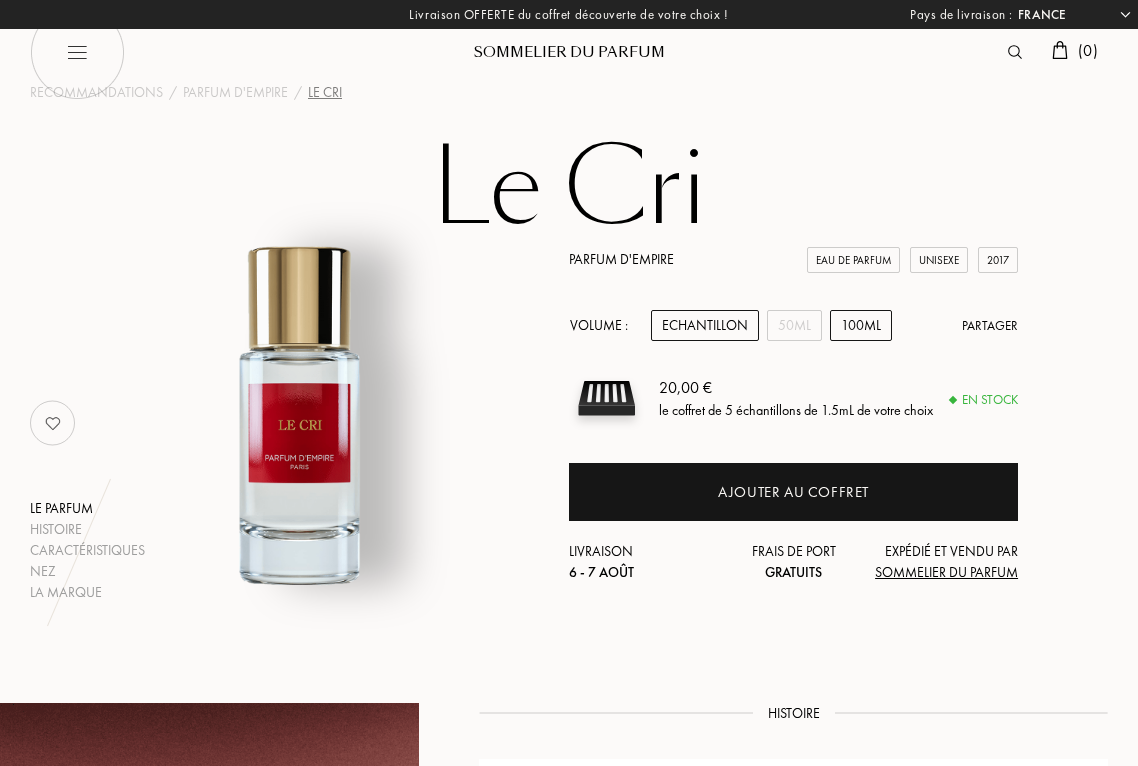 click on "100mL" at bounding box center (861, 325) 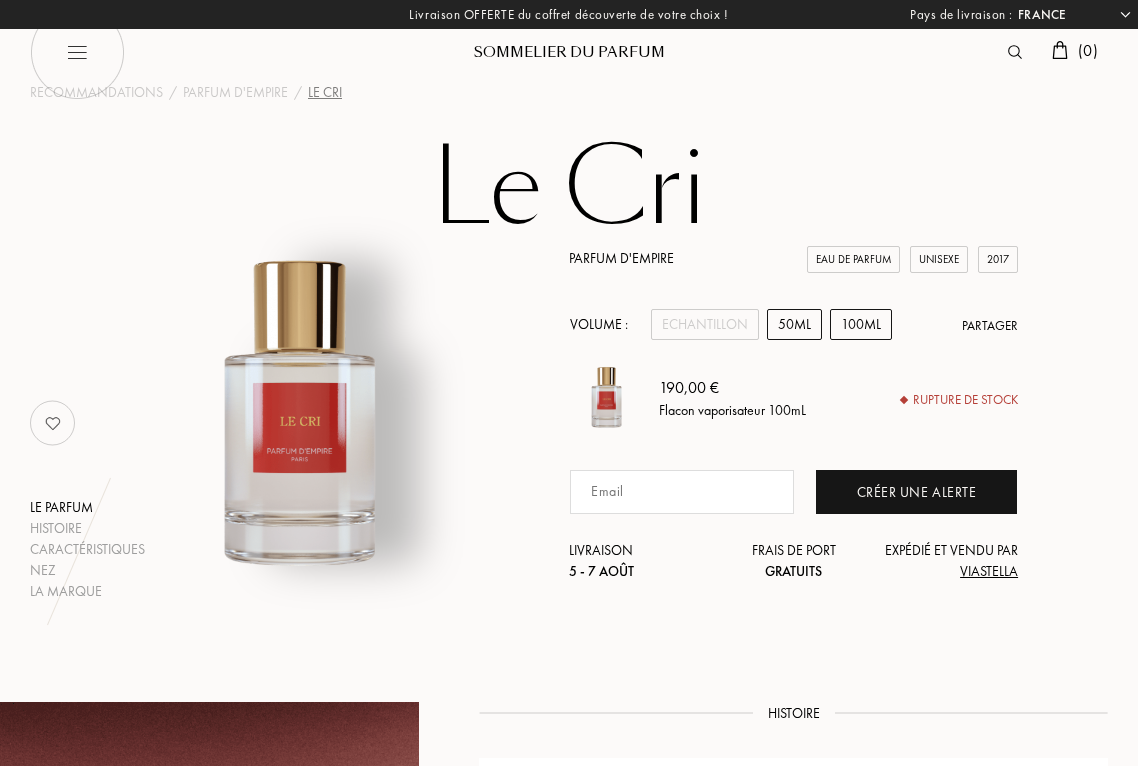 click on "50mL" at bounding box center [794, 324] 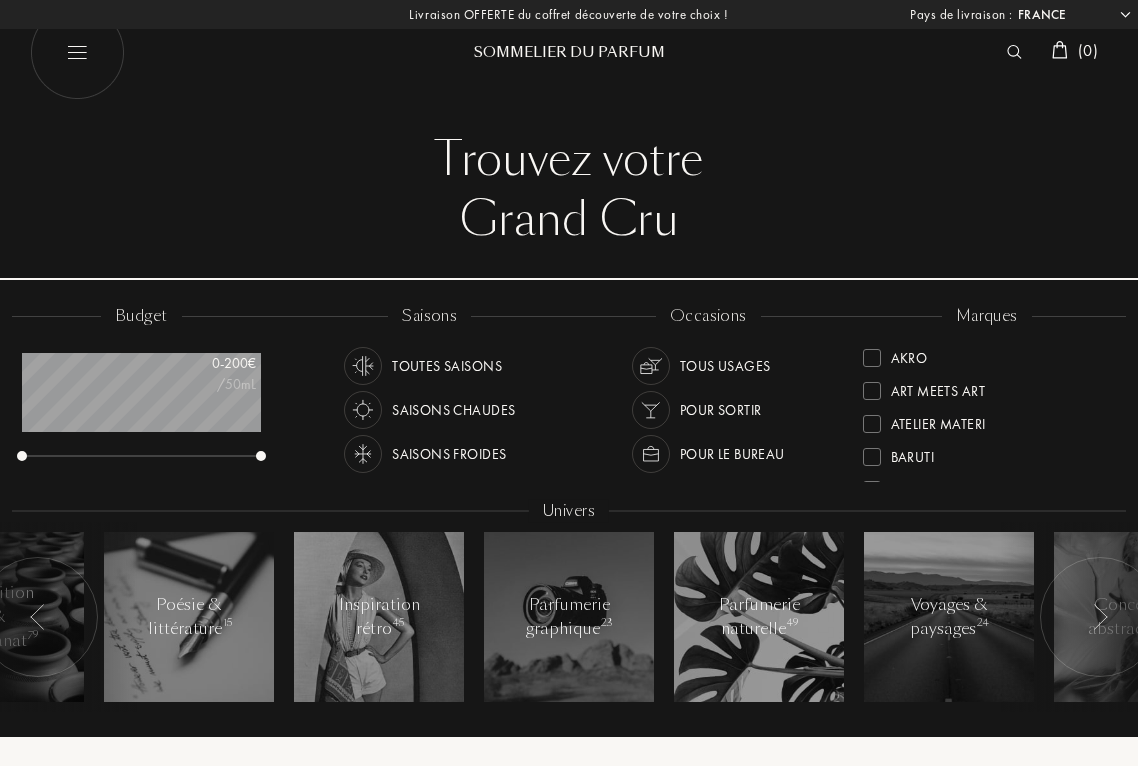 select on "FR" 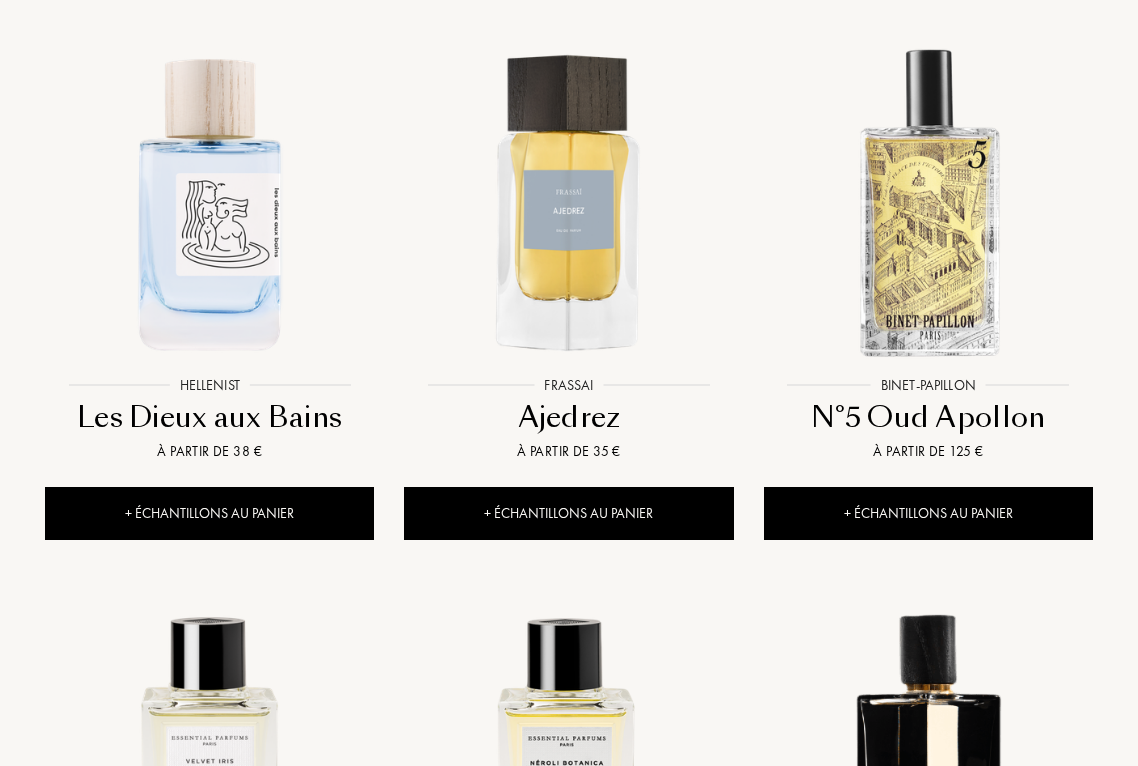 scroll, scrollTop: 824, scrollLeft: 0, axis: vertical 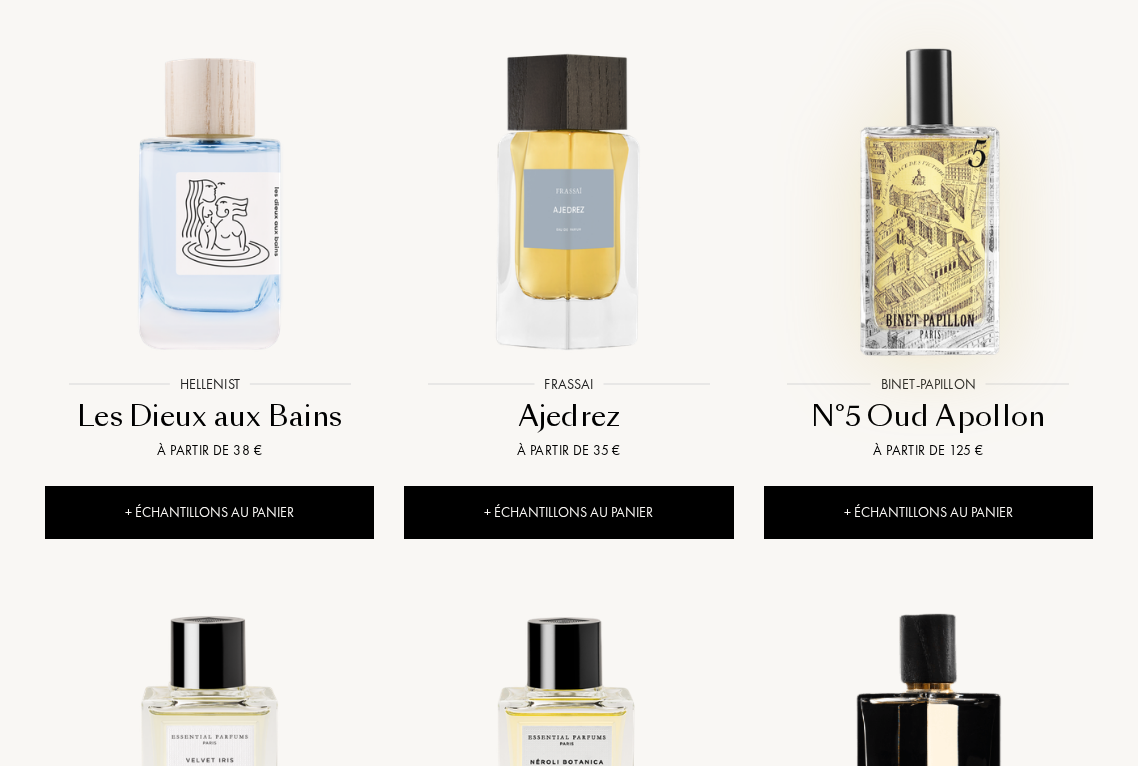 click at bounding box center [928, 200] 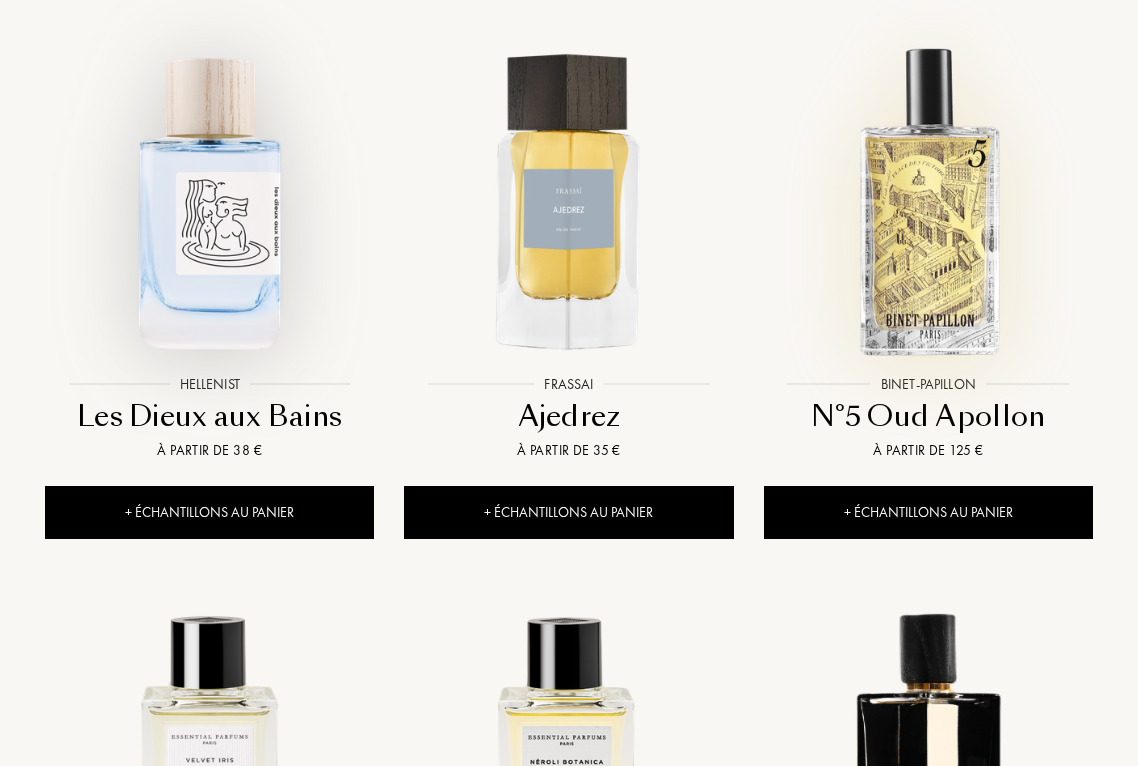 click at bounding box center [209, 200] 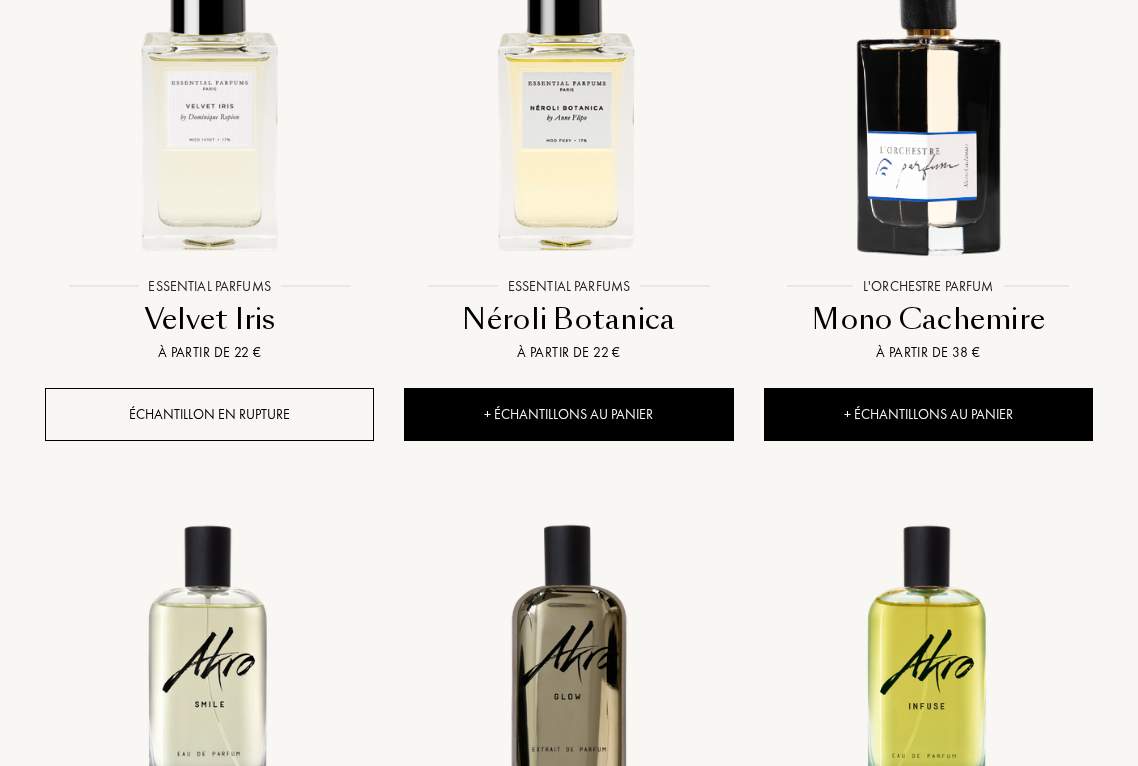 scroll, scrollTop: 1486, scrollLeft: 0, axis: vertical 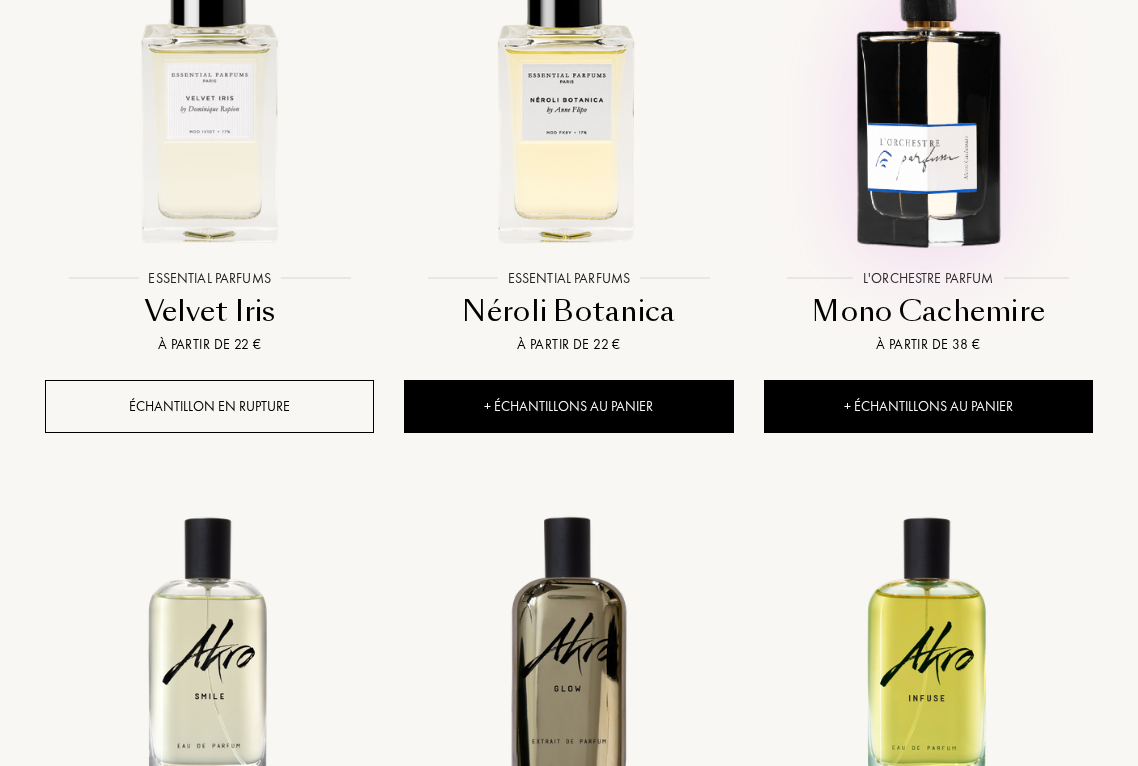 click at bounding box center (928, 95) 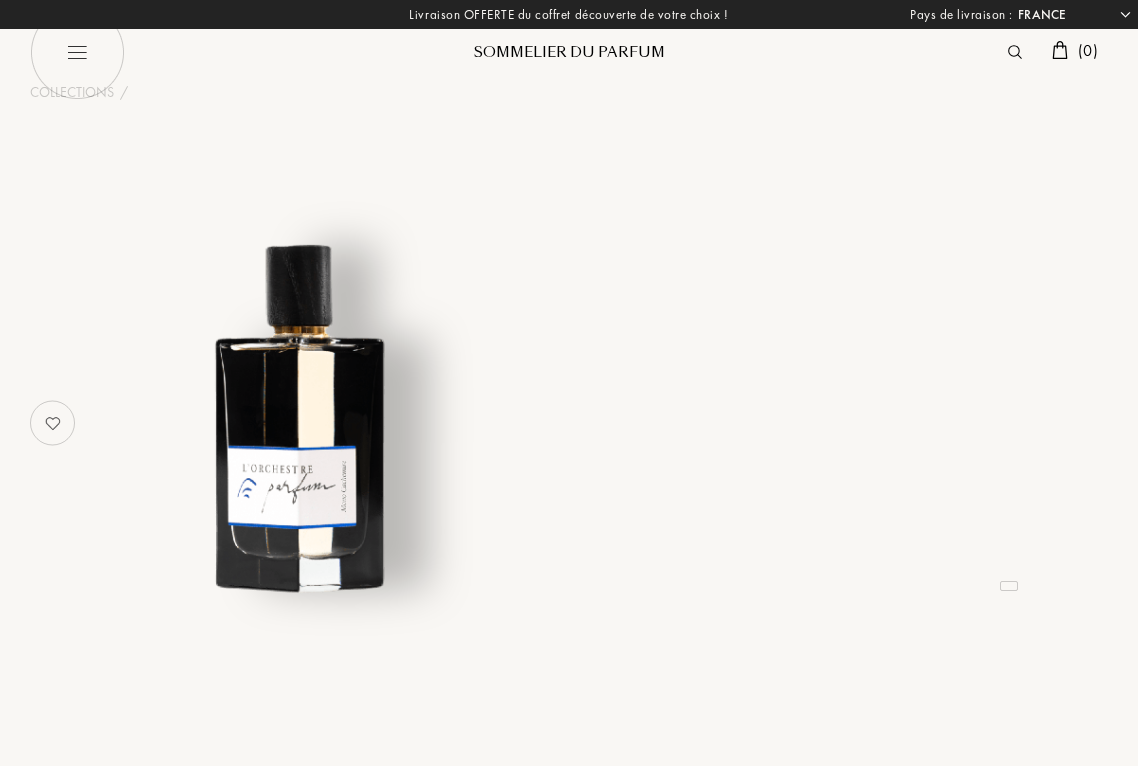 select on "FR" 